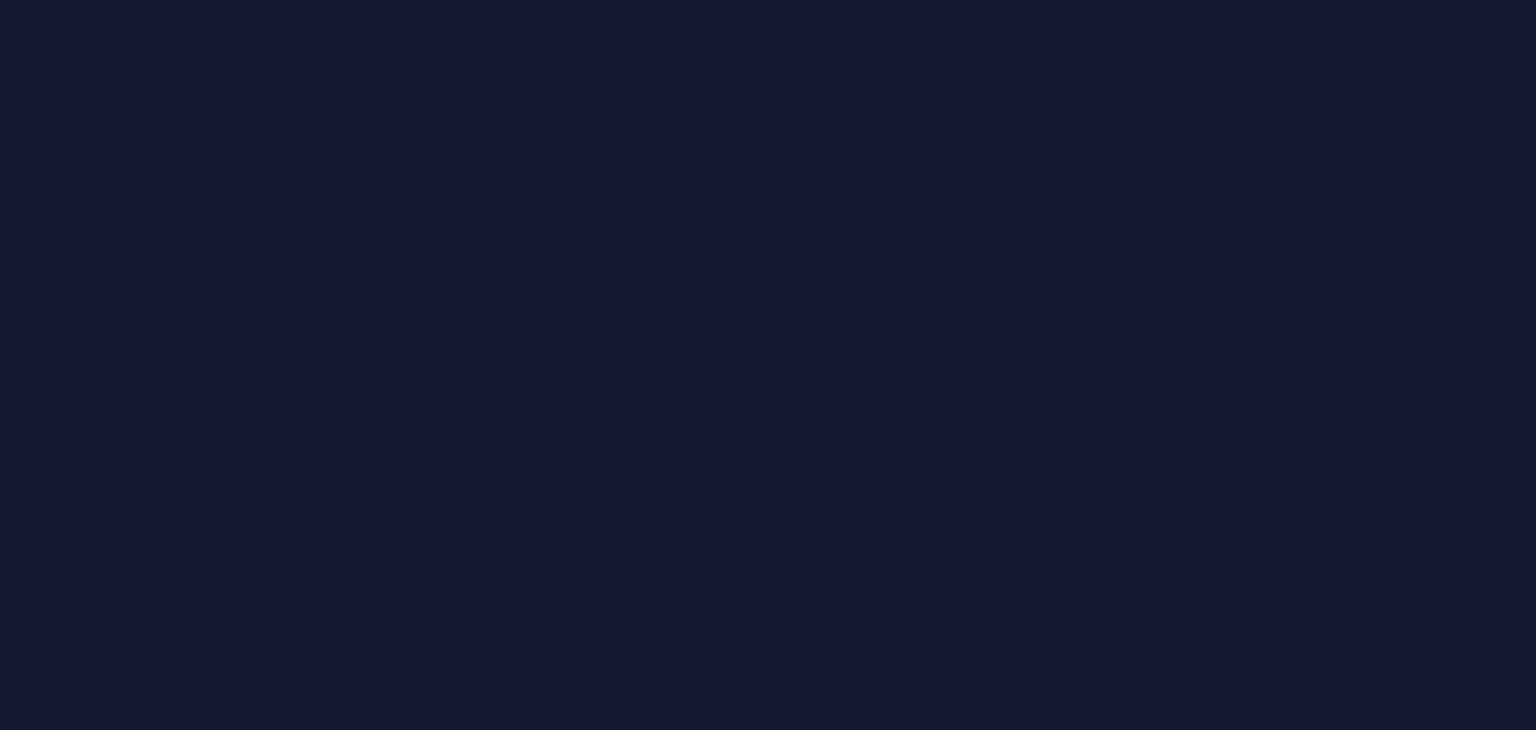 scroll, scrollTop: 0, scrollLeft: 0, axis: both 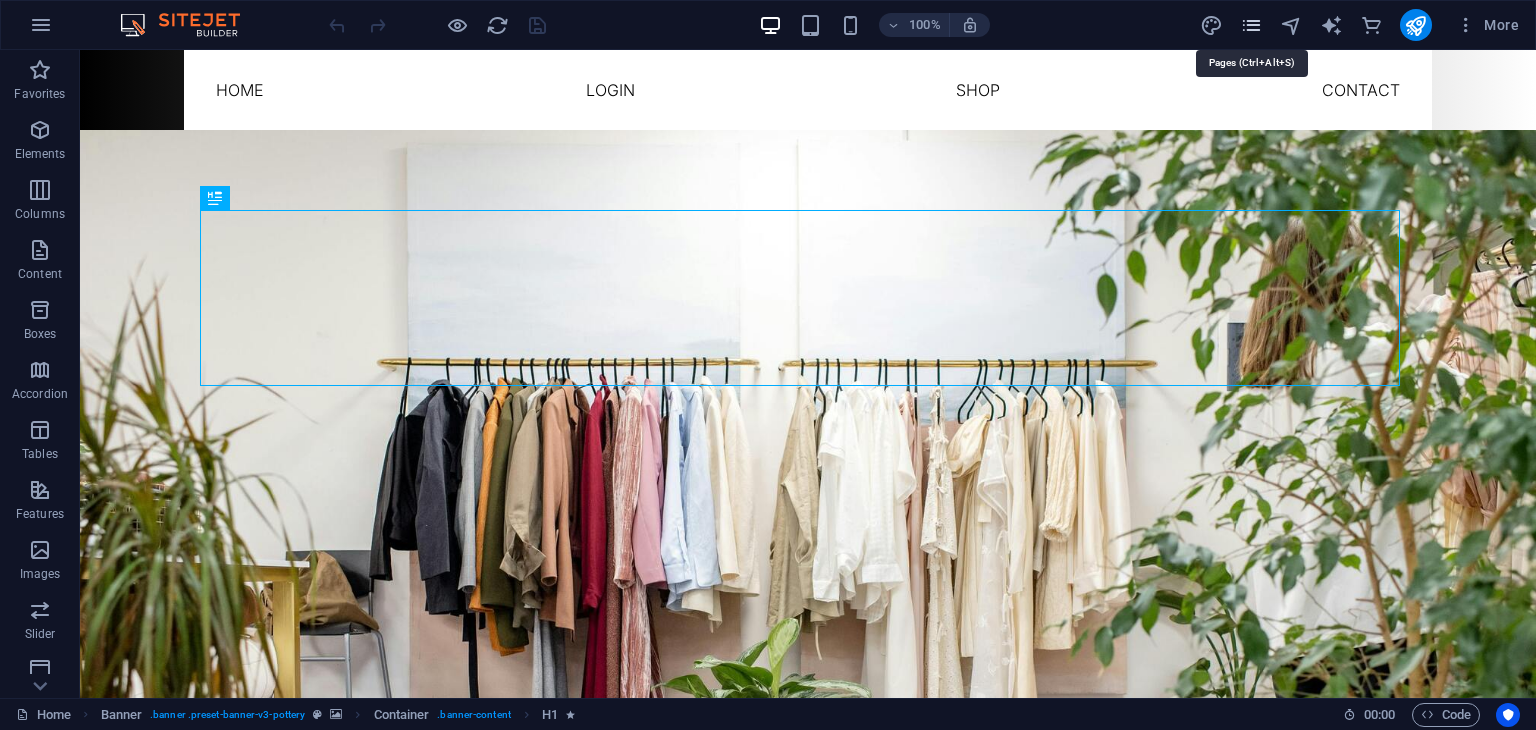 click at bounding box center (1251, 25) 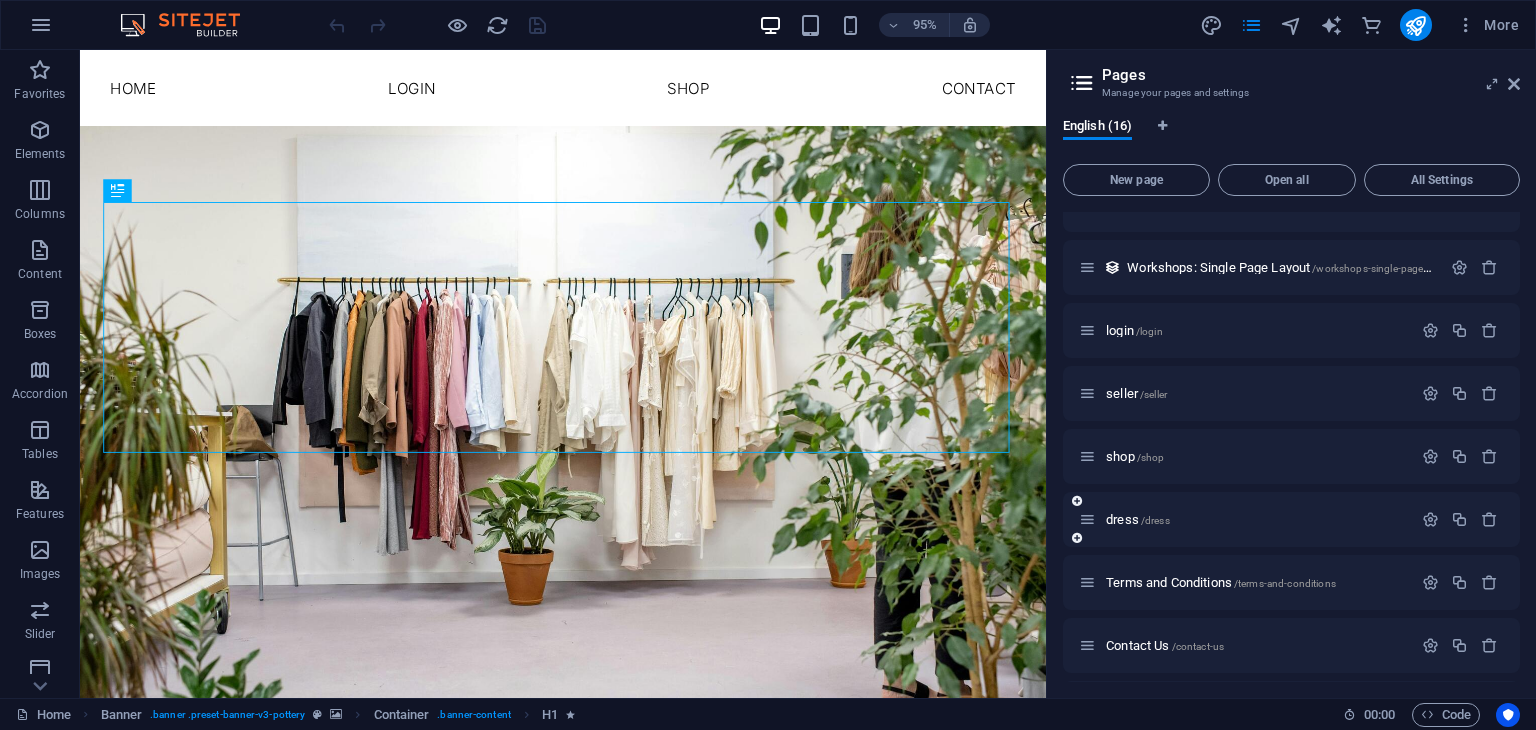 scroll, scrollTop: 348, scrollLeft: 0, axis: vertical 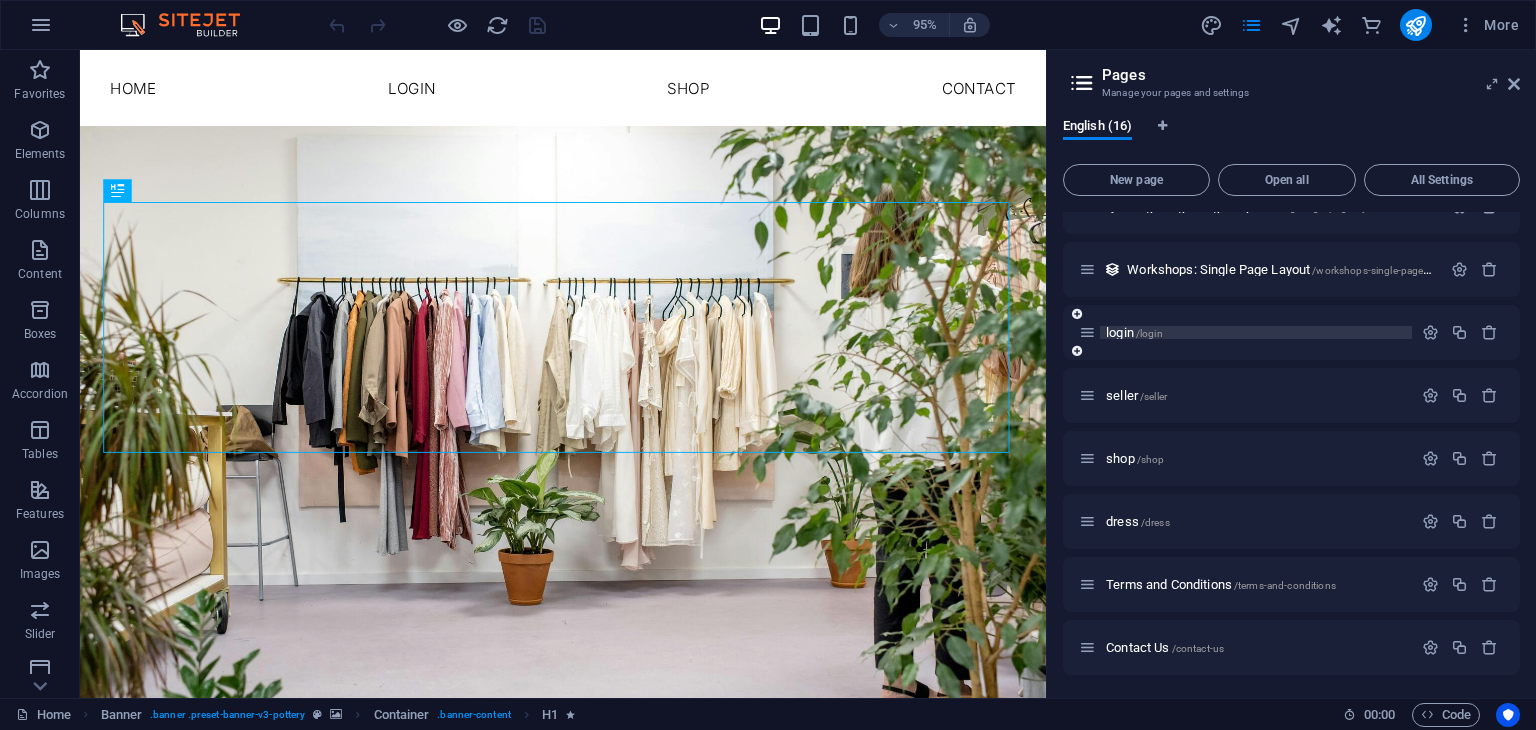 click on "login /login" at bounding box center (1134, 332) 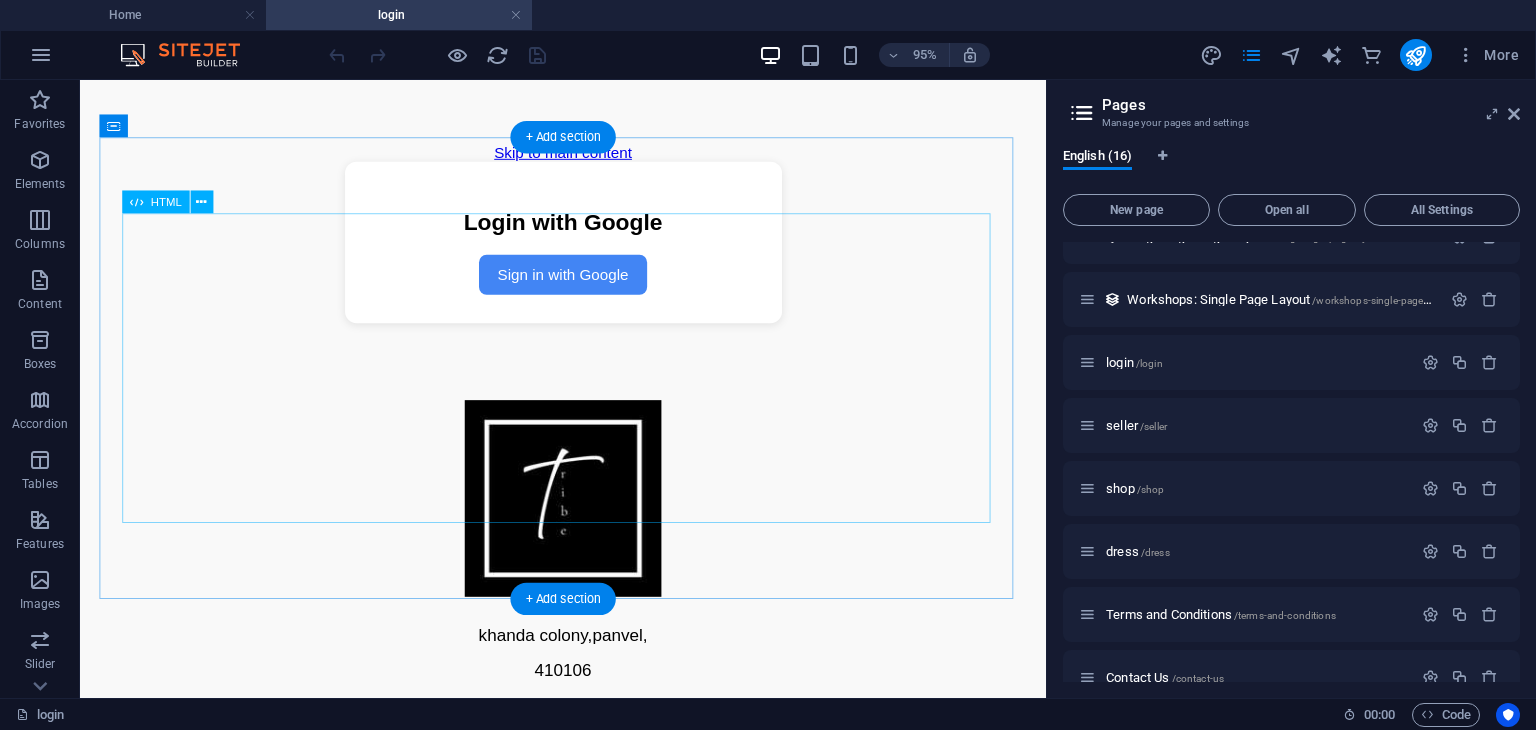 scroll, scrollTop: 0, scrollLeft: 0, axis: both 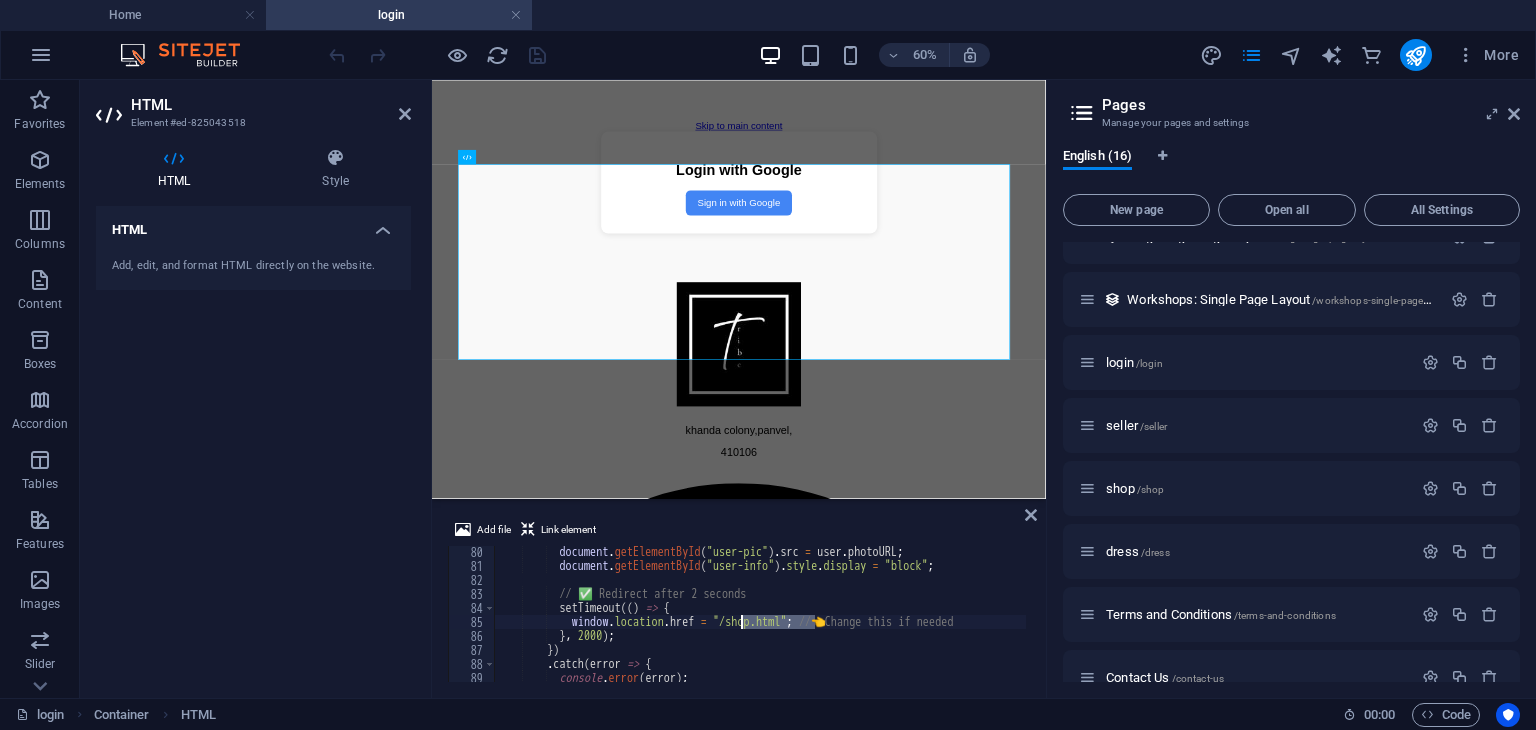 drag, startPoint x: 812, startPoint y: 620, endPoint x: 743, endPoint y: 622, distance: 69.02898 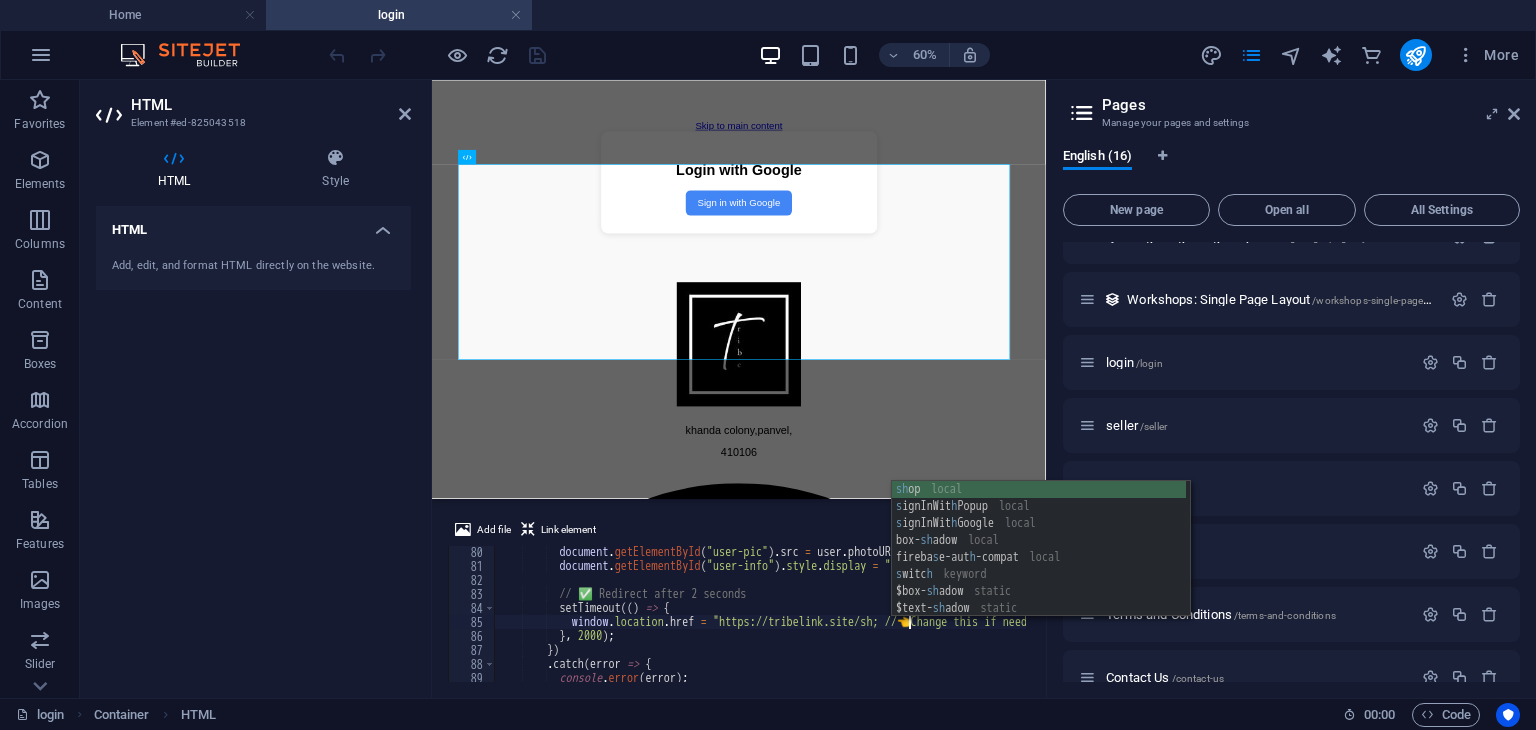 scroll, scrollTop: 0, scrollLeft: 35, axis: horizontal 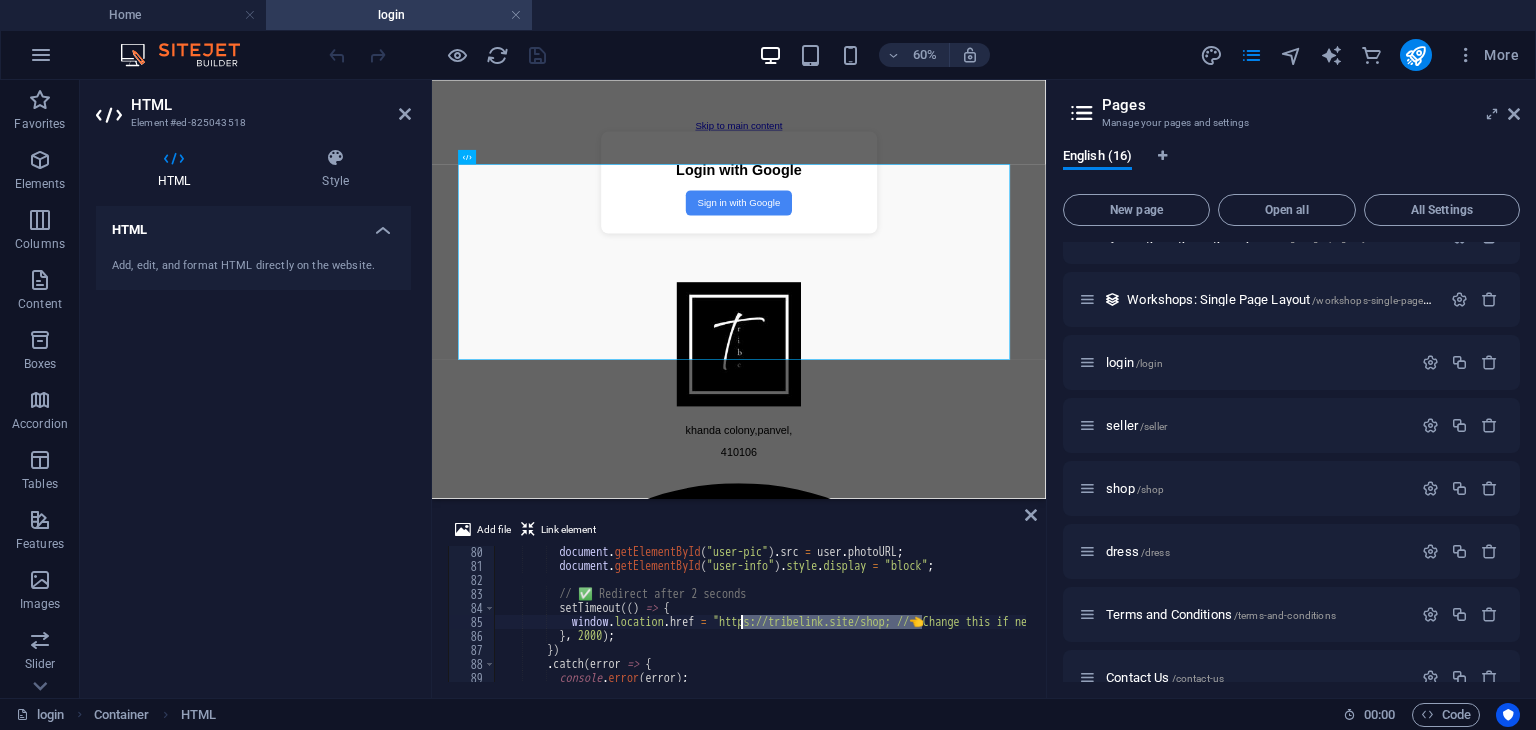 drag, startPoint x: 922, startPoint y: 624, endPoint x: 744, endPoint y: 623, distance: 178.0028 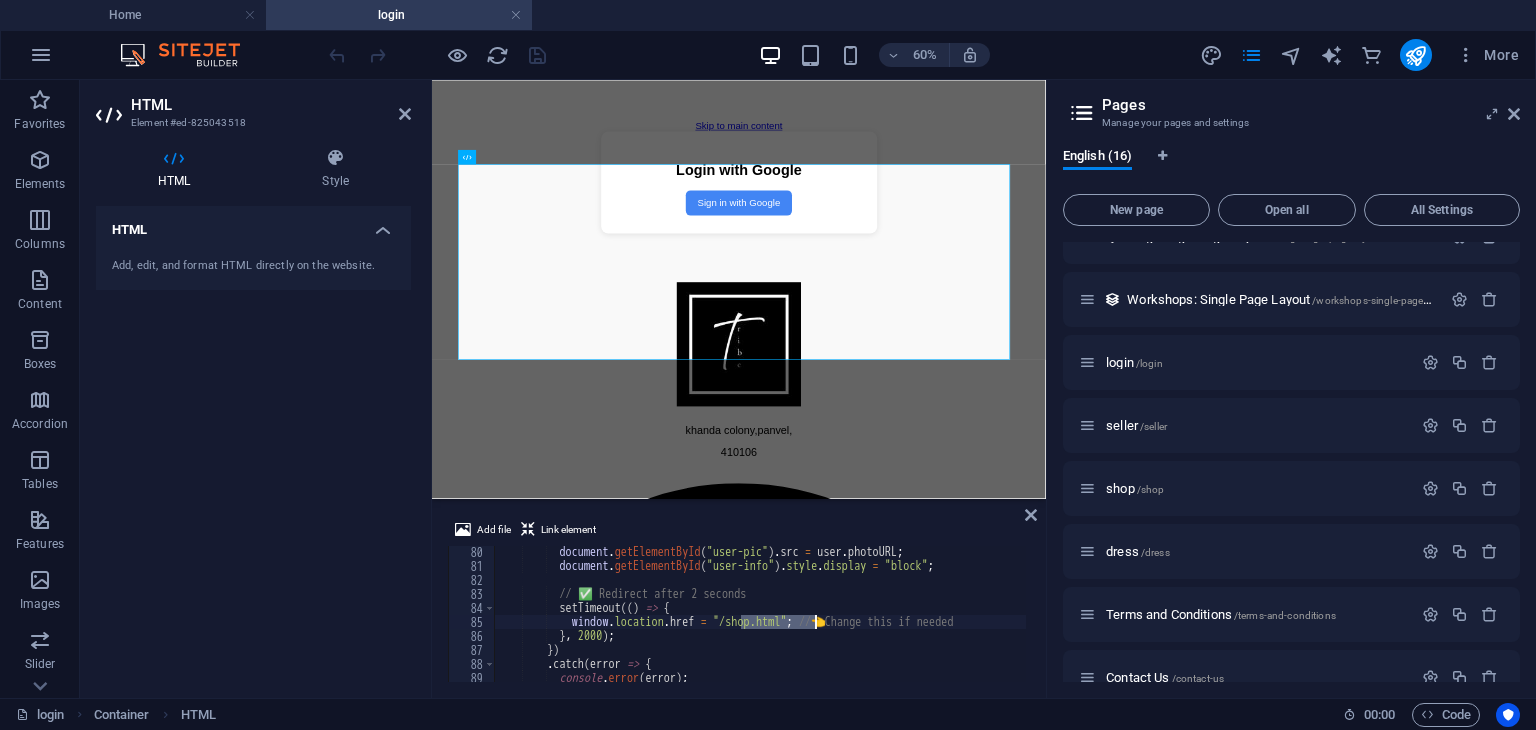 click on "document . getElementById ( "user-pic" ) . src   =   user . photoURL ;              document . getElementById ( "user-info" ) . style . display   =   "block" ;              // ✅ Redirect after 2 seconds              setTimeout (( )   =>   {                window . location . href   =   "/shop.html" ;   //  👈  Change this if needed              } ,   2000 ) ;           })           . catch ( error   =>   {              console . error ( error ) ;              alert ( "Login failed: "   +   error . message ) ;" at bounding box center [760, 614] 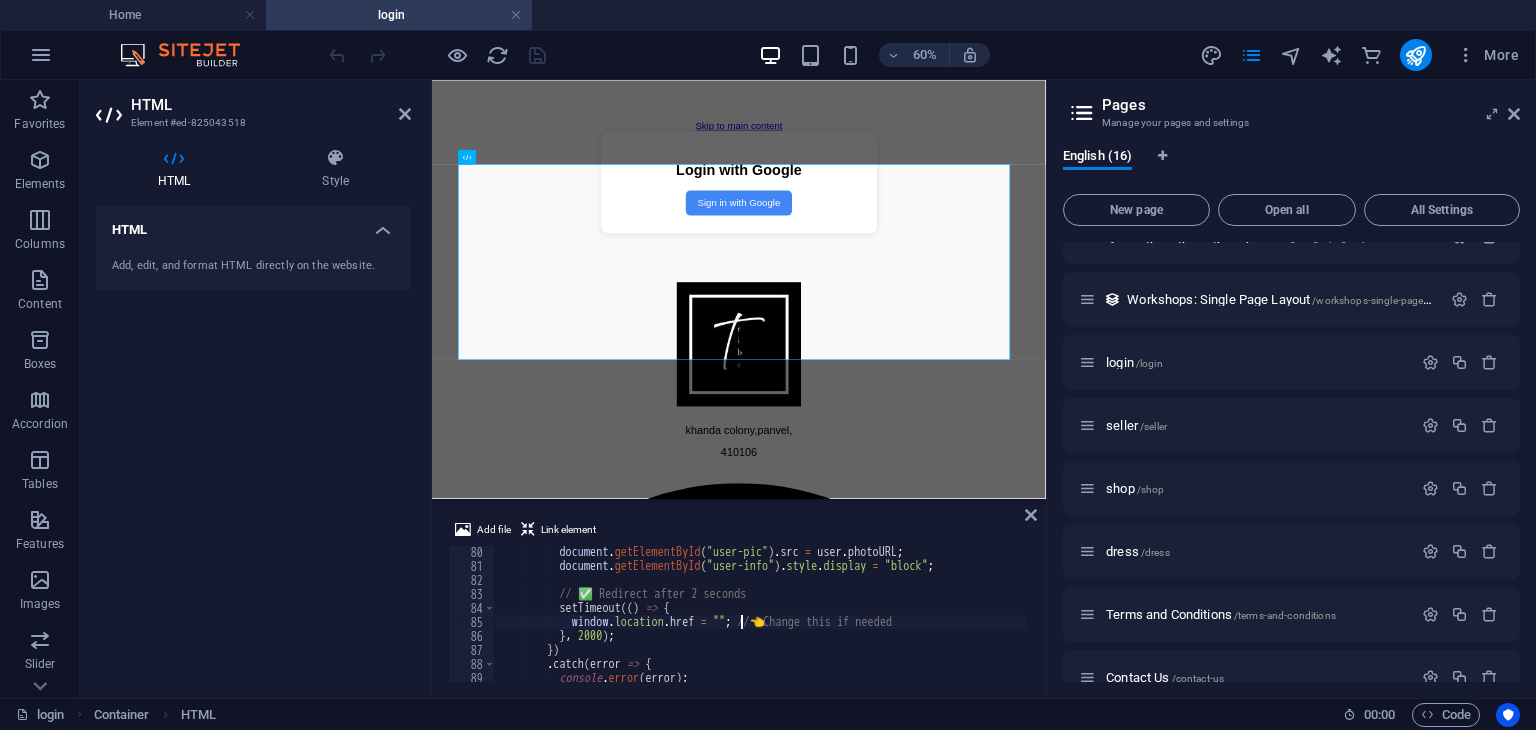 paste on "https://tribelink.site/shop" 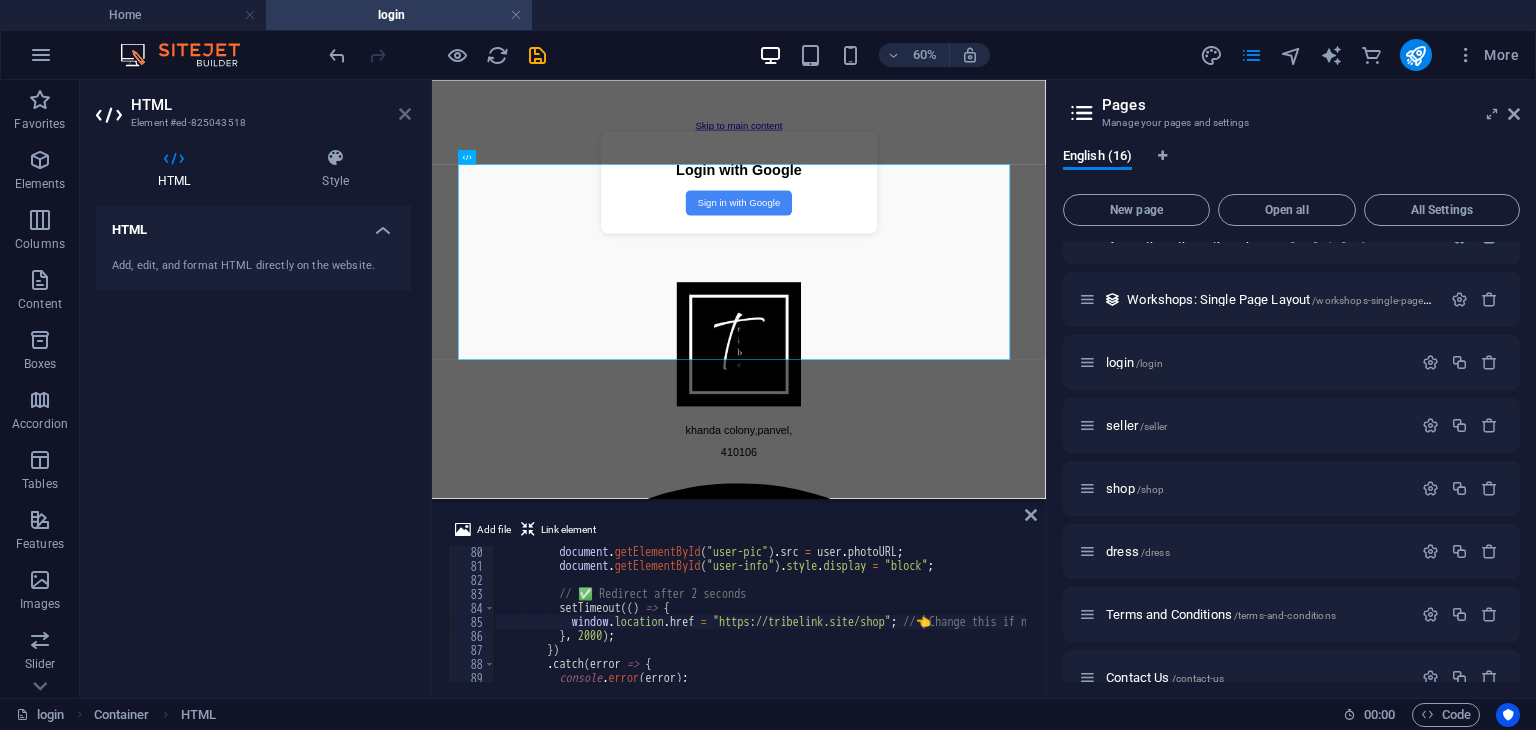 click at bounding box center [405, 114] 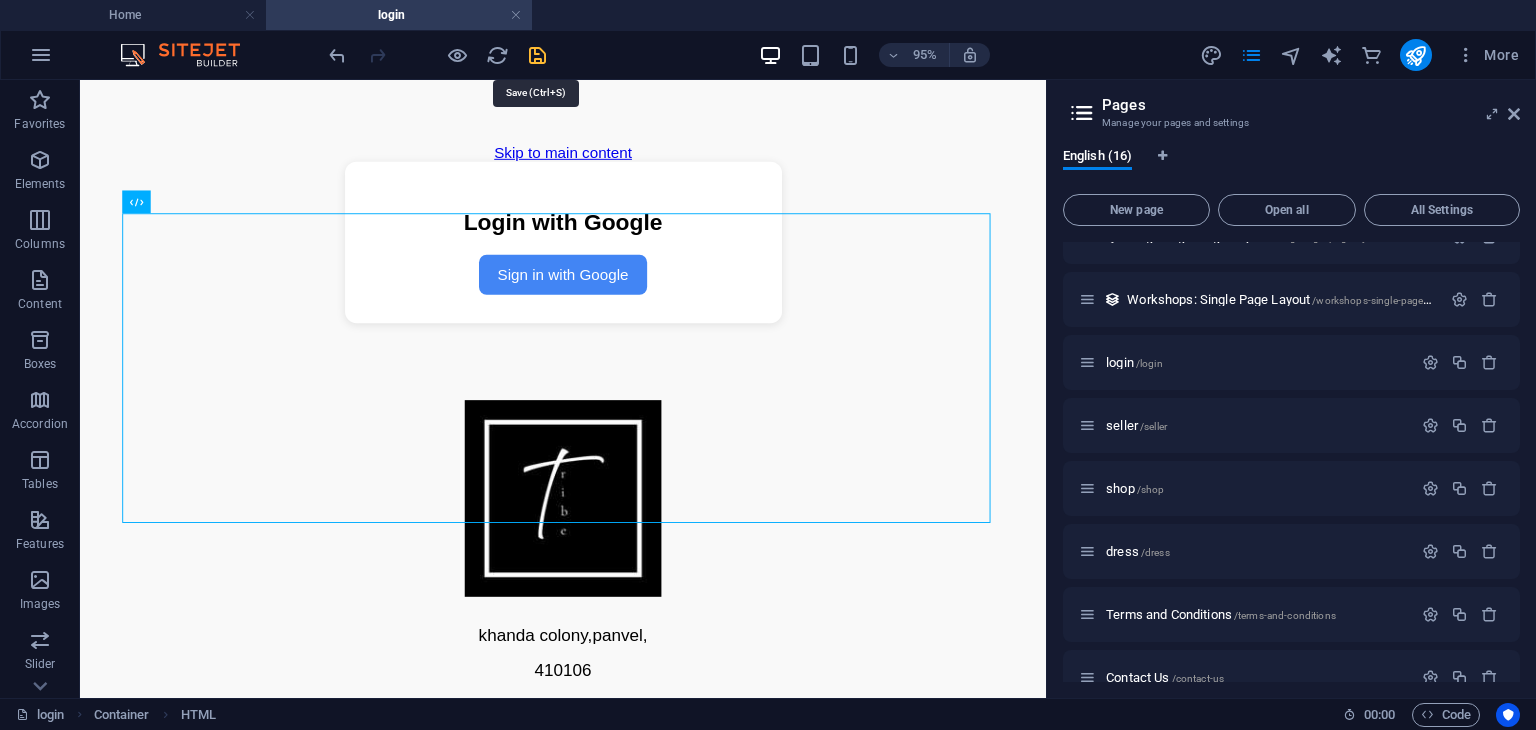 click at bounding box center (537, 55) 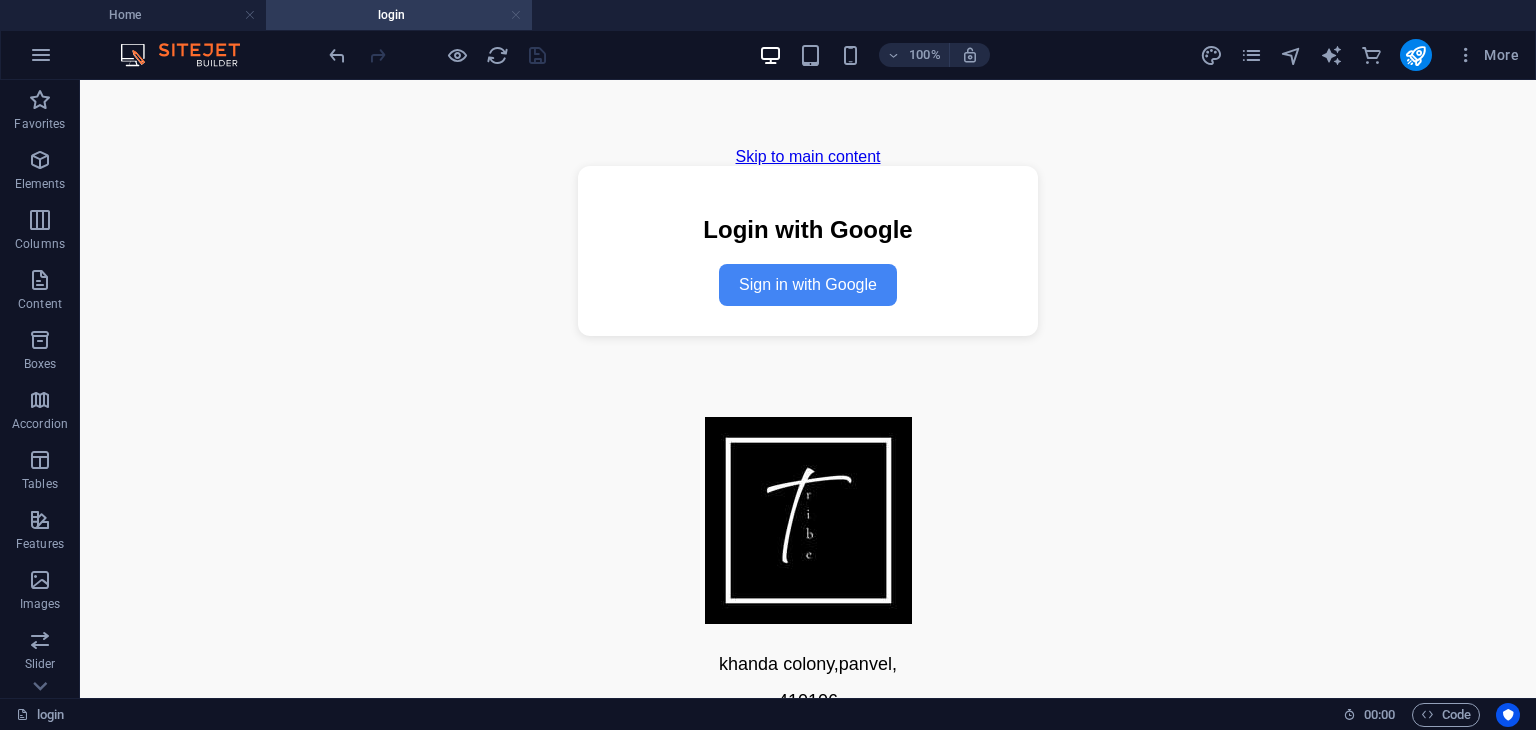 click at bounding box center (516, 15) 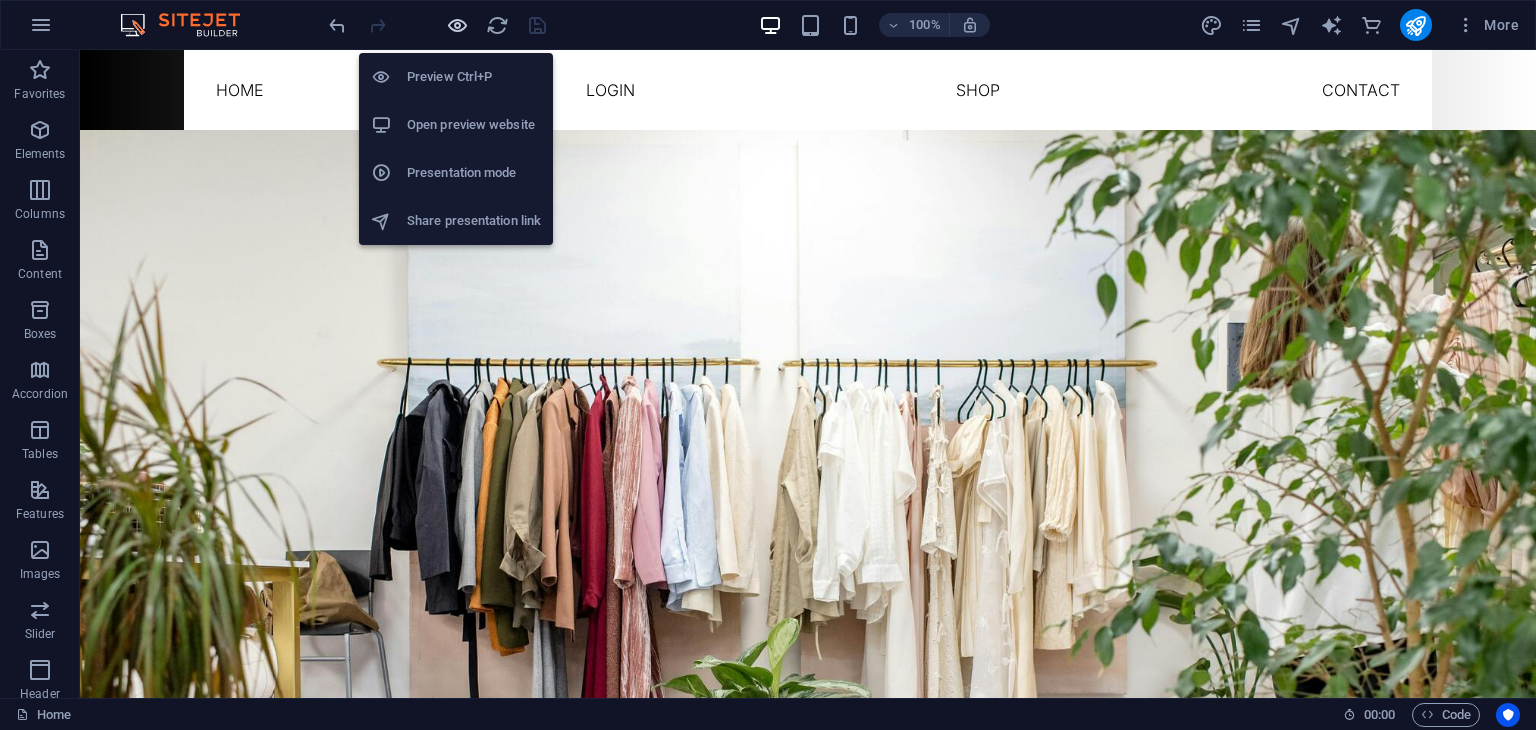 click at bounding box center [457, 25] 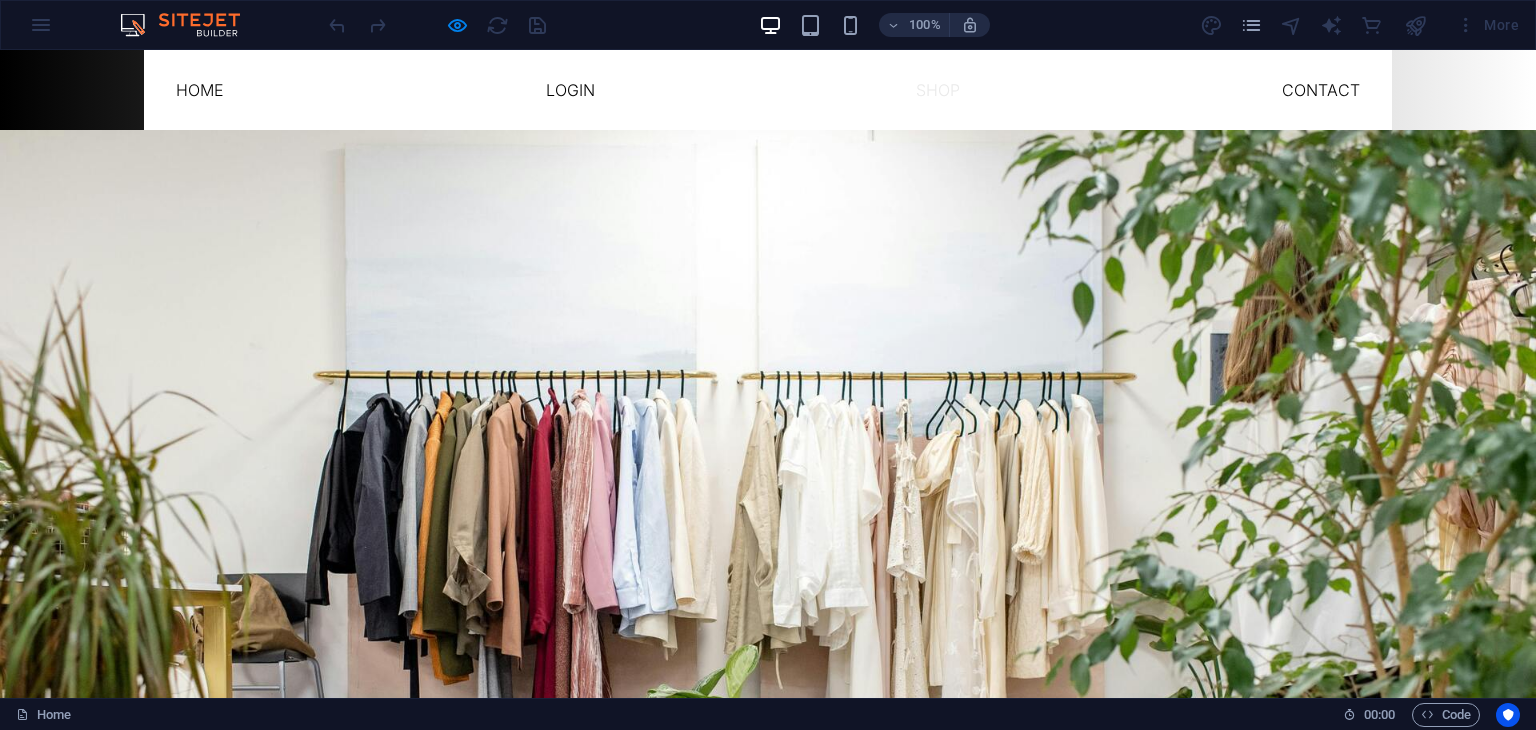 click on "shop" at bounding box center (938, 90) 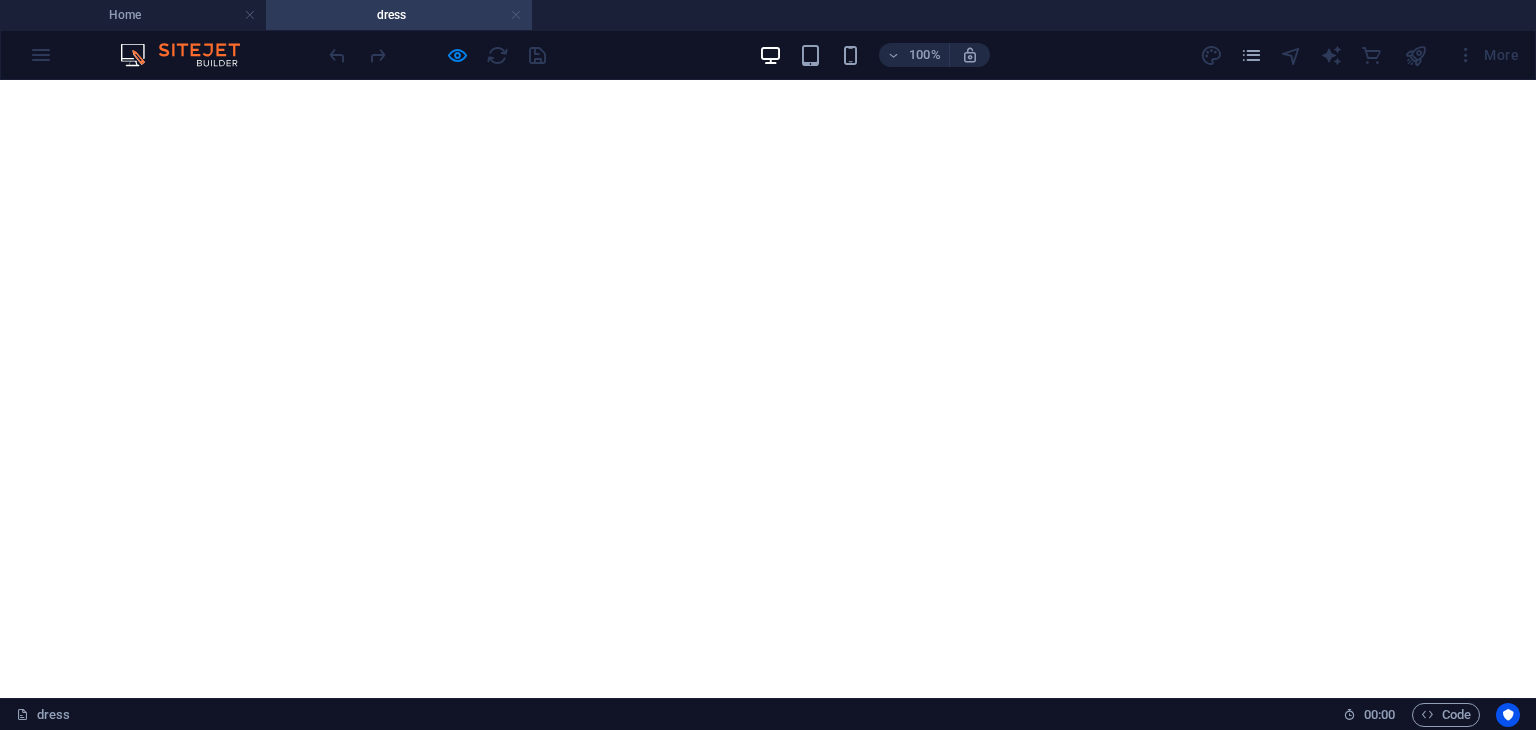 click at bounding box center (516, 15) 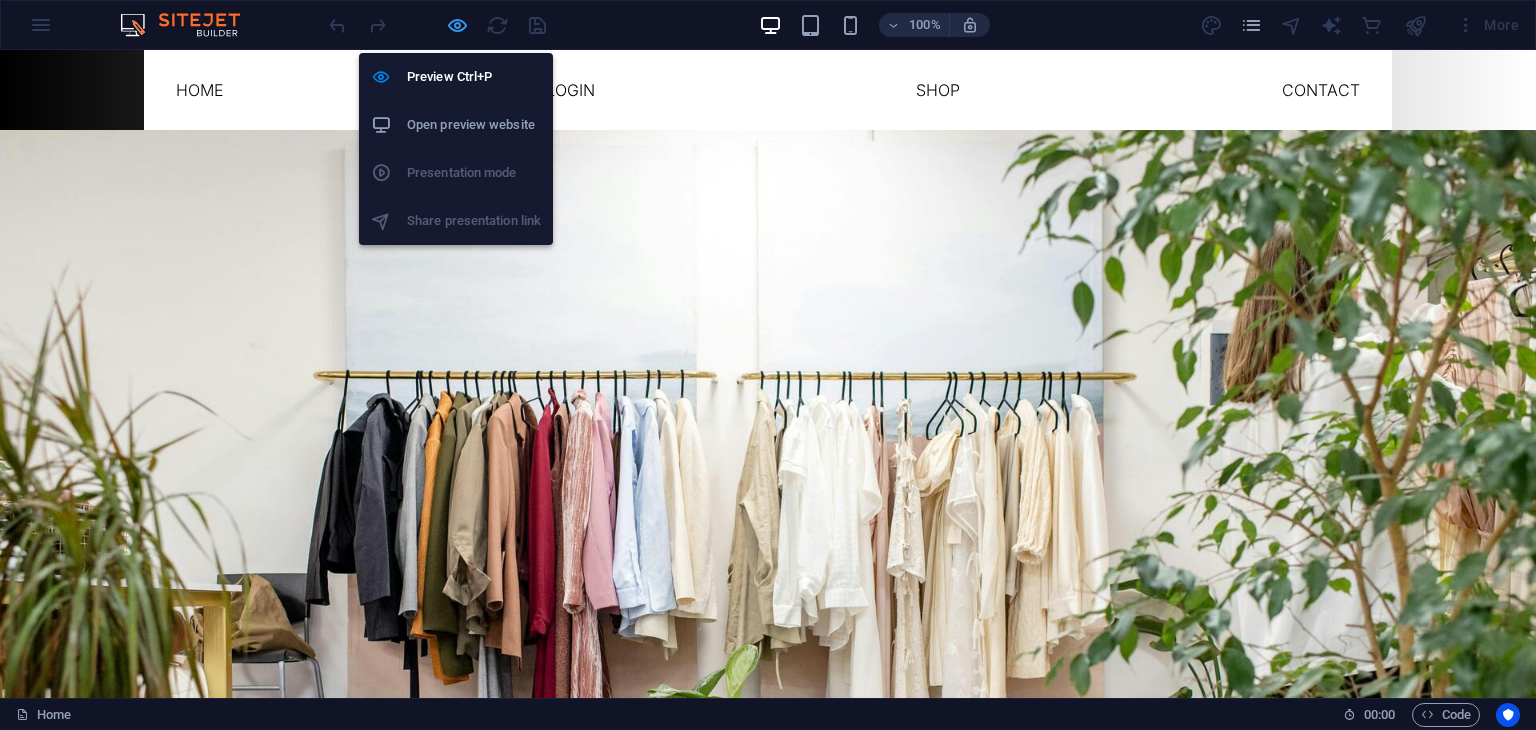 click at bounding box center [457, 25] 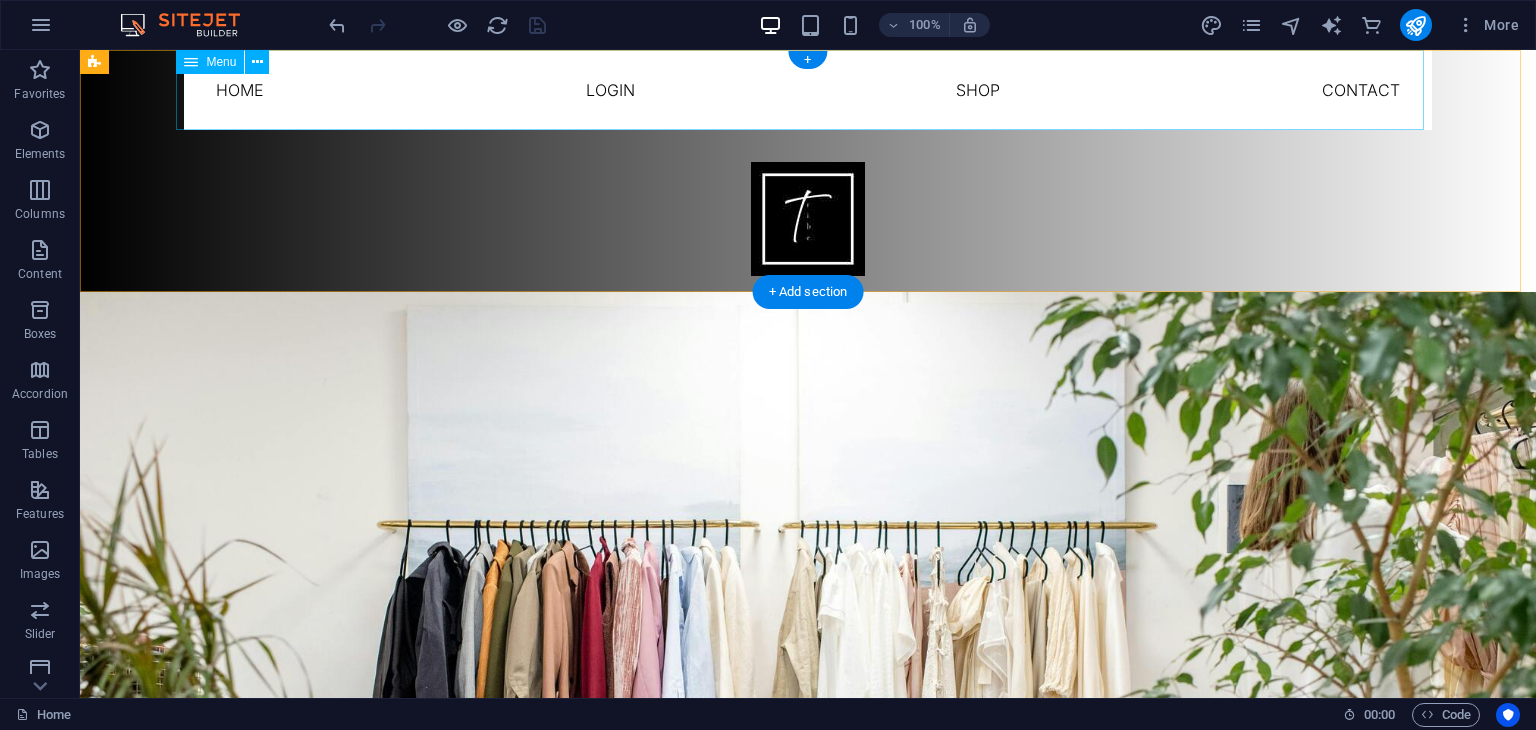 type 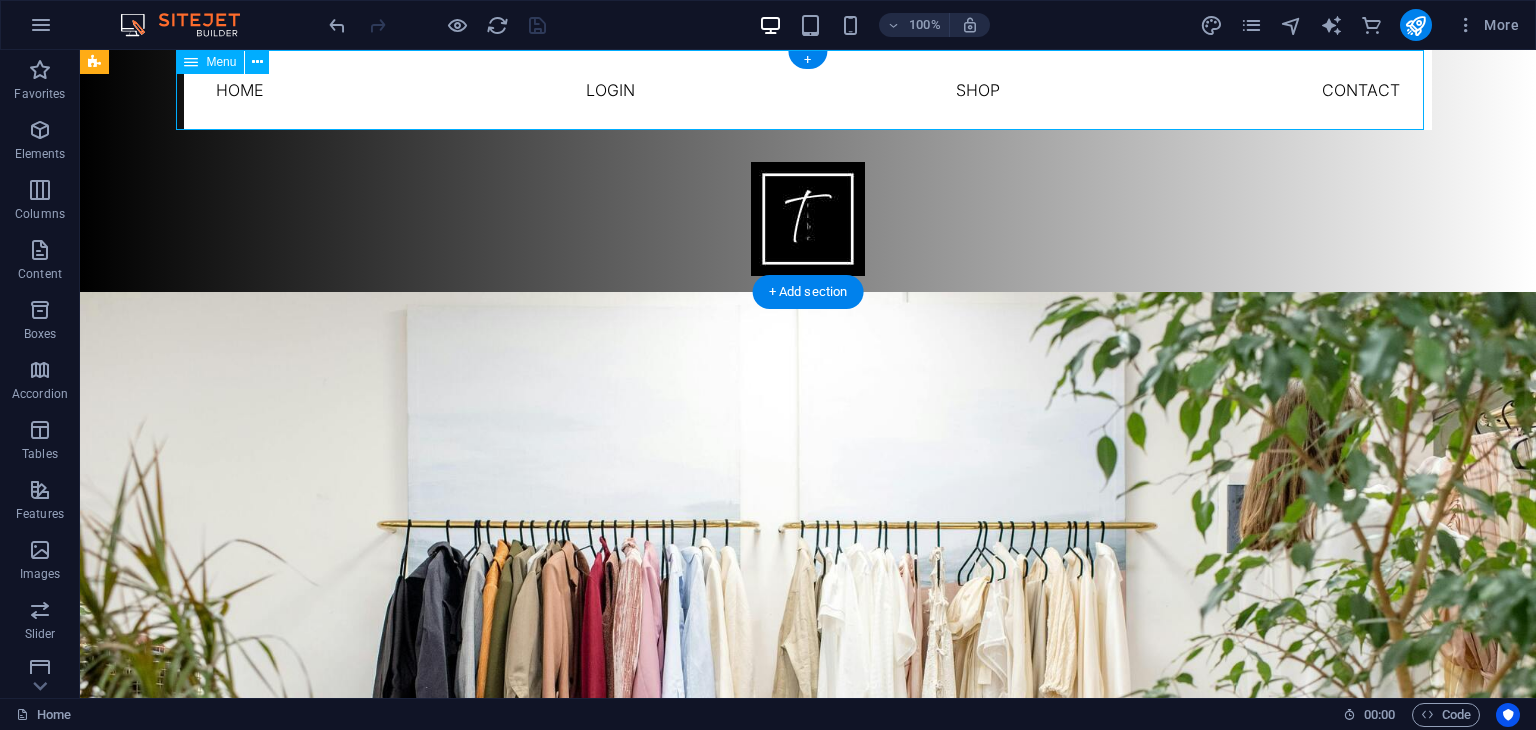 select 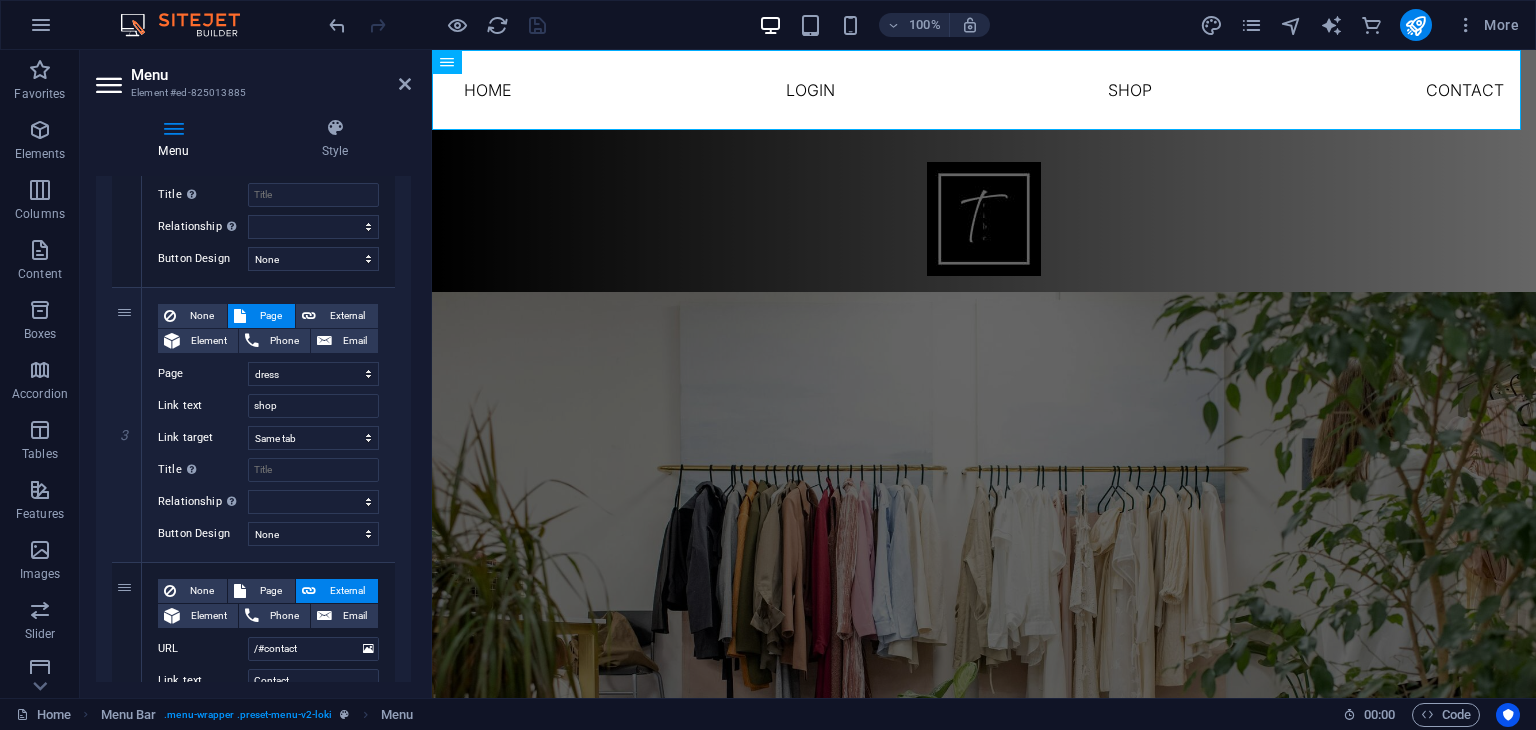 scroll, scrollTop: 671, scrollLeft: 0, axis: vertical 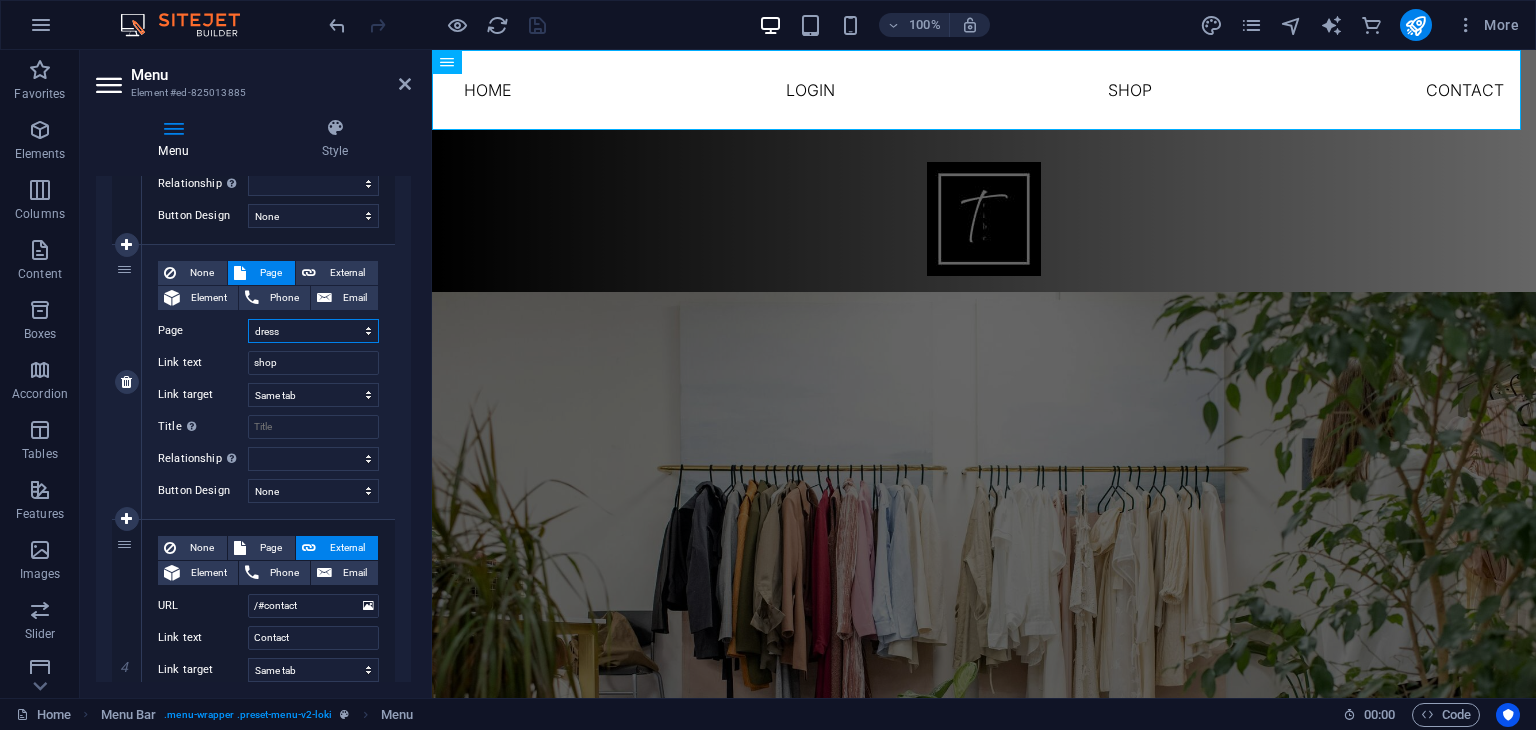 click on "Home Blog Subpage Legal Notice Privacy login seller shop dress Terms and Conditions Contact Us Cancellation and Refund Shipping and Delivery inspectproduct" at bounding box center (313, 331) 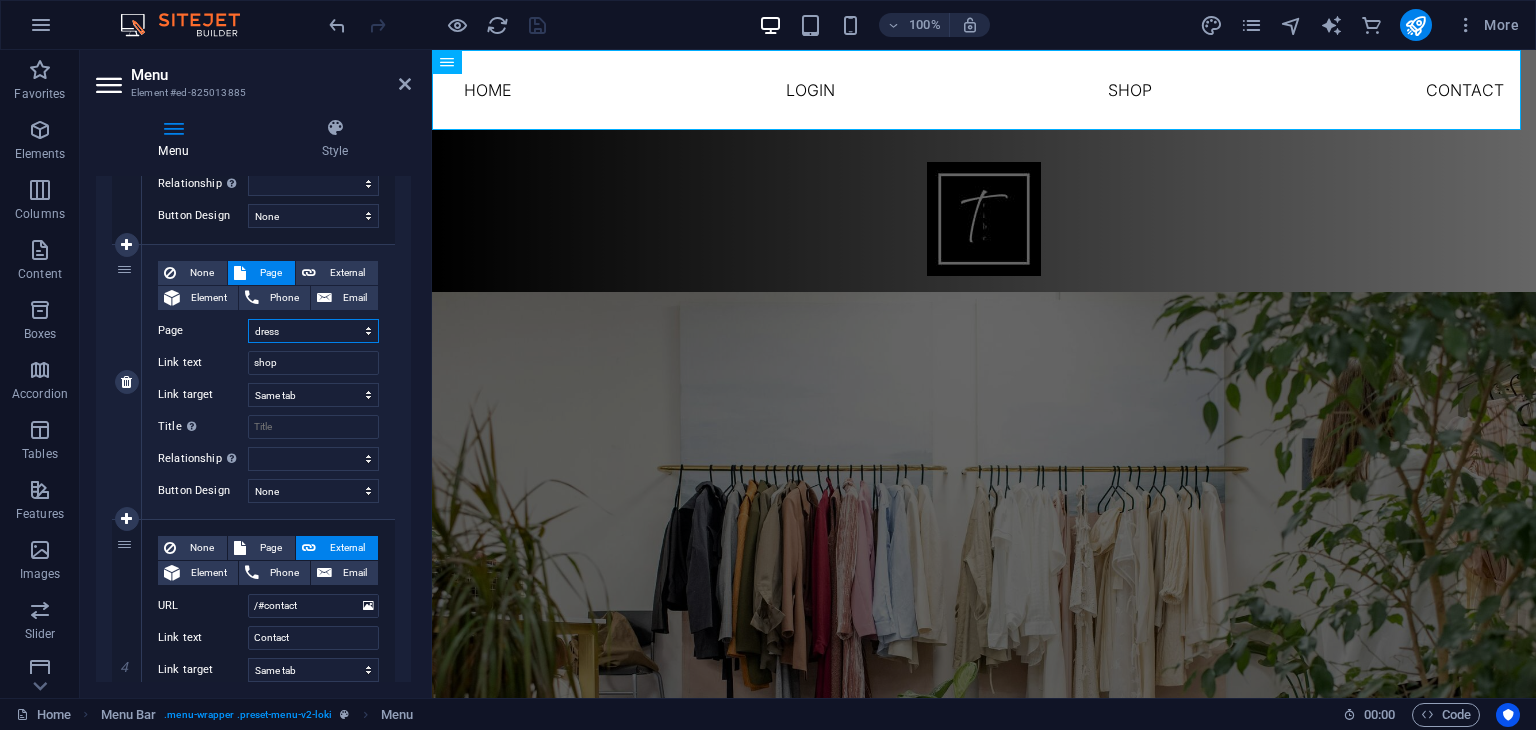select on "7" 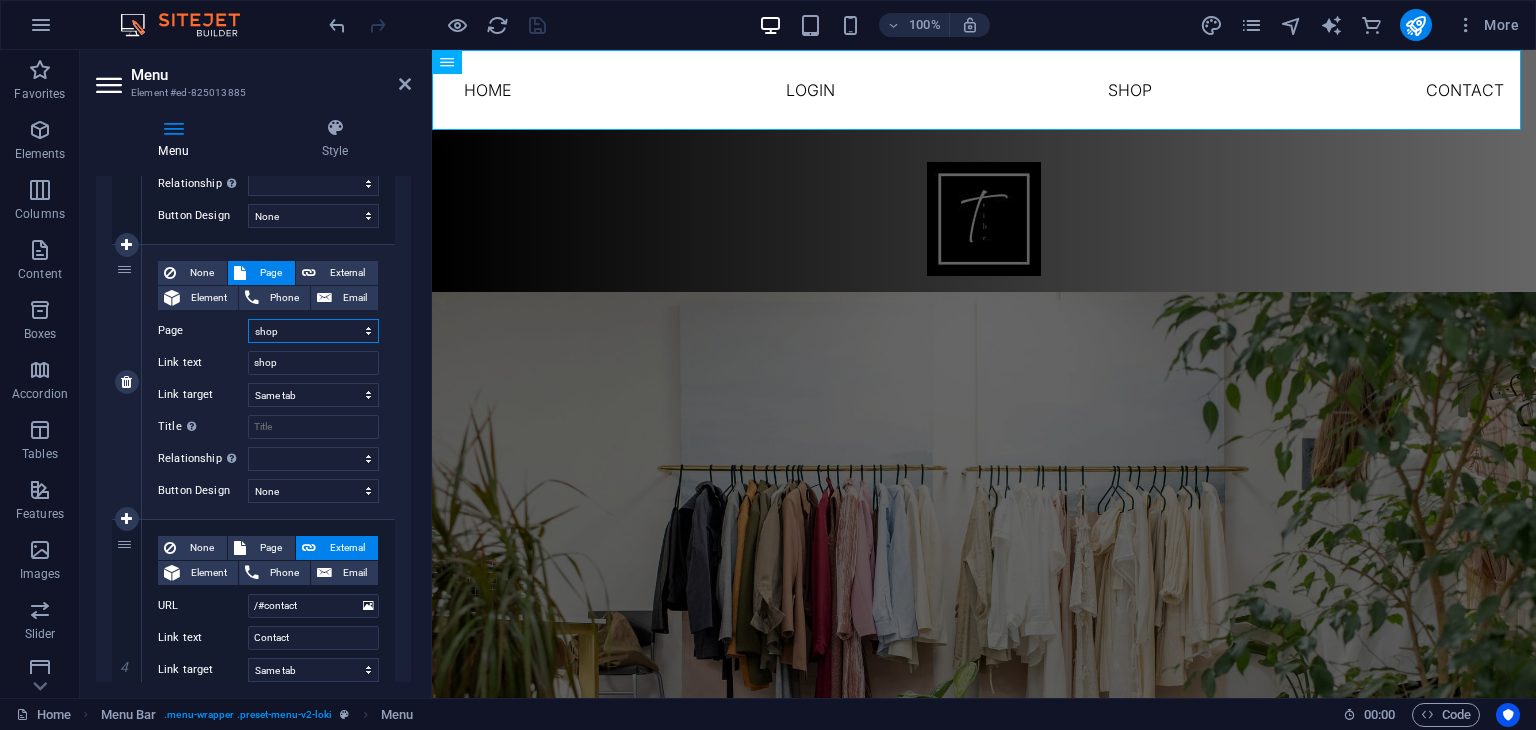 click on "Home Blog Subpage Legal Notice Privacy login seller shop dress Terms and Conditions Contact Us Cancellation and Refund Shipping and Delivery inspectproduct" at bounding box center [313, 331] 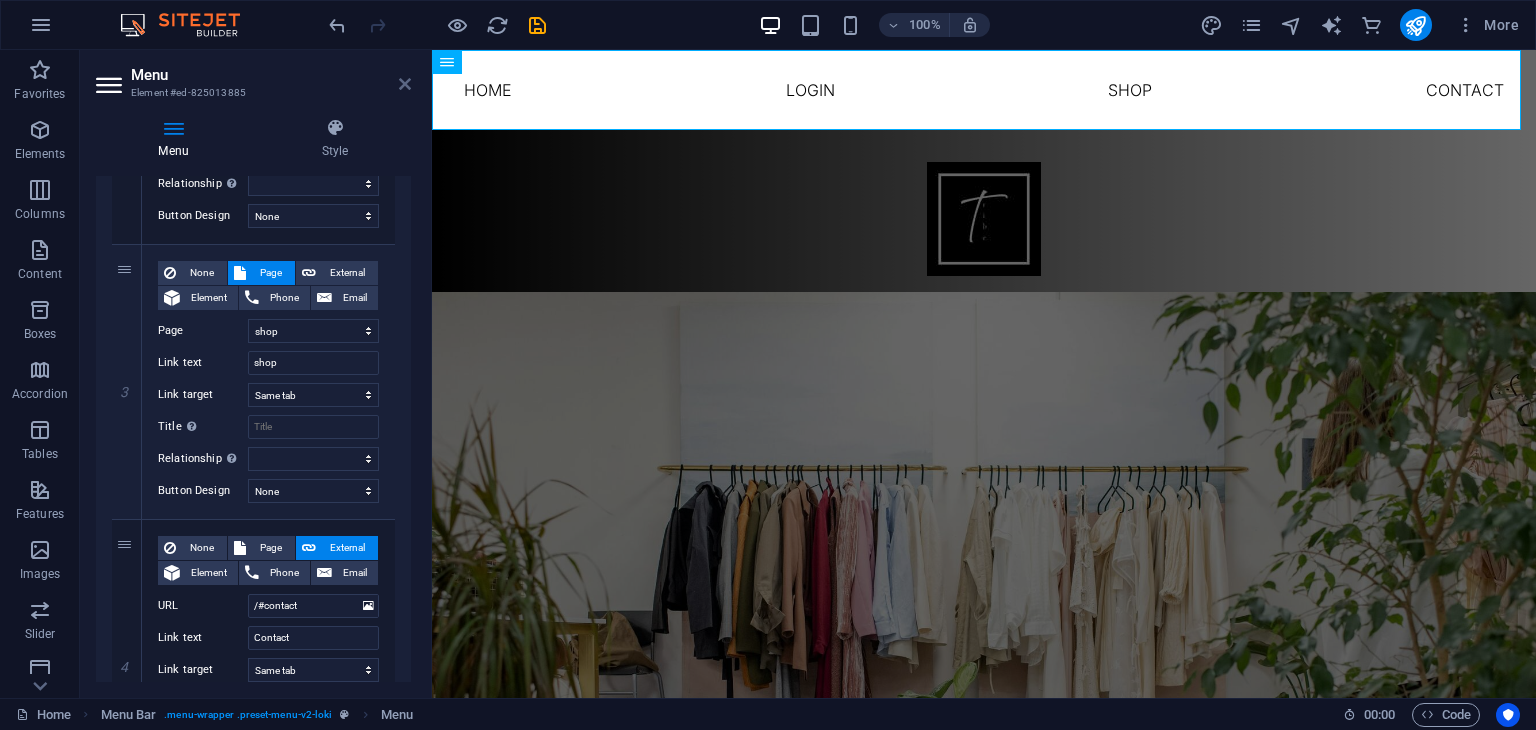 click at bounding box center (405, 84) 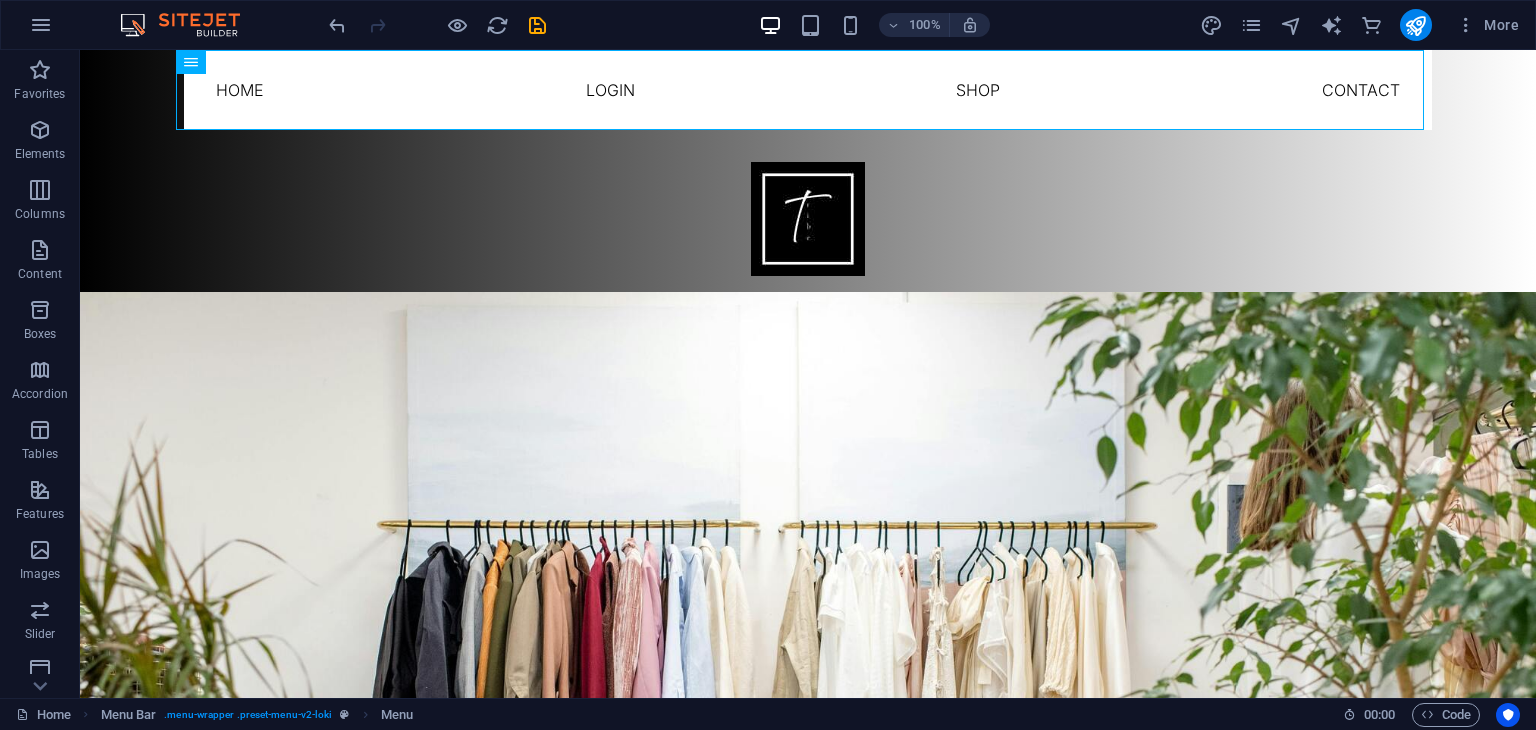 click at bounding box center (437, 25) 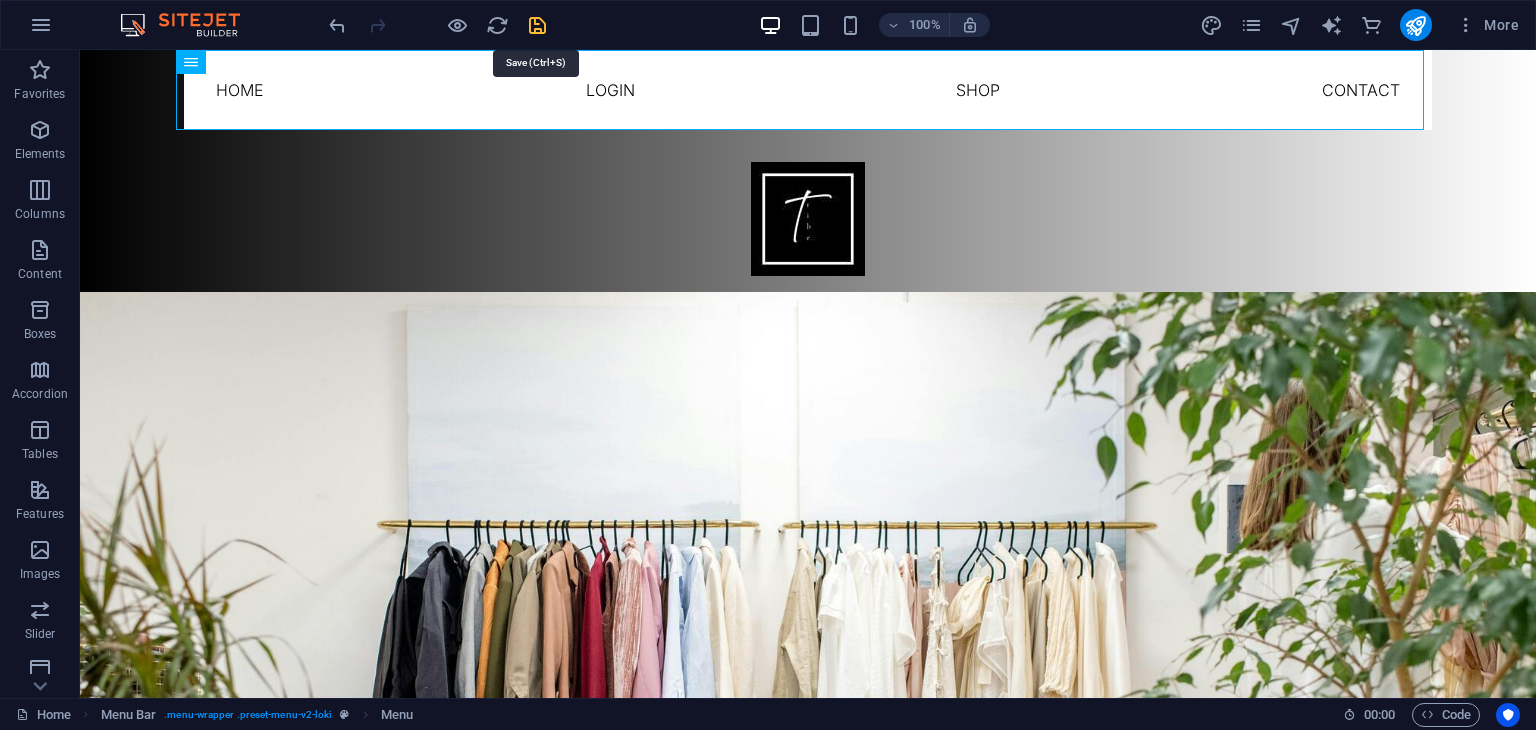 click at bounding box center [537, 25] 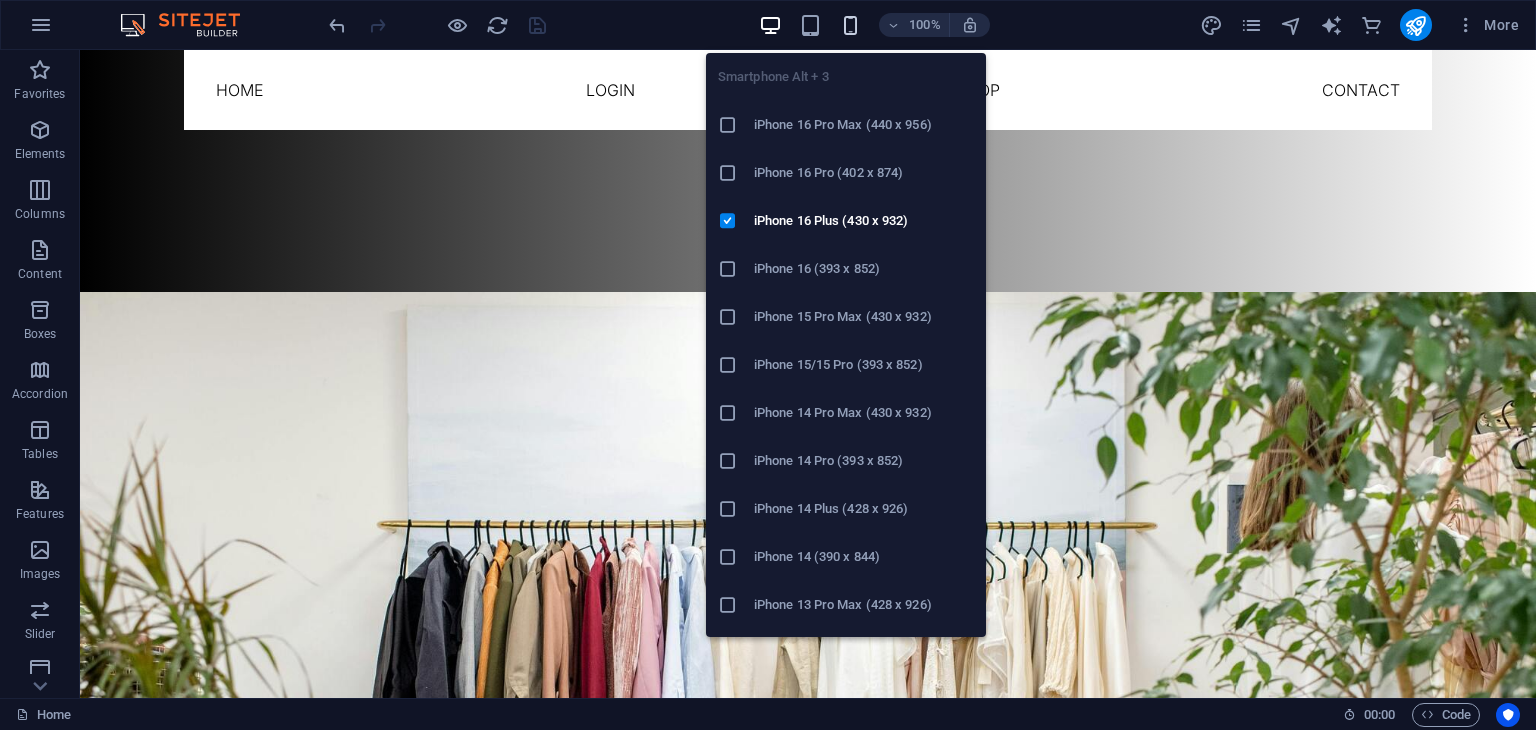 click at bounding box center (850, 25) 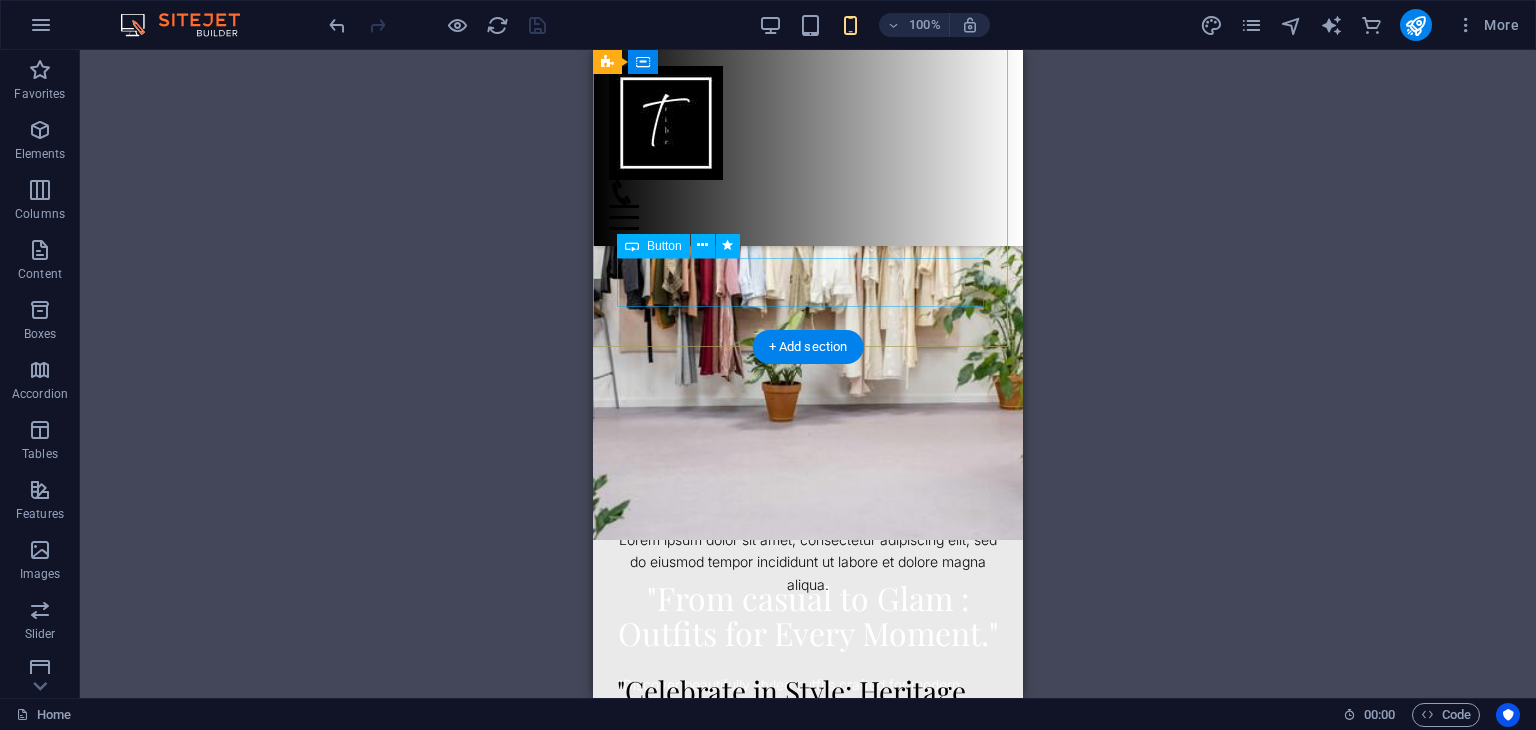 scroll, scrollTop: 0, scrollLeft: 0, axis: both 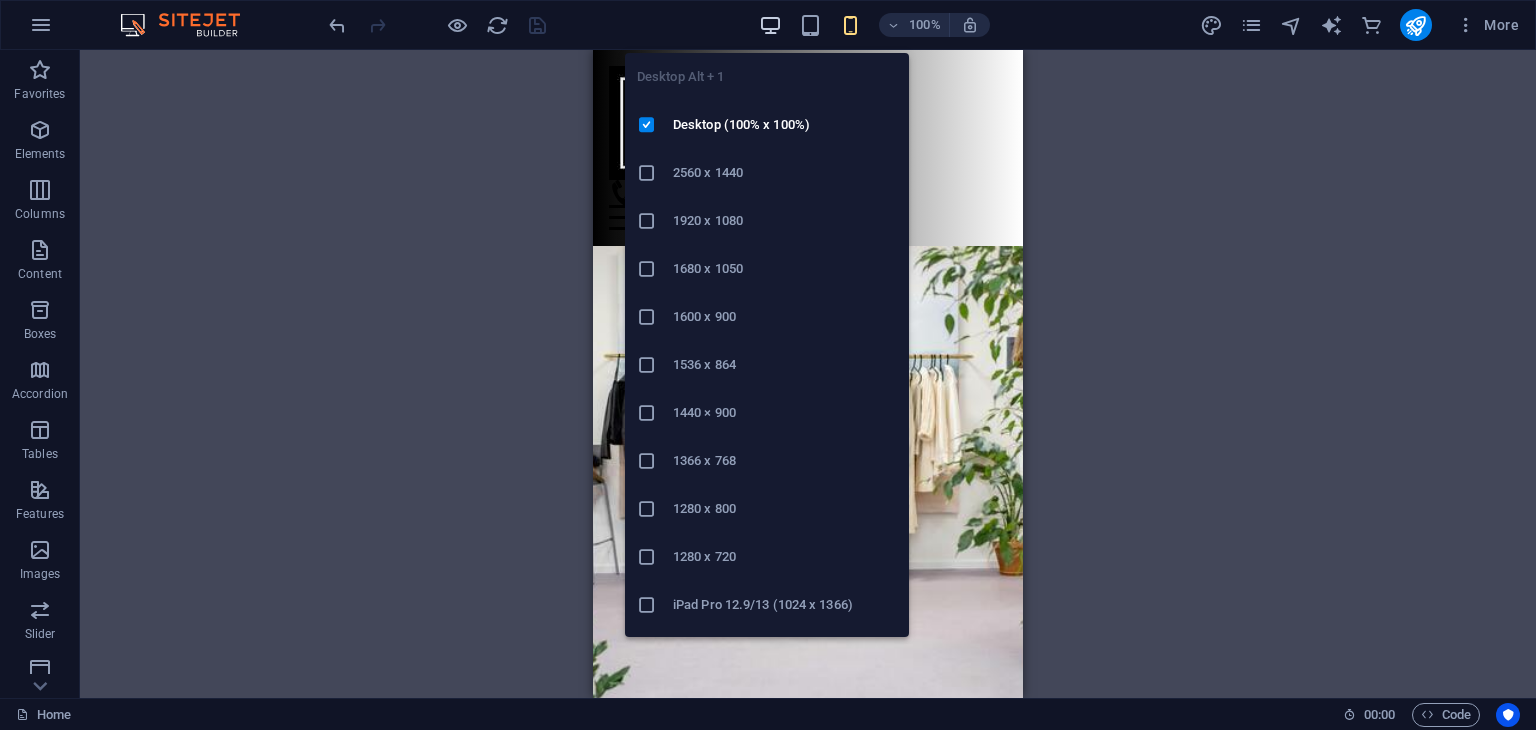 click at bounding box center (770, 25) 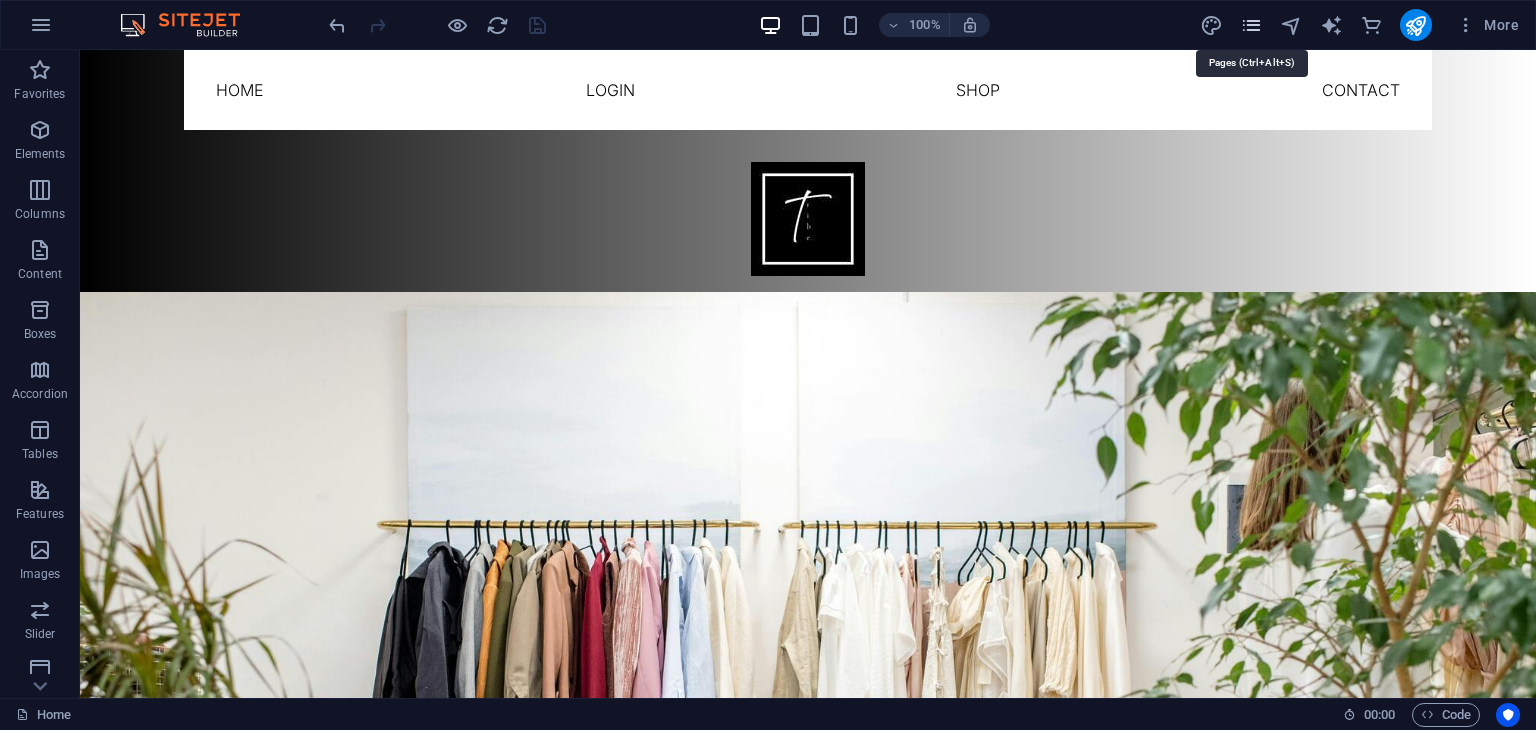 click at bounding box center [1251, 25] 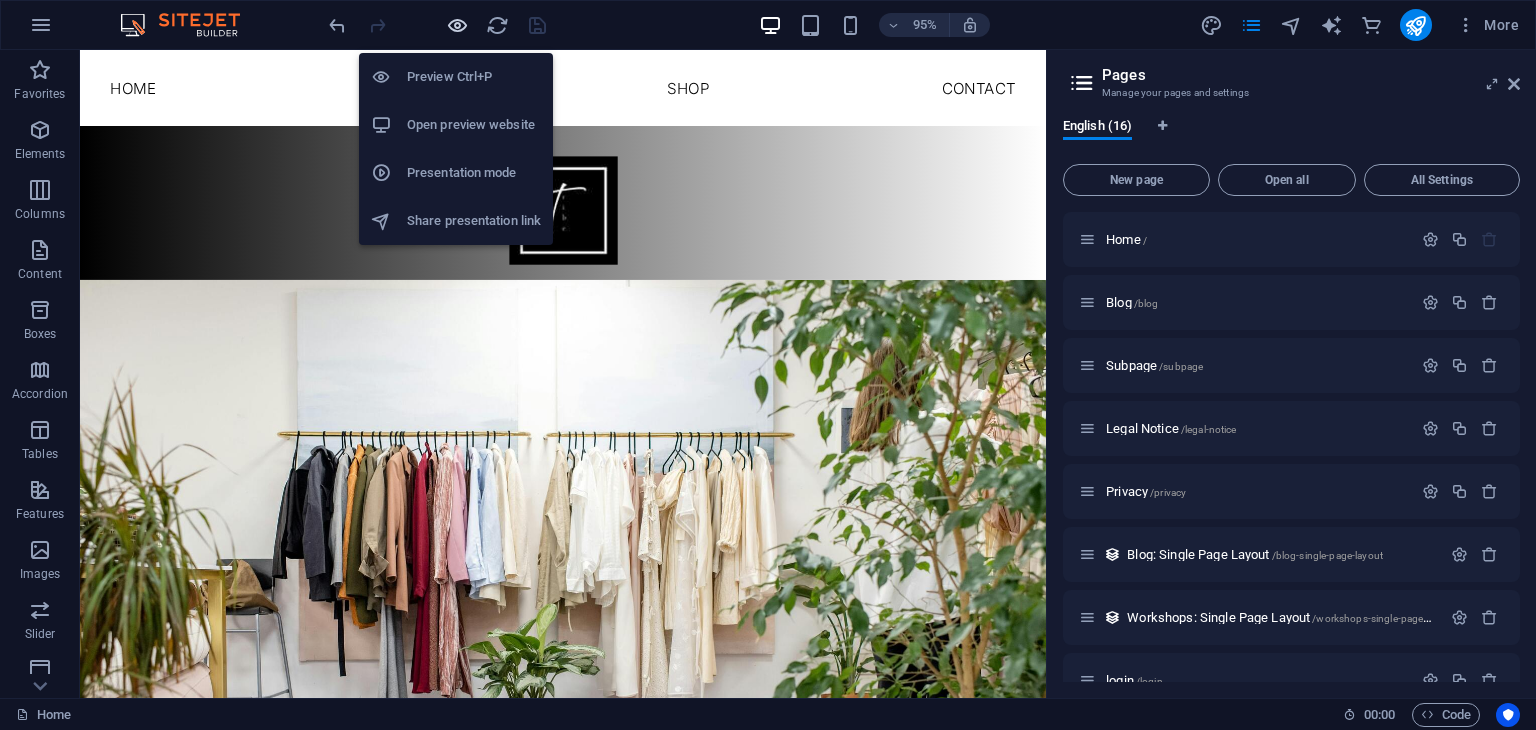 click at bounding box center (457, 25) 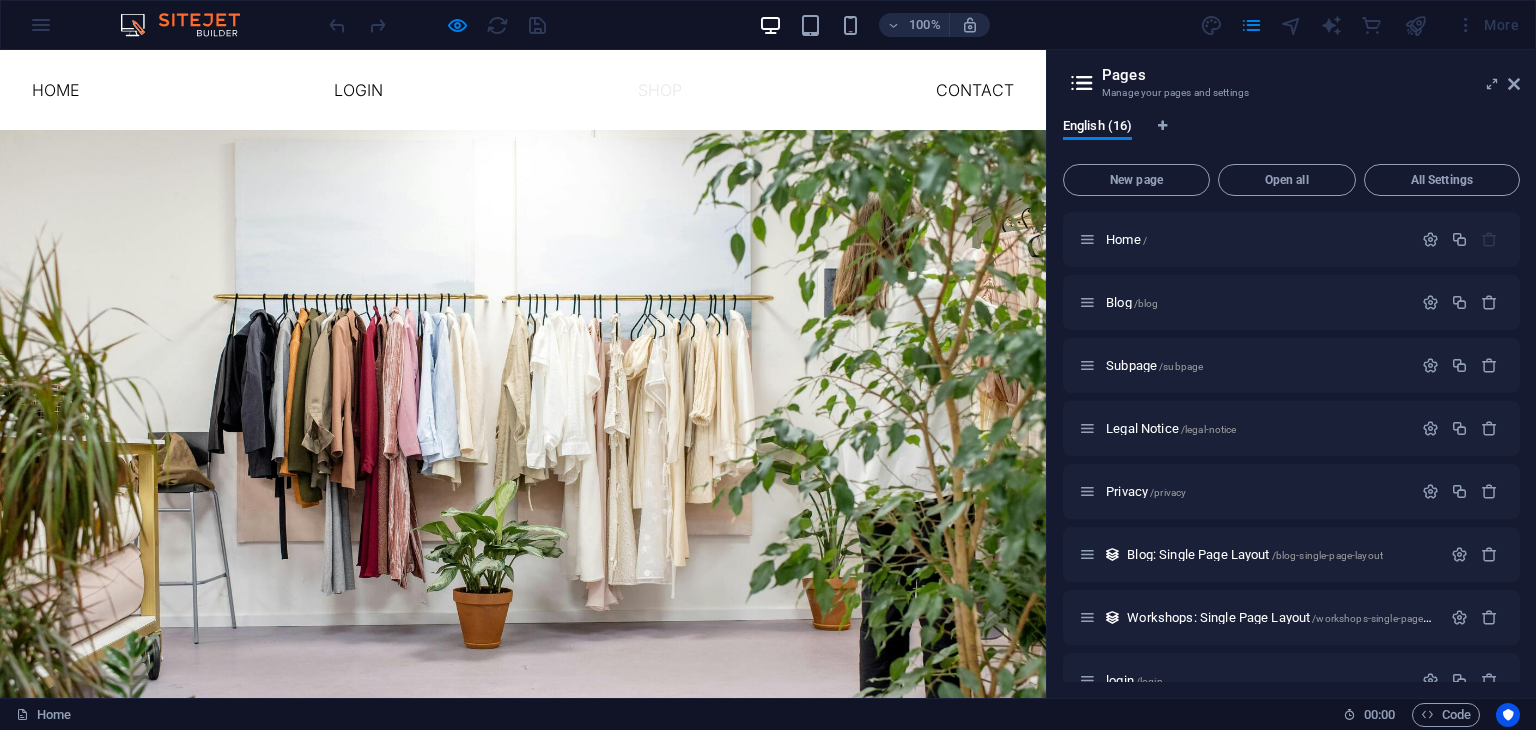 click on "shop" at bounding box center (660, 90) 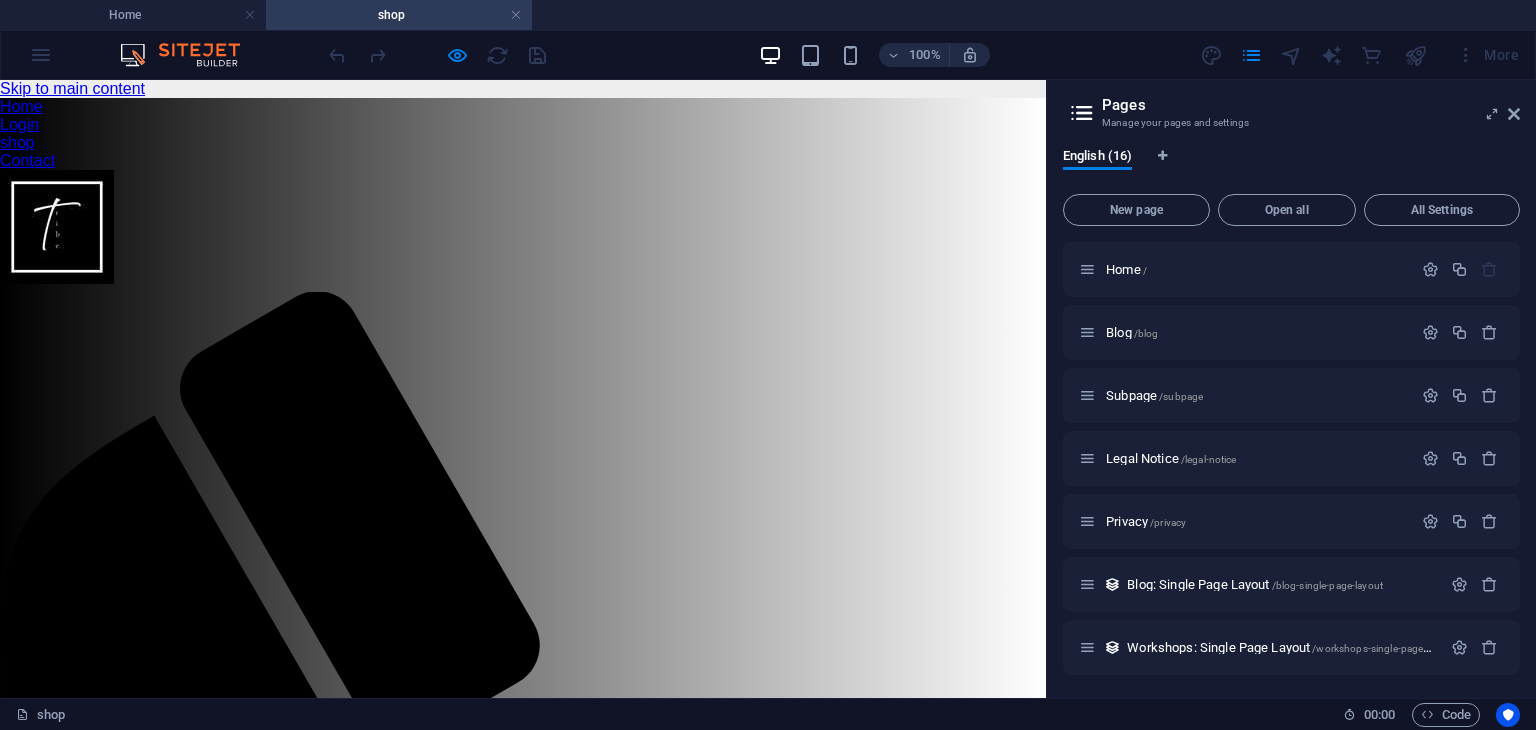 scroll, scrollTop: 0, scrollLeft: 0, axis: both 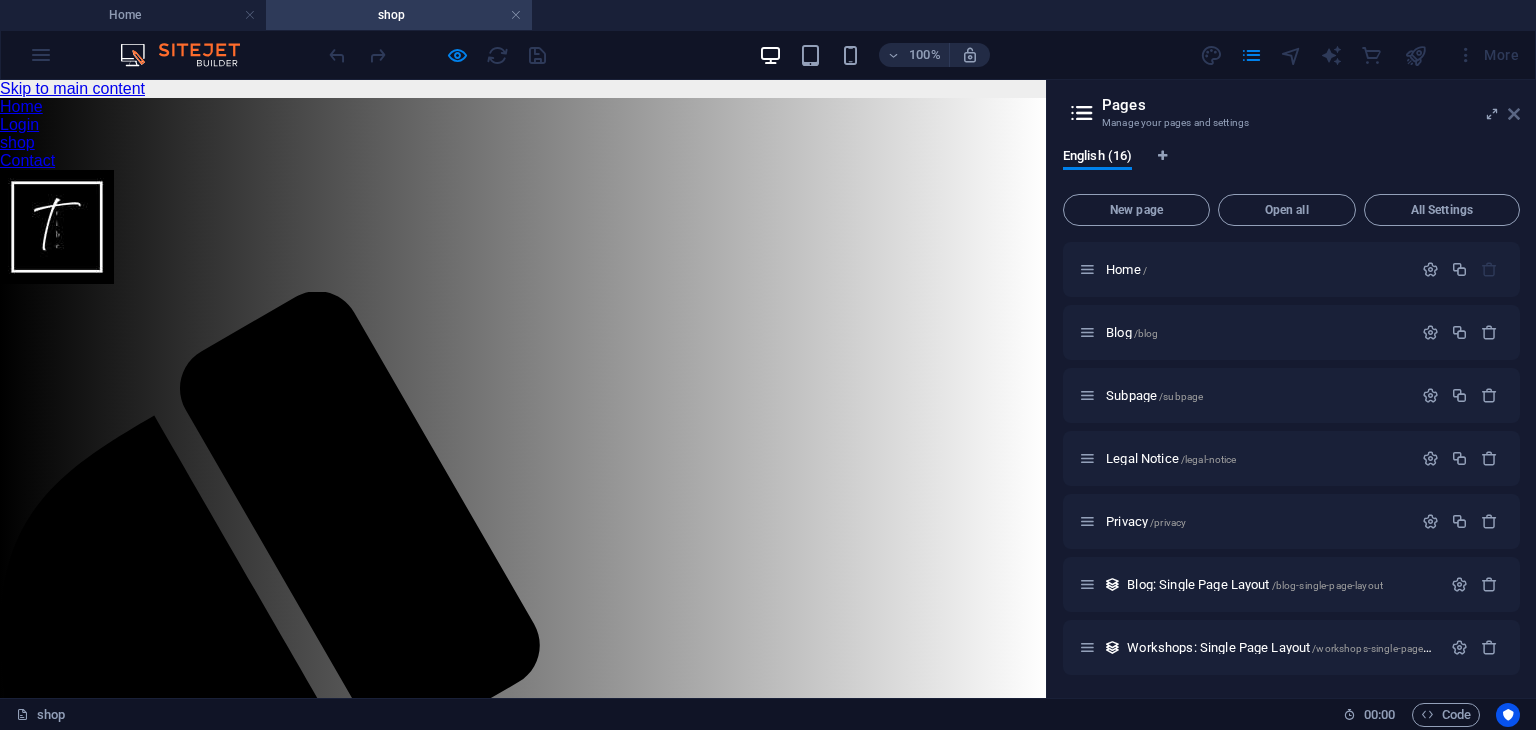 click at bounding box center (1514, 114) 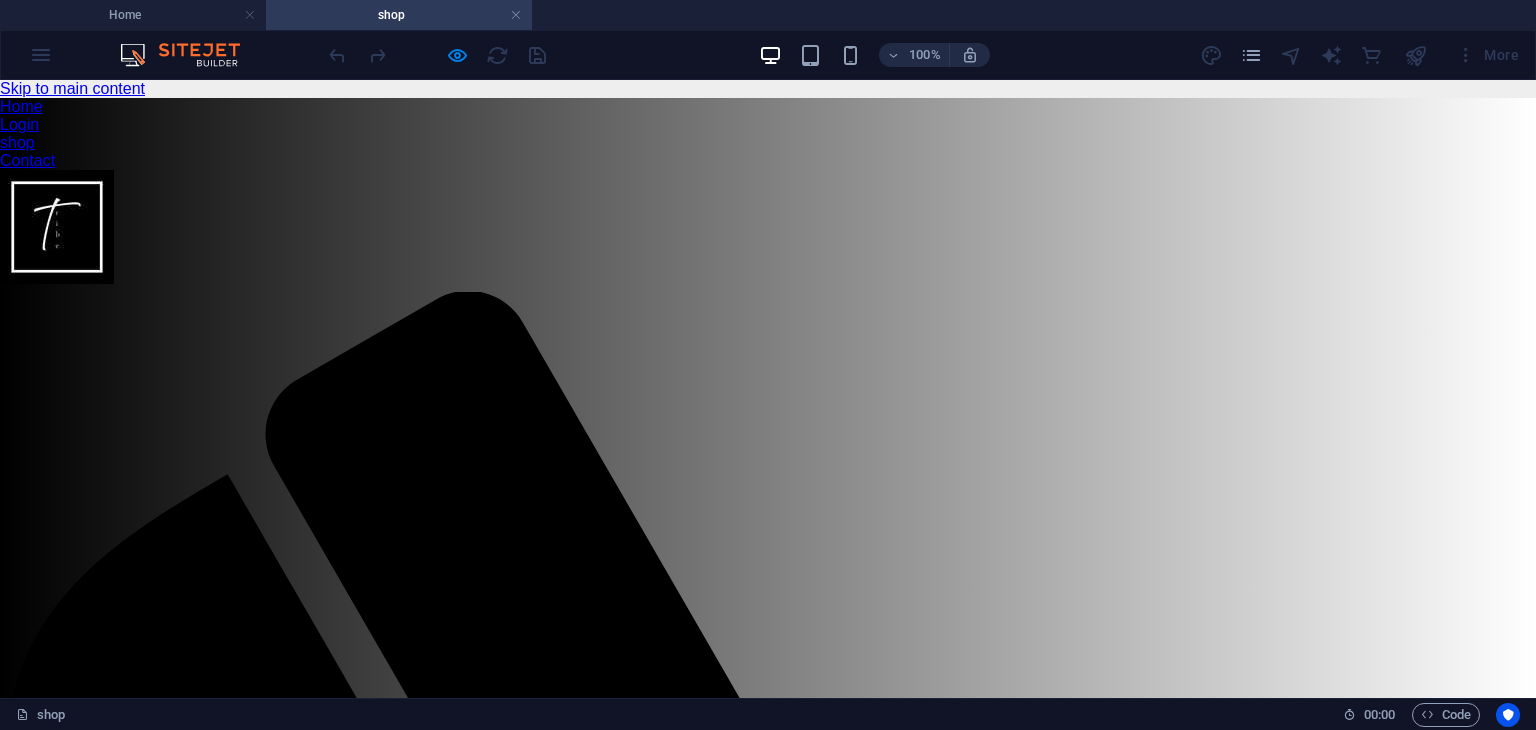 click on "Women Menu Fix
Electronics
TVs & Appliances
Men
Women ▼
Clothing
Topwear
Dresses
Jeans
Skirts
Trousers
Ethnic Wear
Sarees
Kurtis
Lehengas
Dupattas
Footwear
Heels
Flats
Boots
Accessories
Handbags
Totes
Clutches
Baby & Kids
Home & Furniture
Books
Flights
Offer Zone" at bounding box center [768, 2357] 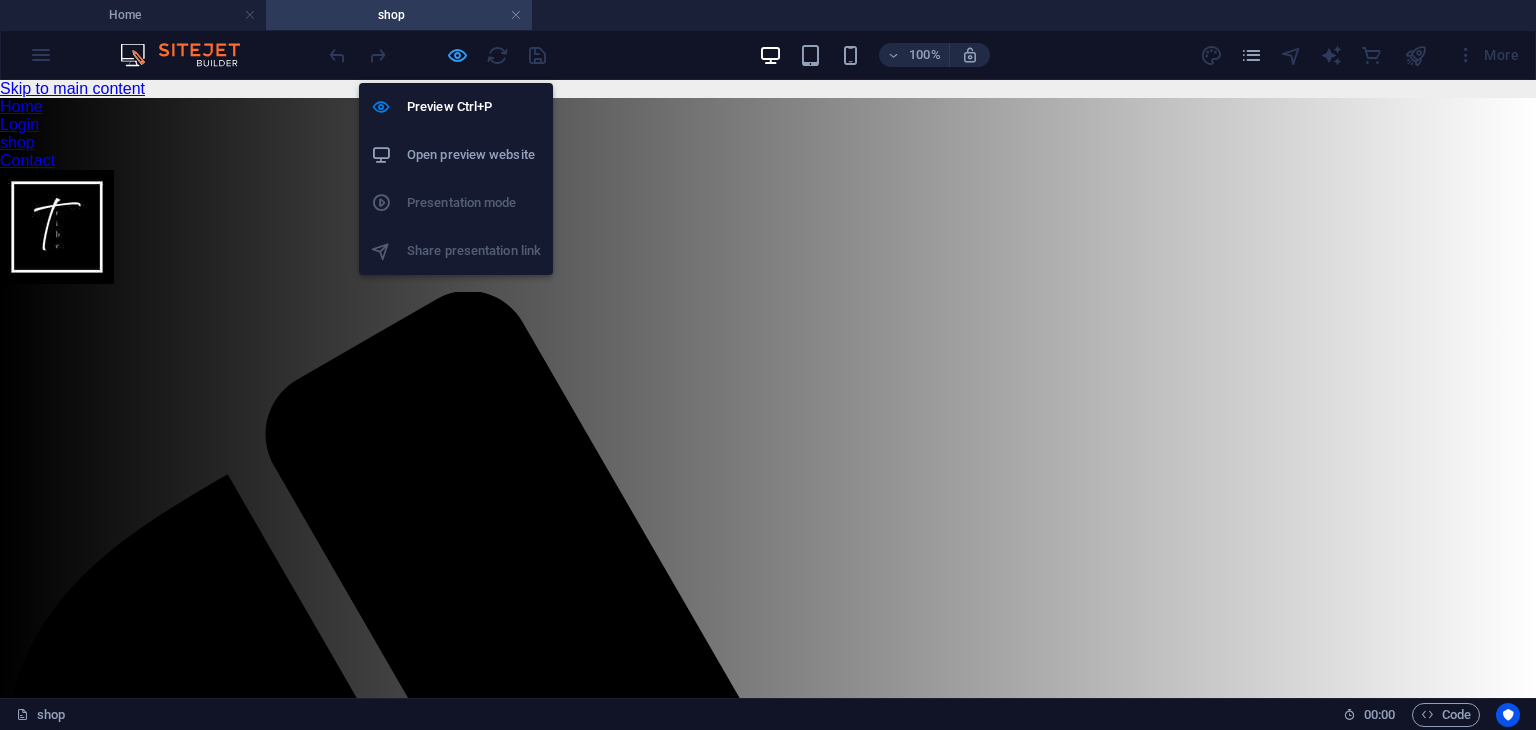 click at bounding box center (457, 55) 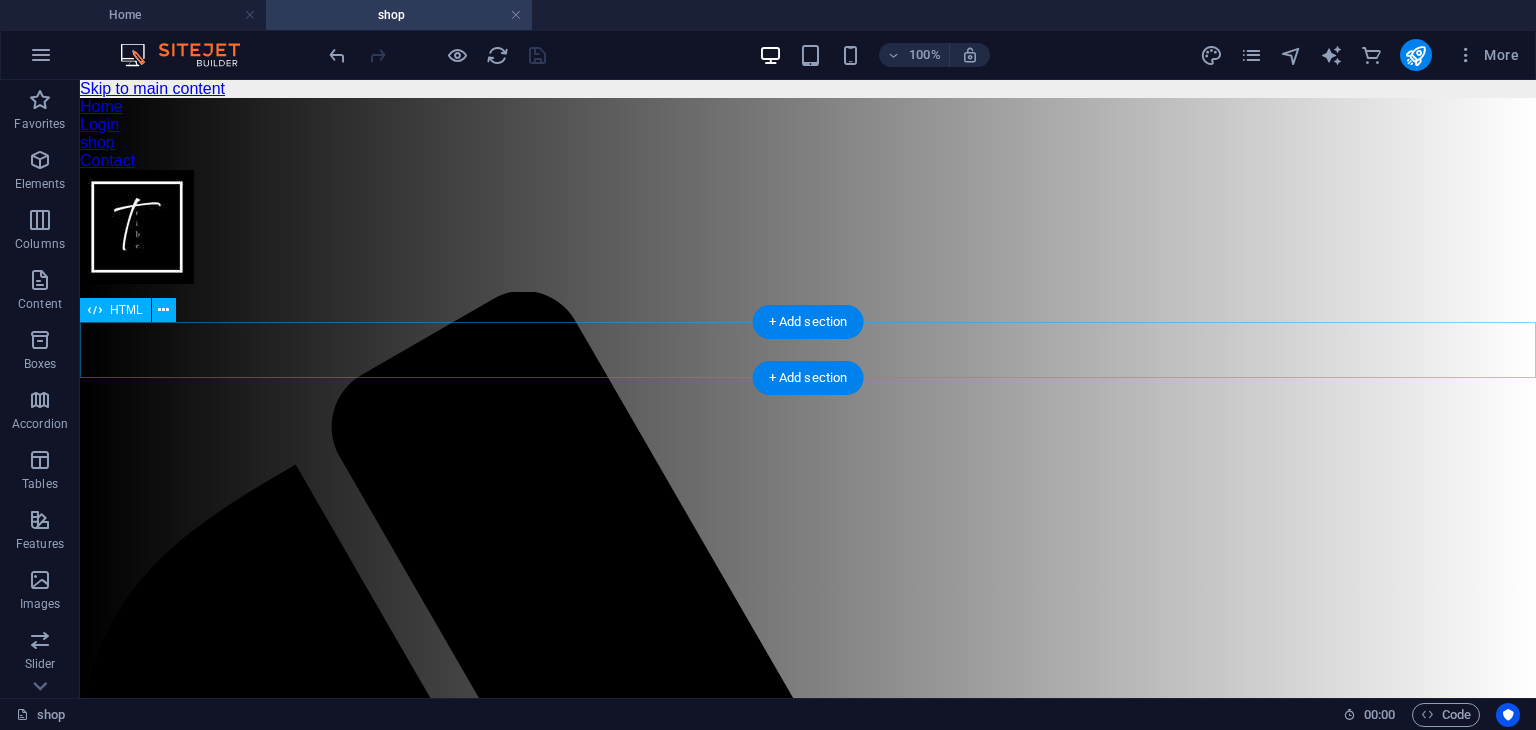 click on "Women Menu Fix
Electronics
TVs & Appliances
Men
Women ▼
Clothing
Topwear
Dresses
Jeans
Skirts
Trousers
Ethnic Wear
Sarees
Kurtis
Lehengas
Dupattas
Footwear
Heels
Flats
Boots
Accessories
Handbags
Totes
Clutches
Baby & Kids
Home & Furniture
Books
Flights
Offer Zone" at bounding box center (808, 2251) 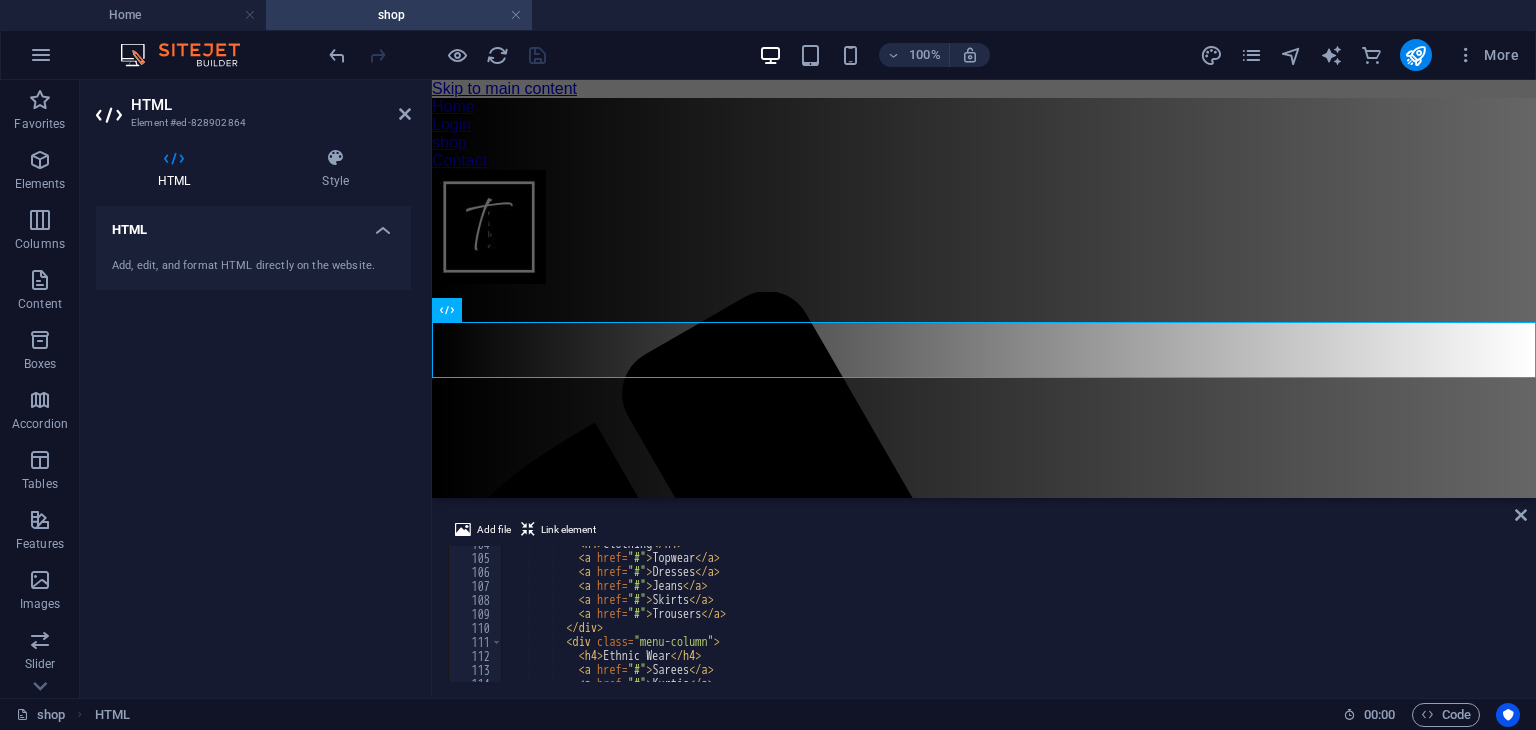 scroll, scrollTop: 1440, scrollLeft: 0, axis: vertical 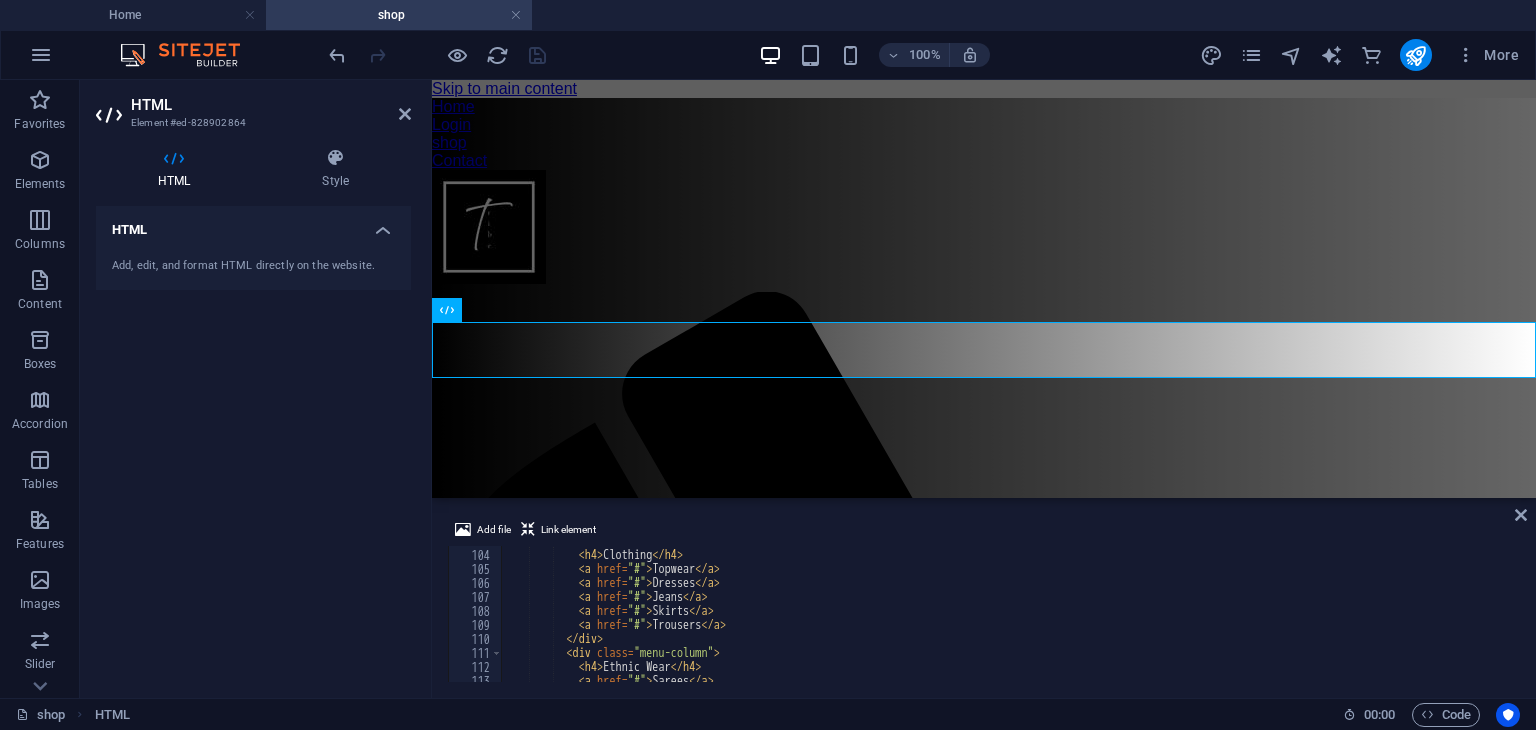 click on "< div   class = "menu-column" >                < h4 > Clothing </ h4 >                < a   href = "#" > Topwear </ a >                < a   href = "#" > Dresses </ a >                < a   href = "#" > Jeans </ a >                < a   href = "#" > Skirts </ a >                < a   href = "#" > Trousers </ a >              </ div >              < div   class = "menu-column" >                < h4 > Ethnic Wear </ h4 >                < a   href = "#" > Sarees </ a >" at bounding box center (1008, 616) 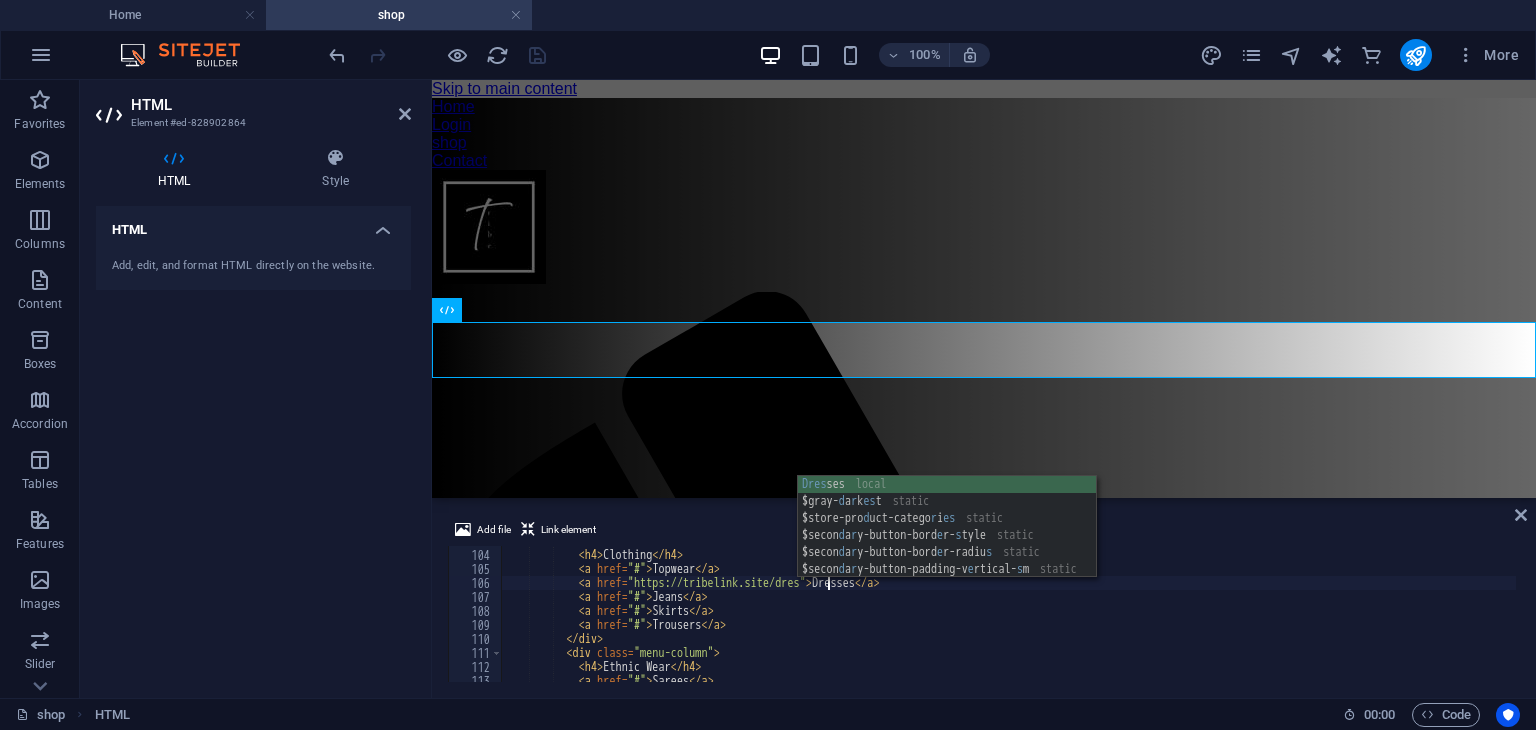 scroll, scrollTop: 0, scrollLeft: 27, axis: horizontal 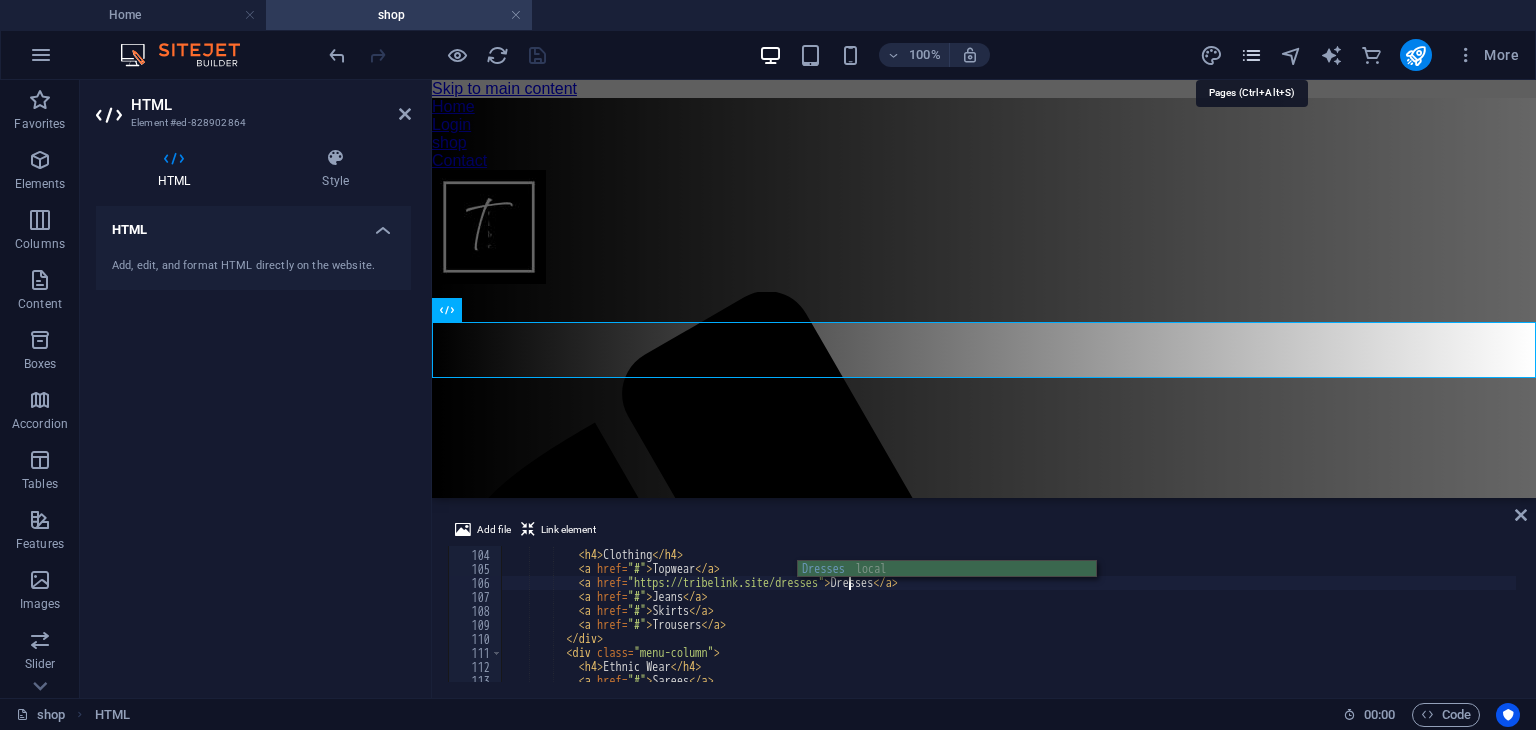 type on "<a href="https://tribelink.site/dresses">Dresses</a>" 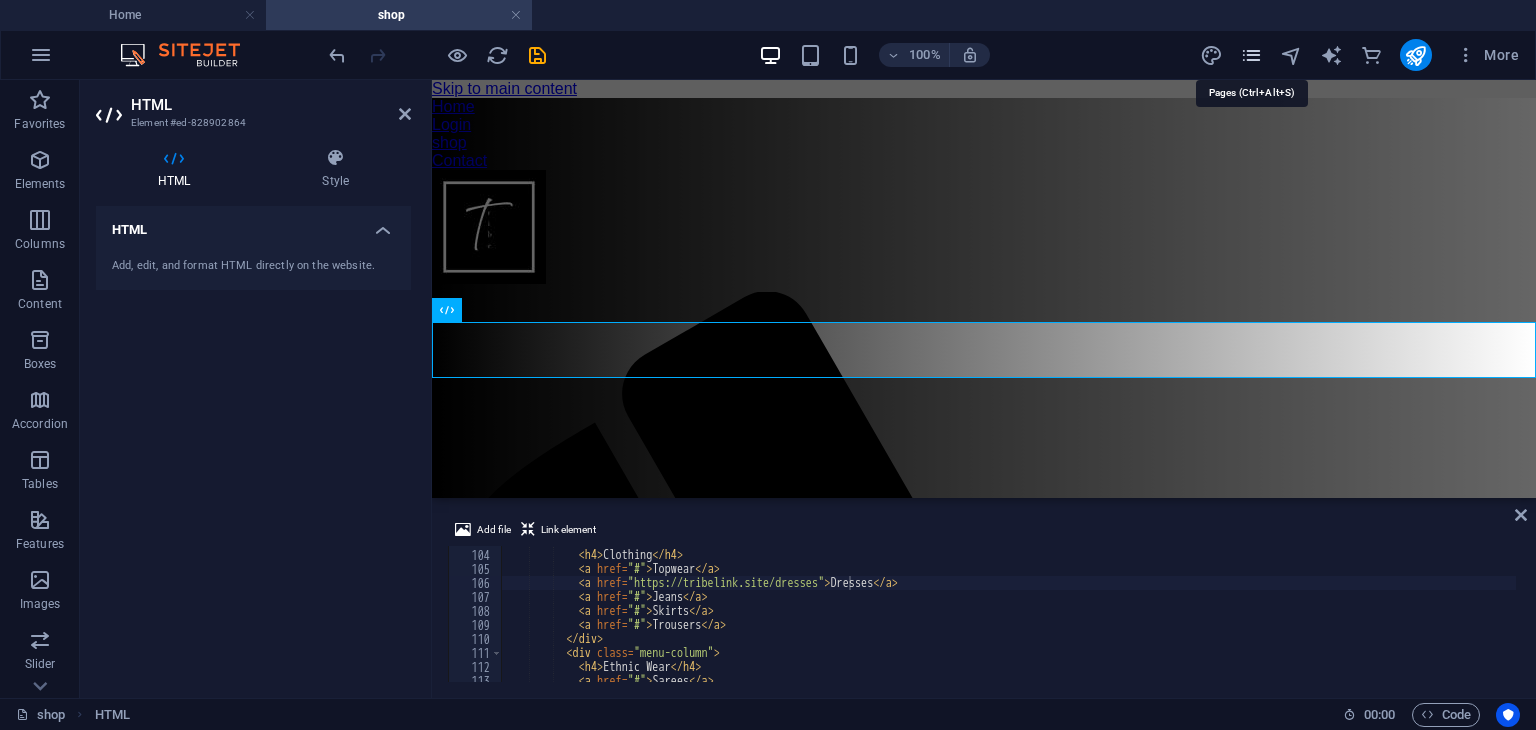 click at bounding box center (1251, 55) 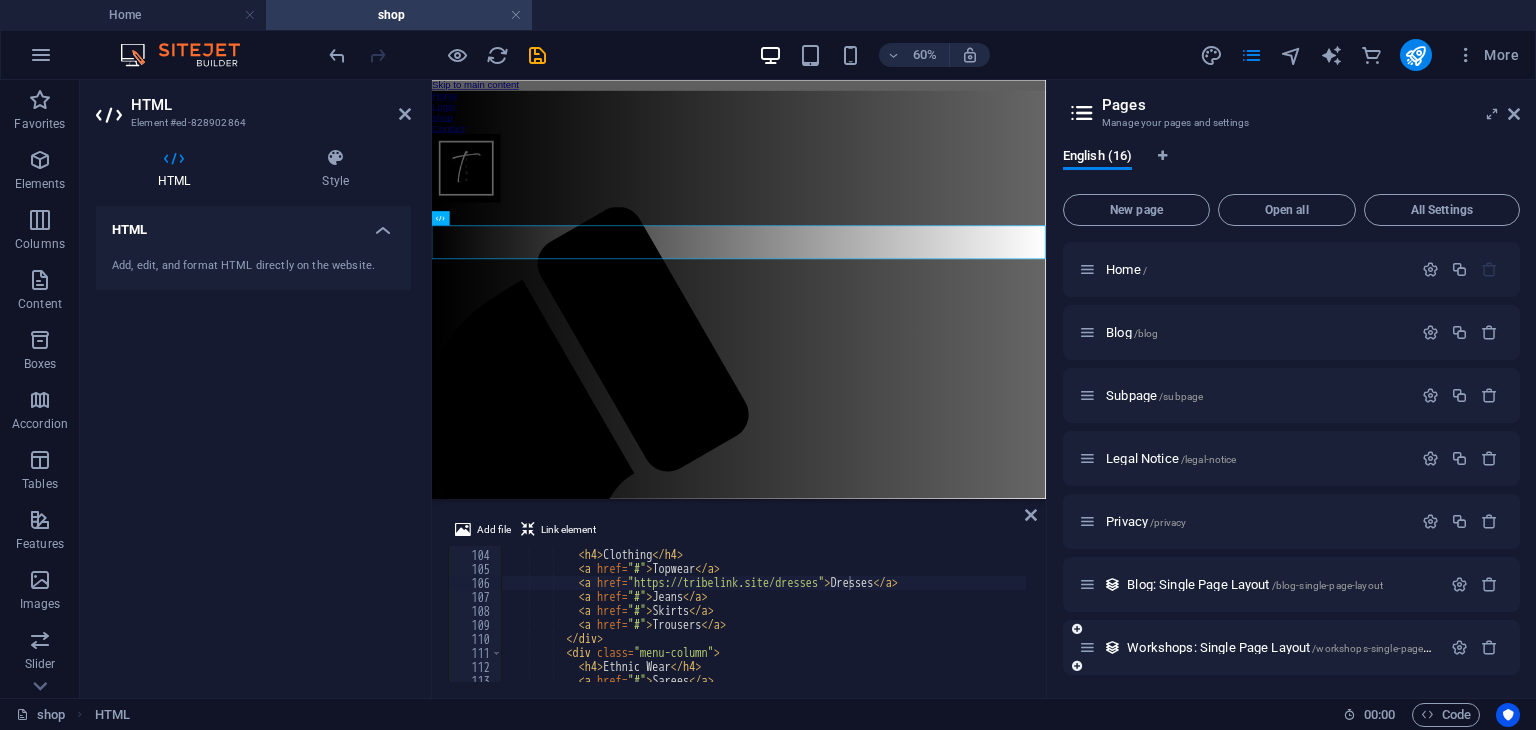 scroll, scrollTop: 568, scrollLeft: 0, axis: vertical 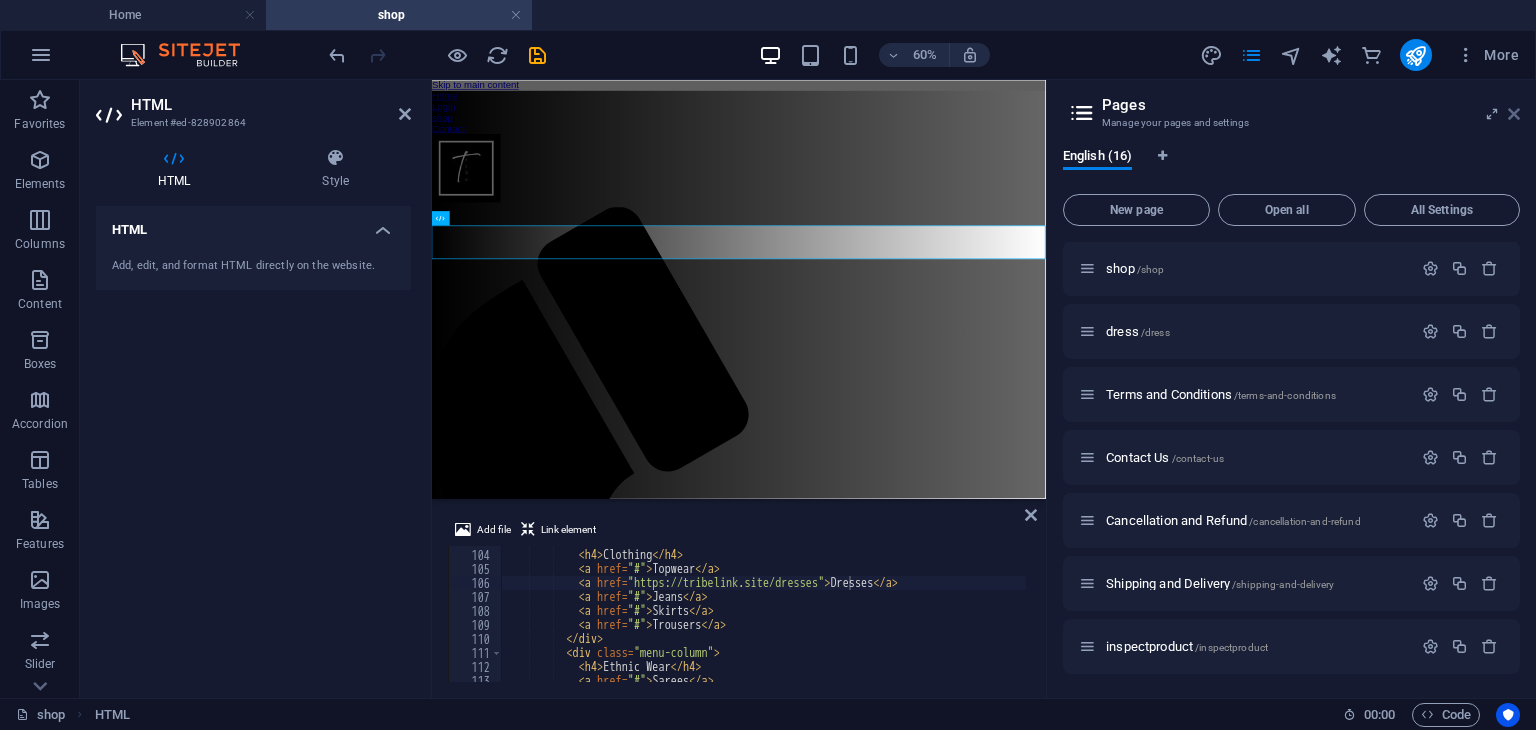 click at bounding box center (1514, 114) 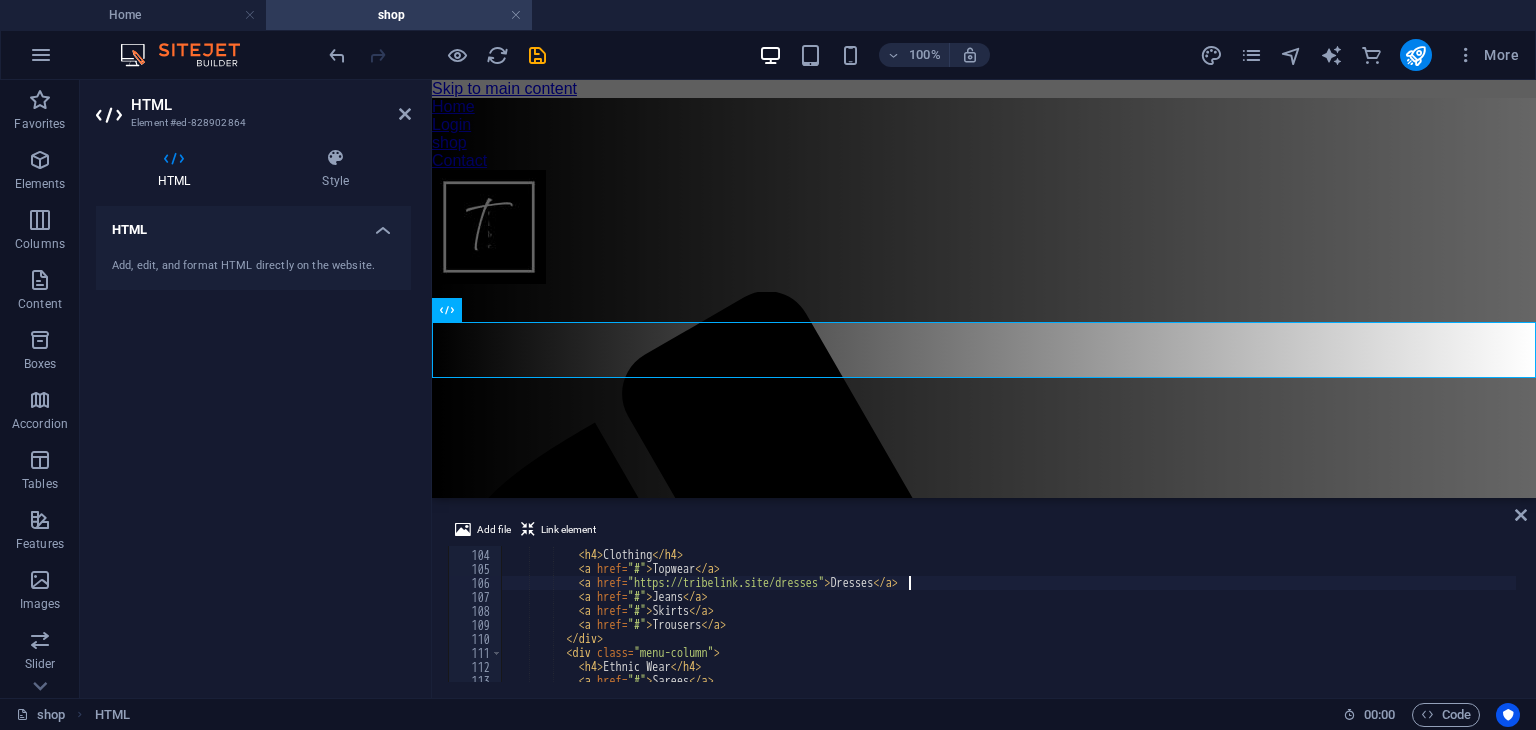 click on "< div   class = "menu-column" >                < h4 > Clothing </ h4 >                < a   href = "#" > Topwear </ a >                < a   href = "https://tribelink.site/dresses" > Dresses </ a >                < a   href = "#" > Jeans </ a >                < a   href = "#" > Skirts </ a >                < a   href = "#" > Trousers </ a >              </ div >              < div   class = "menu-column" >                < h4 > Ethnic Wear </ h4 >                < a   href = "#" > Sarees </ a >" at bounding box center (1008, 616) 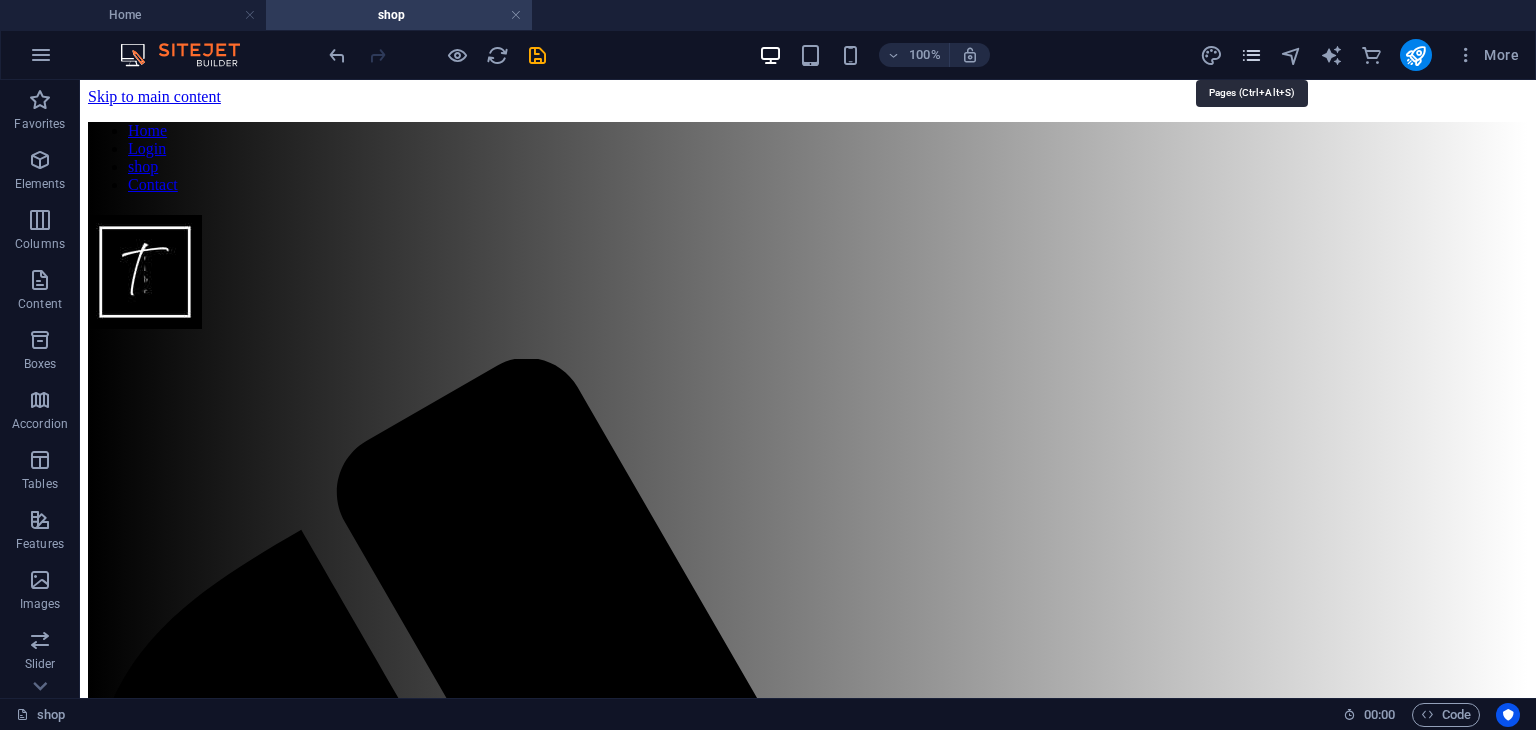 click at bounding box center [1251, 55] 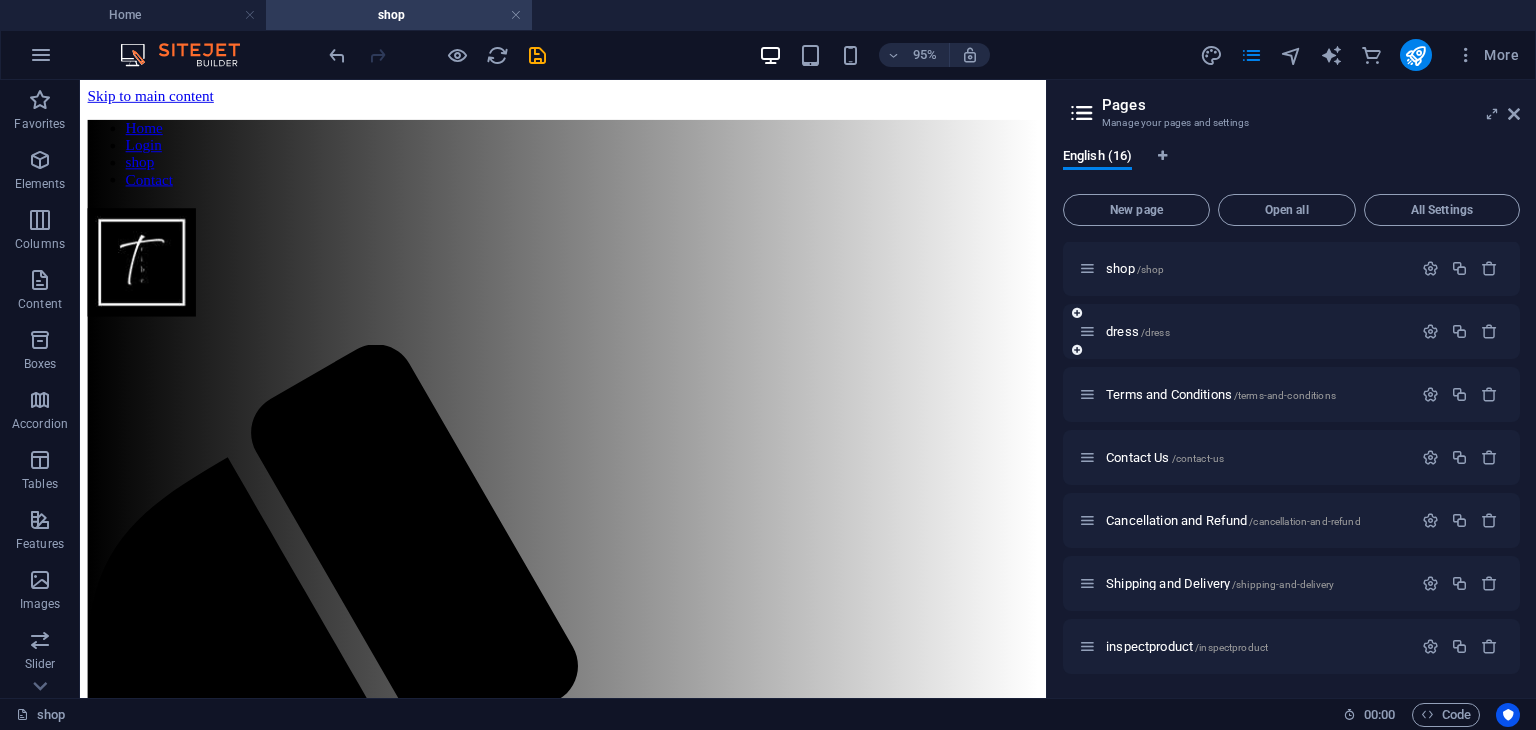 scroll, scrollTop: 504, scrollLeft: 0, axis: vertical 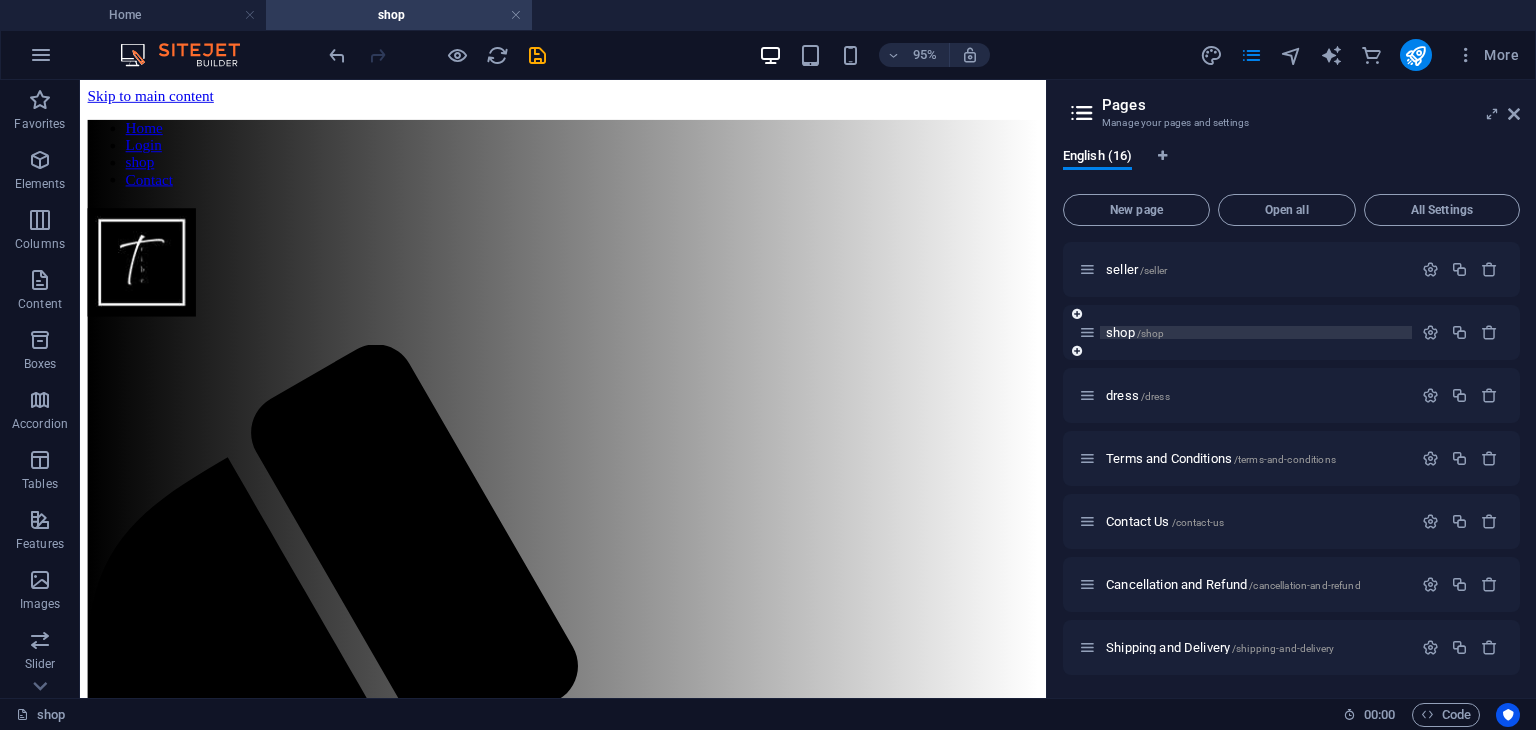 click on "shop /shop" at bounding box center (1135, 332) 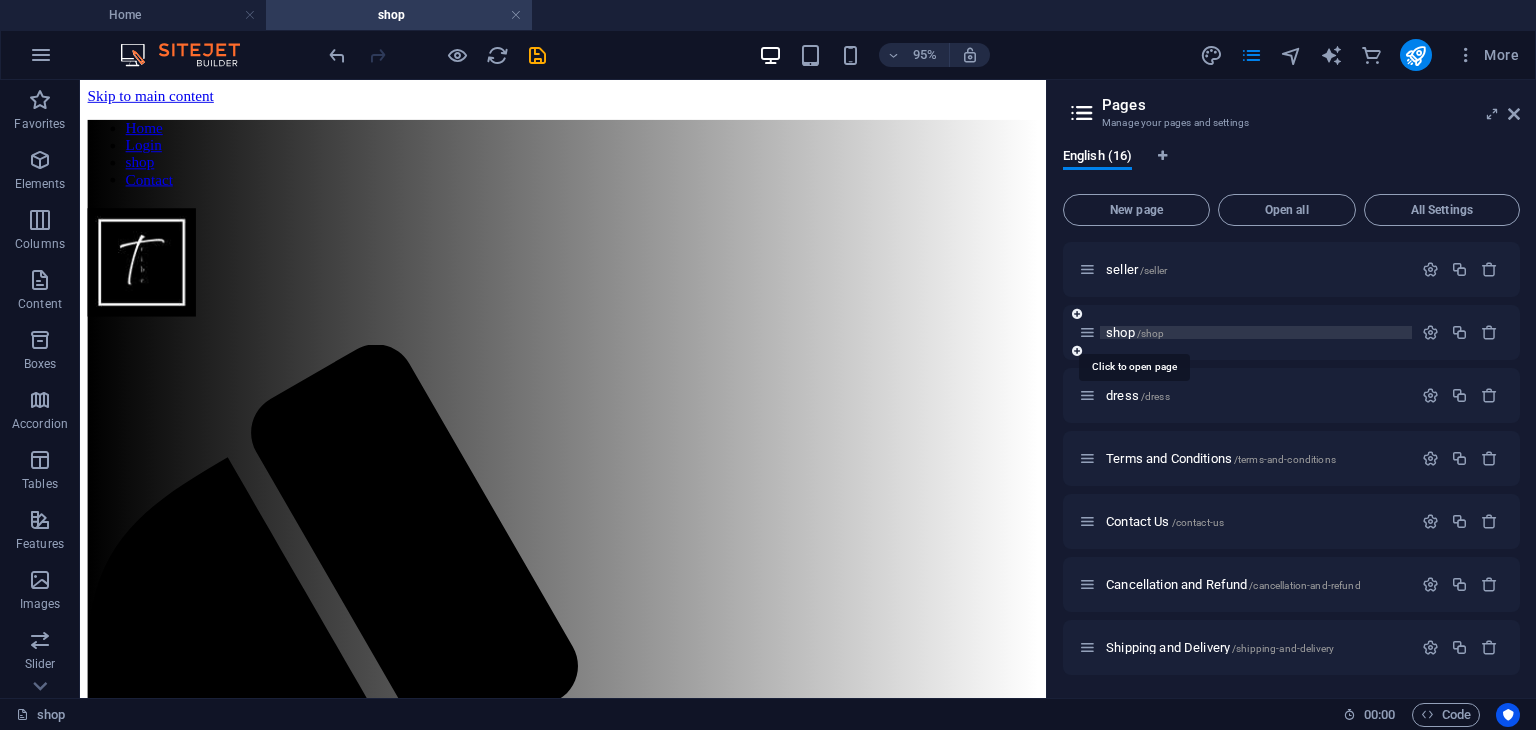 click on "shop /shop" at bounding box center (1135, 332) 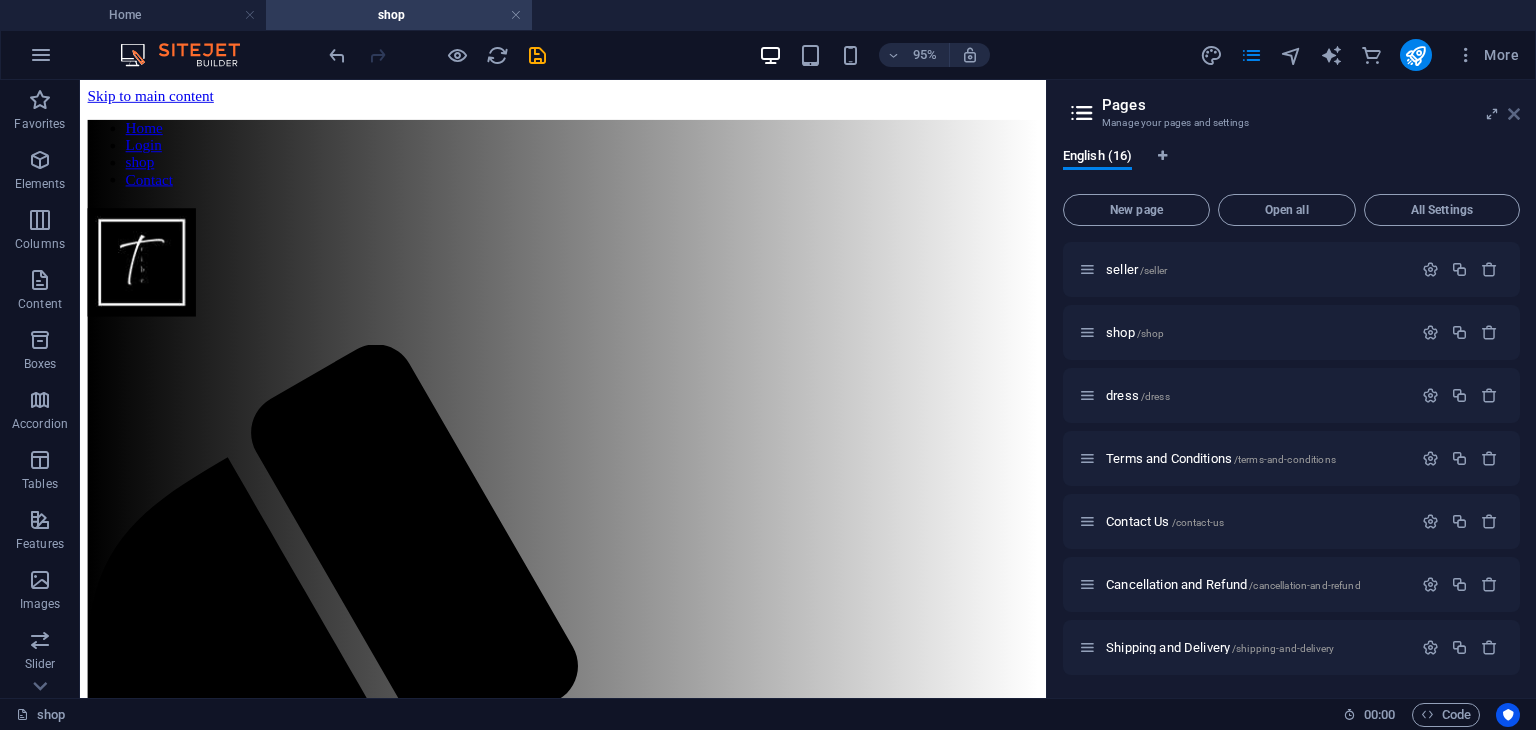 click at bounding box center (1514, 114) 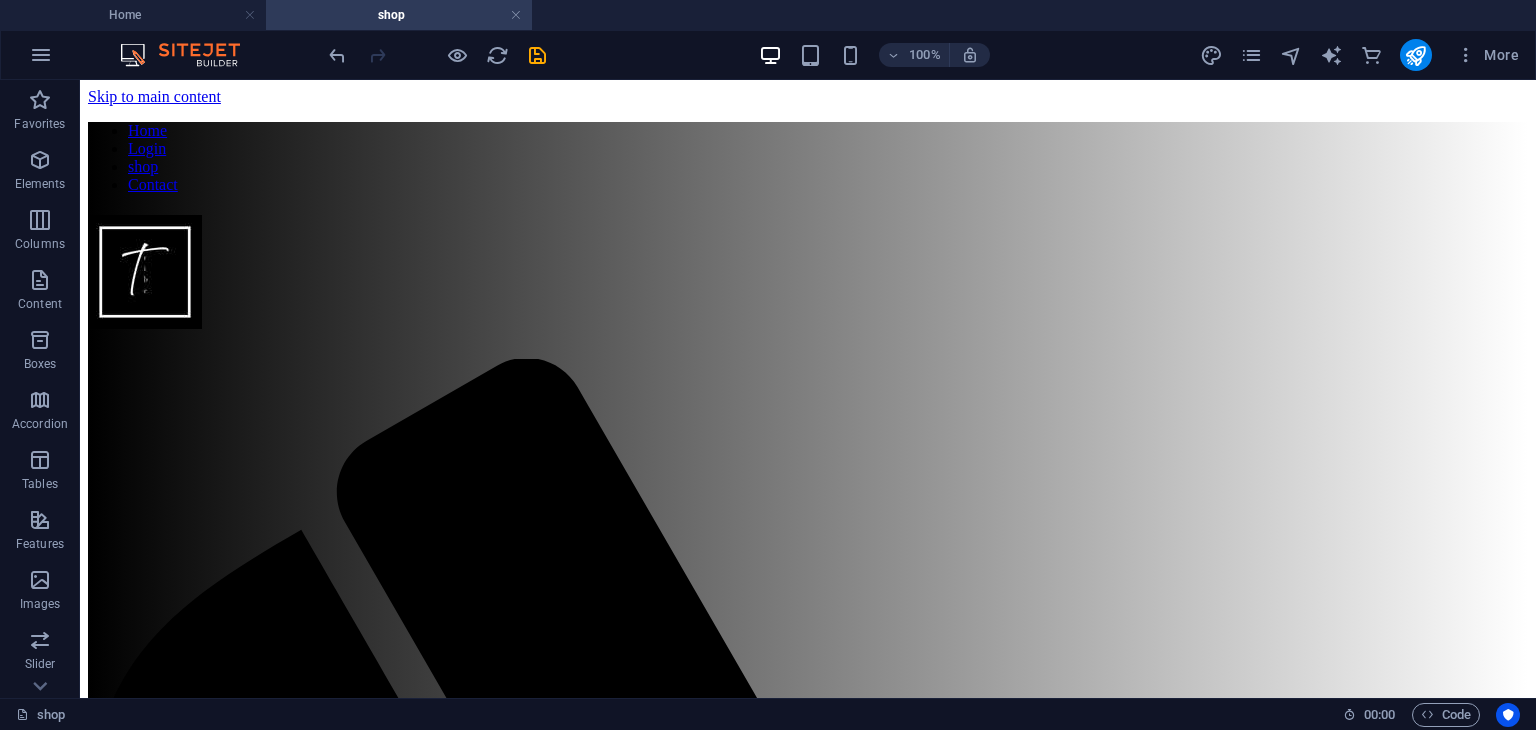 click on "shop" at bounding box center (399, 15) 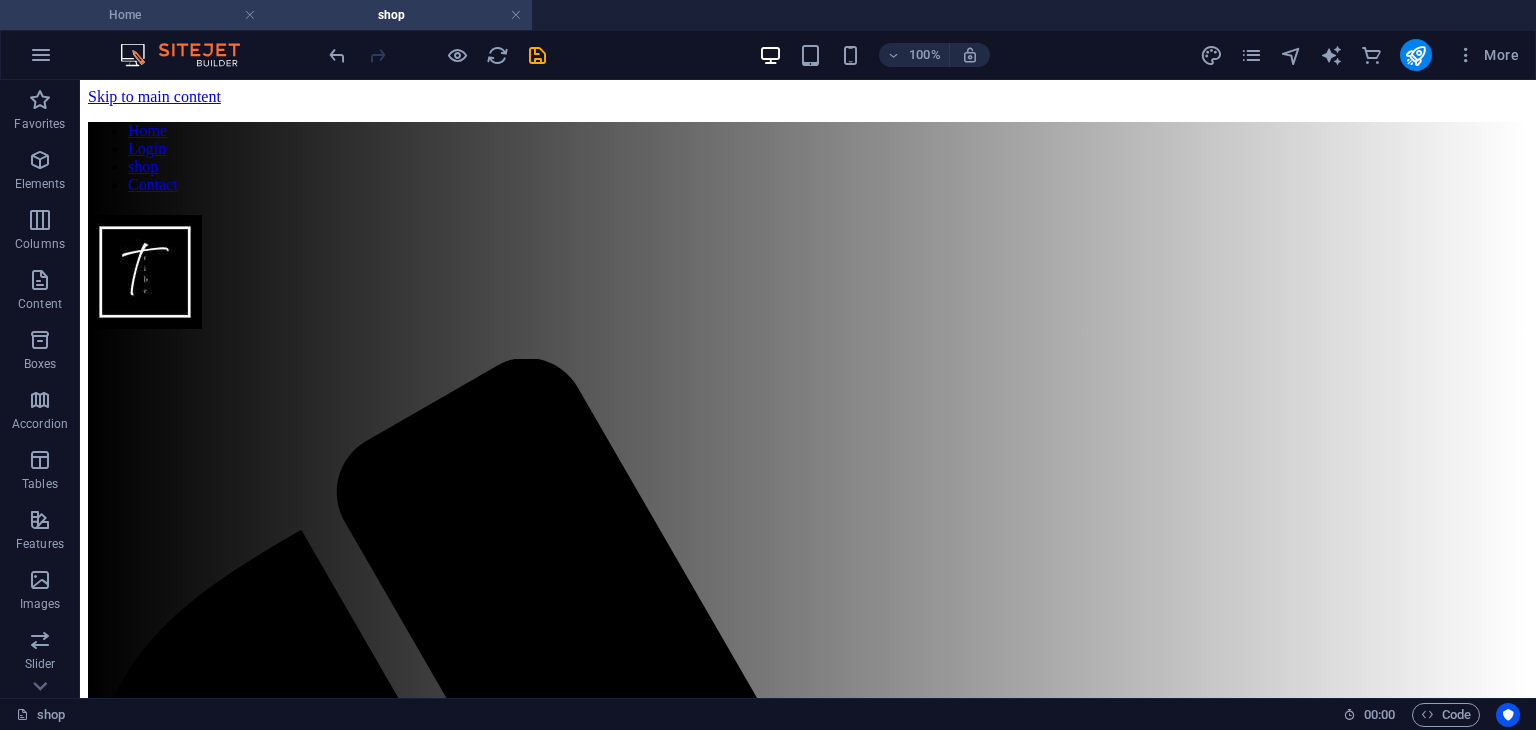click on "Home" at bounding box center [133, 15] 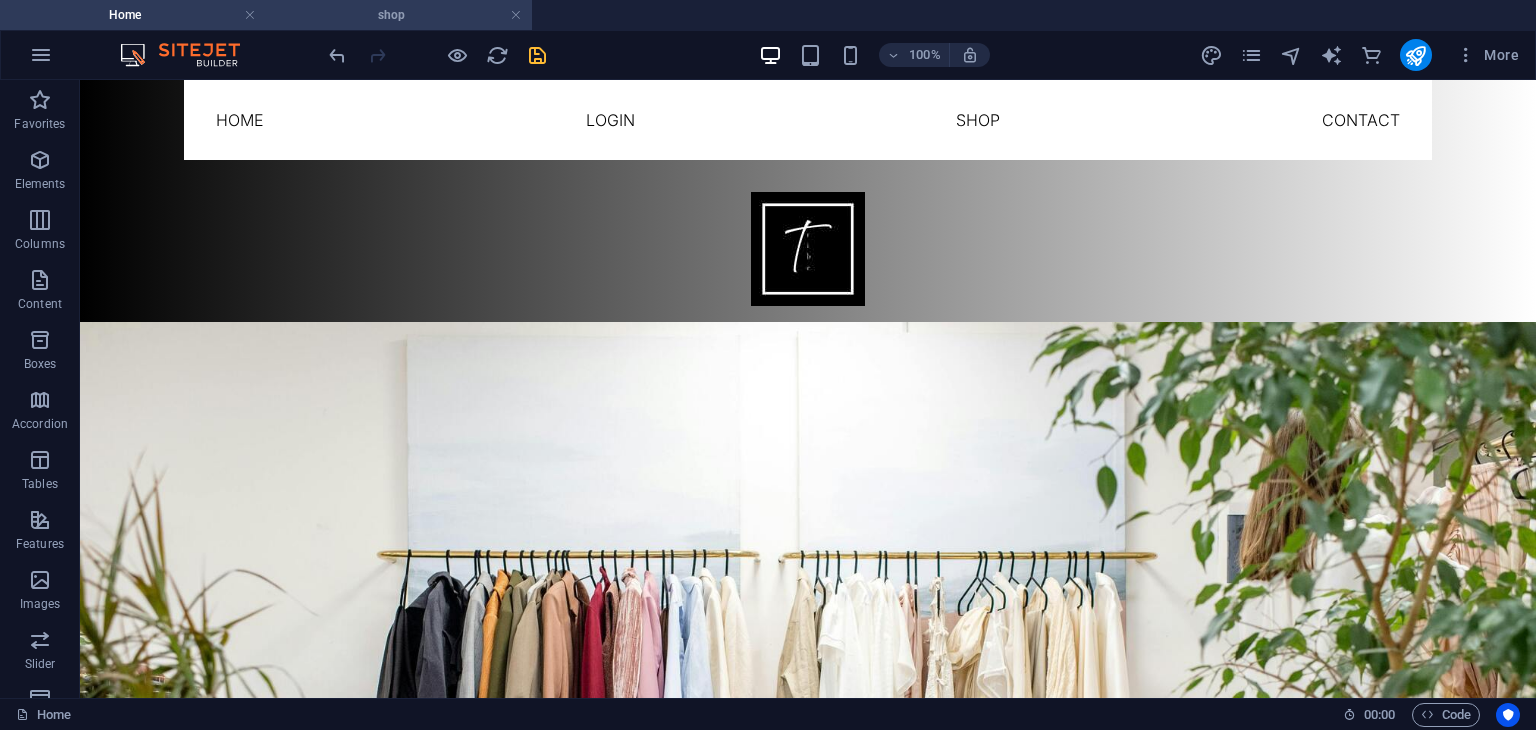 click on "shop" at bounding box center (399, 15) 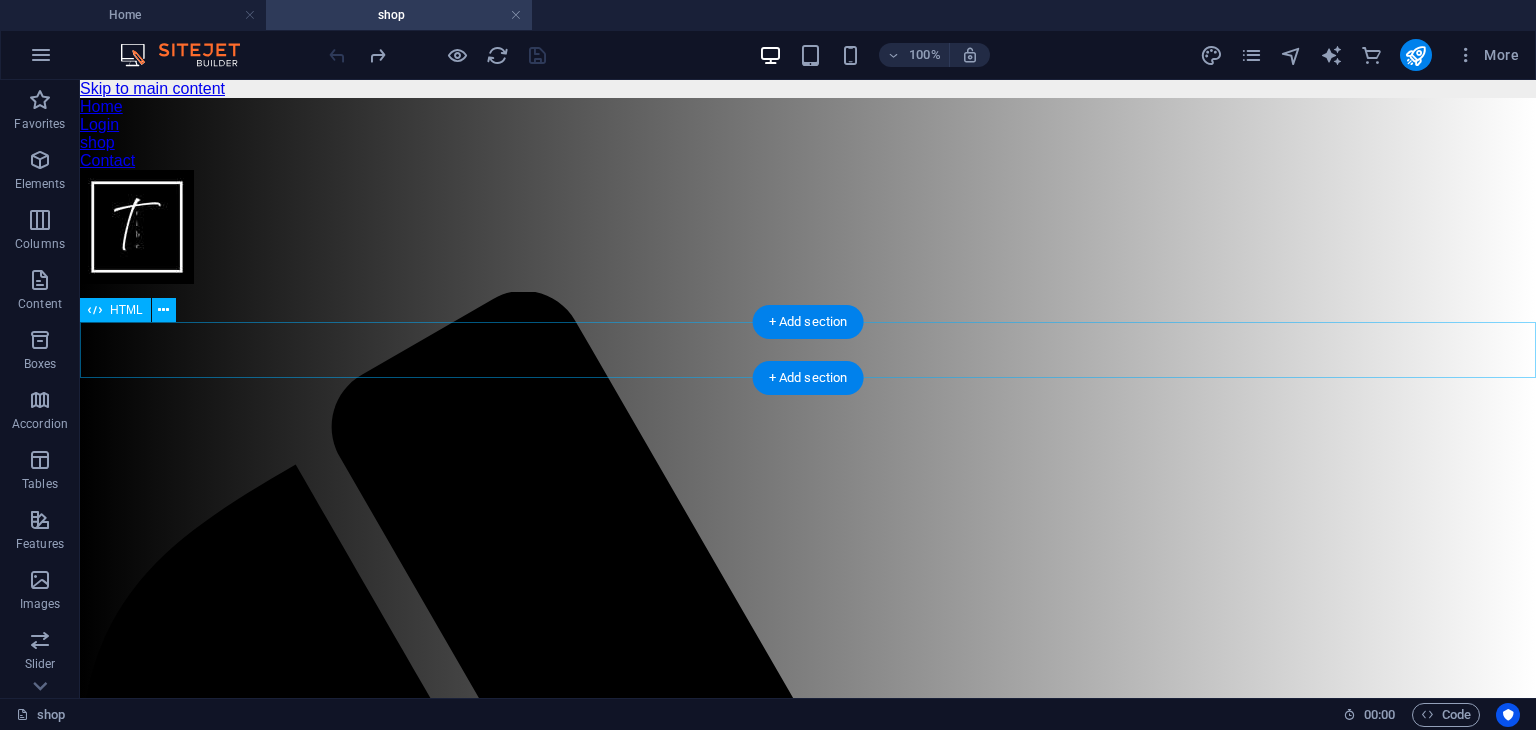 click on "Women Menu Fix
Electronics
TVs & Appliances
Men
Women ▼
Clothing
Topwear
Dresses
Jeans
Skirts
Trousers
Ethnic Wear
Sarees
Kurtis
Lehengas
Dupattas
Footwear
Heels
Flats
Boots
Accessories
Handbags
Totes
Clutches
Baby & Kids
Home & Furniture
Books
Flights
Offer Zone" at bounding box center (808, 2251) 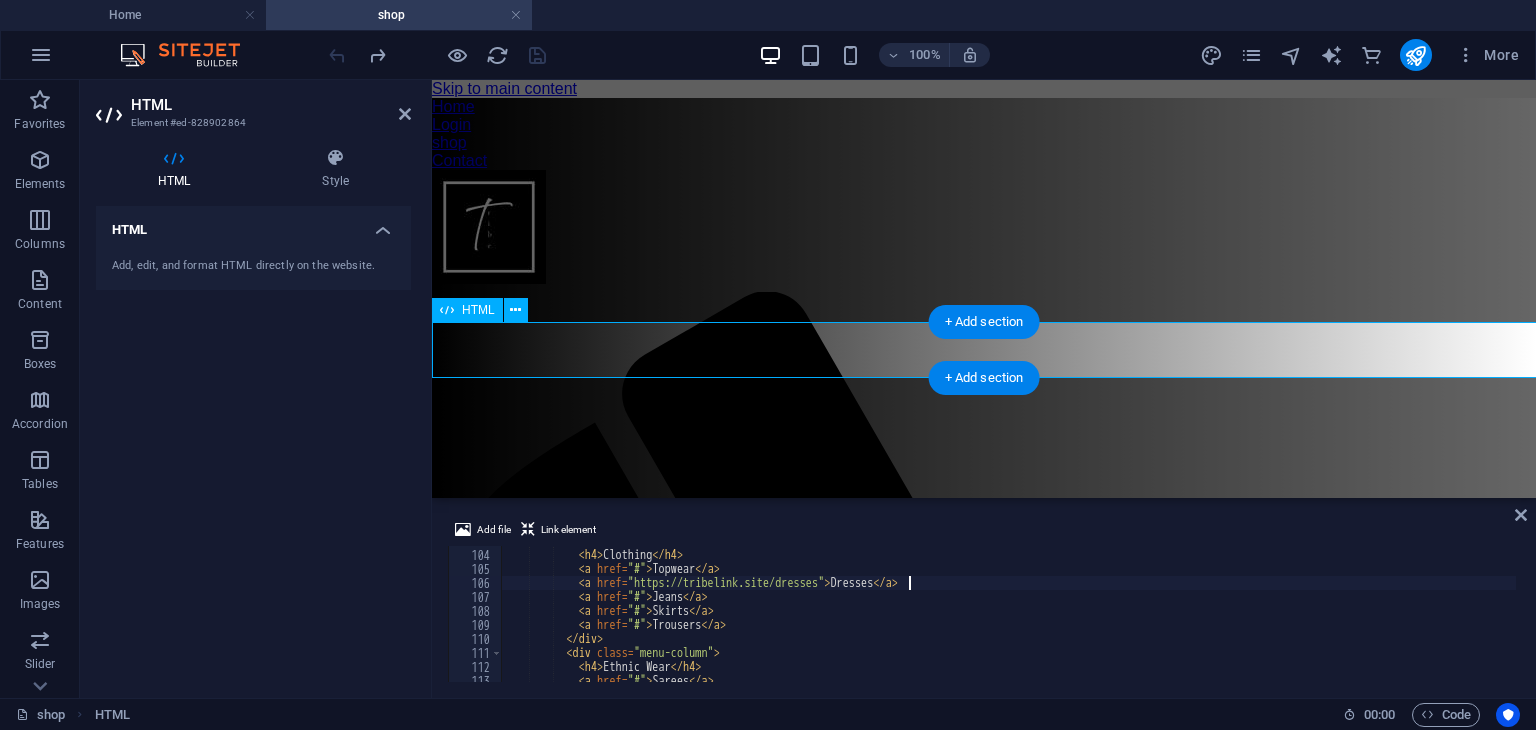 scroll, scrollTop: 1440, scrollLeft: 0, axis: vertical 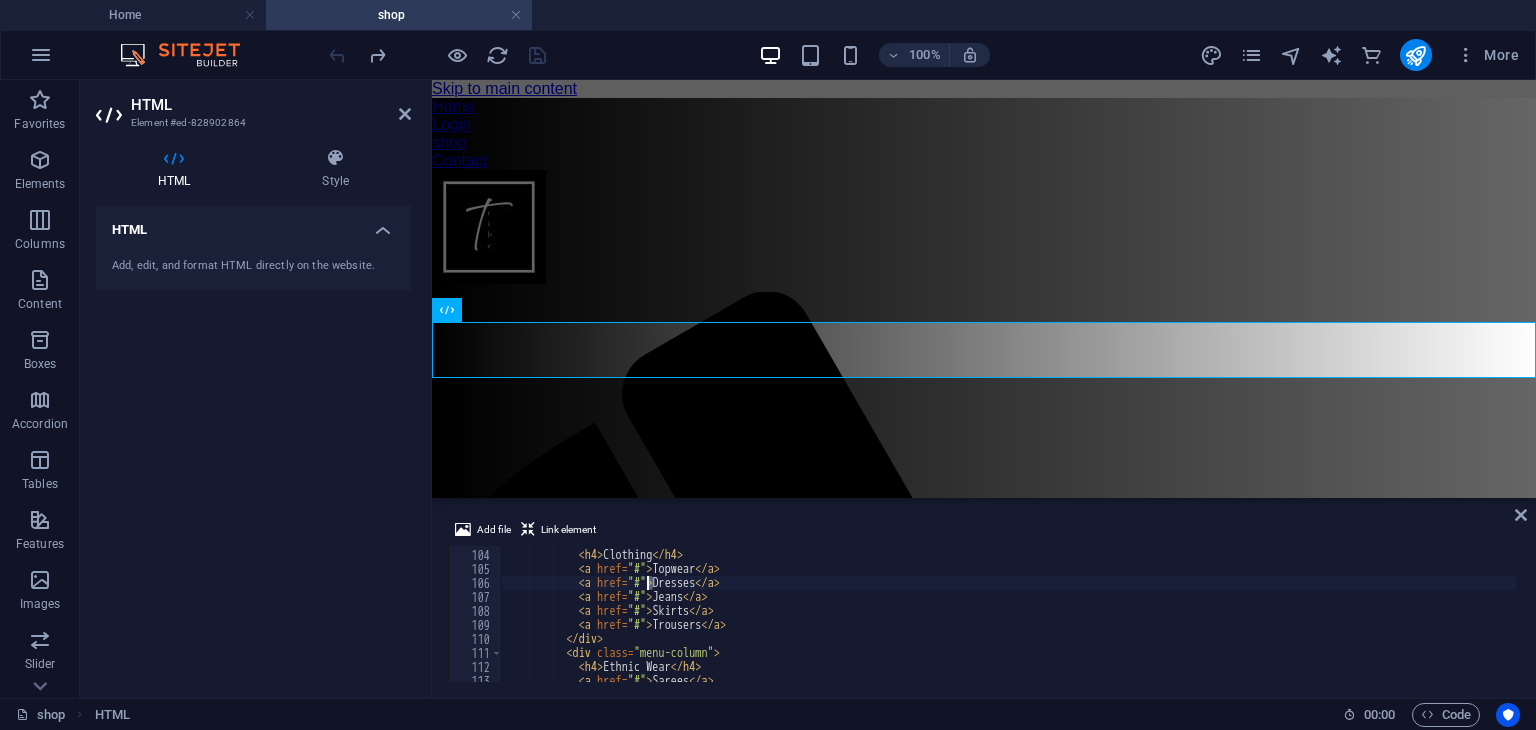 click on "< div   class = "menu-column" >                < h4 > Clothing </ h4 >                < a   href = "#" > Topwear </ a >                < a   href = "#" > Dresses </ a >                < a   href = "#" > Jeans </ a >                < a   href = "#" > Skirts </ a >                < a   href = "#" > Trousers </ a >              </ div >              < div   class = "menu-column" >                < h4 > Ethnic Wear </ h4 >                < a   href = "#" > Sarees </ a >" at bounding box center (1008, 616) 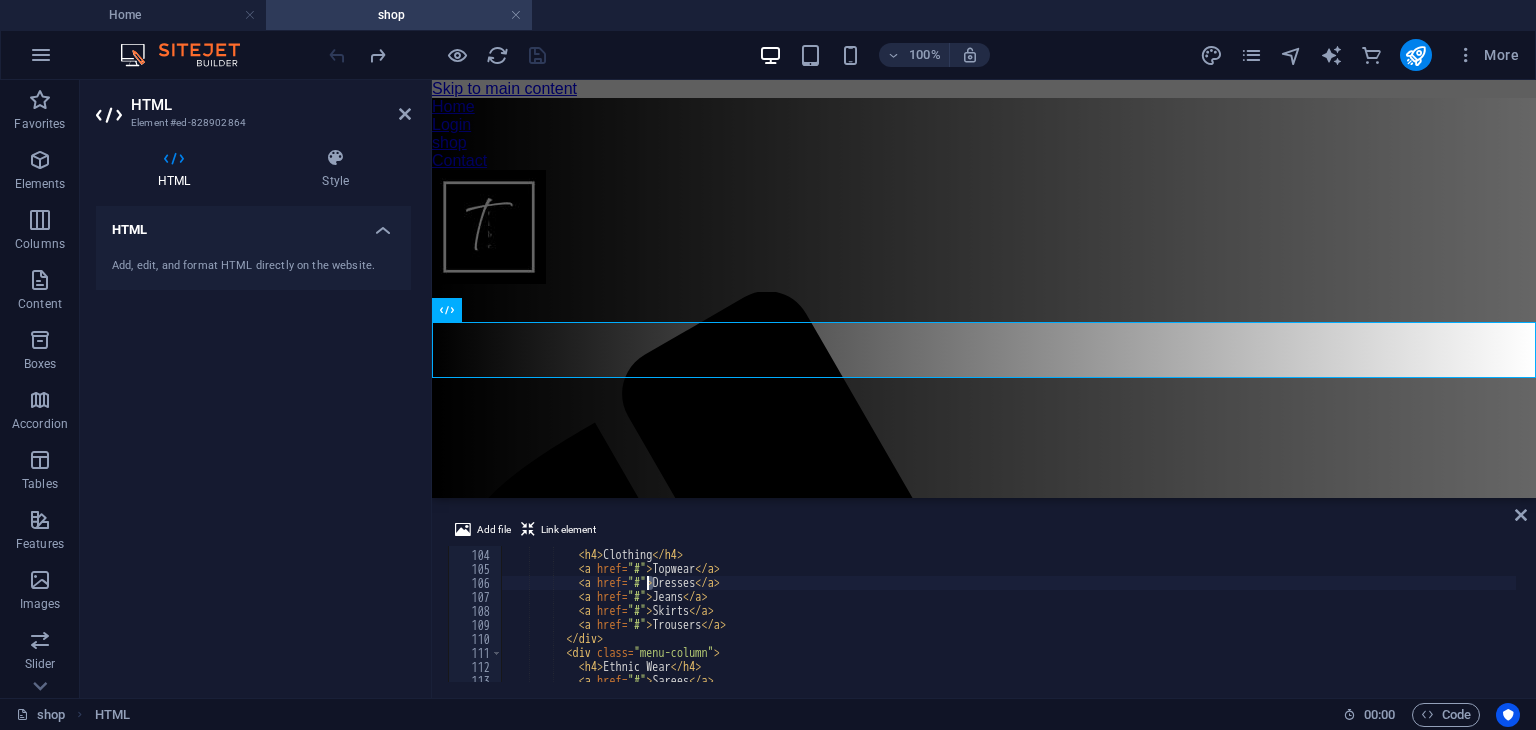 type on "<a href="">Dresses</a>" 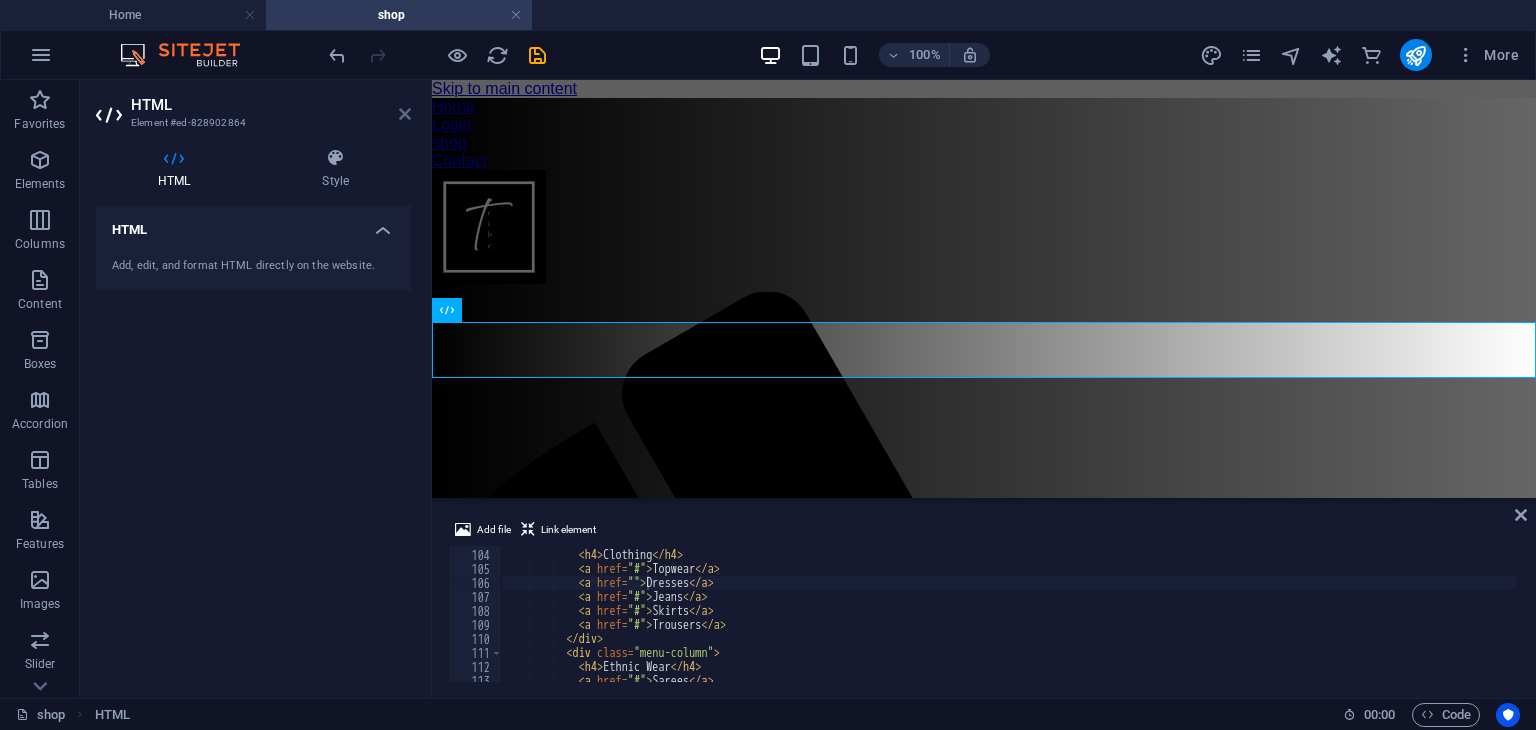 click at bounding box center (405, 114) 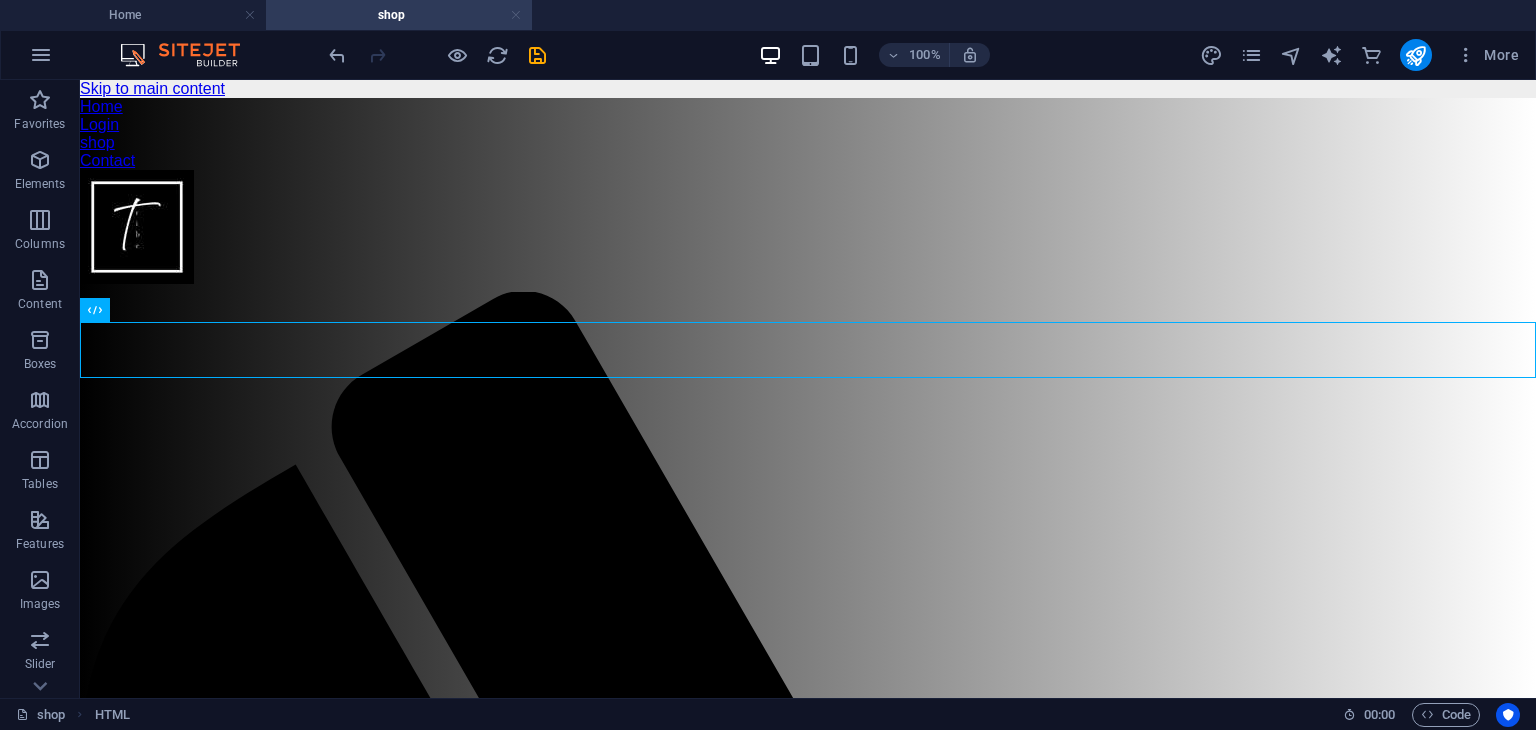 click at bounding box center (516, 15) 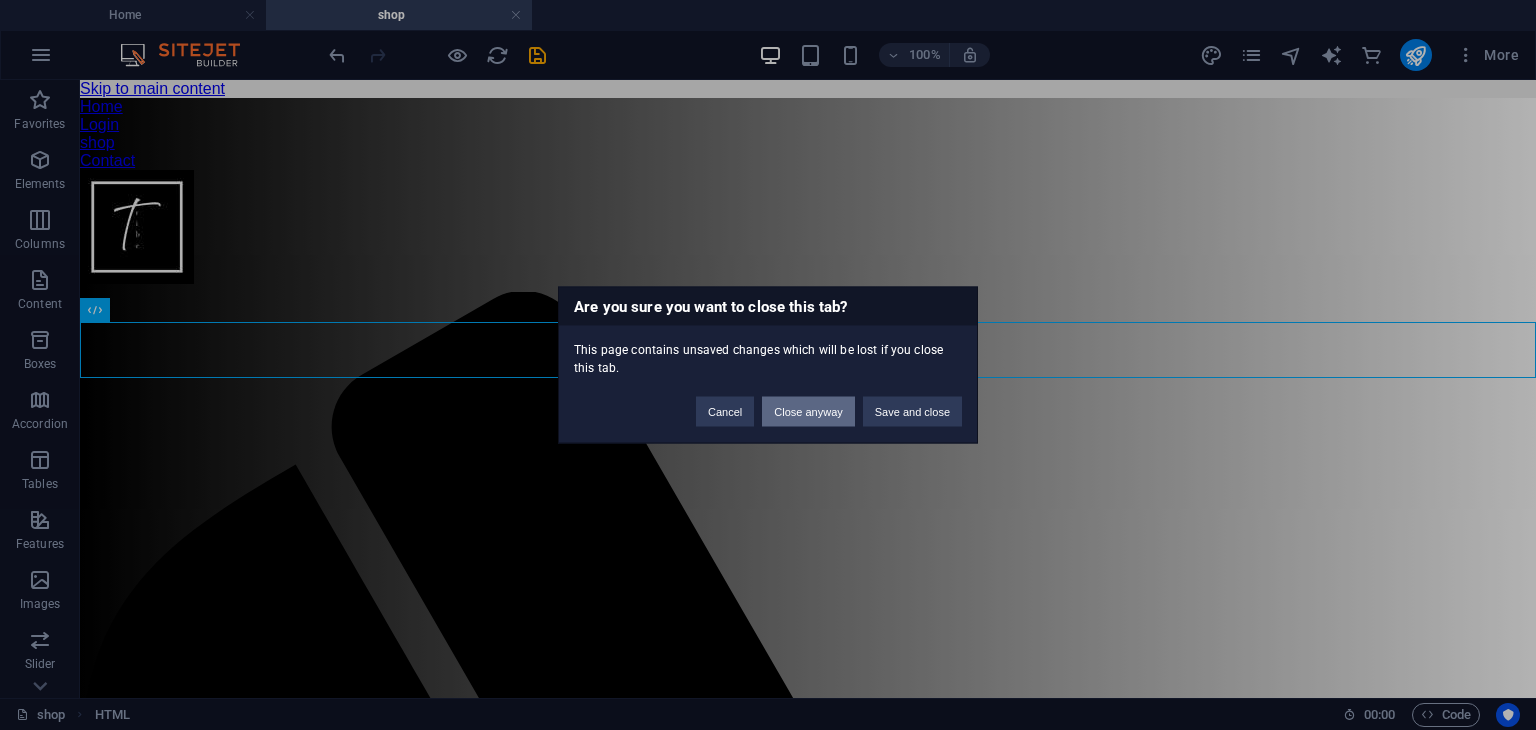 click on "Close anyway" at bounding box center [808, 412] 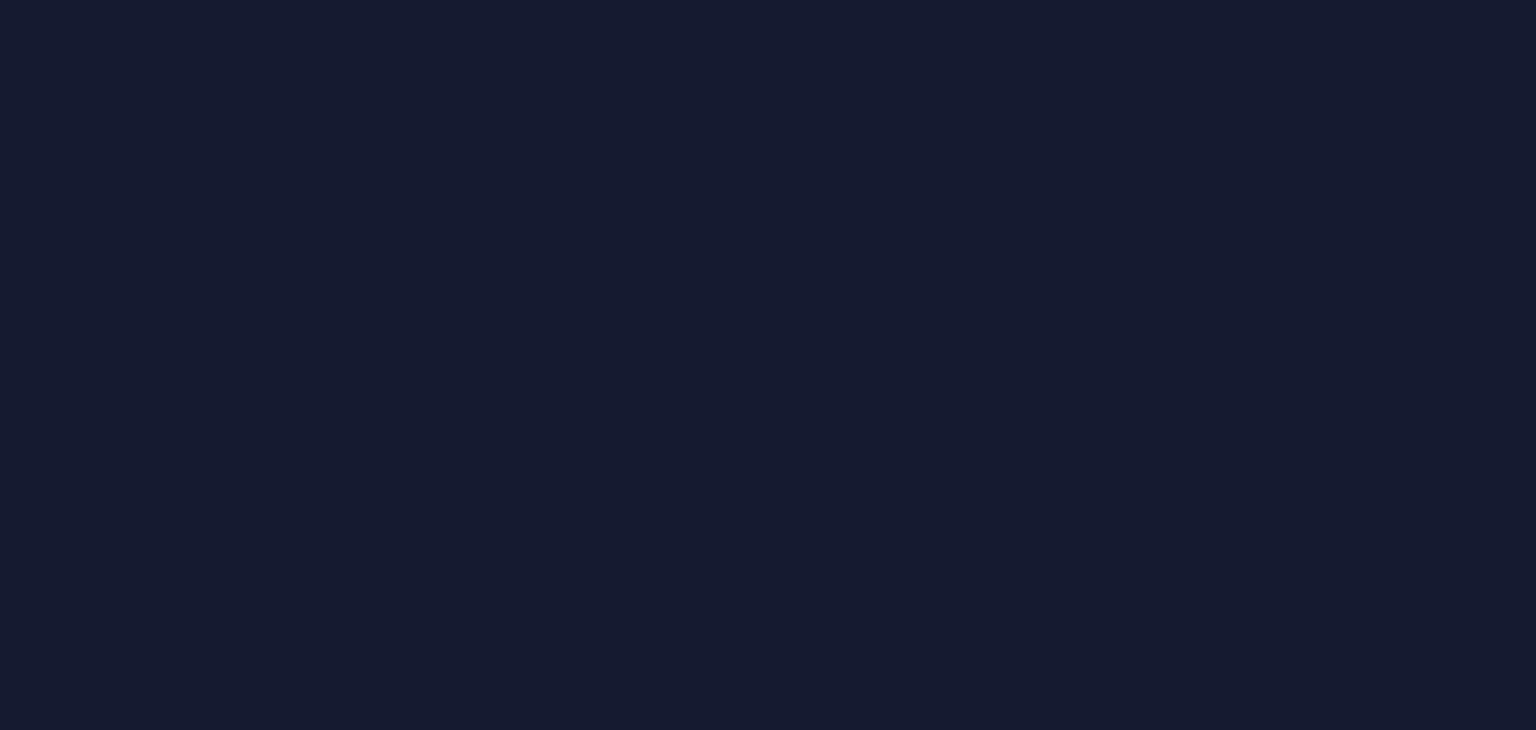 scroll, scrollTop: 0, scrollLeft: 0, axis: both 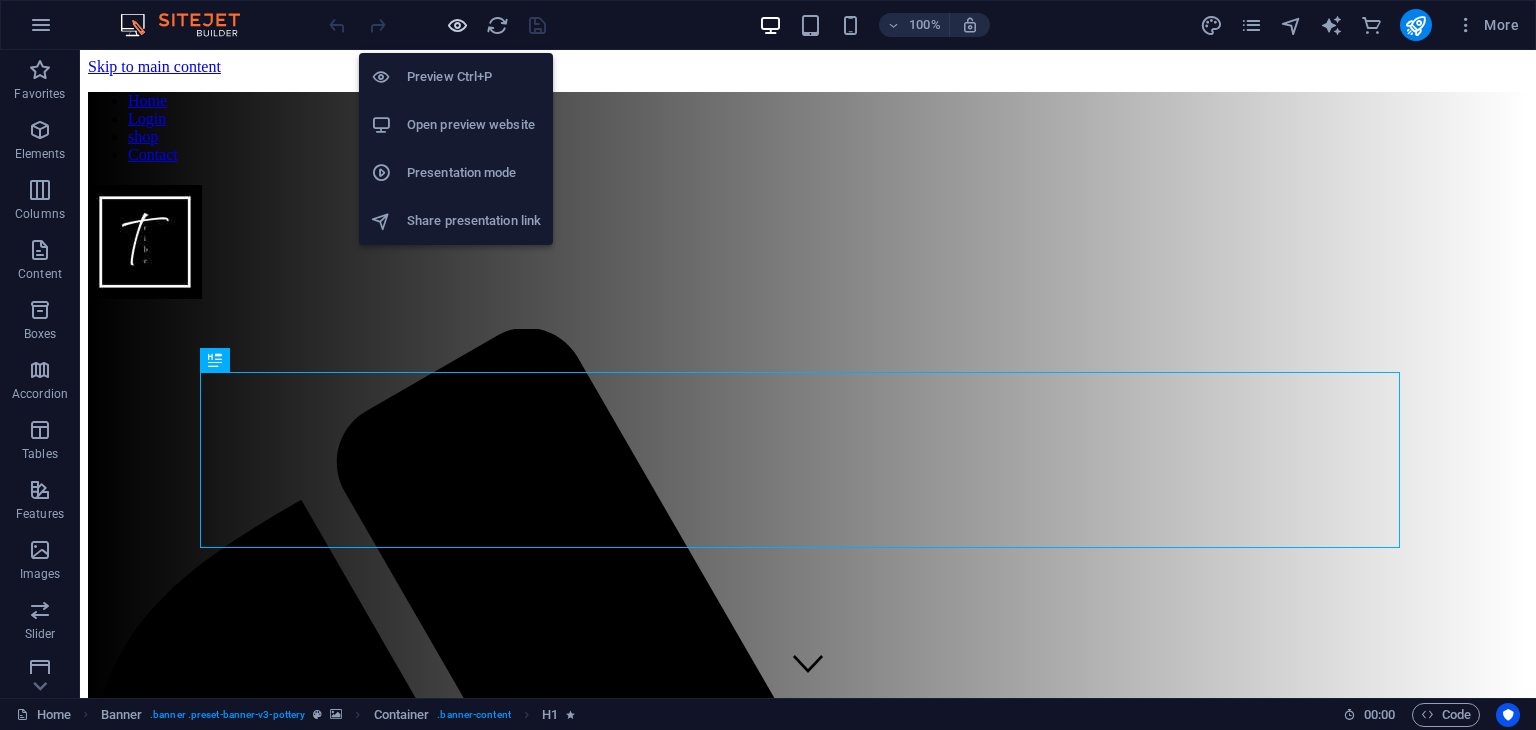 click at bounding box center [457, 25] 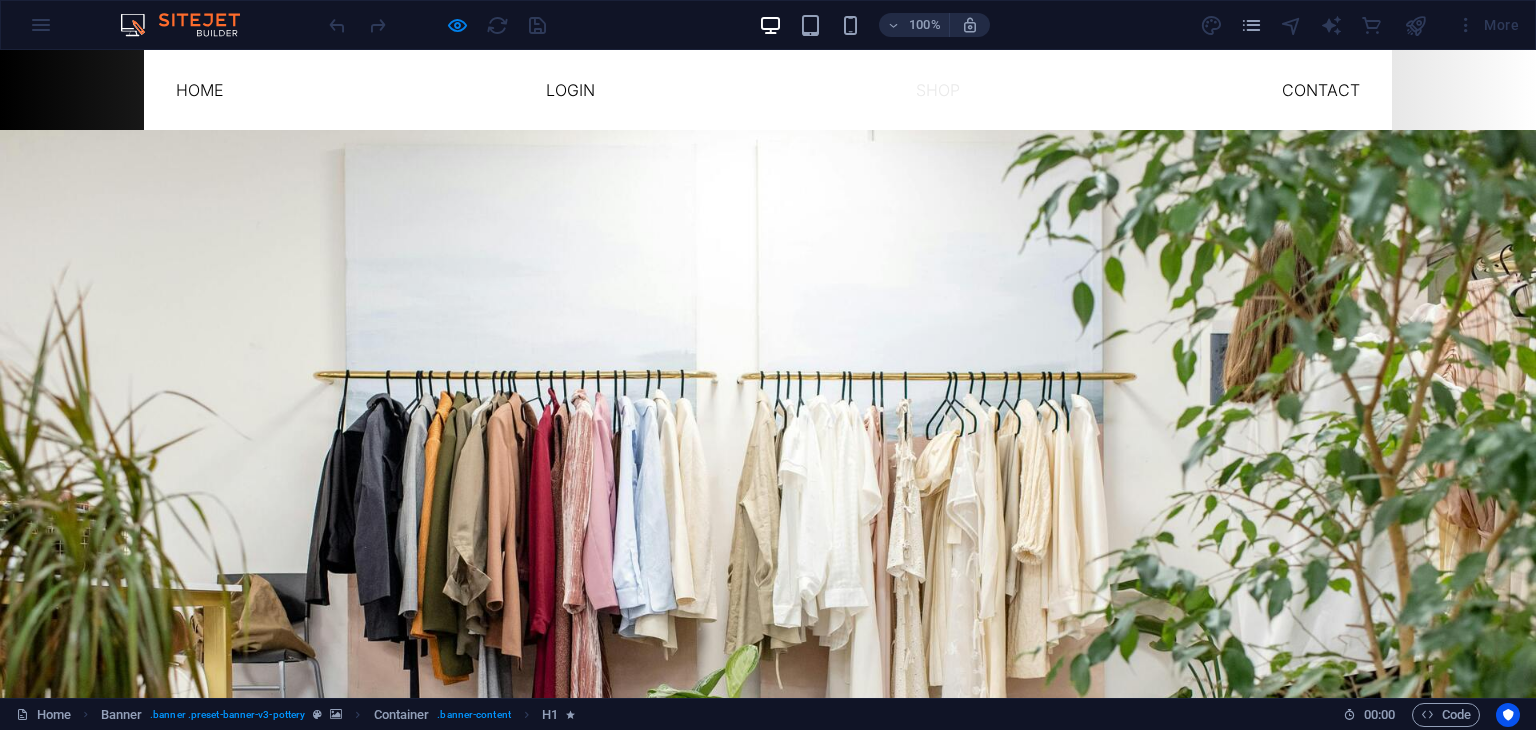 click on "shop" at bounding box center [938, 90] 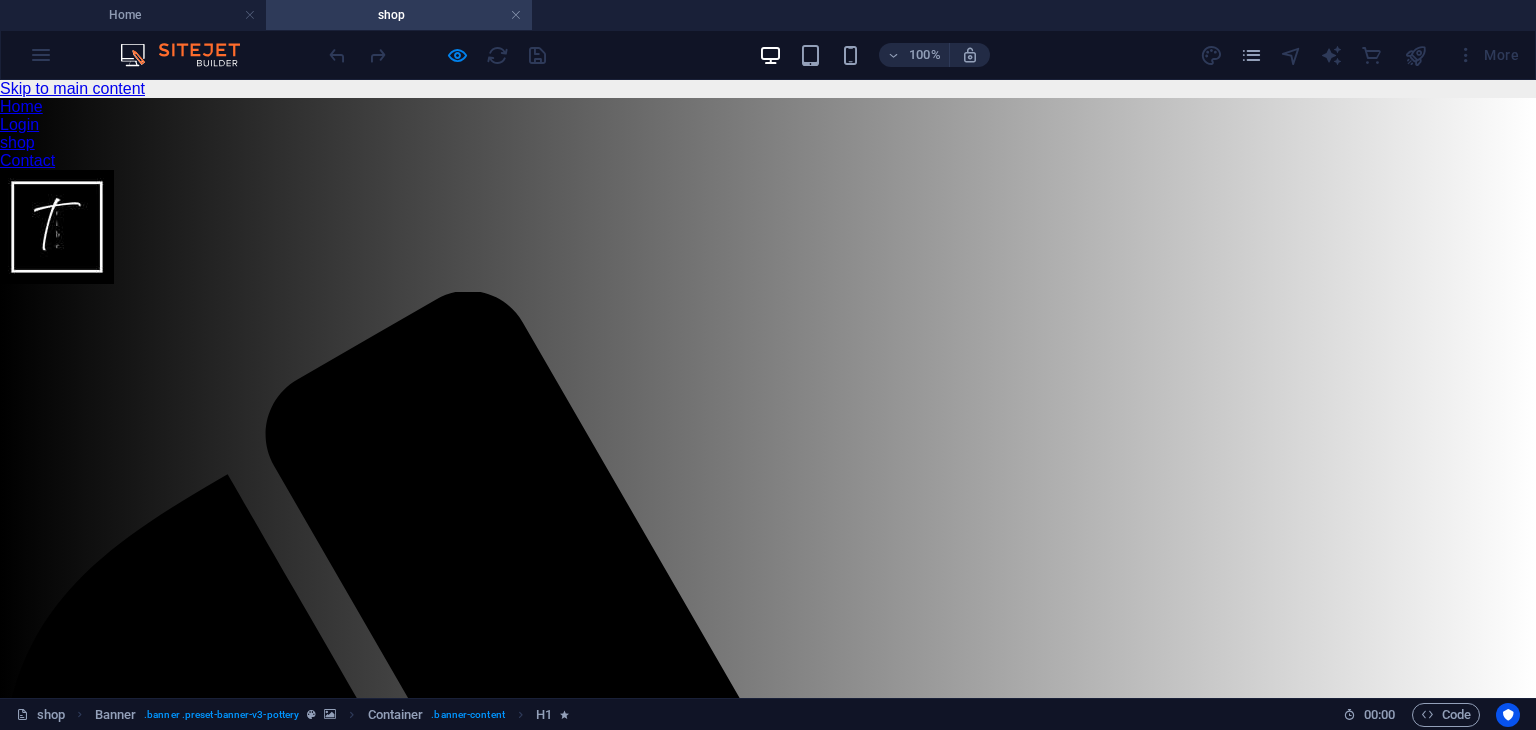 scroll, scrollTop: 0, scrollLeft: 0, axis: both 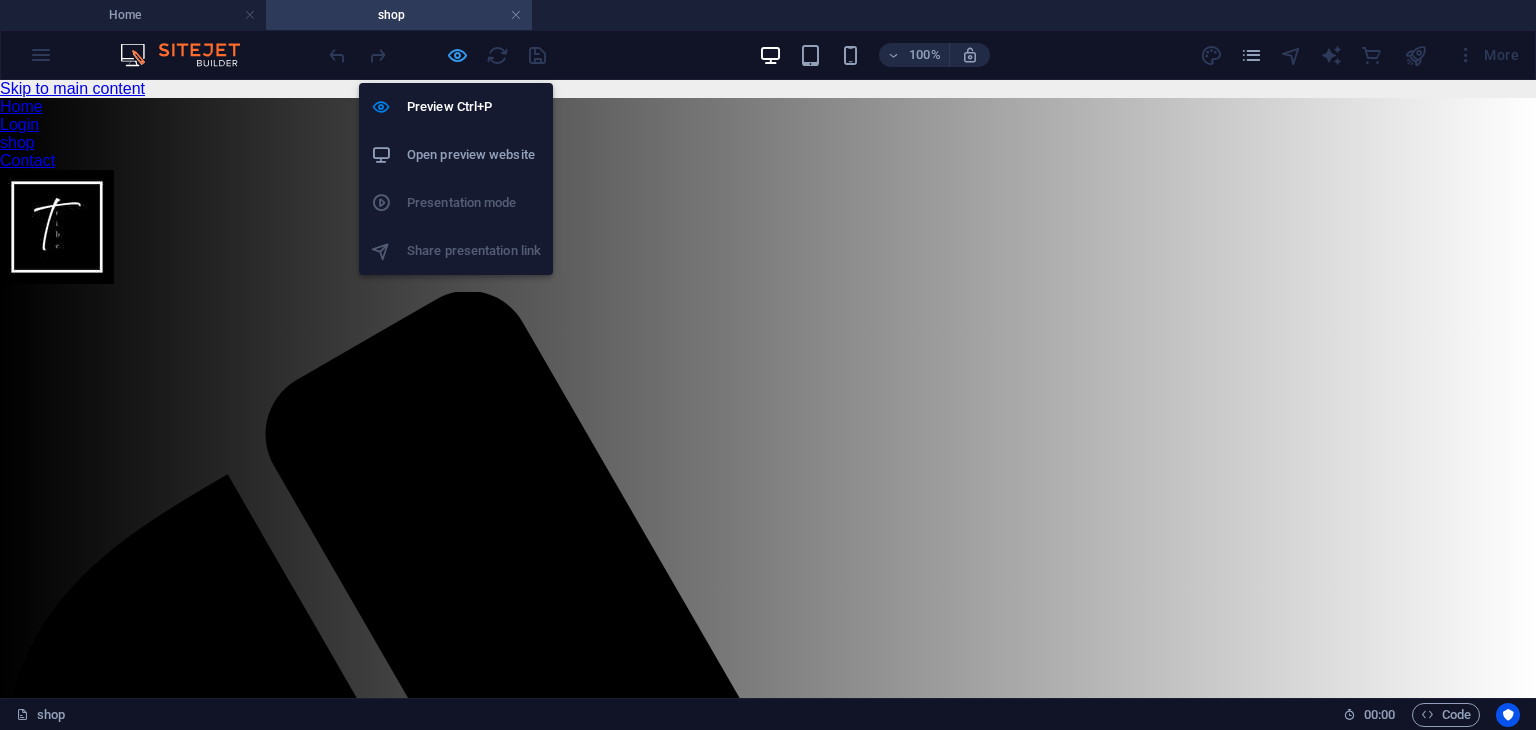 click at bounding box center (457, 55) 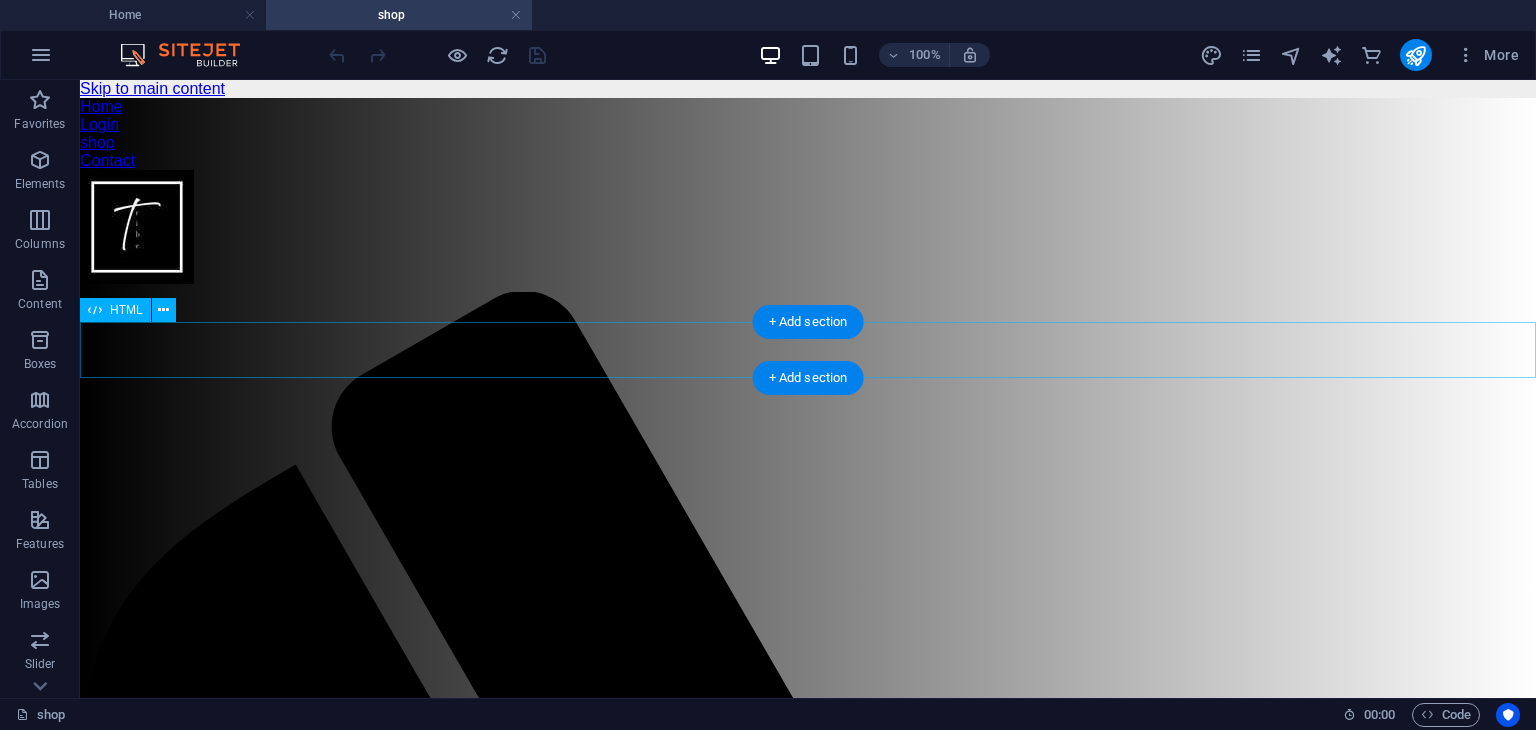 click on "Women Menu Fix
Electronics
TVs & Appliances
Men
Women ▼
Clothing
Topwear
Dresses
Jeans
Skirts
Trousers
Ethnic Wear
Sarees
Kurtis
Lehengas
Dupattas
Footwear
Heels
Flats
Boots
Accessories
Handbags
Totes
Clutches
Baby & Kids
Home & Furniture
Books
Flights
Offer Zone" at bounding box center (808, 2251) 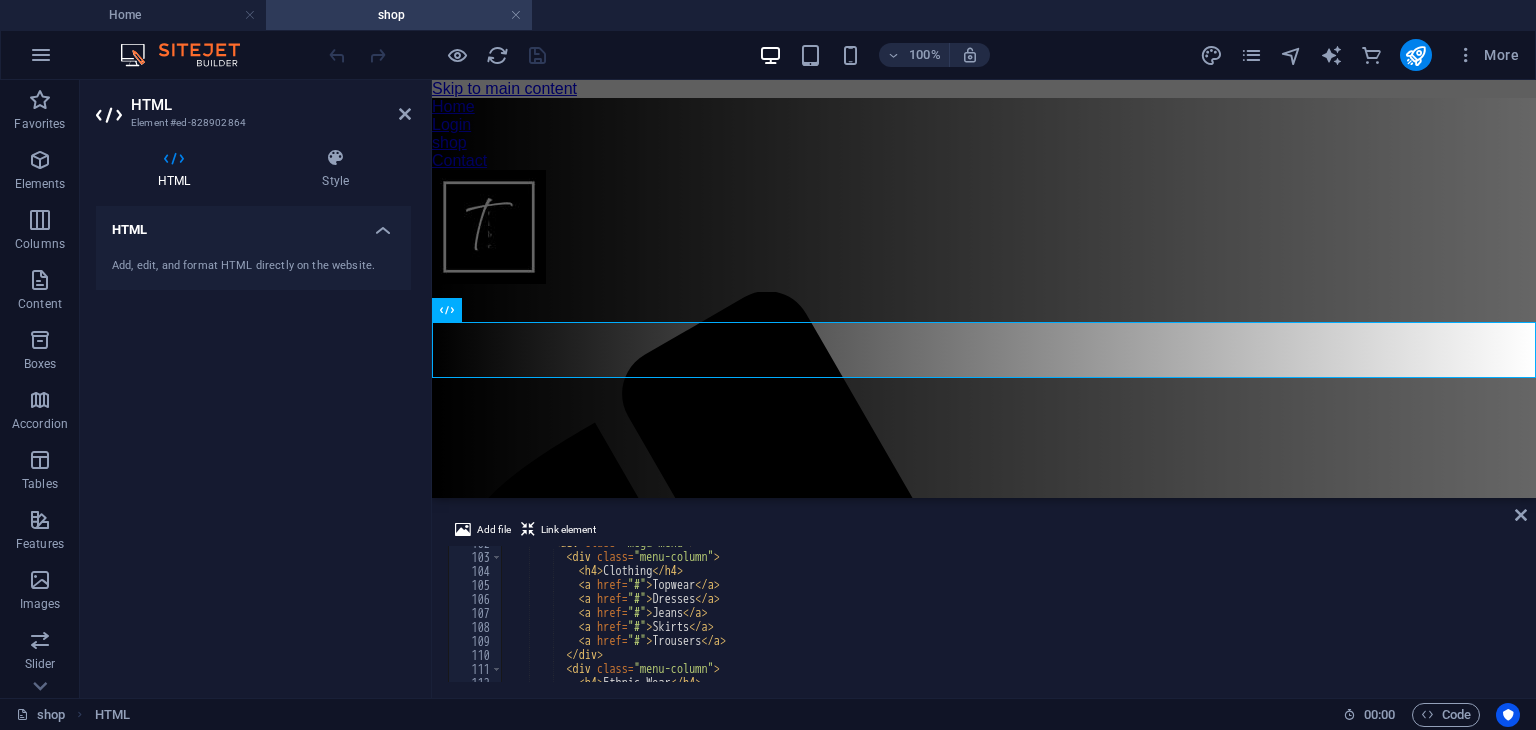 scroll, scrollTop: 1424, scrollLeft: 0, axis: vertical 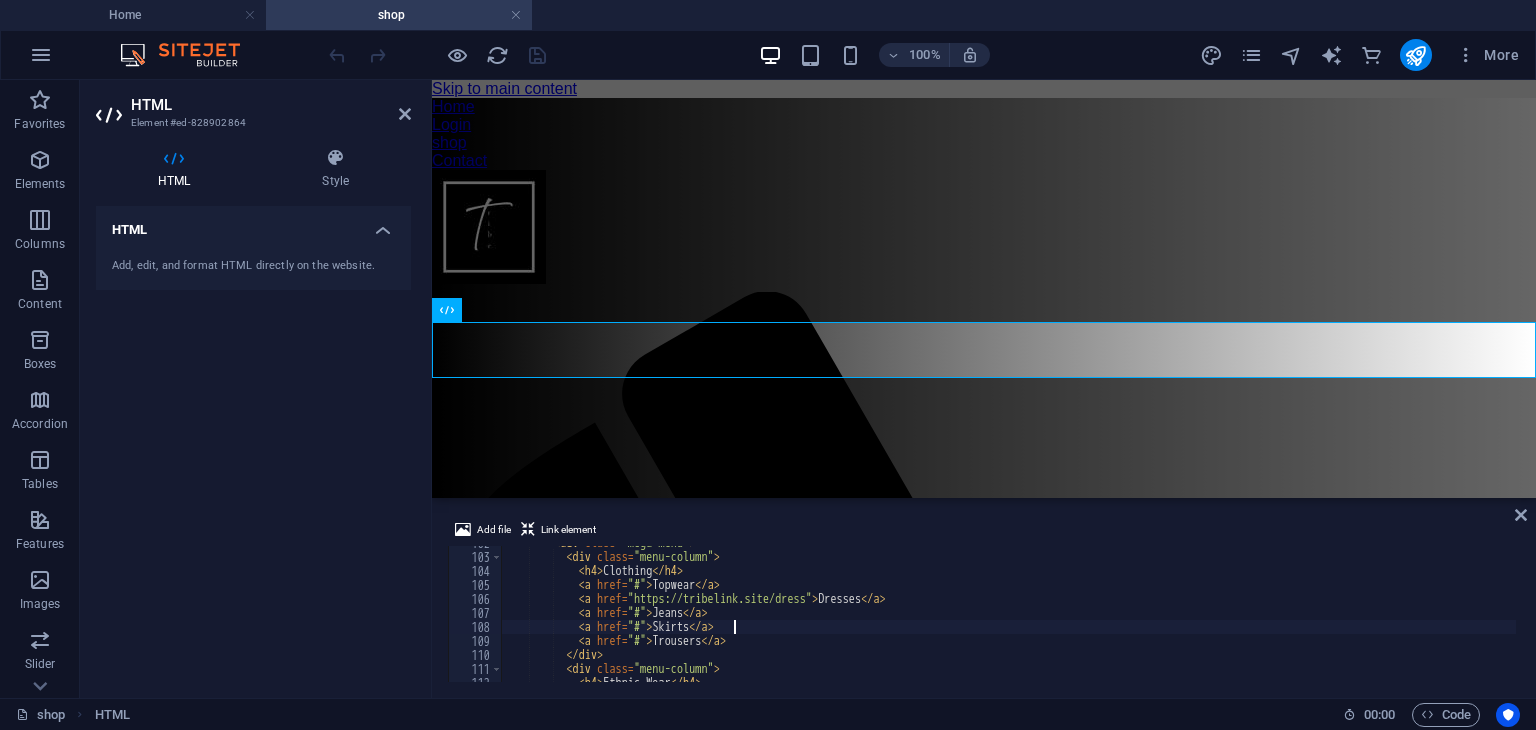 click on "< div   class = "mega-menu" >              < div   class = "menu-column" >                < h4 > Clothing </ h4 >                < a   href = "#" > Topwear </ a >                < a   href = "https://tribelink.site/dress" > Dresses </ a >                < a   href = "#" > Jeans </ a >                < a   href = "#" > Skirts </ a >                < a   href = "#" > Trousers </ a >              </ div >              < div   class = "menu-column" >                < h4 > Ethnic Wear </ h4 >" at bounding box center [1008, 618] 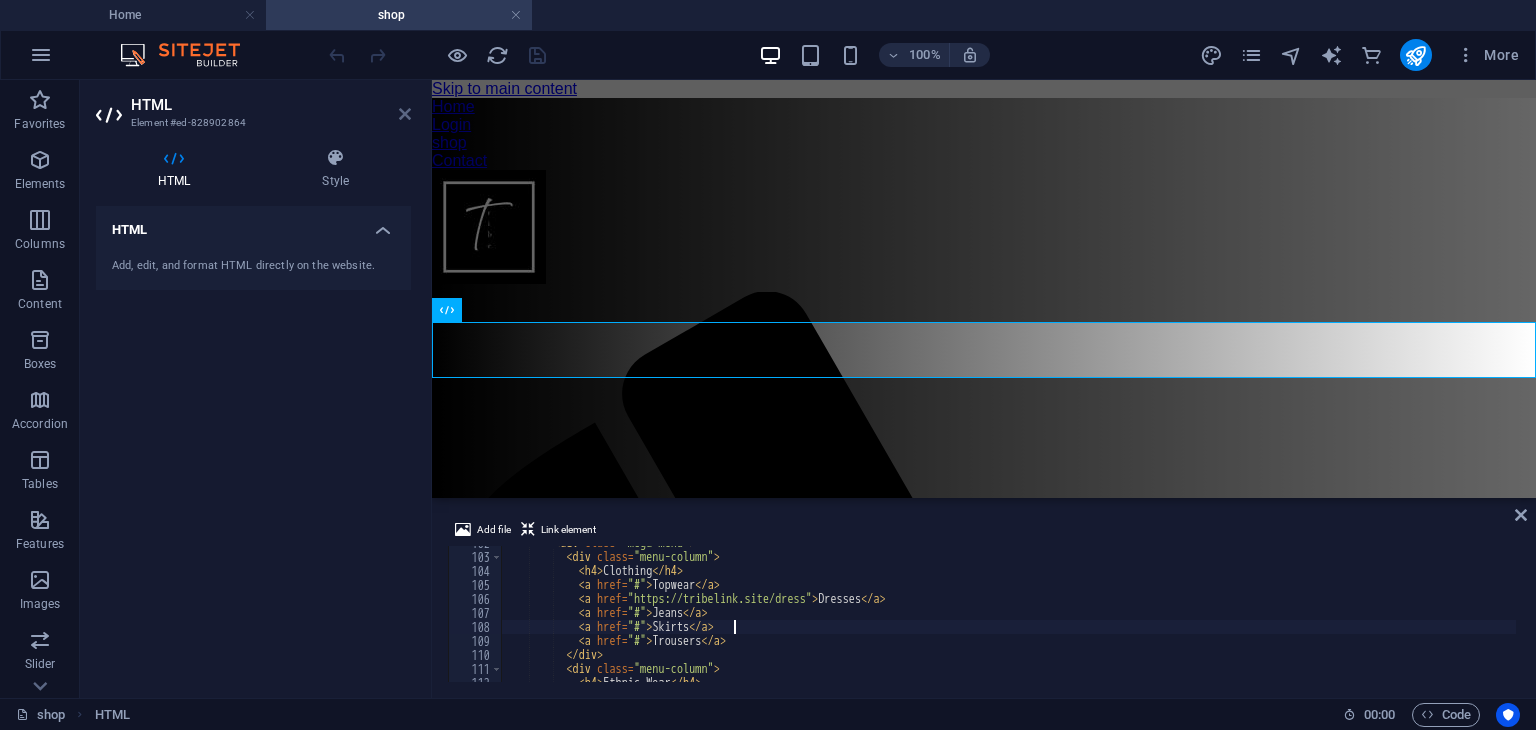 type on "<a href="#">Skirts</a>" 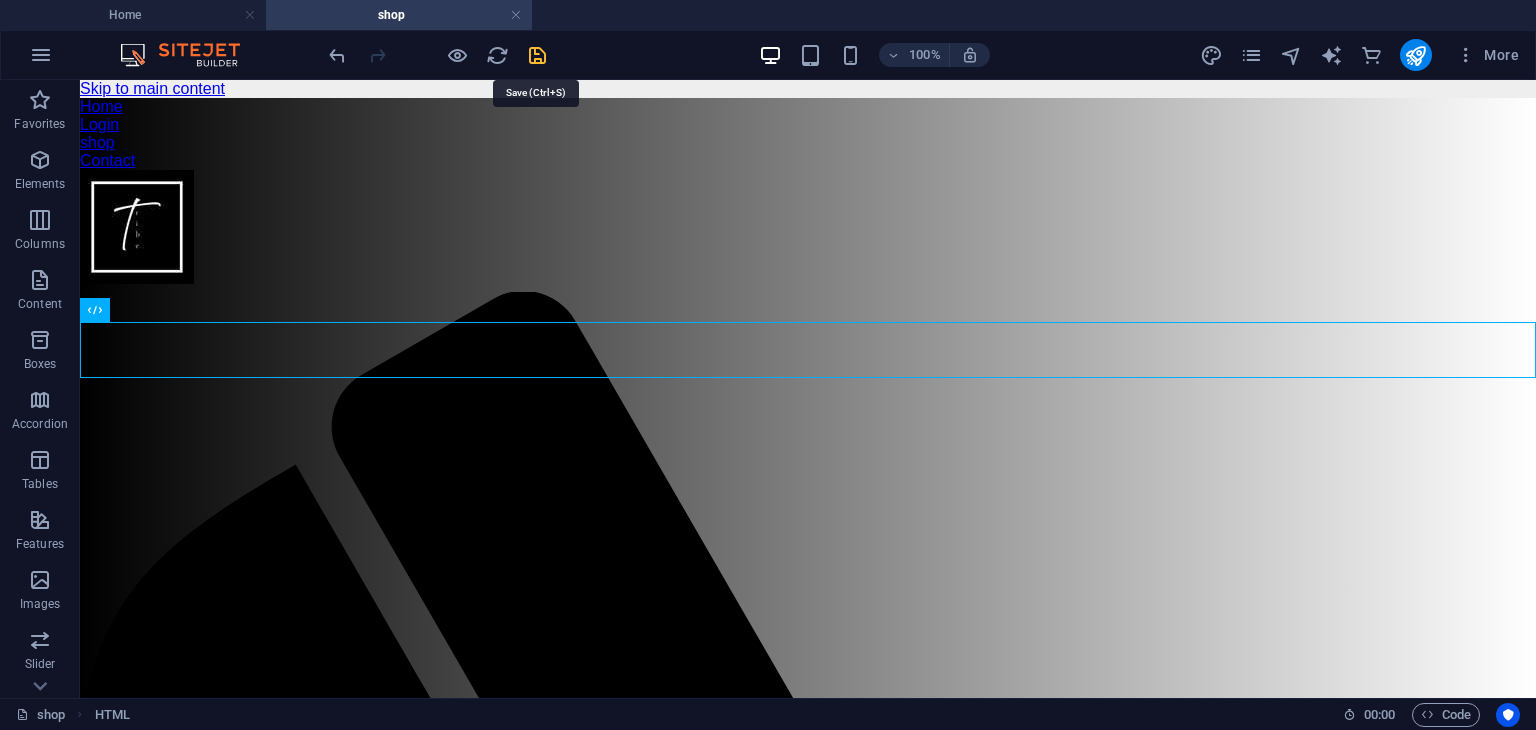 click at bounding box center (537, 55) 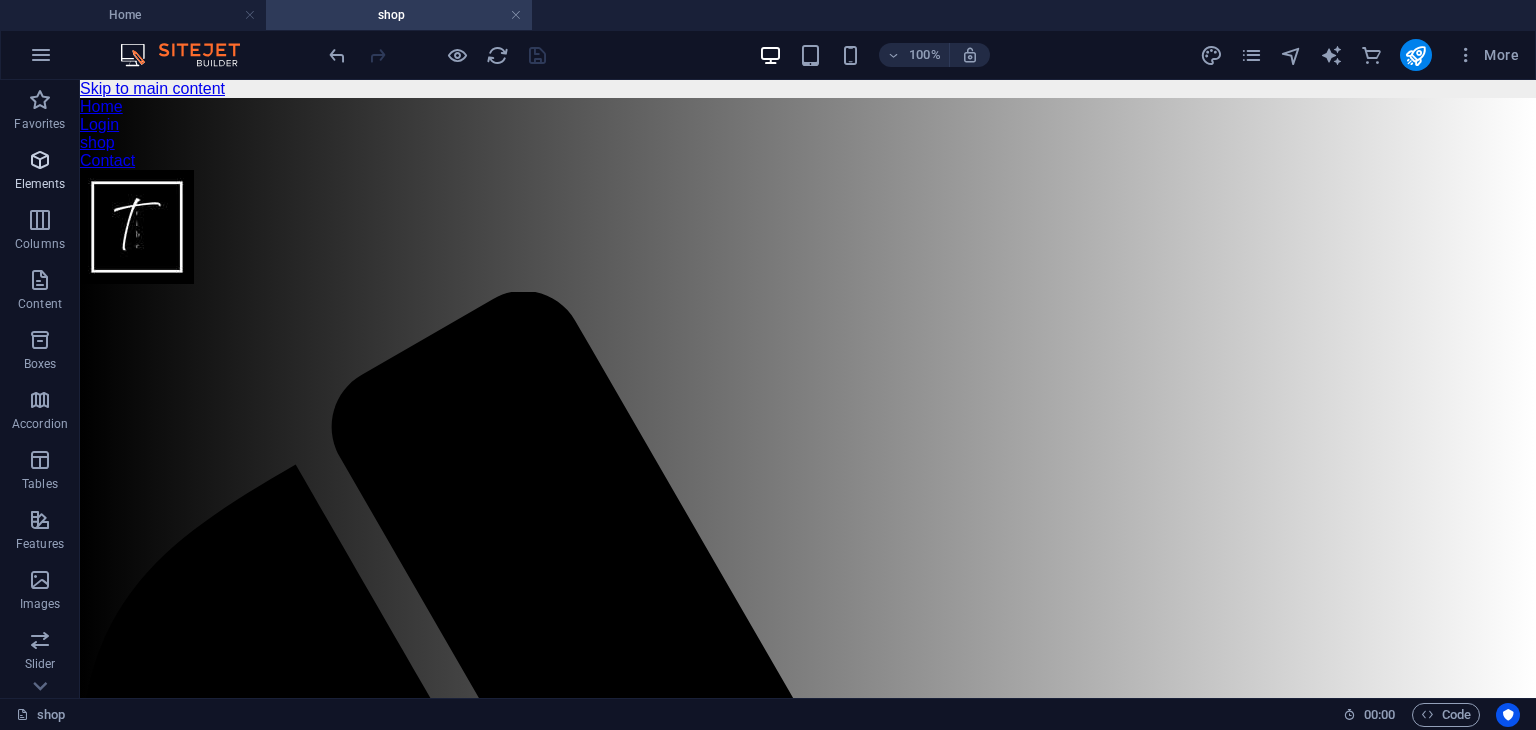 click on "Elements" at bounding box center [40, 172] 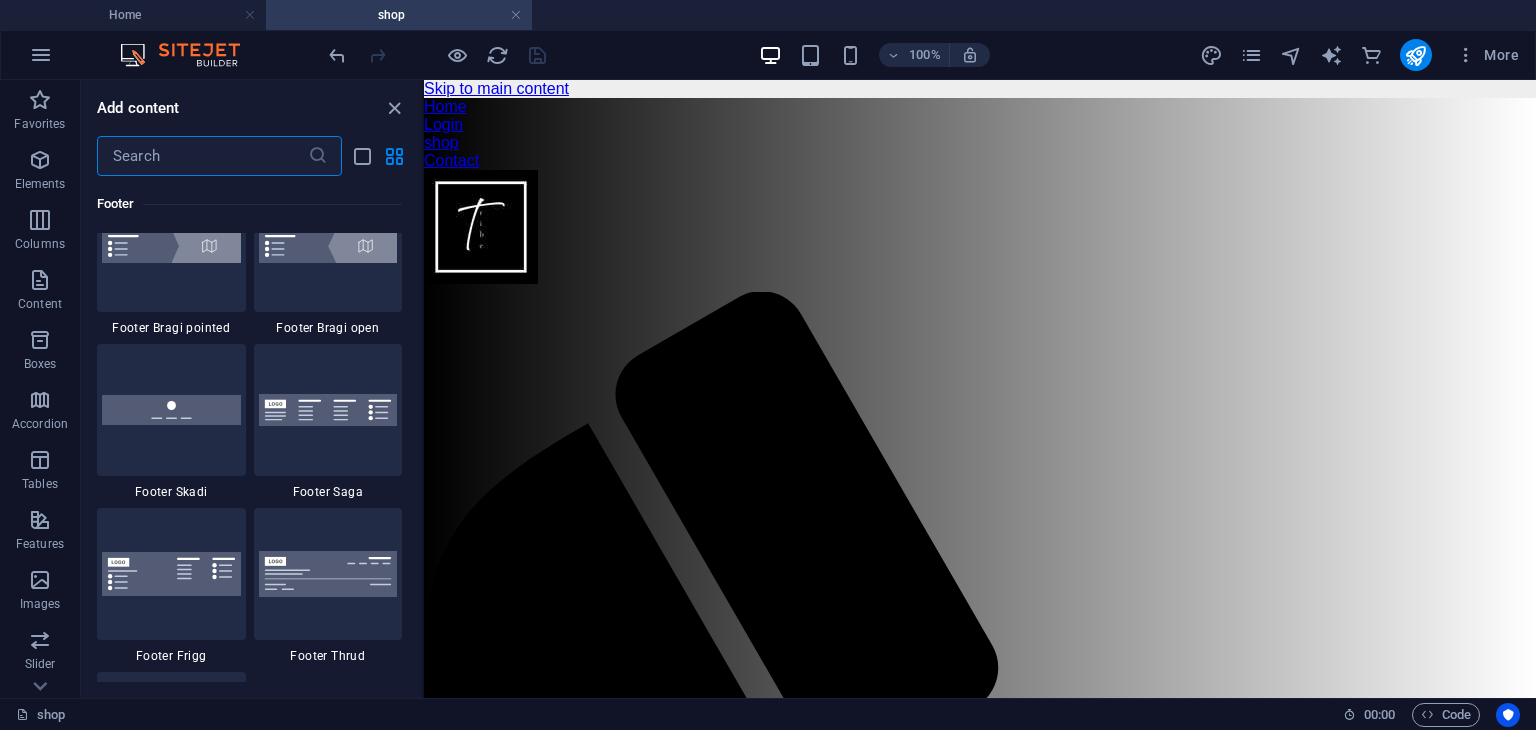 scroll, scrollTop: 13948, scrollLeft: 0, axis: vertical 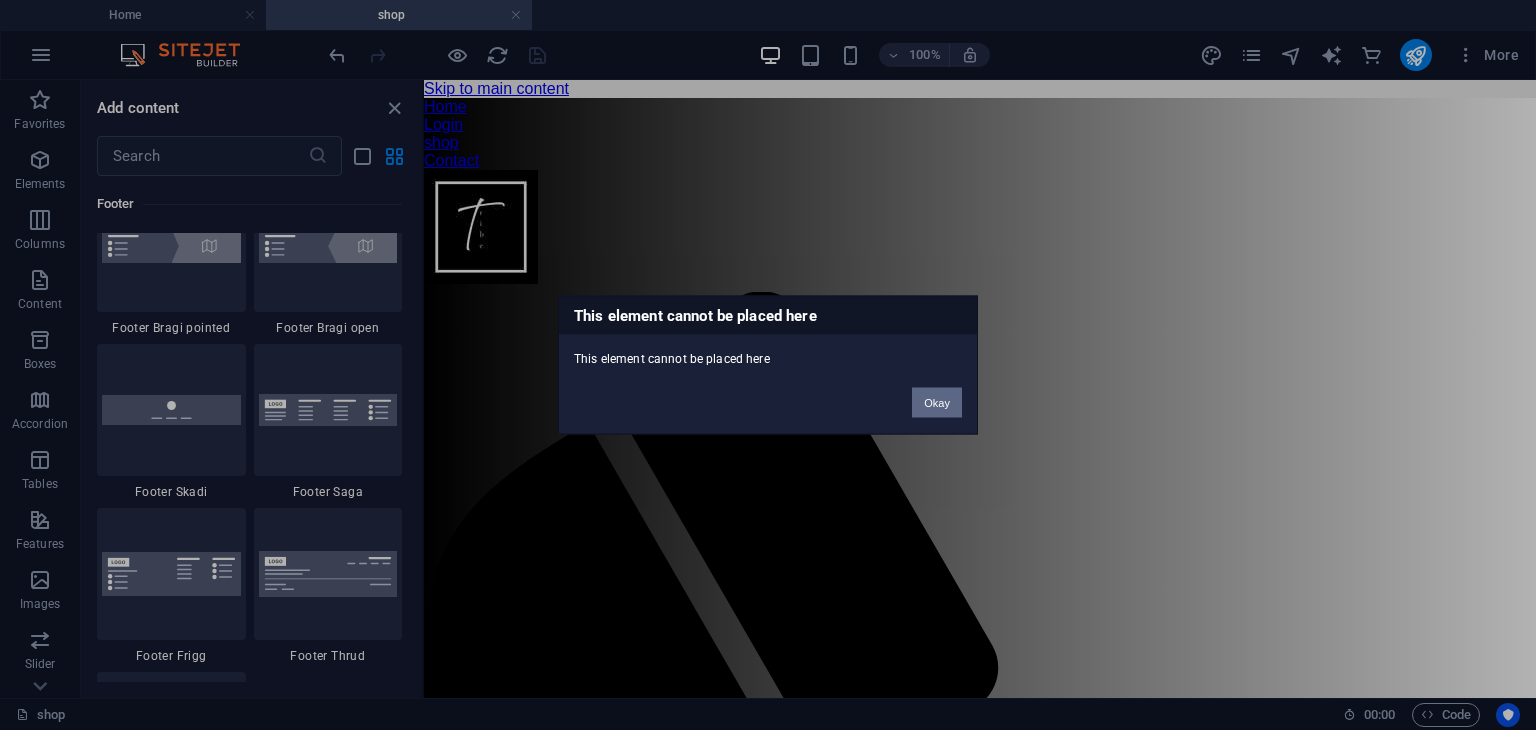 click on "Okay" at bounding box center (937, 403) 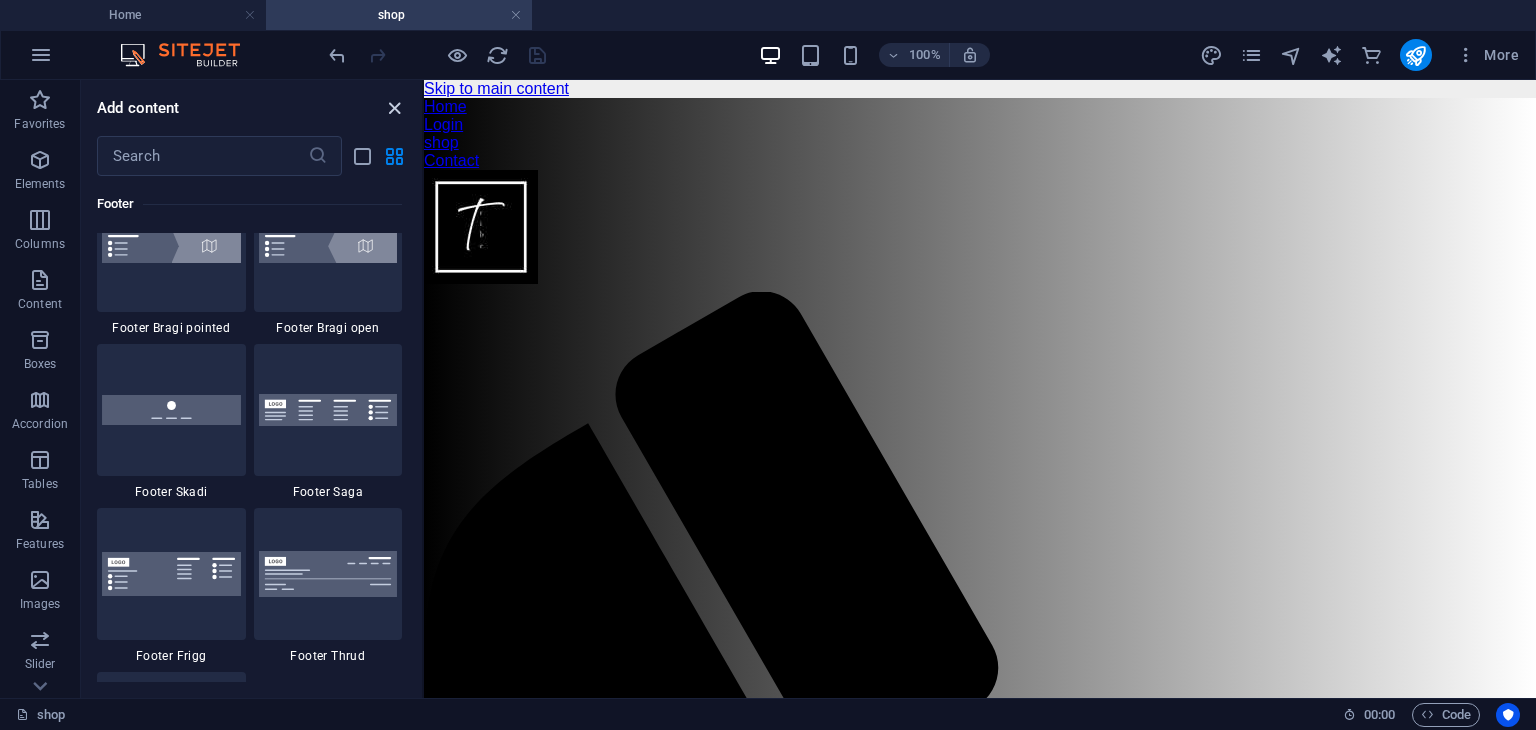 click at bounding box center (394, 108) 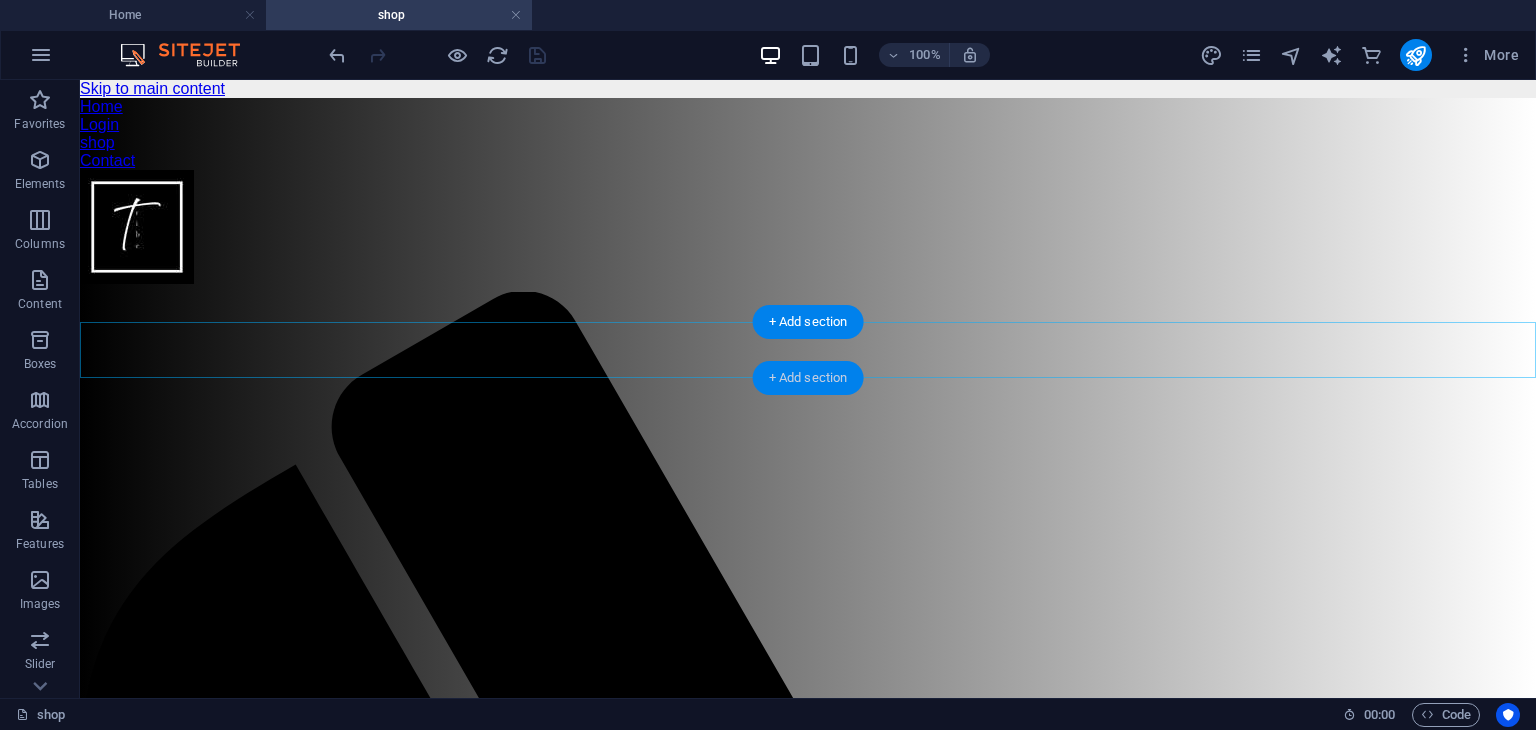 click on "+ Add section" at bounding box center [808, 378] 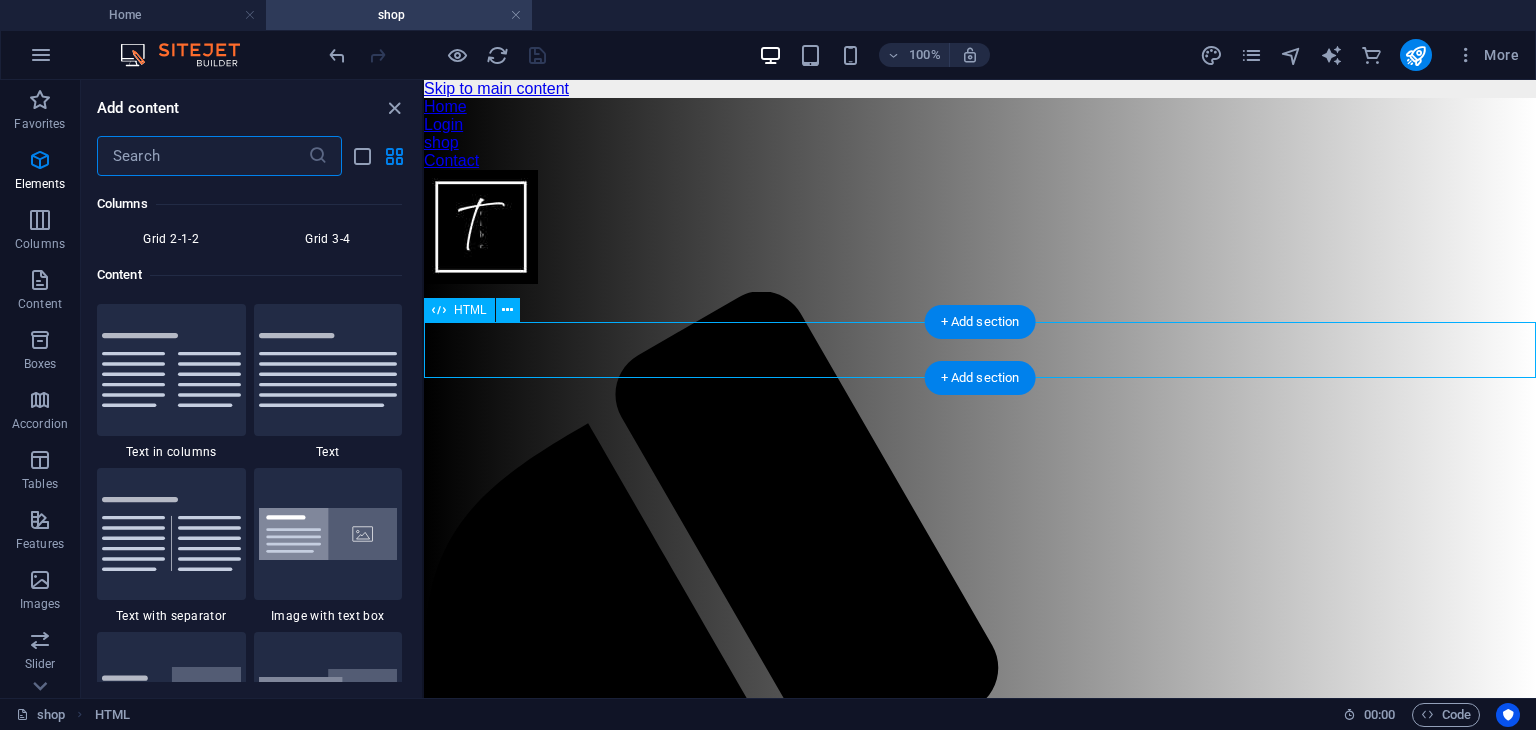 scroll, scrollTop: 3499, scrollLeft: 0, axis: vertical 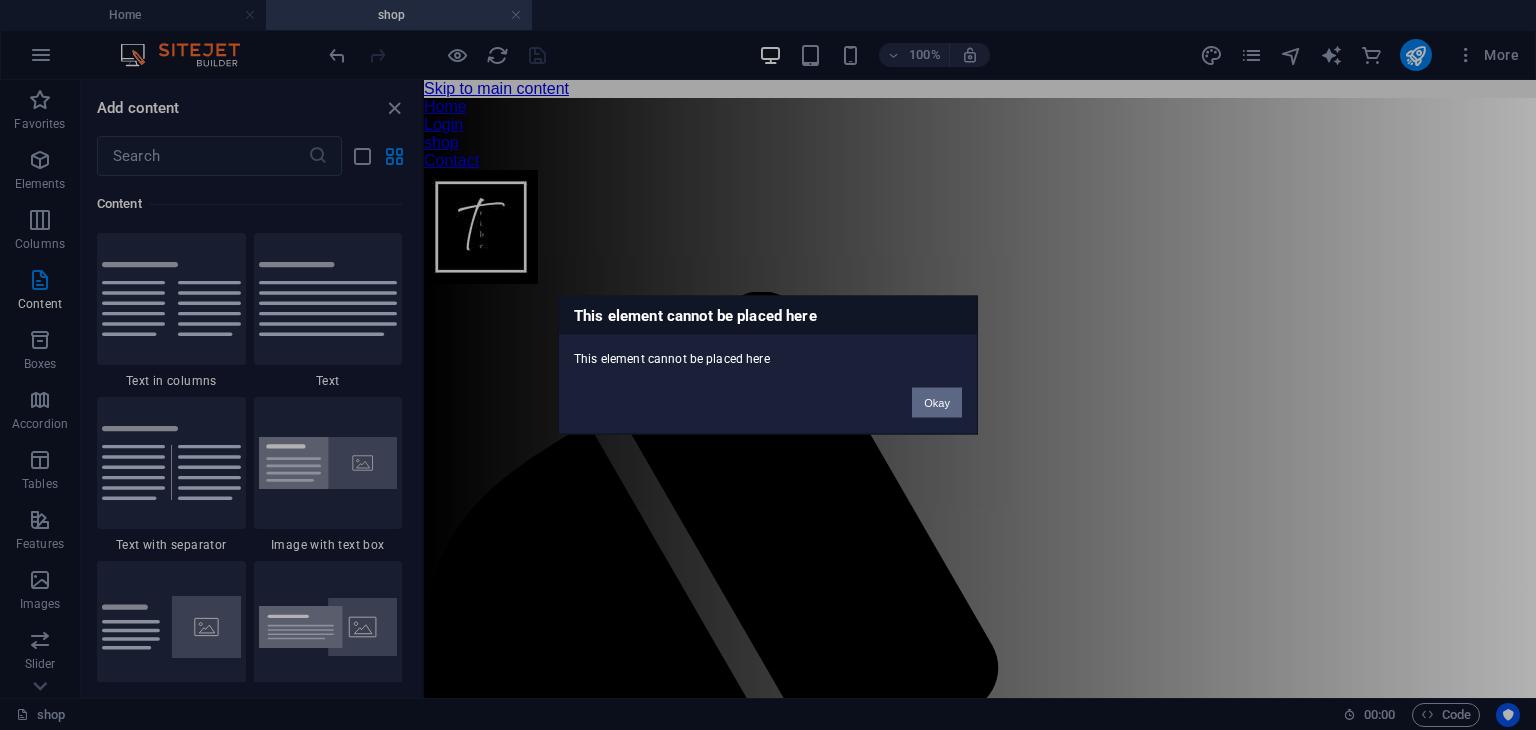 click on "Okay" at bounding box center (937, 403) 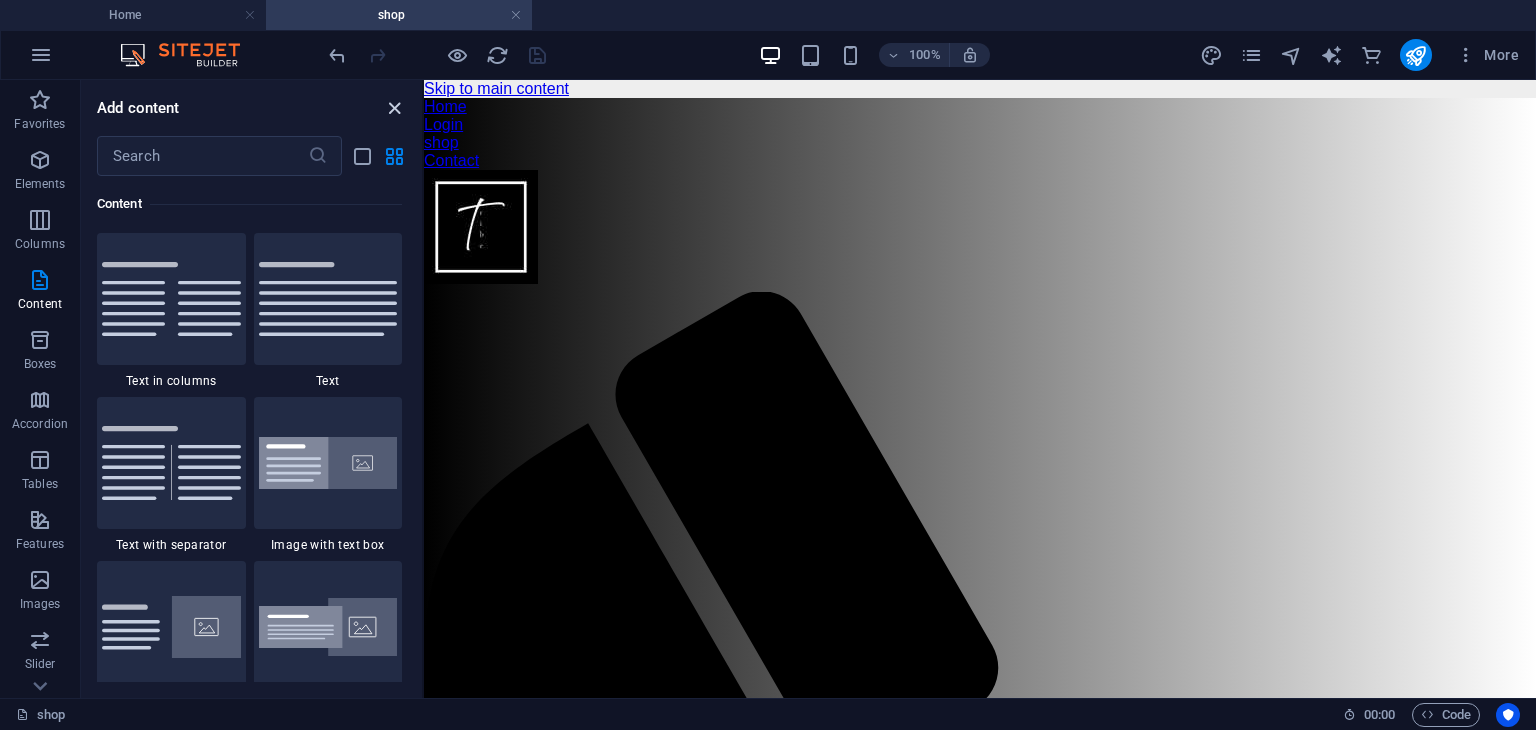 click at bounding box center [394, 108] 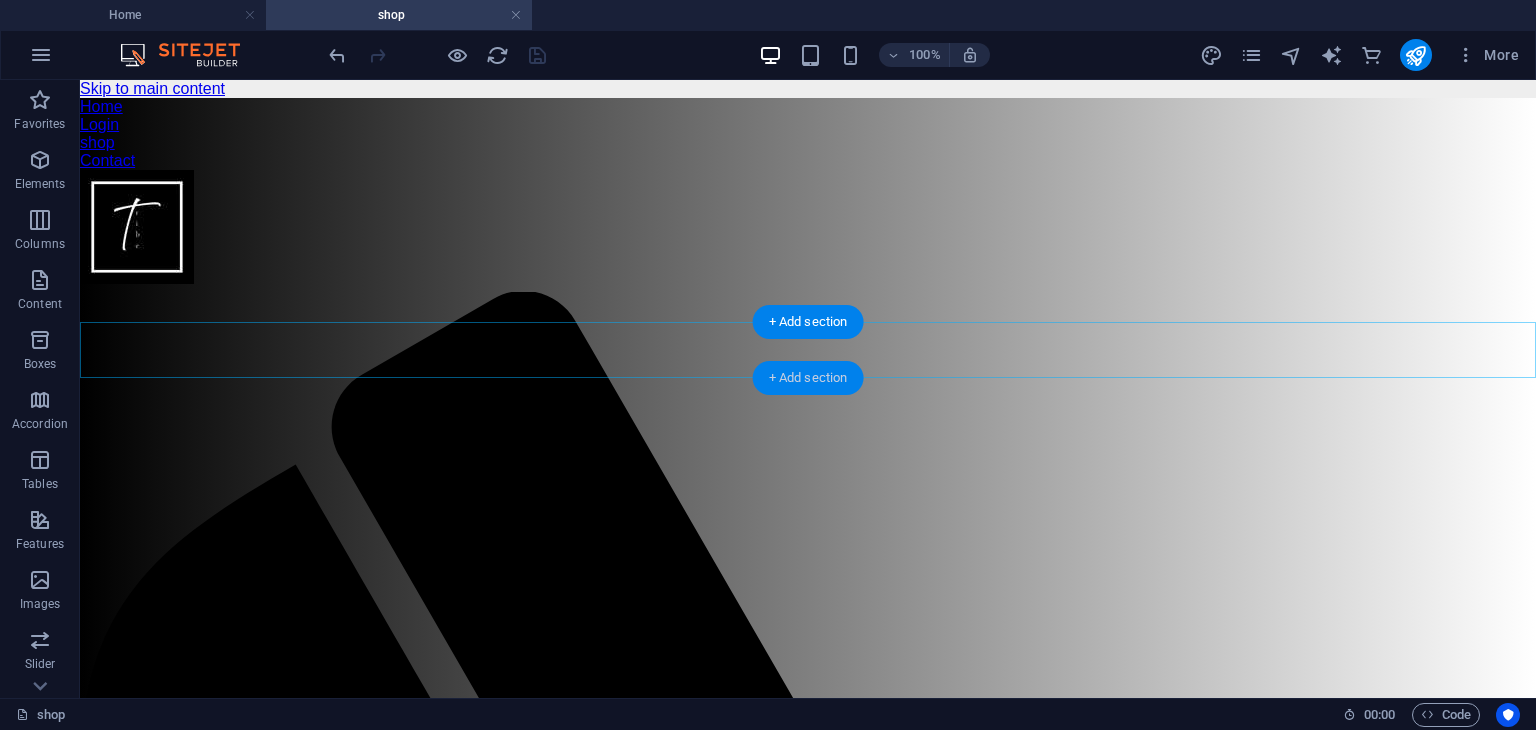 click on "+ Add section" at bounding box center (808, 378) 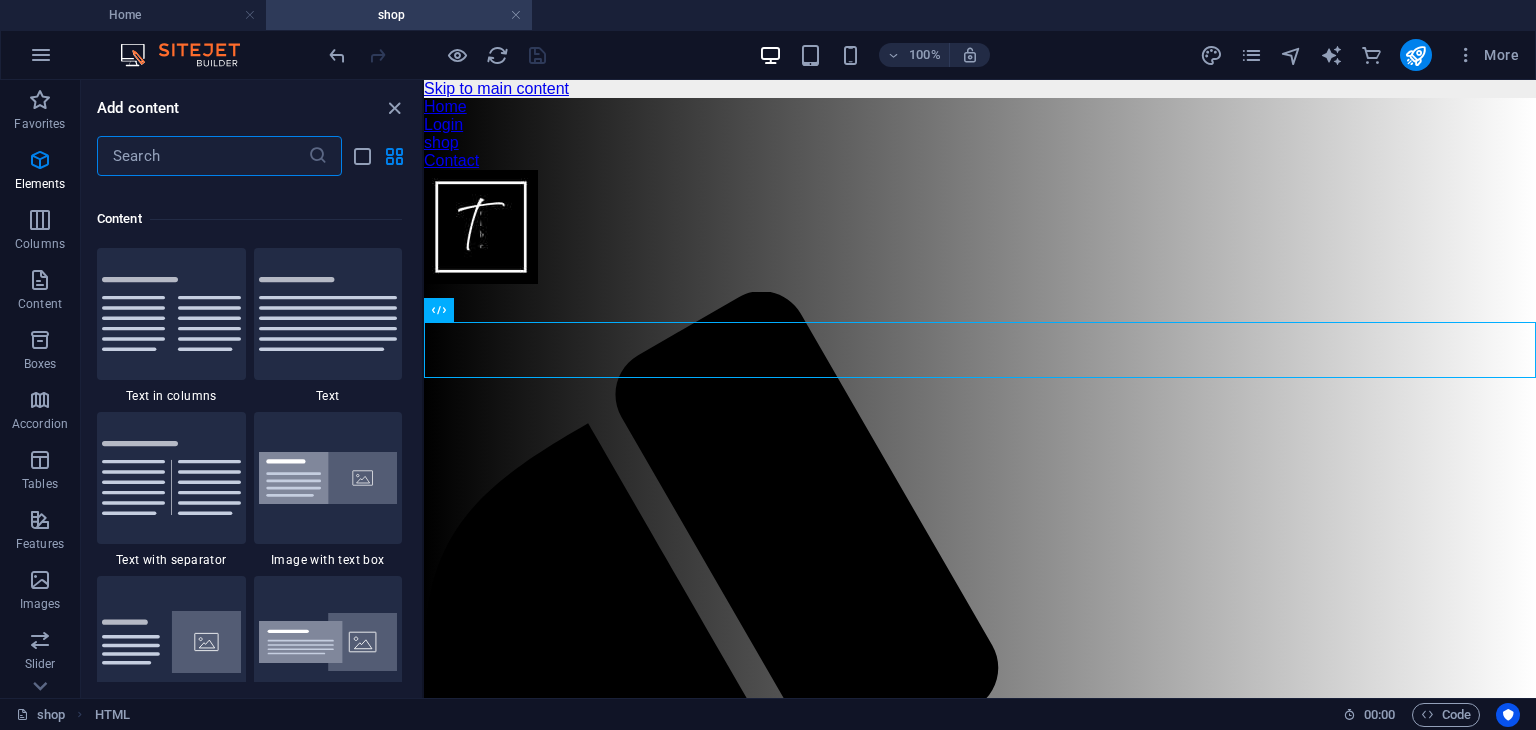 scroll, scrollTop: 3499, scrollLeft: 0, axis: vertical 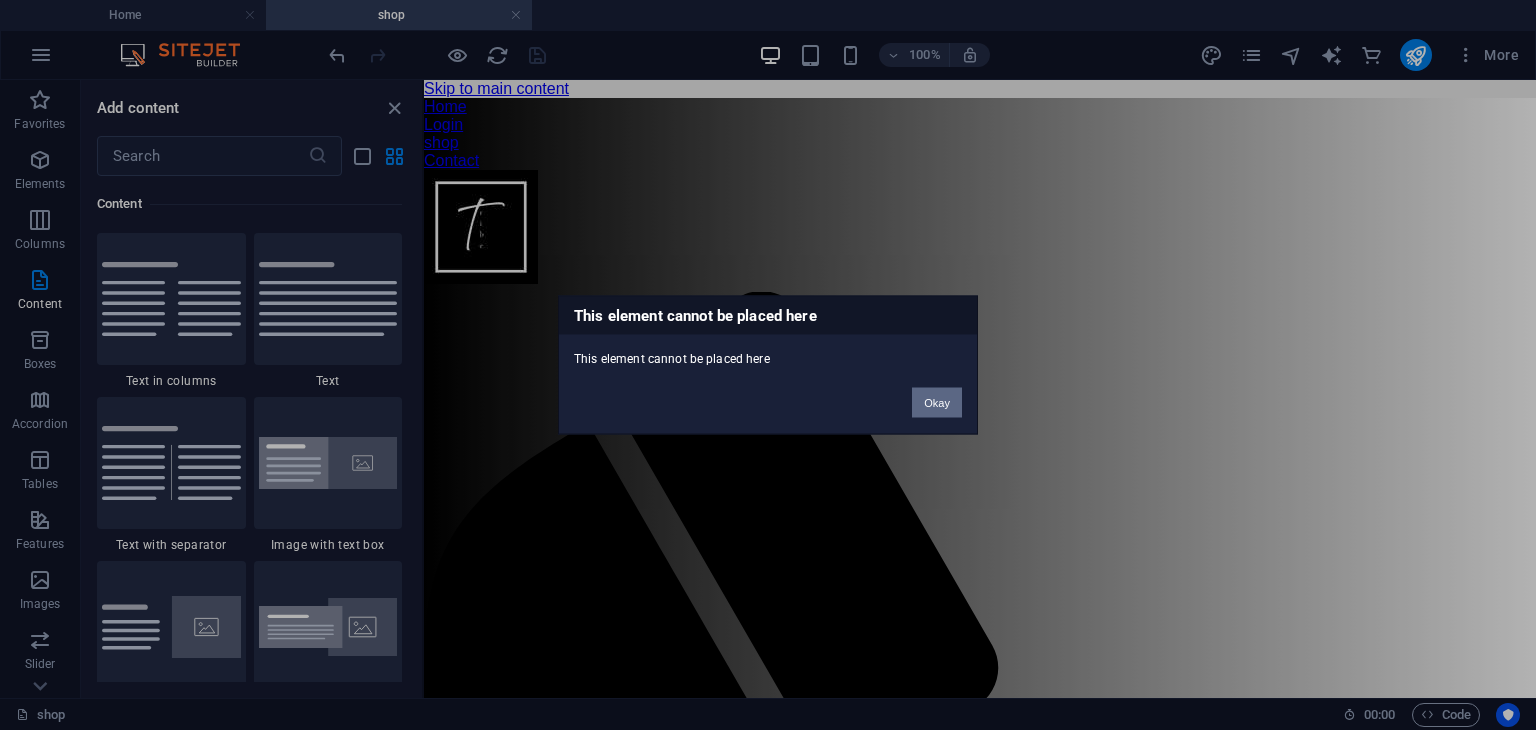 click on "Okay" at bounding box center (937, 403) 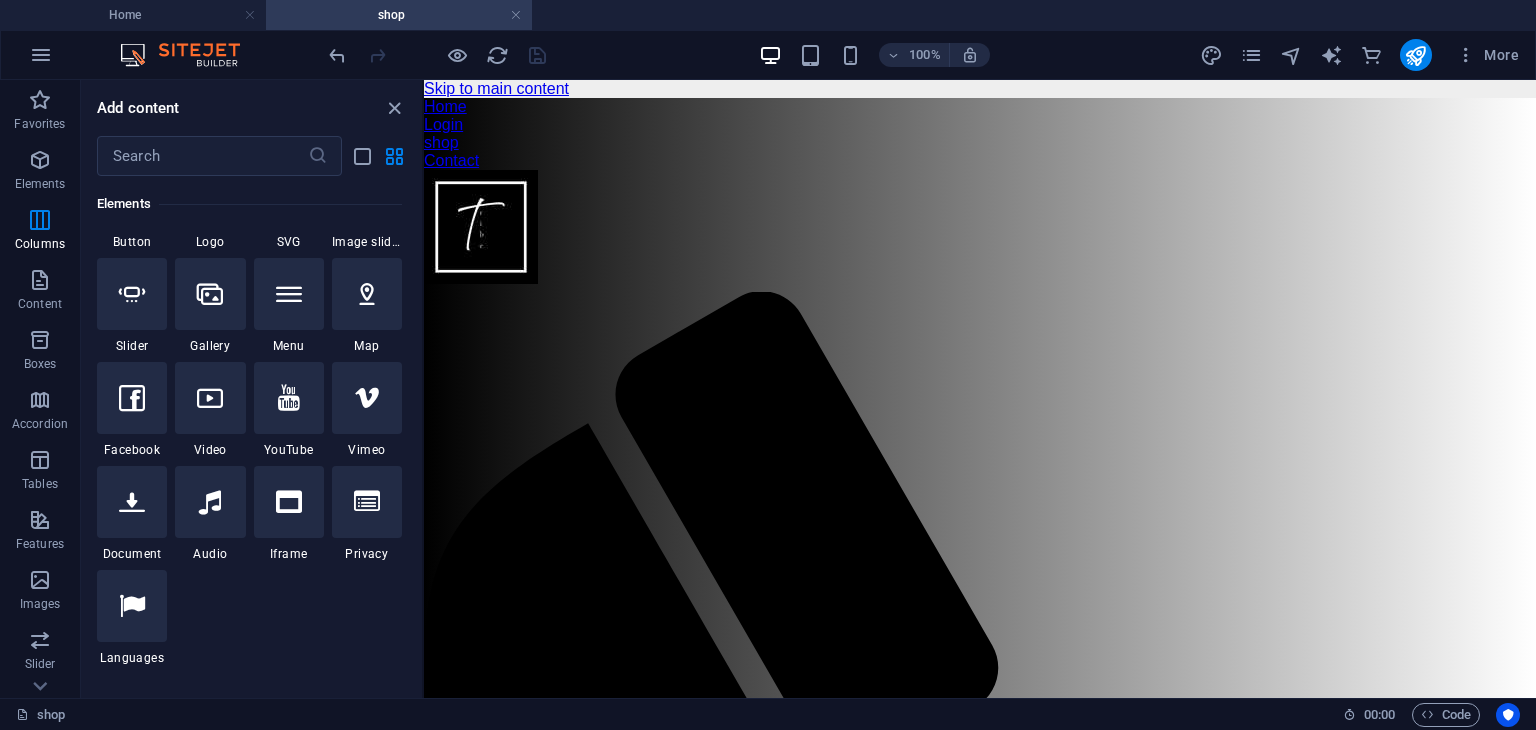 scroll, scrollTop: 0, scrollLeft: 0, axis: both 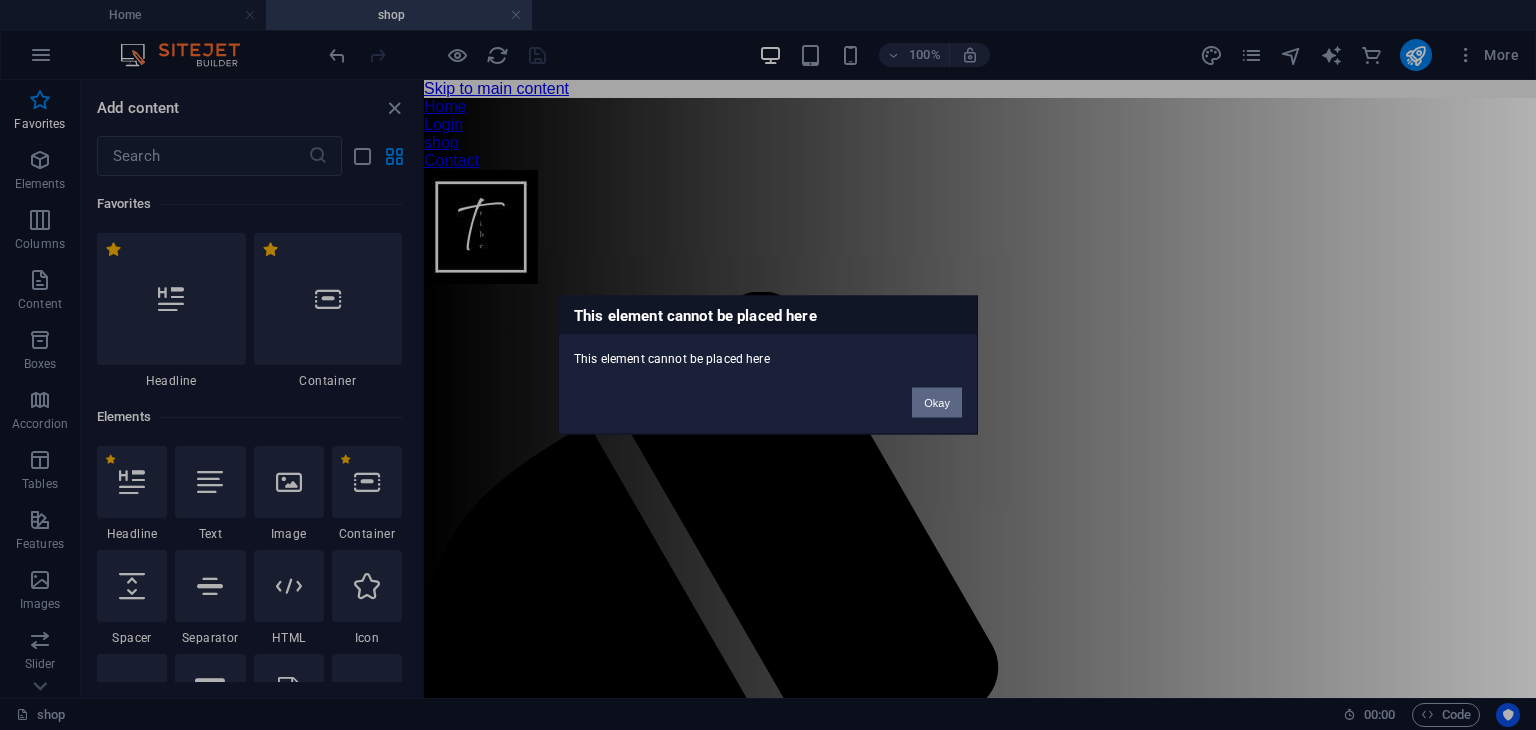 click on "Okay" at bounding box center (937, 403) 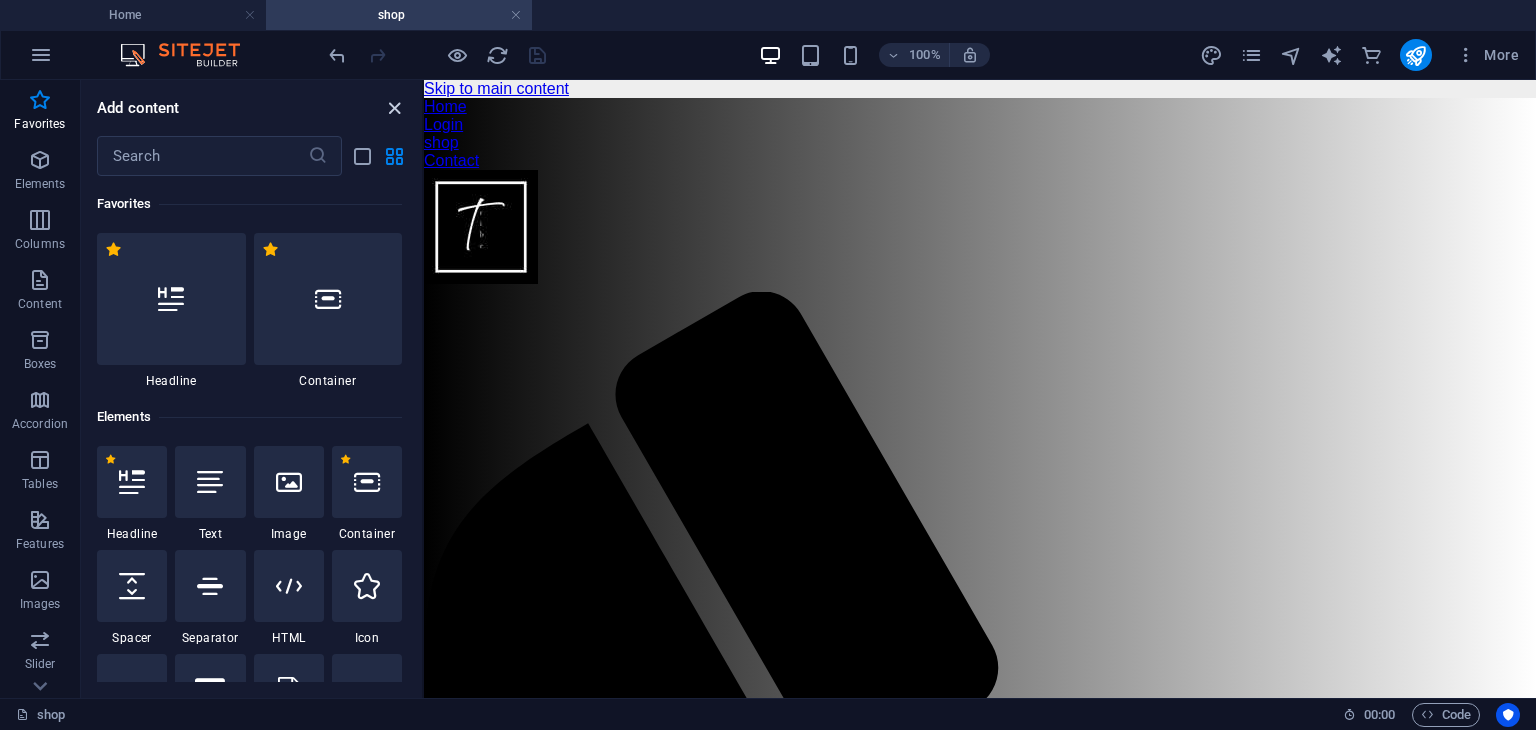 click at bounding box center (394, 108) 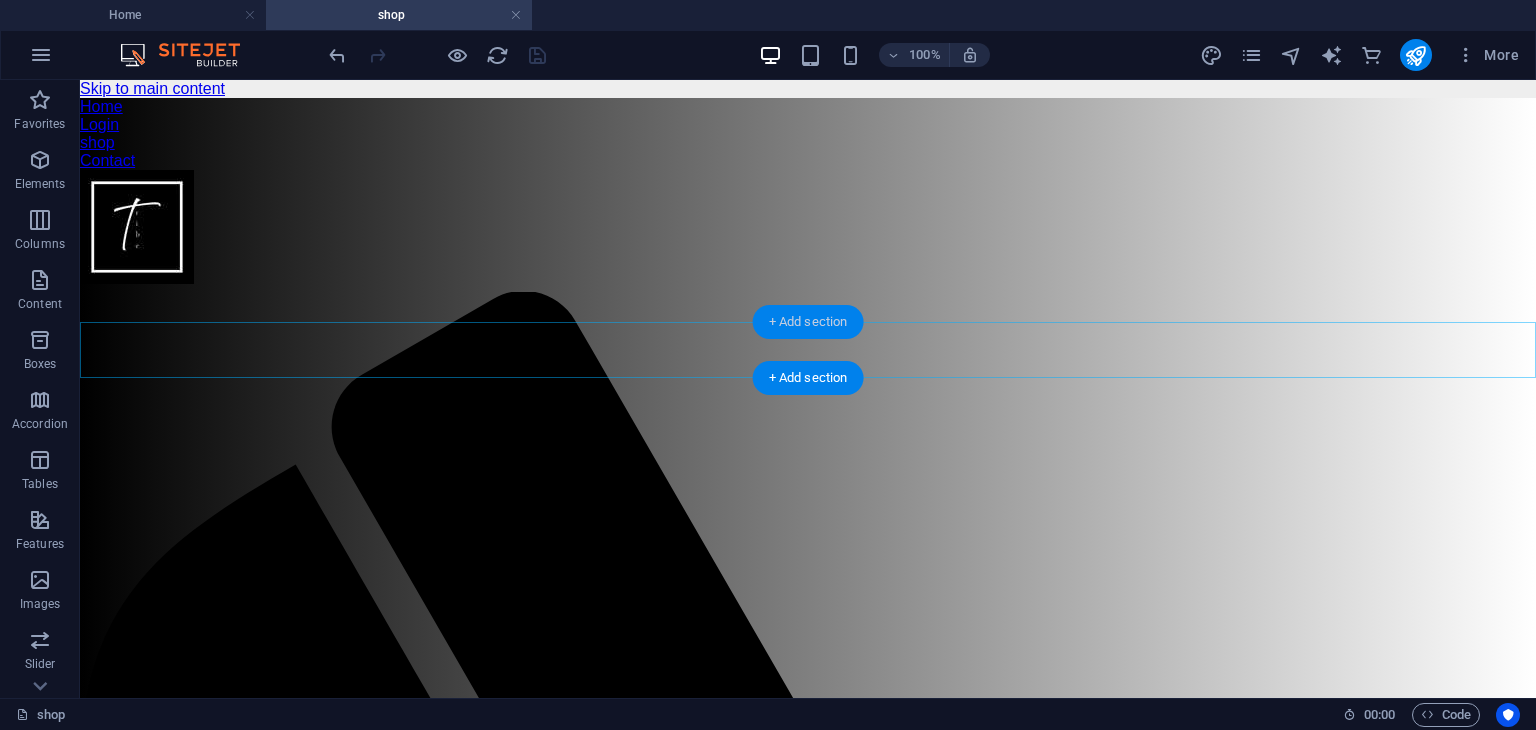 click on "+ Add section" at bounding box center [808, 322] 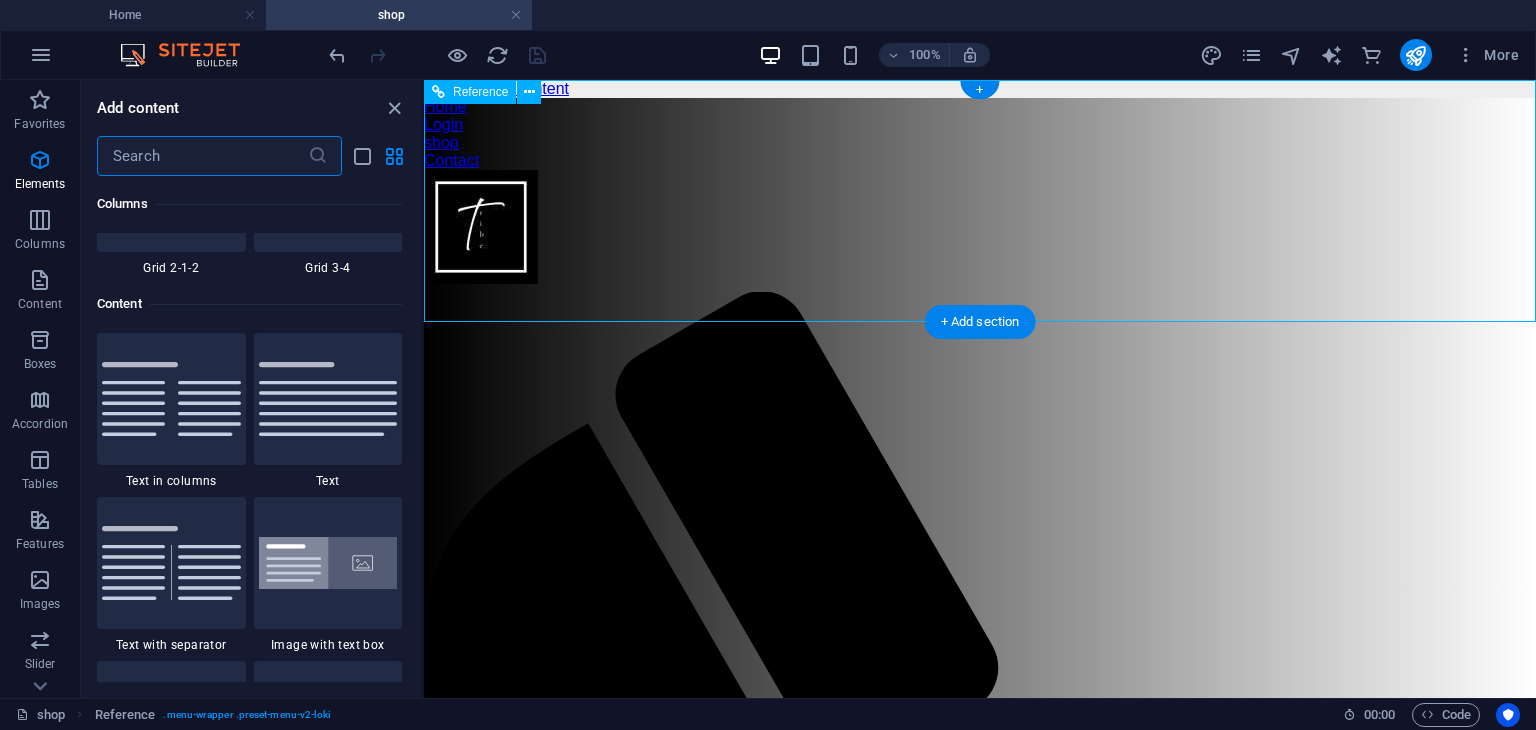 scroll, scrollTop: 3499, scrollLeft: 0, axis: vertical 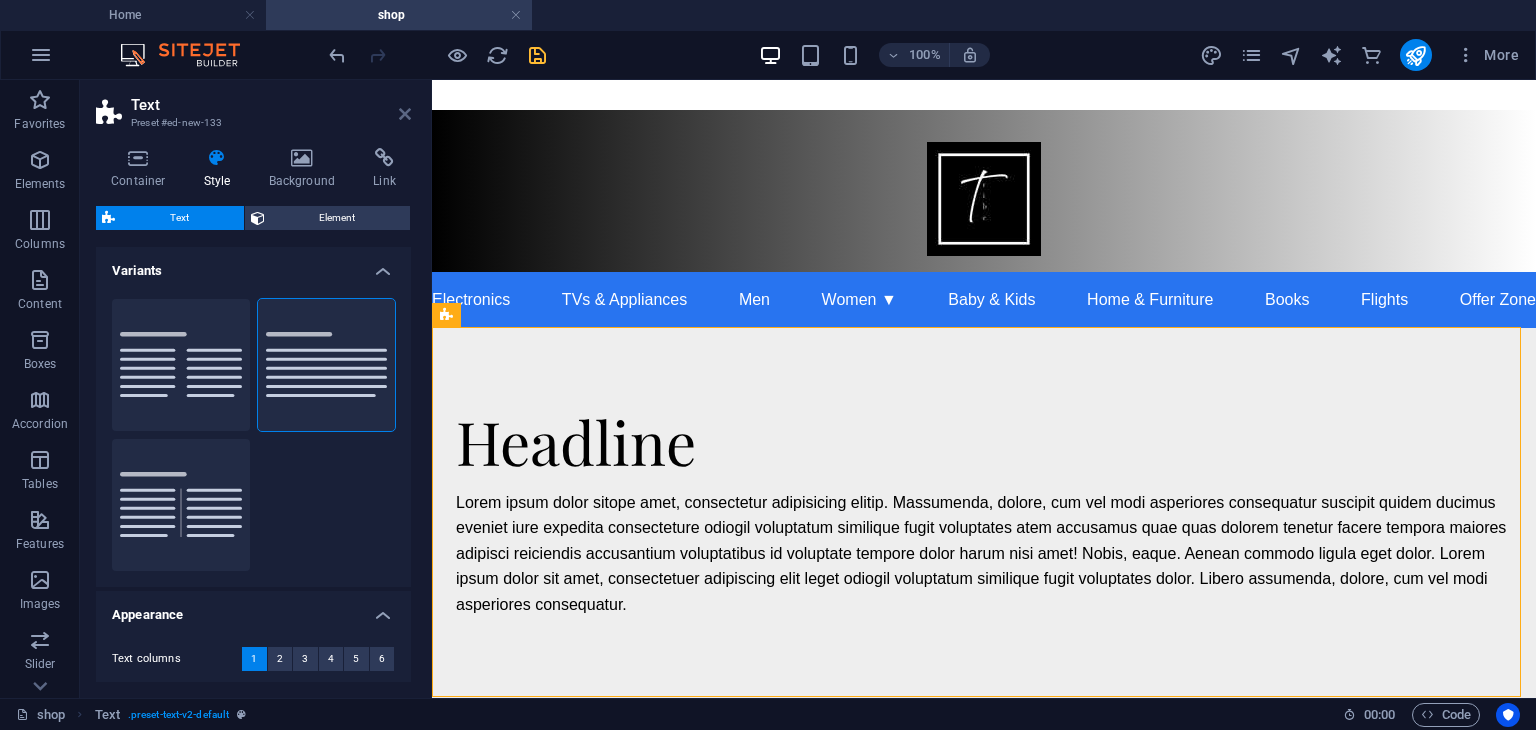 click at bounding box center (405, 114) 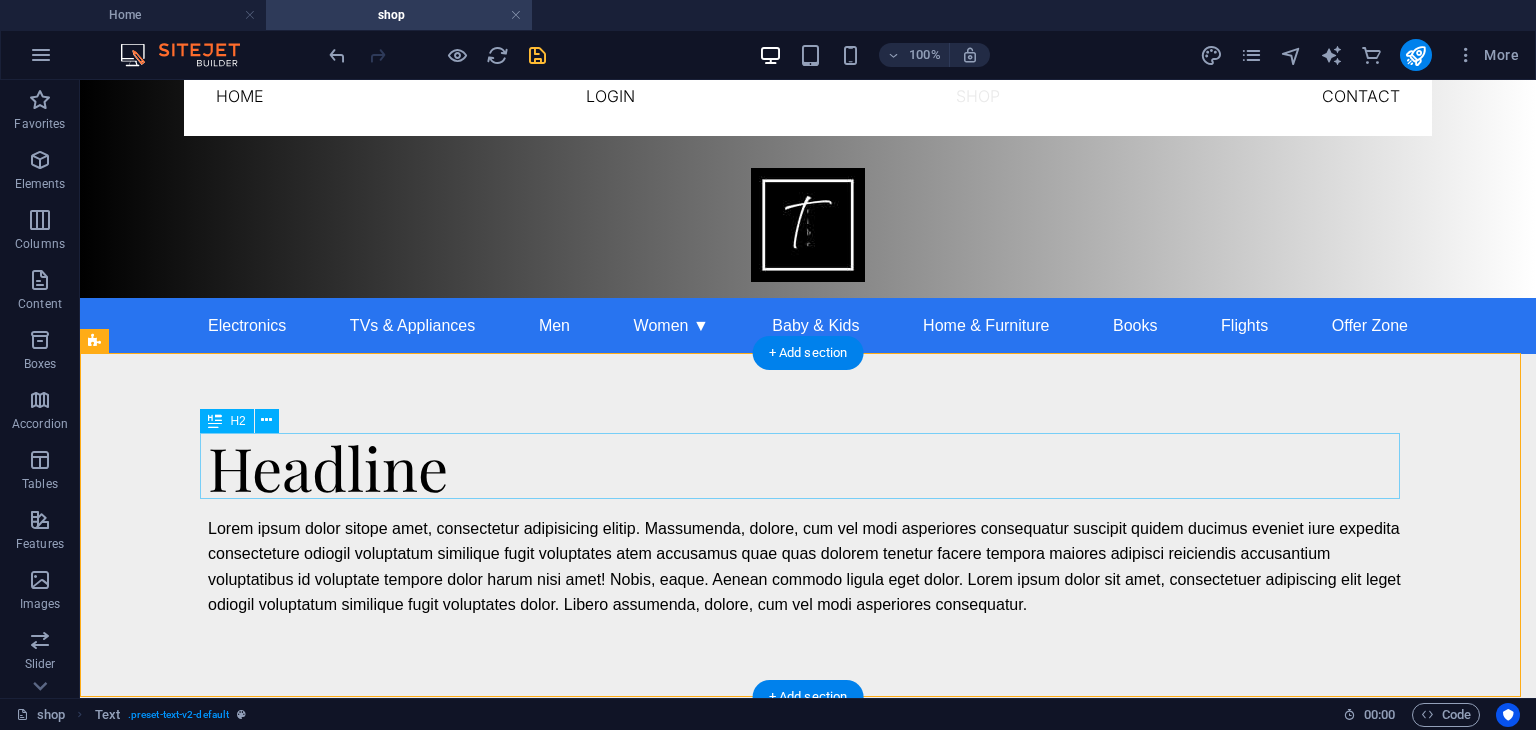 click on "Headline" at bounding box center [808, 467] 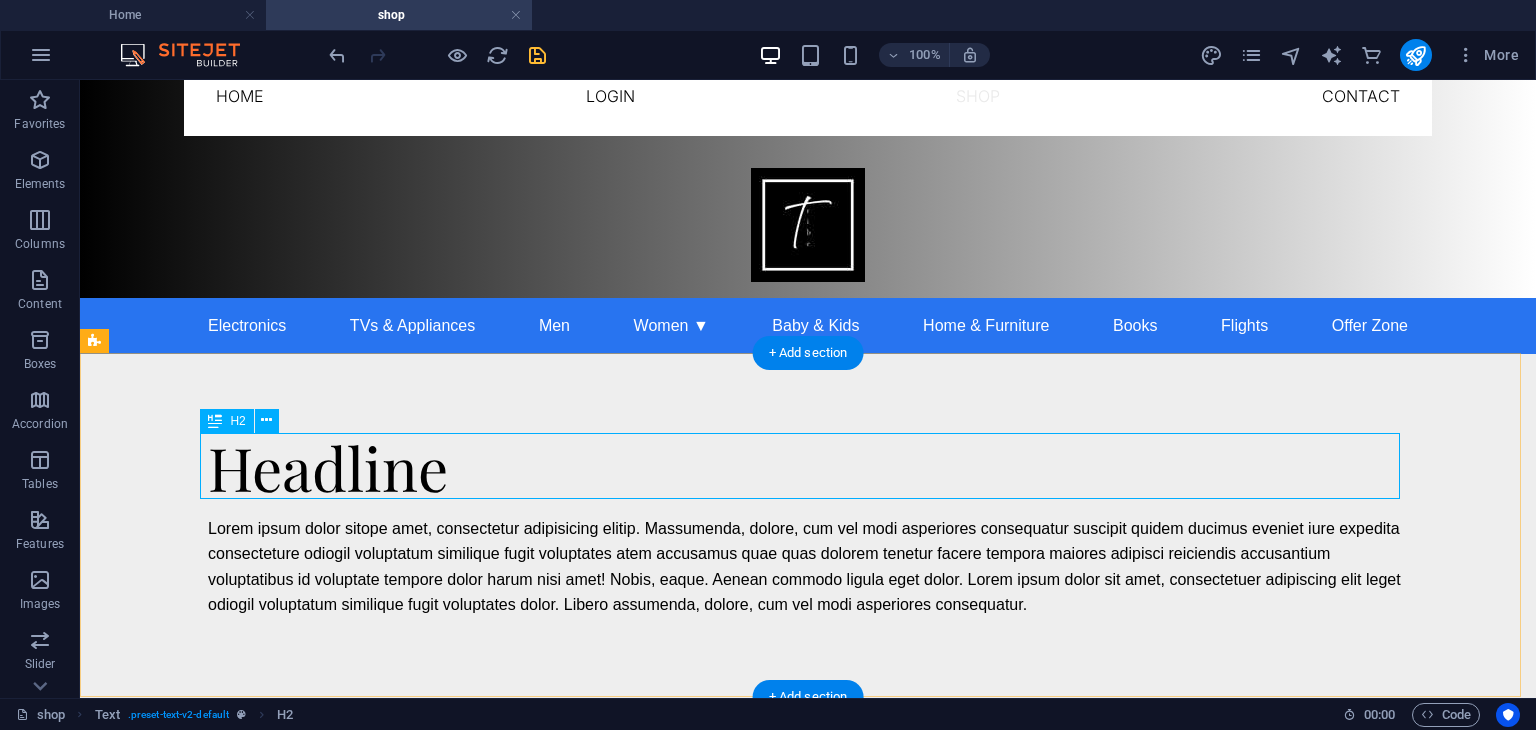 scroll, scrollTop: 0, scrollLeft: 0, axis: both 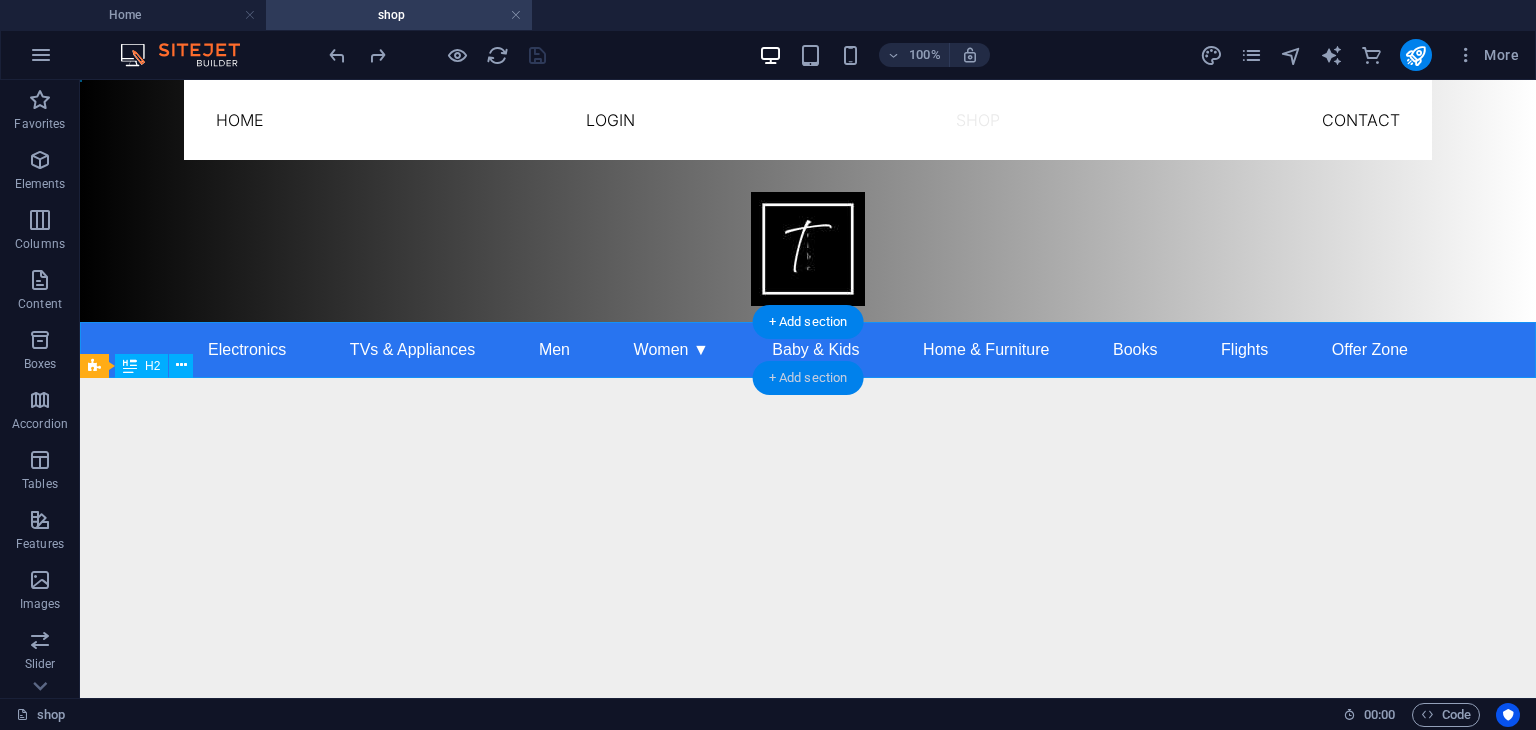 click on "+ Add section" at bounding box center [808, 378] 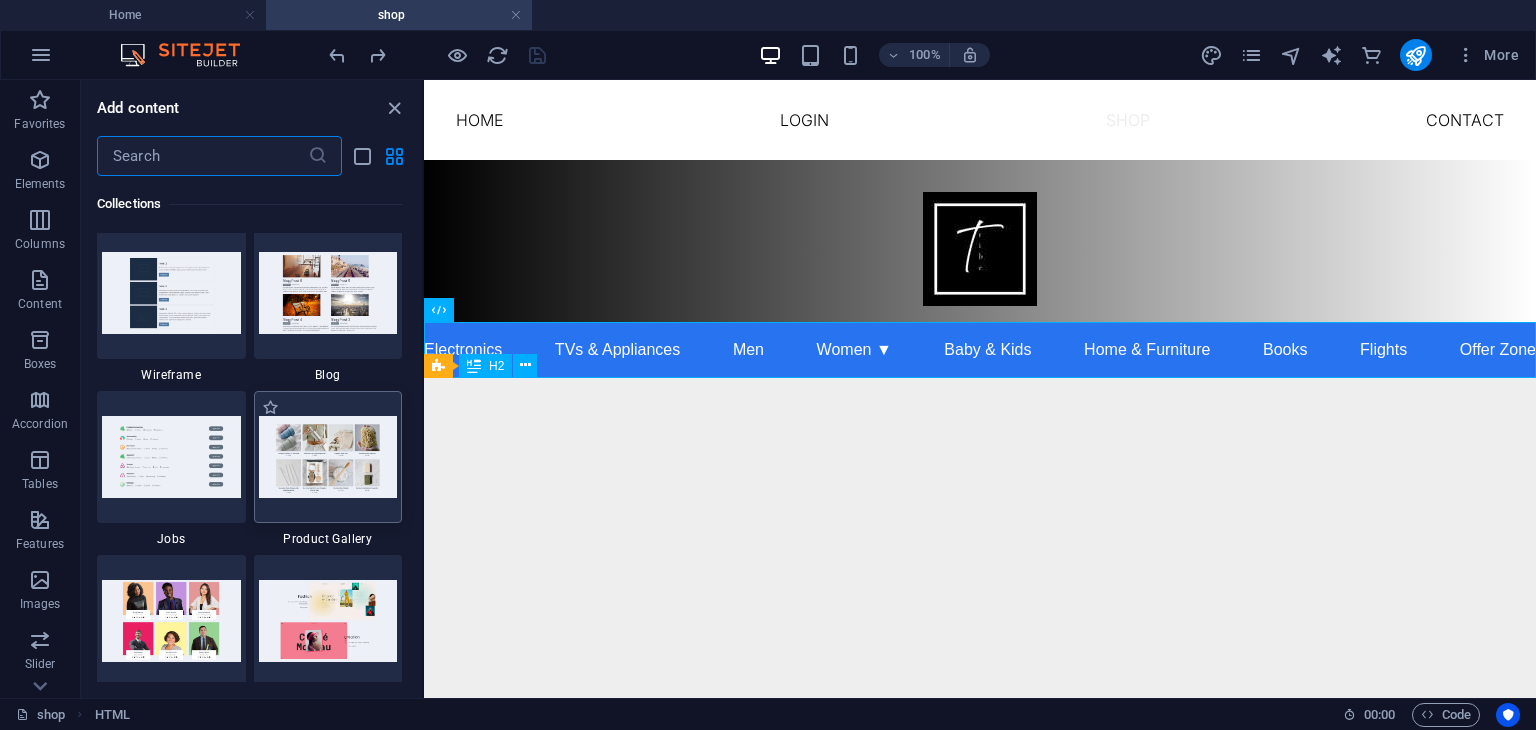 scroll, scrollTop: 18359, scrollLeft: 0, axis: vertical 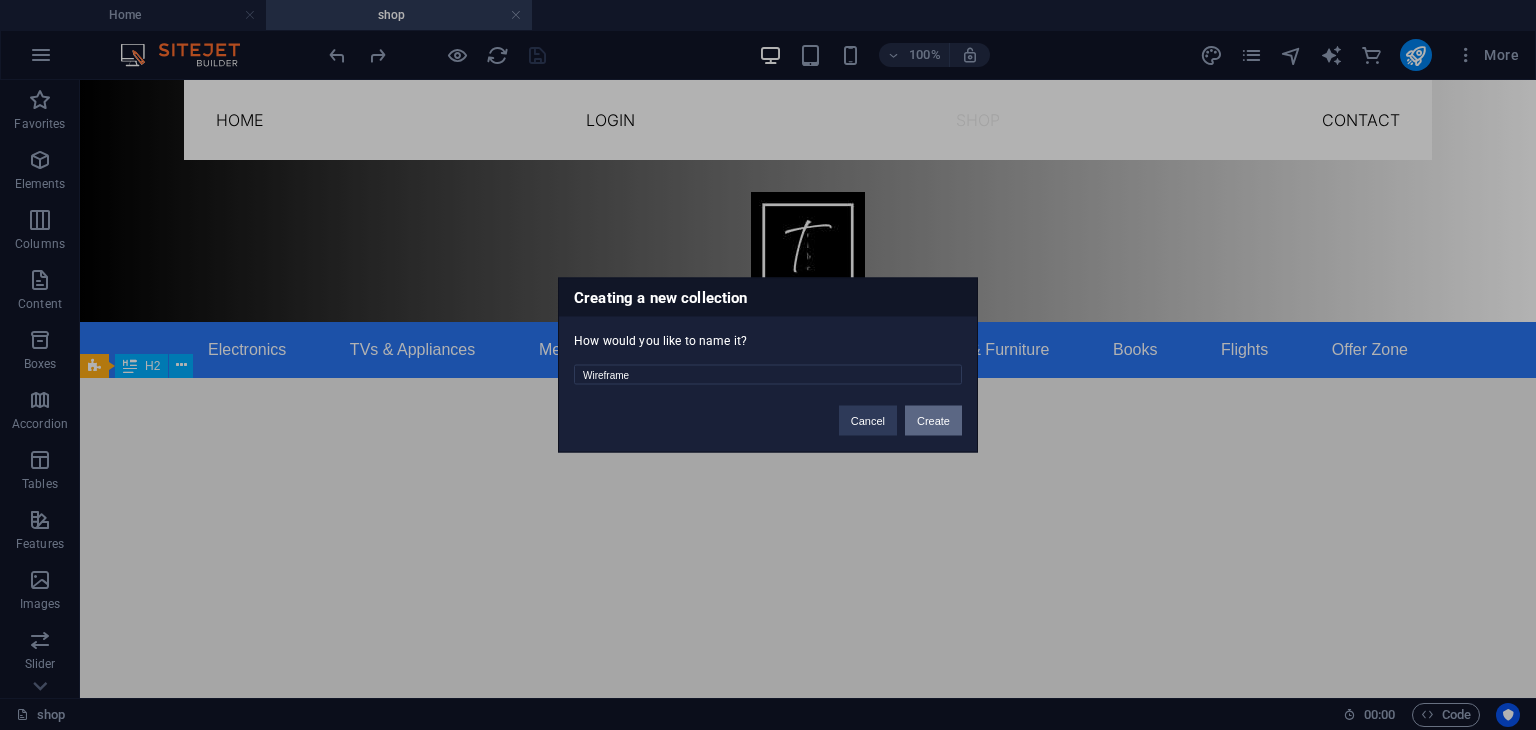 click on "Create" at bounding box center (933, 421) 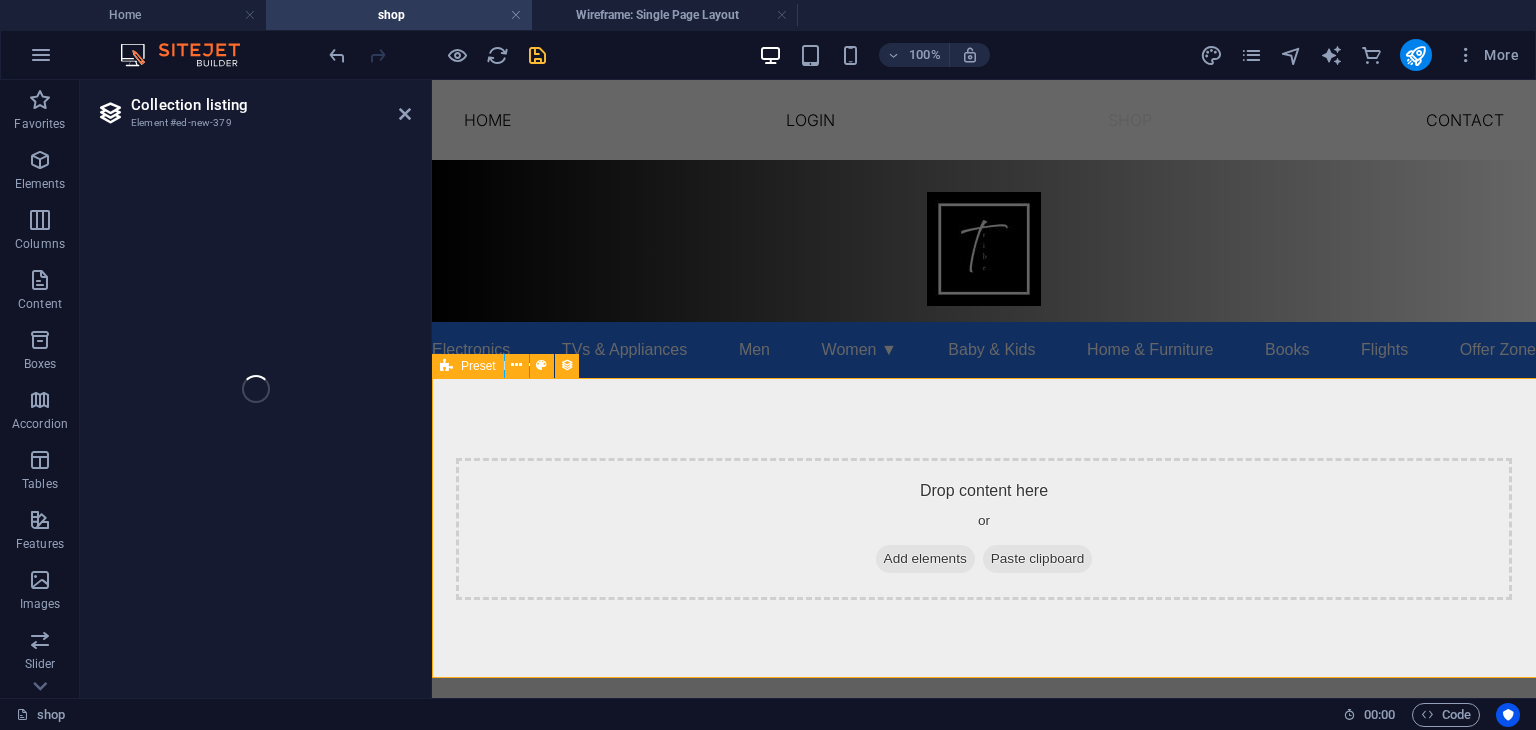 select on "689234d82cac4fe30d02d827" 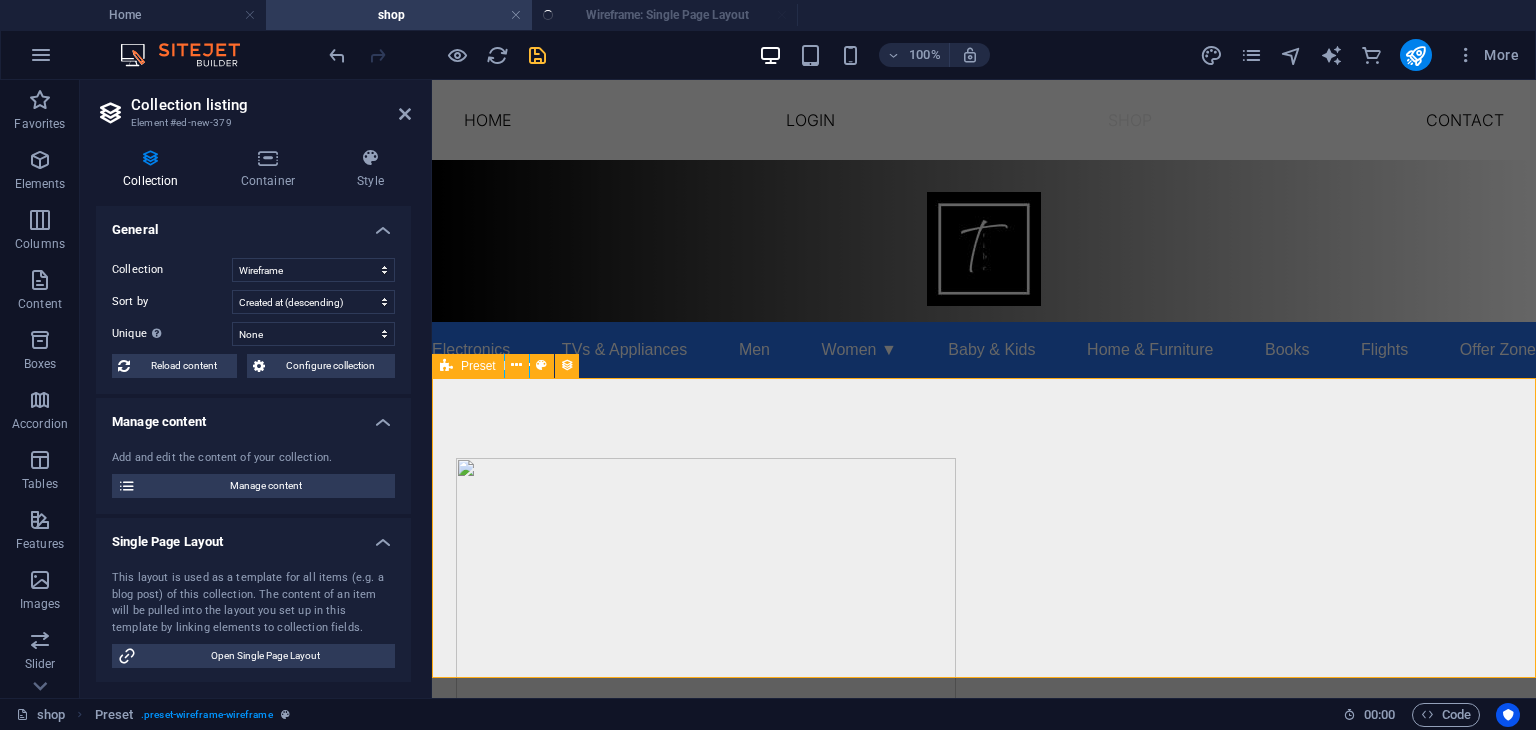 select on "createdAt_DESC" 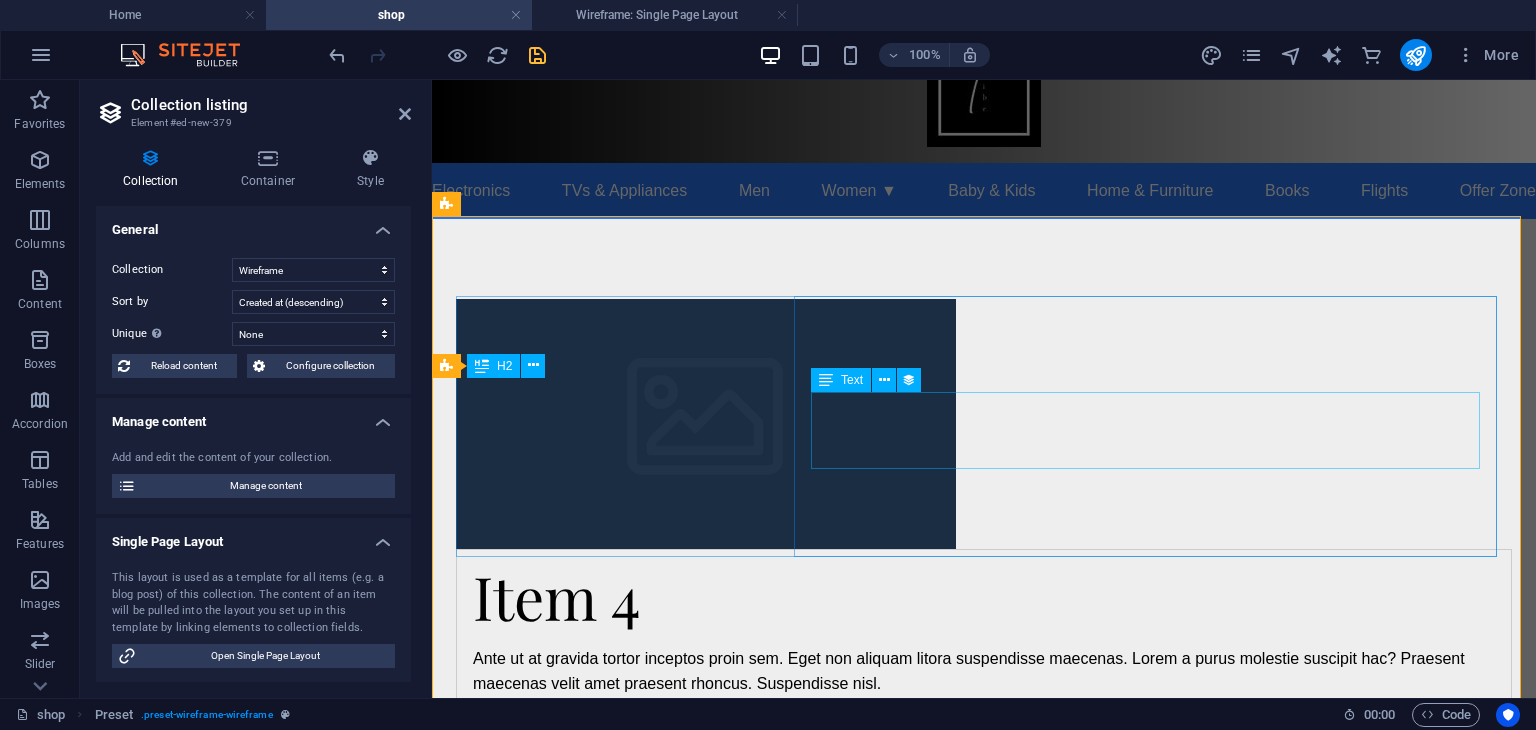 scroll, scrollTop: 0, scrollLeft: 0, axis: both 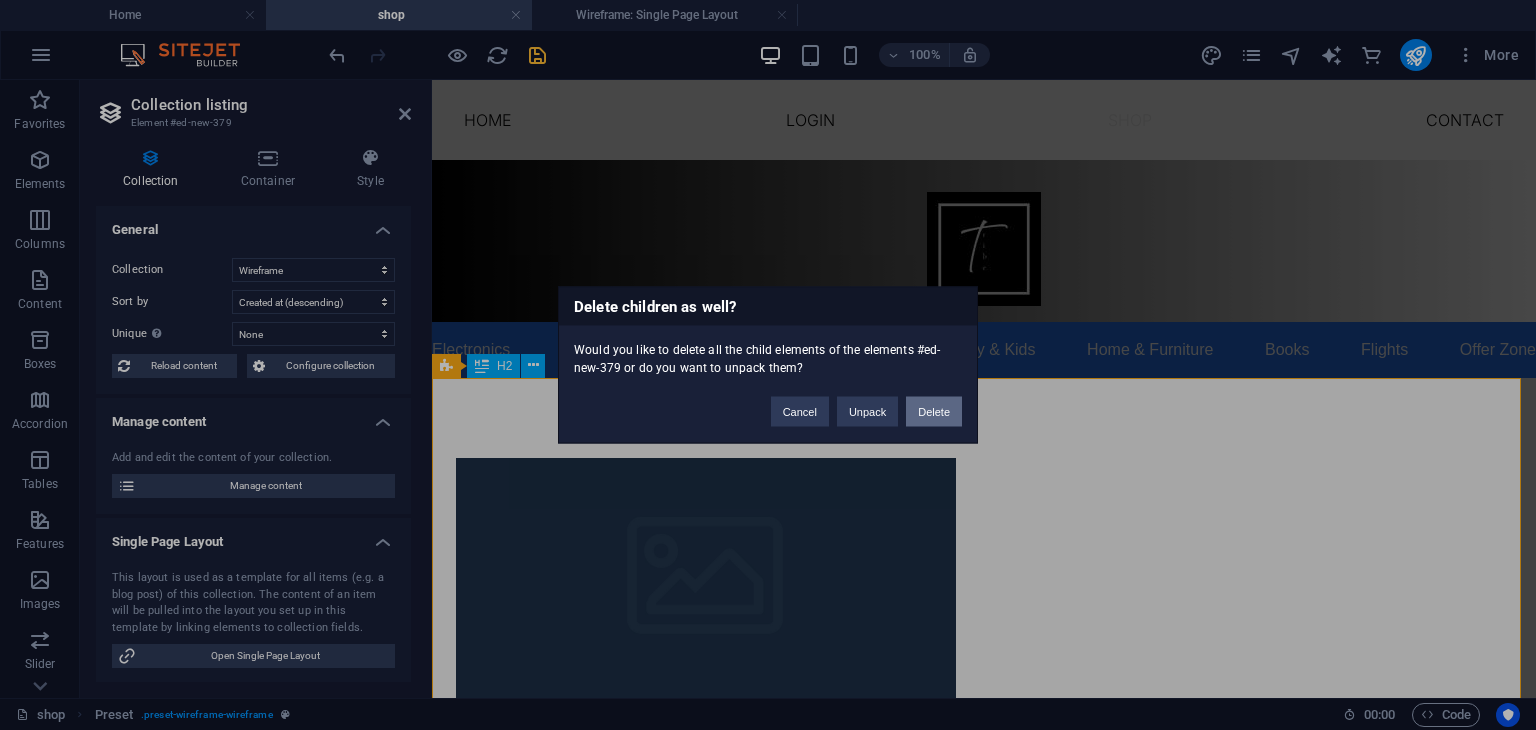 click on "Delete" at bounding box center (934, 412) 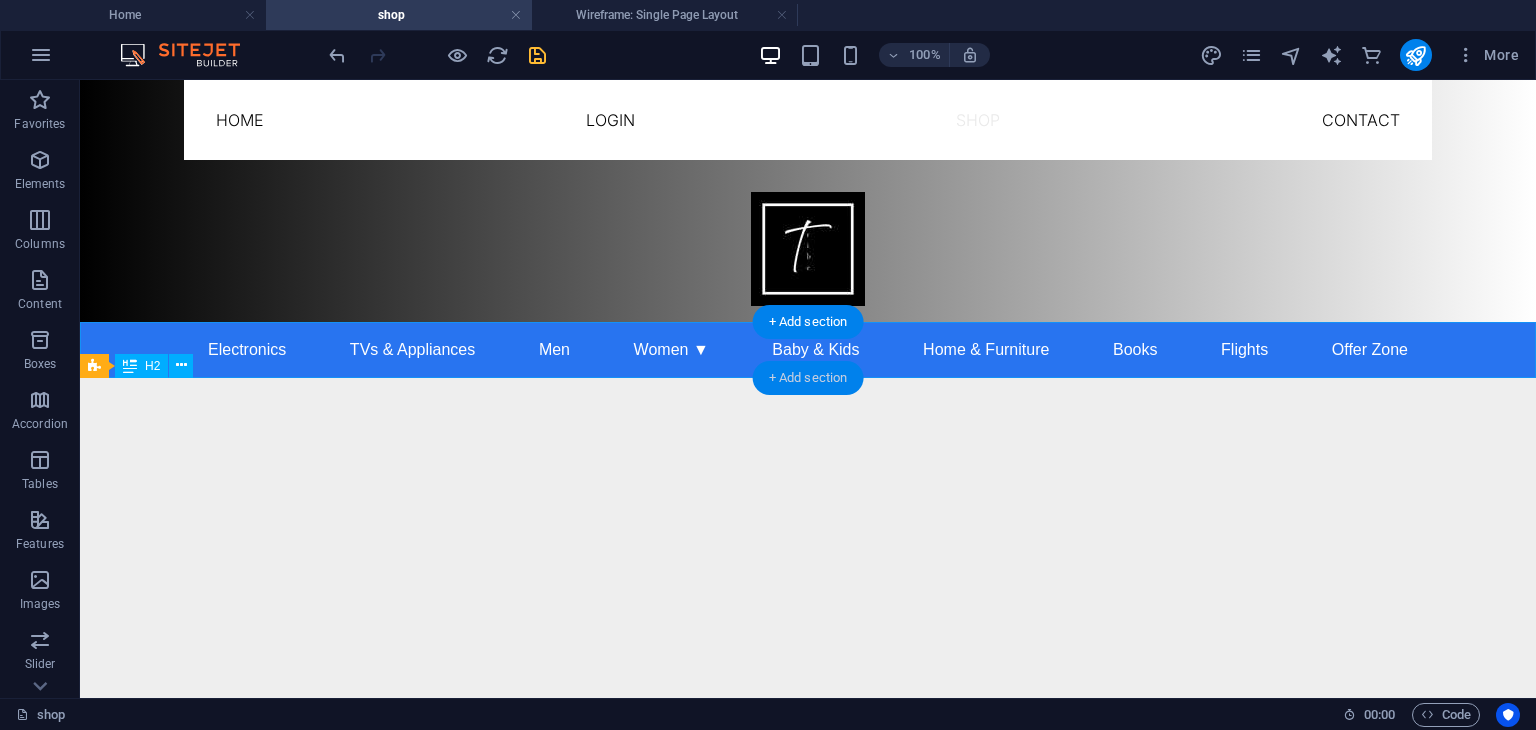 click on "+ Add section" at bounding box center [808, 378] 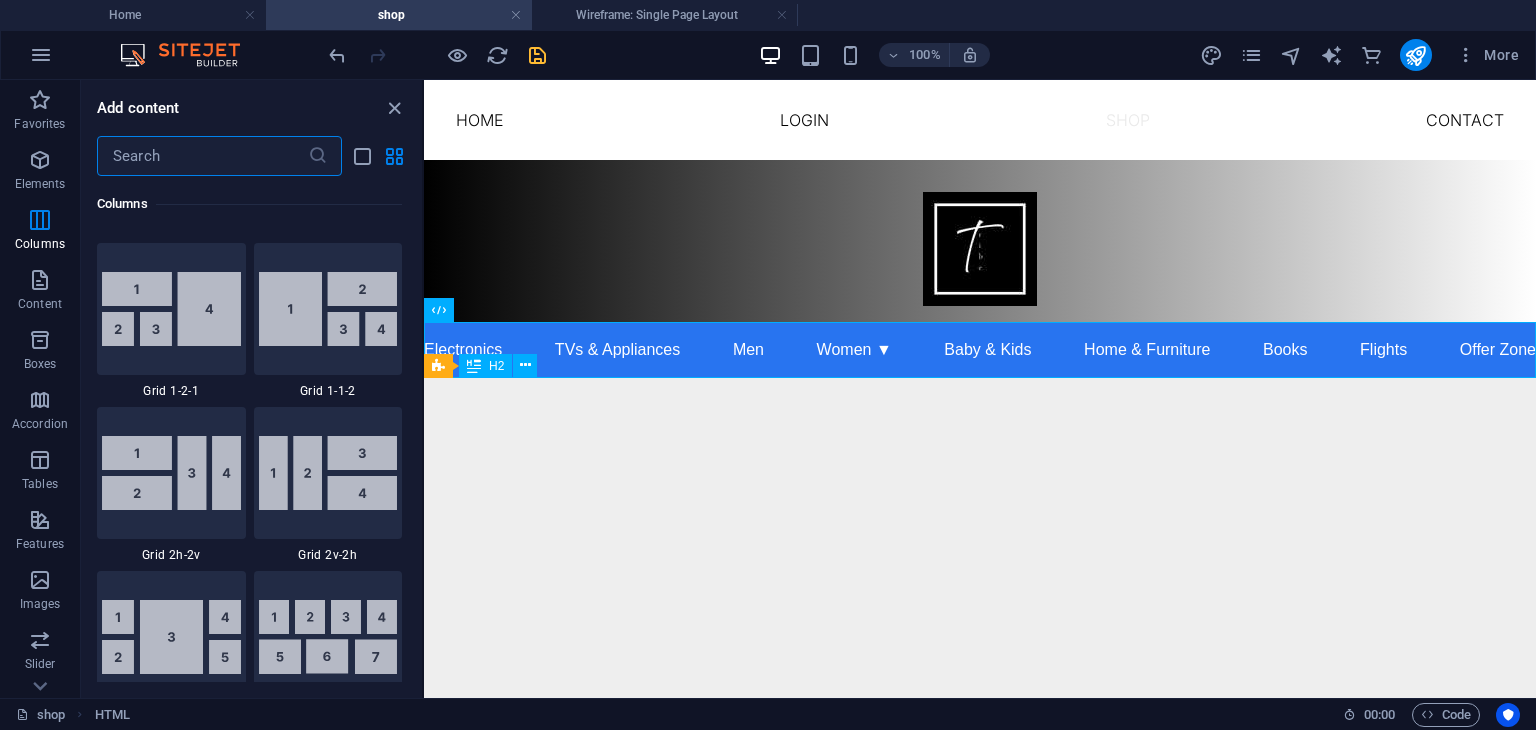 scroll, scrollTop: 2944, scrollLeft: 0, axis: vertical 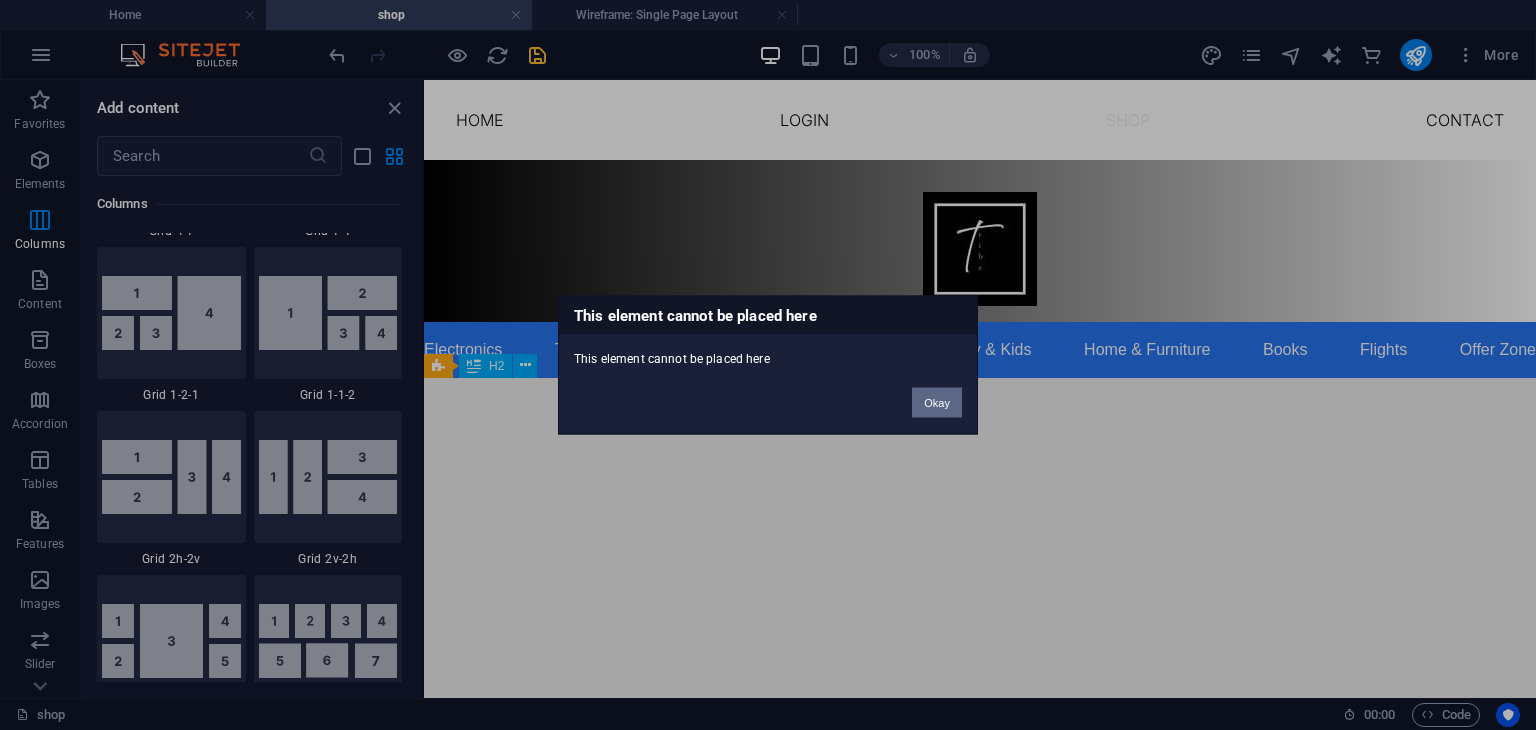 click on "Okay" at bounding box center (937, 403) 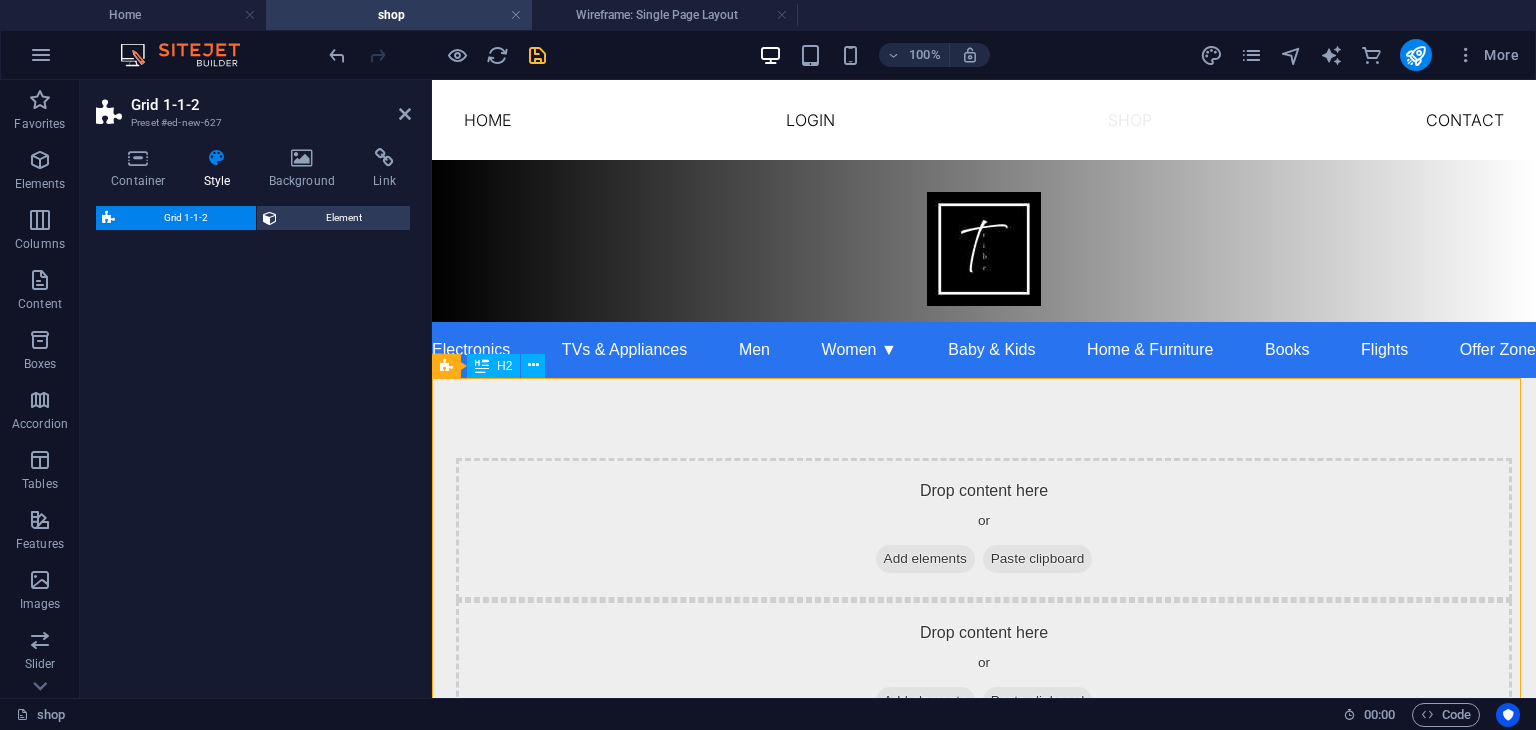select on "rem" 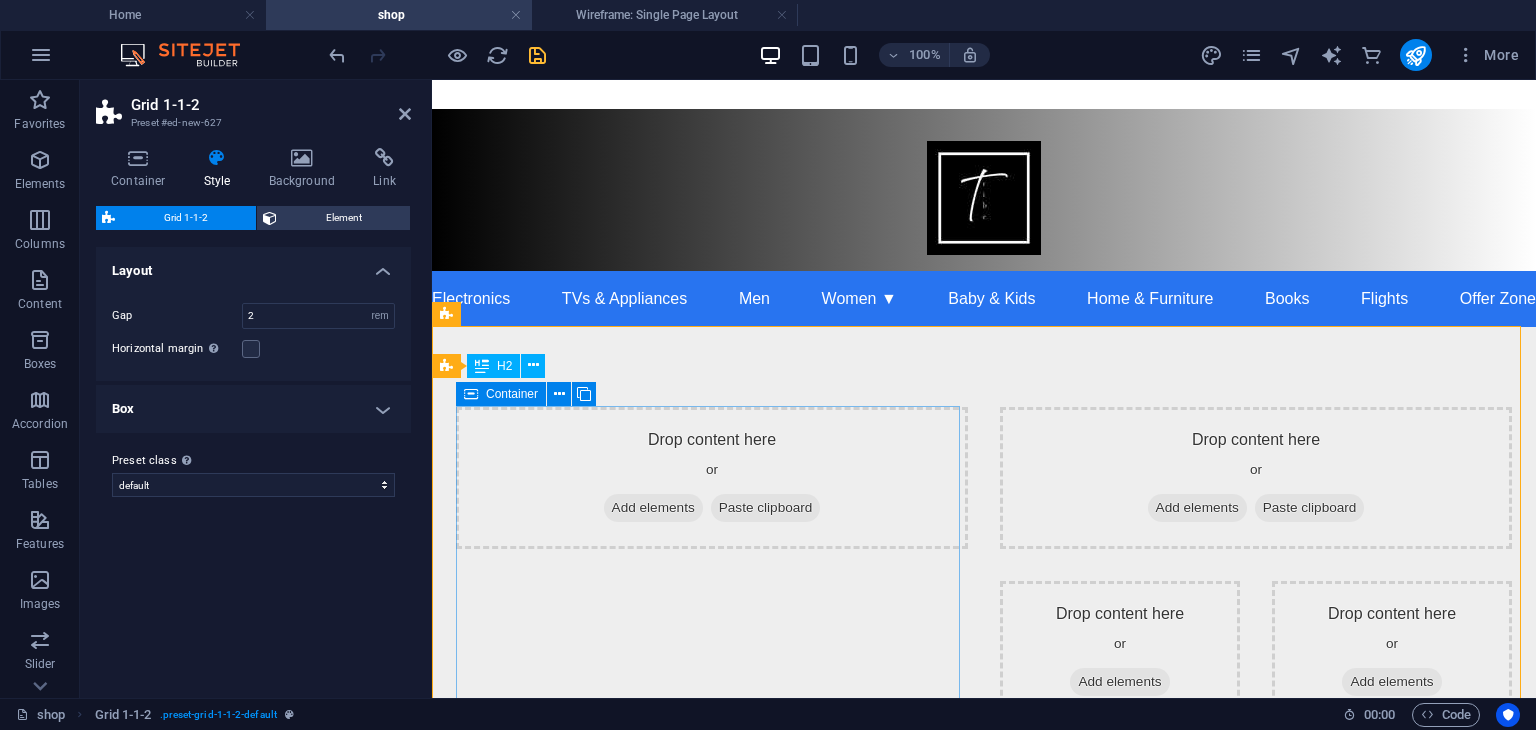scroll, scrollTop: 189, scrollLeft: 0, axis: vertical 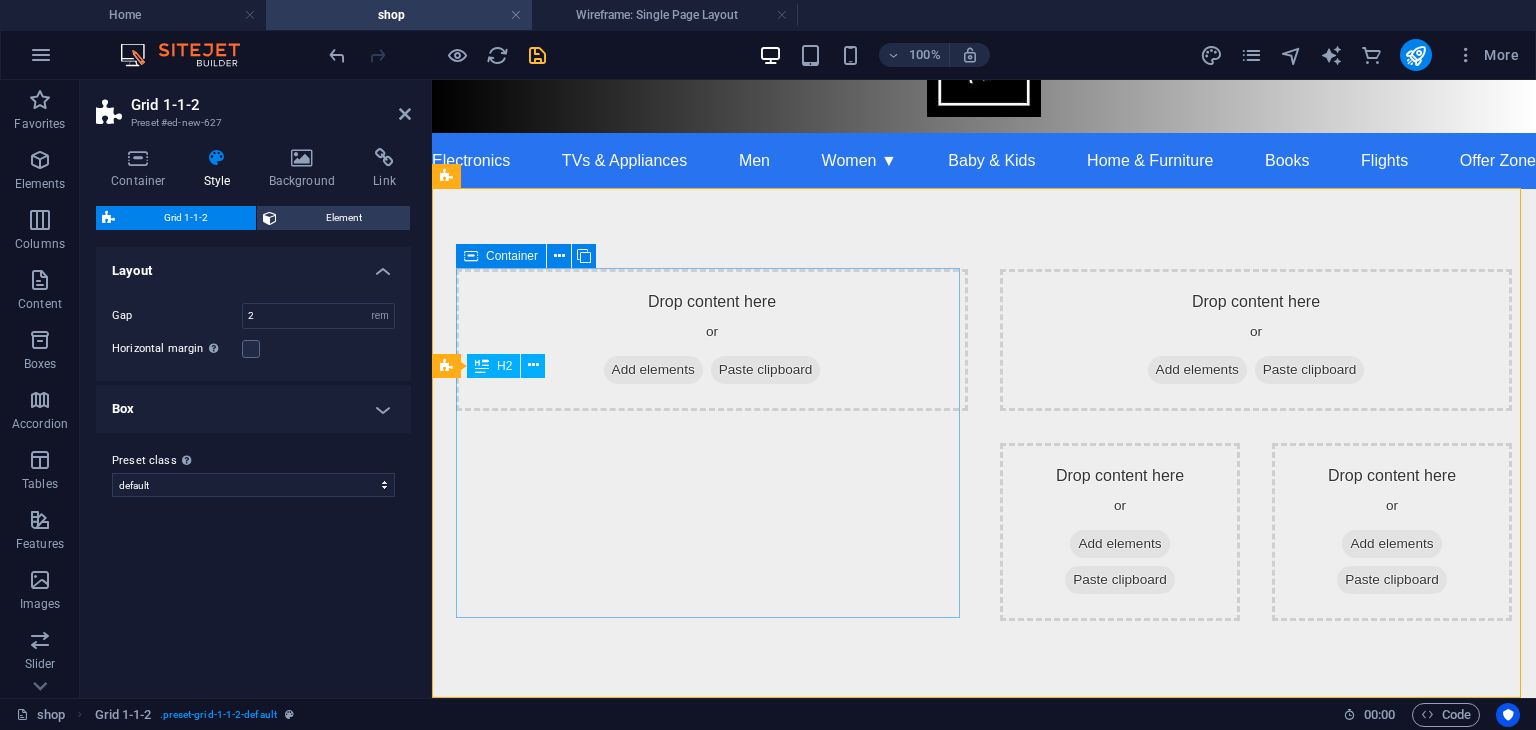 click on "Add elements" at bounding box center (653, 370) 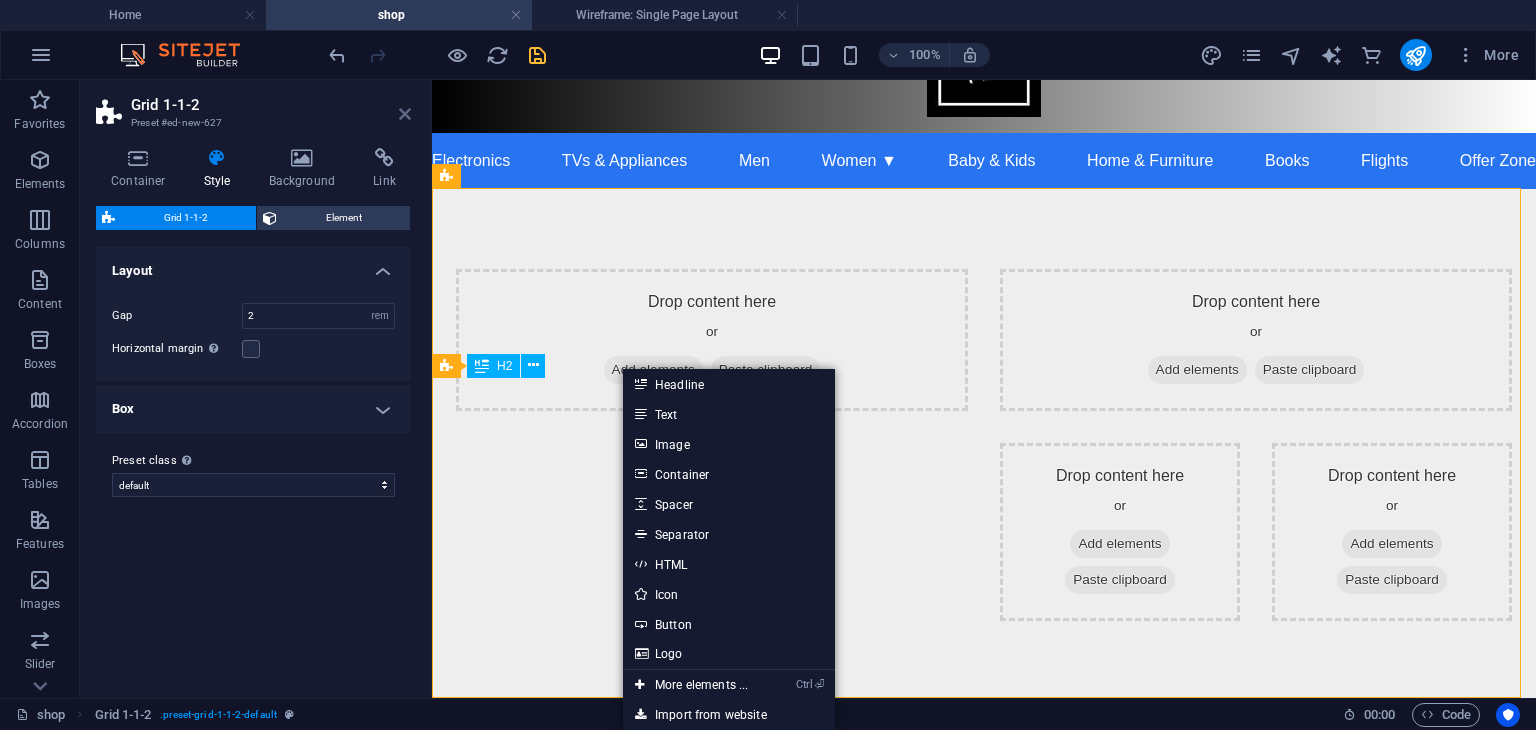 click at bounding box center [405, 114] 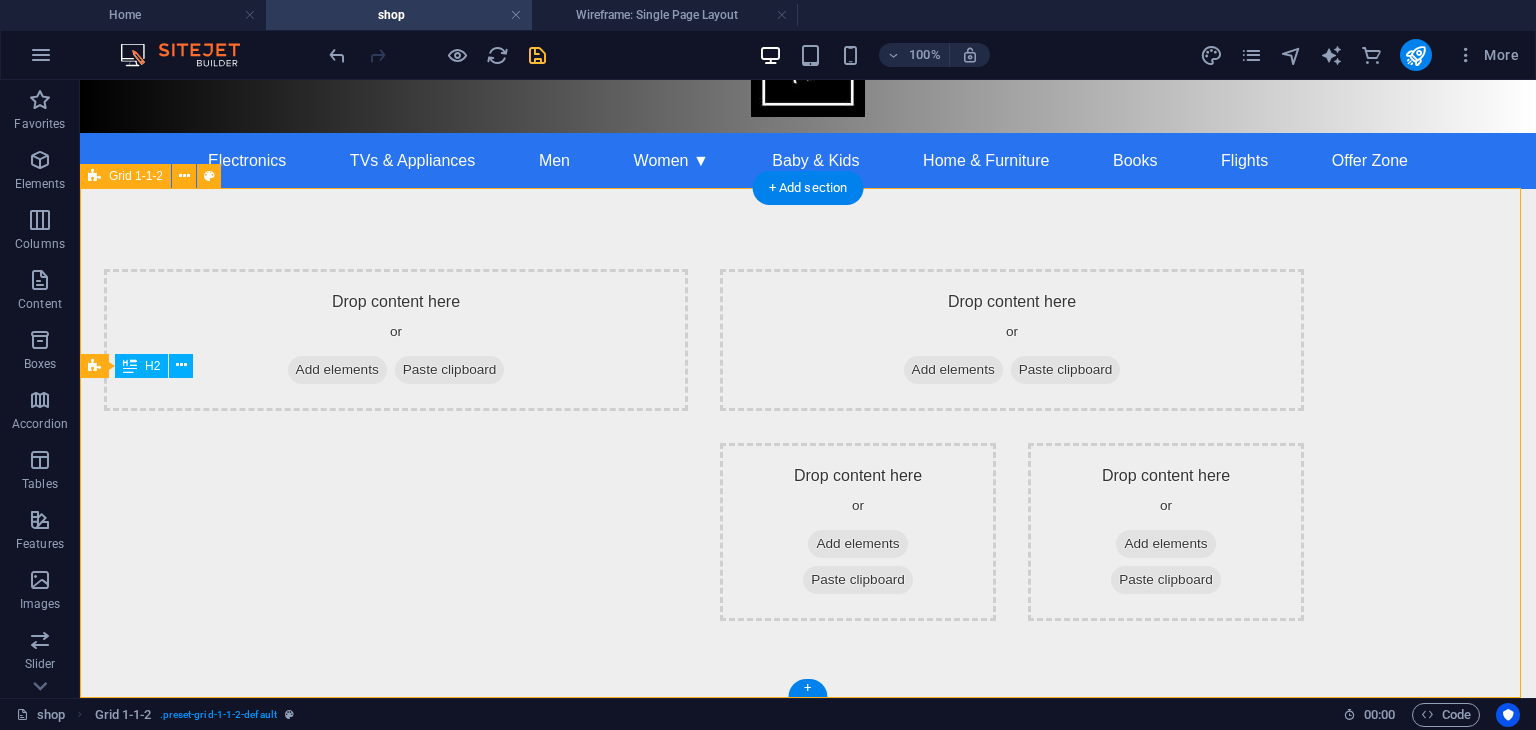click on "Drop content here or  Add elements  Paste clipboard Drop content here or  Add elements  Paste clipboard Drop content here or  Add elements  Paste clipboard Drop content here or  Add elements  Paste clipboard" at bounding box center (808, 445) 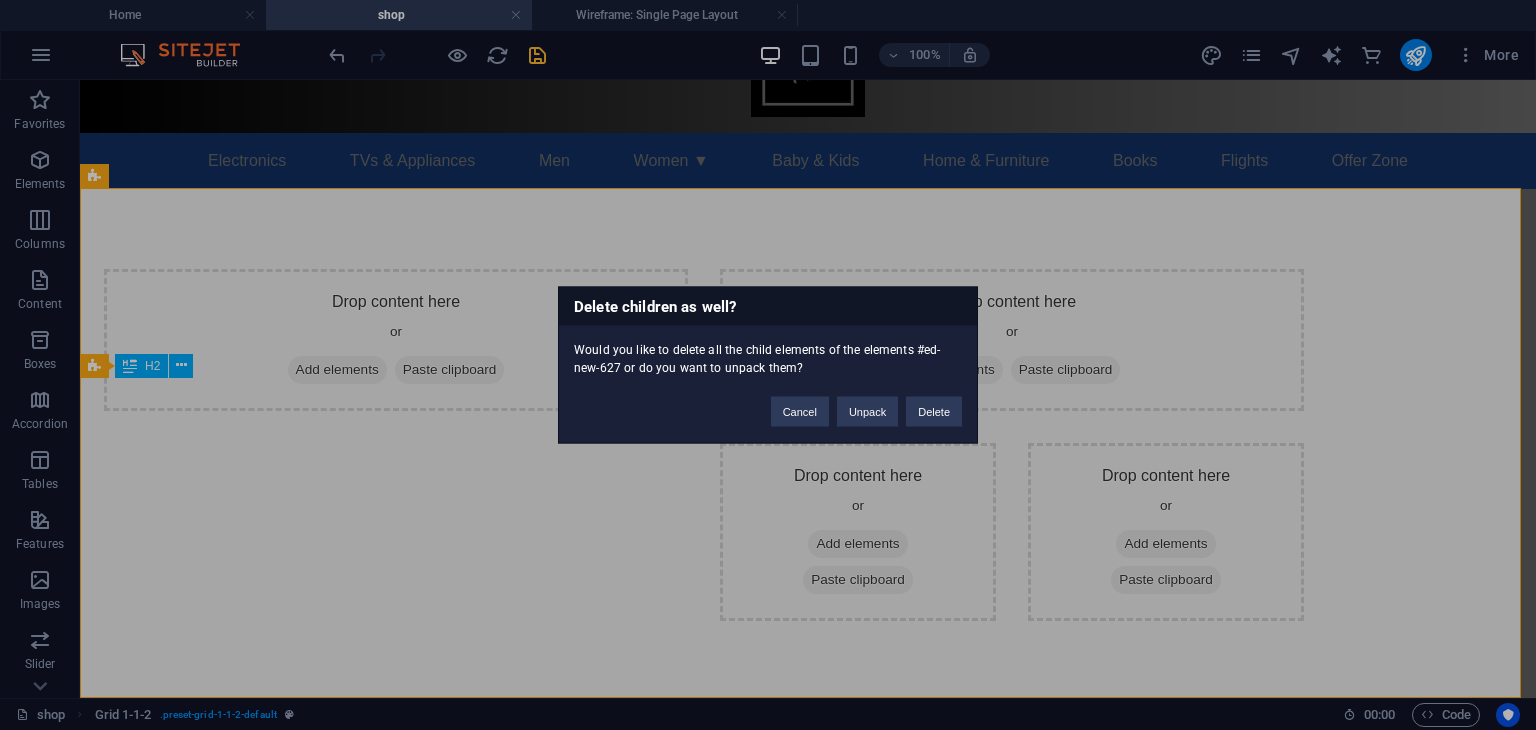 type 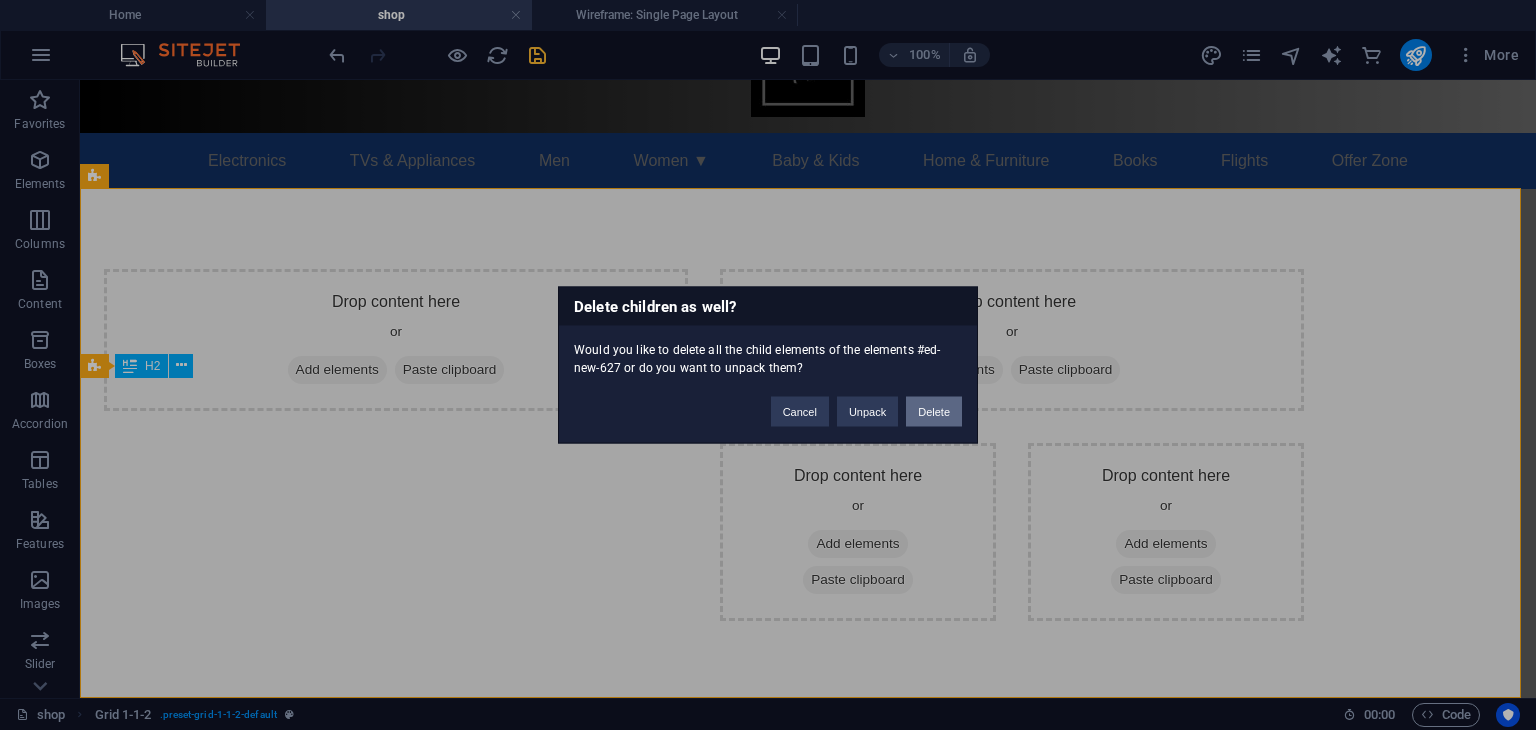 click on "Delete" at bounding box center [934, 412] 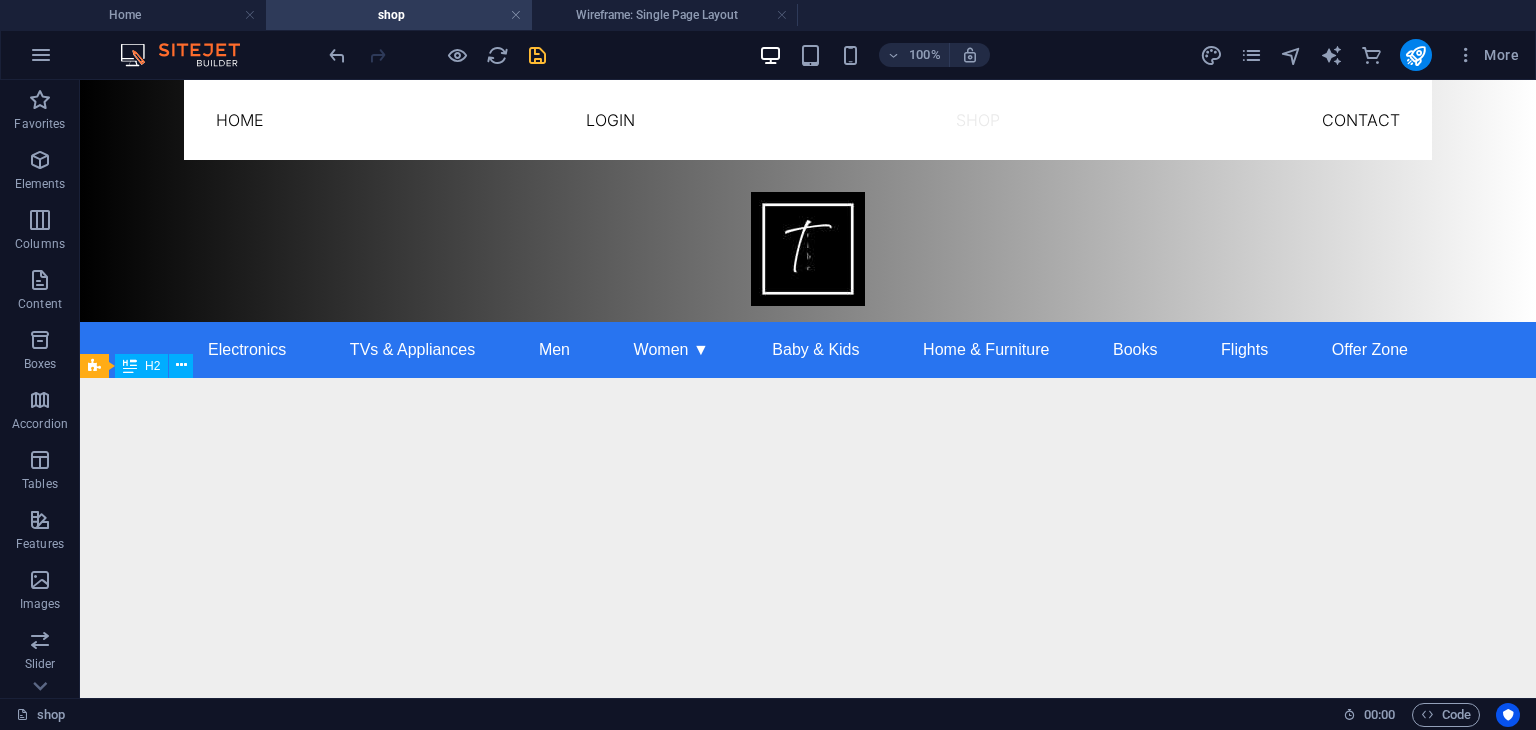scroll, scrollTop: 0, scrollLeft: 0, axis: both 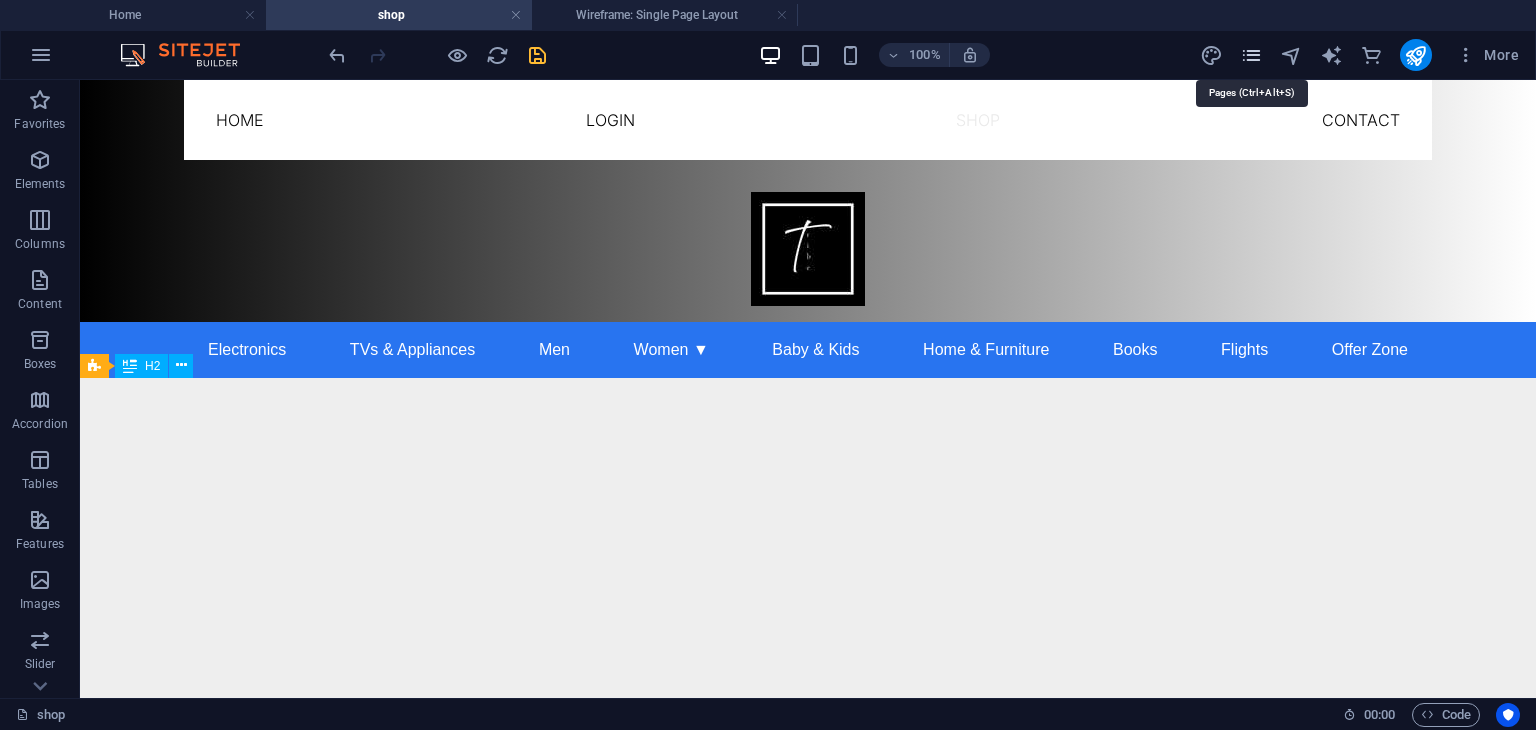 click at bounding box center [1251, 55] 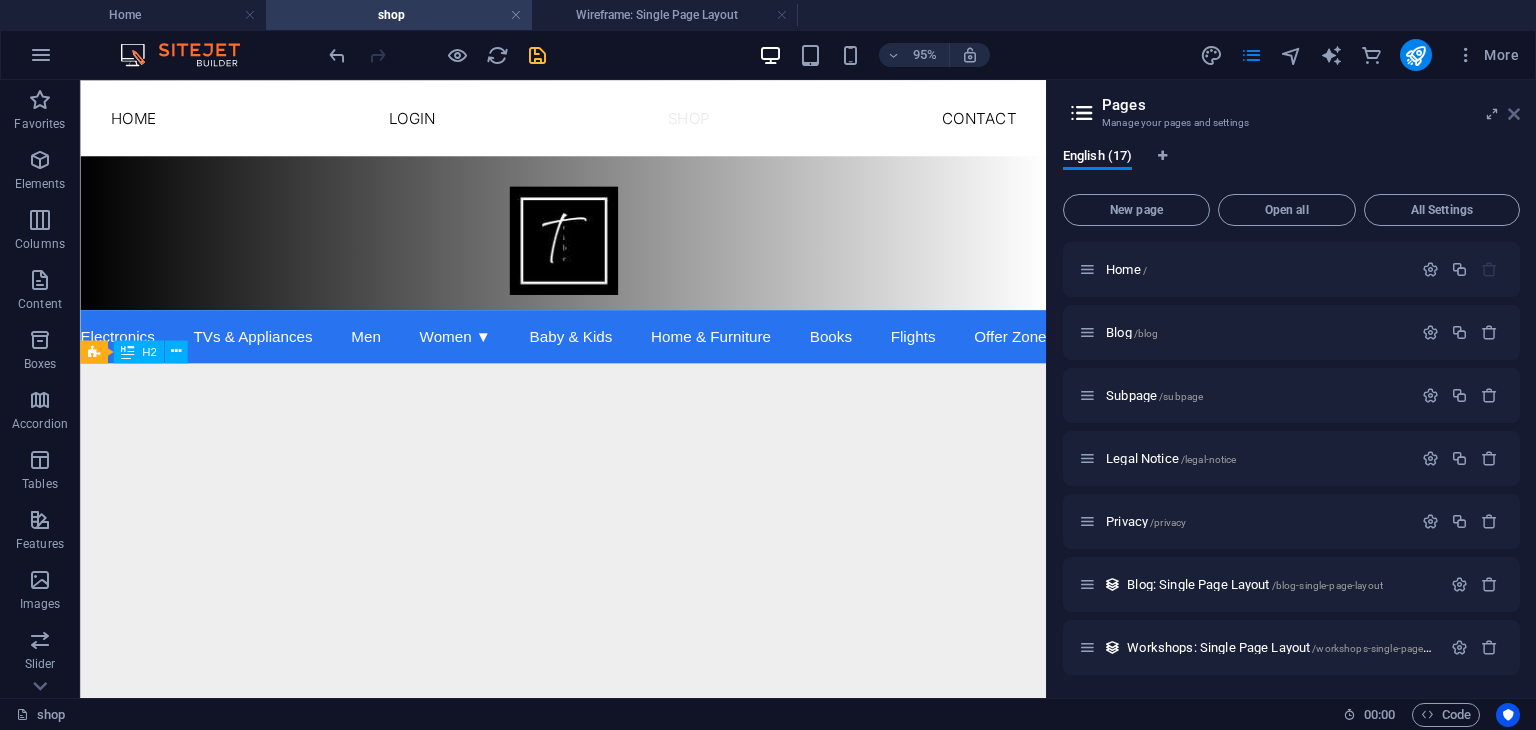 click at bounding box center [1514, 114] 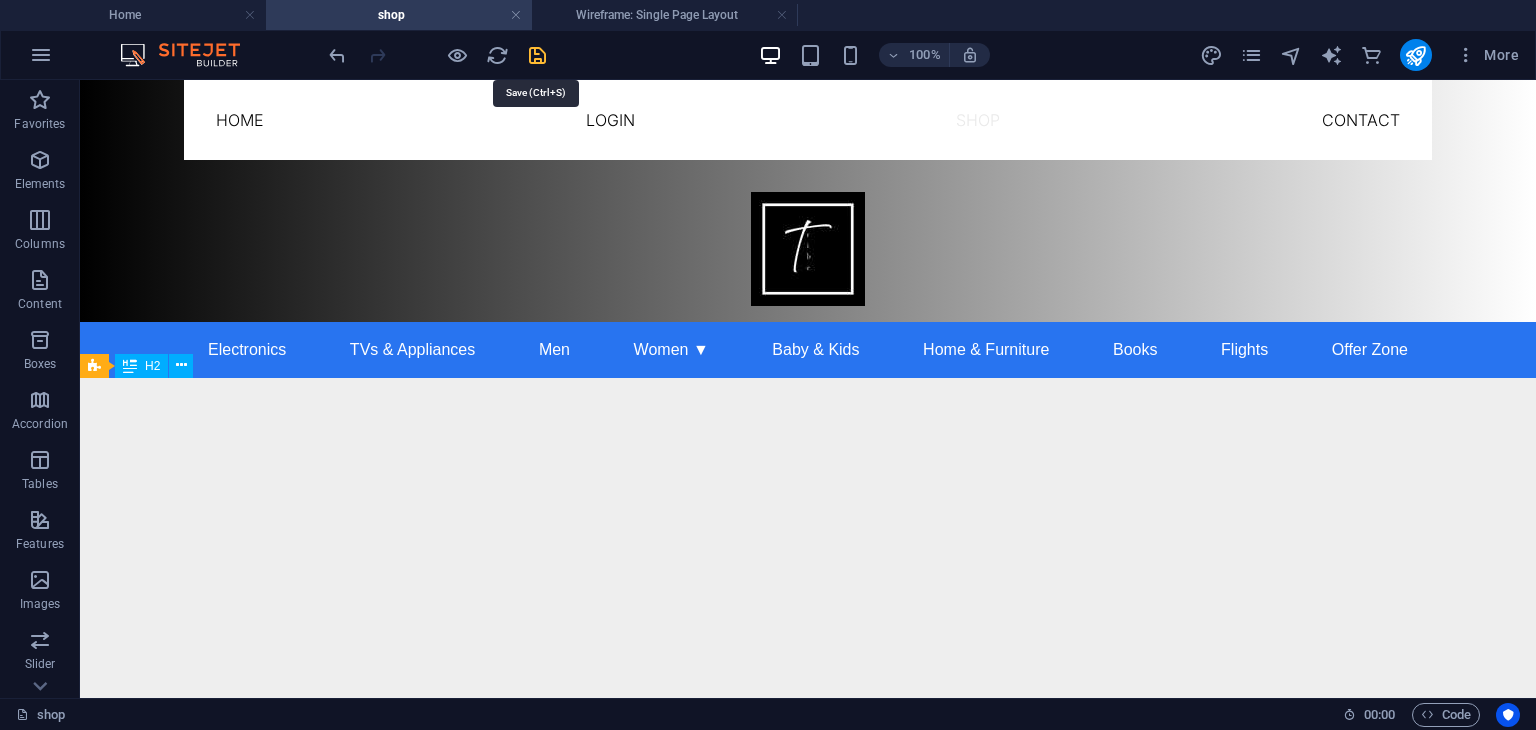 click at bounding box center [537, 55] 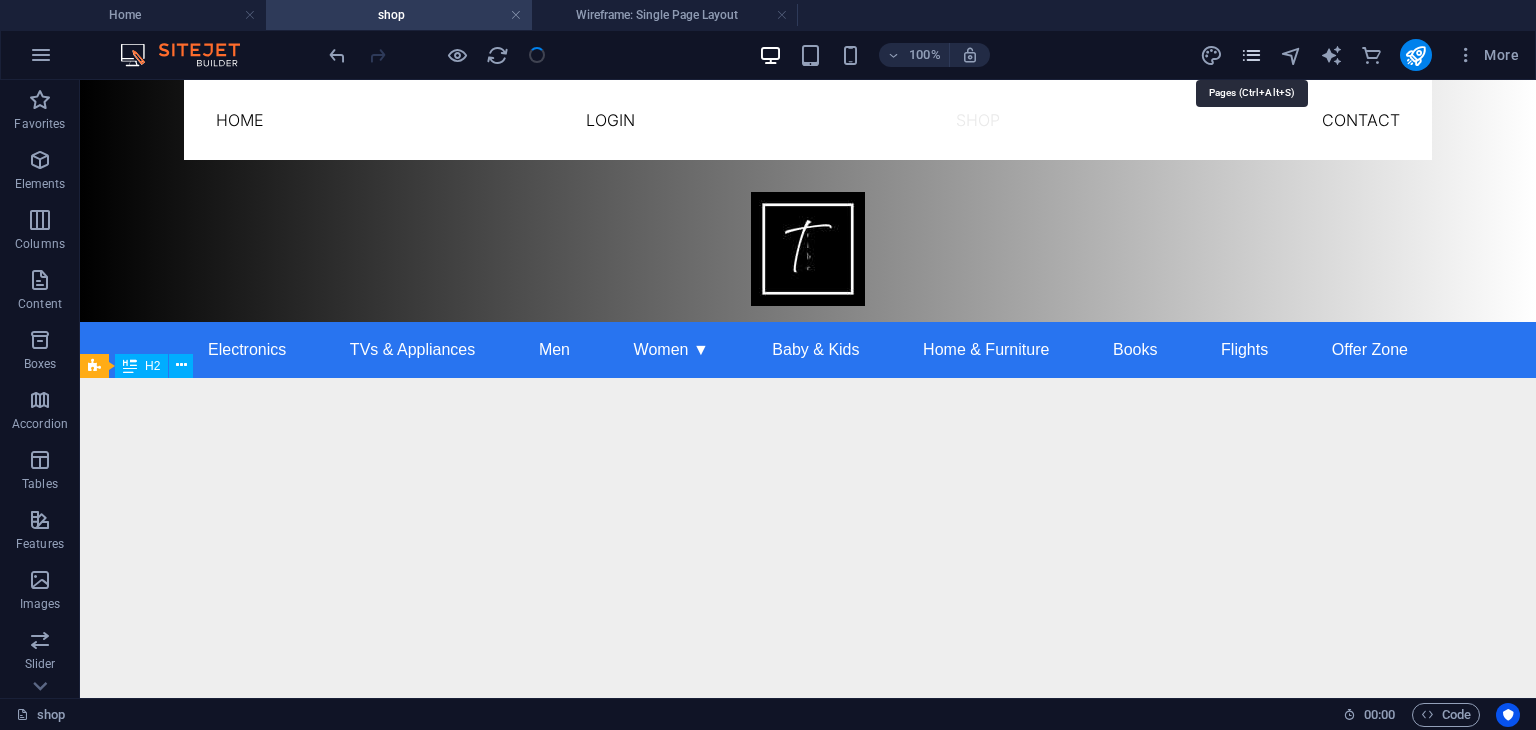 click at bounding box center (1251, 55) 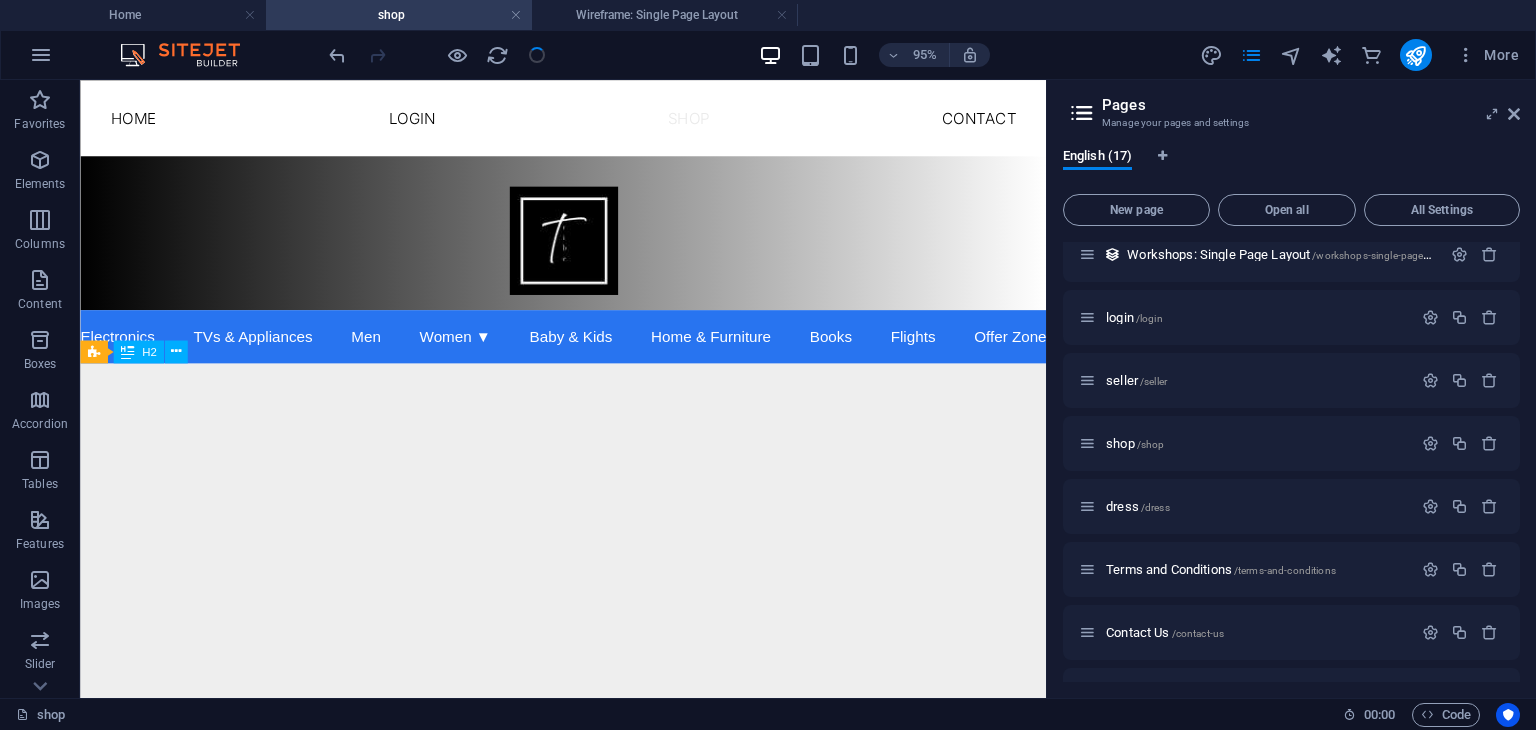 scroll, scrollTop: 327, scrollLeft: 0, axis: vertical 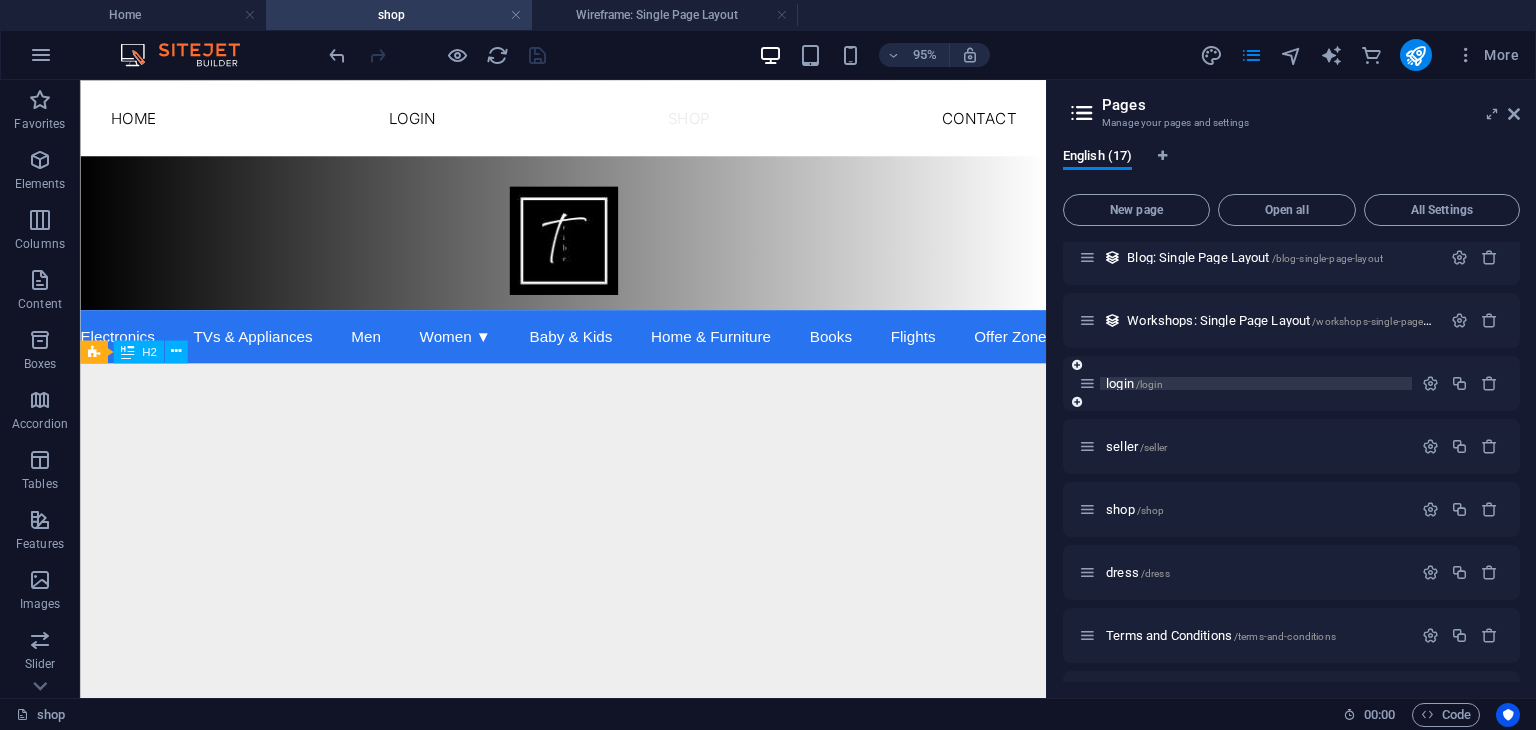 click on "/login" at bounding box center [1149, 384] 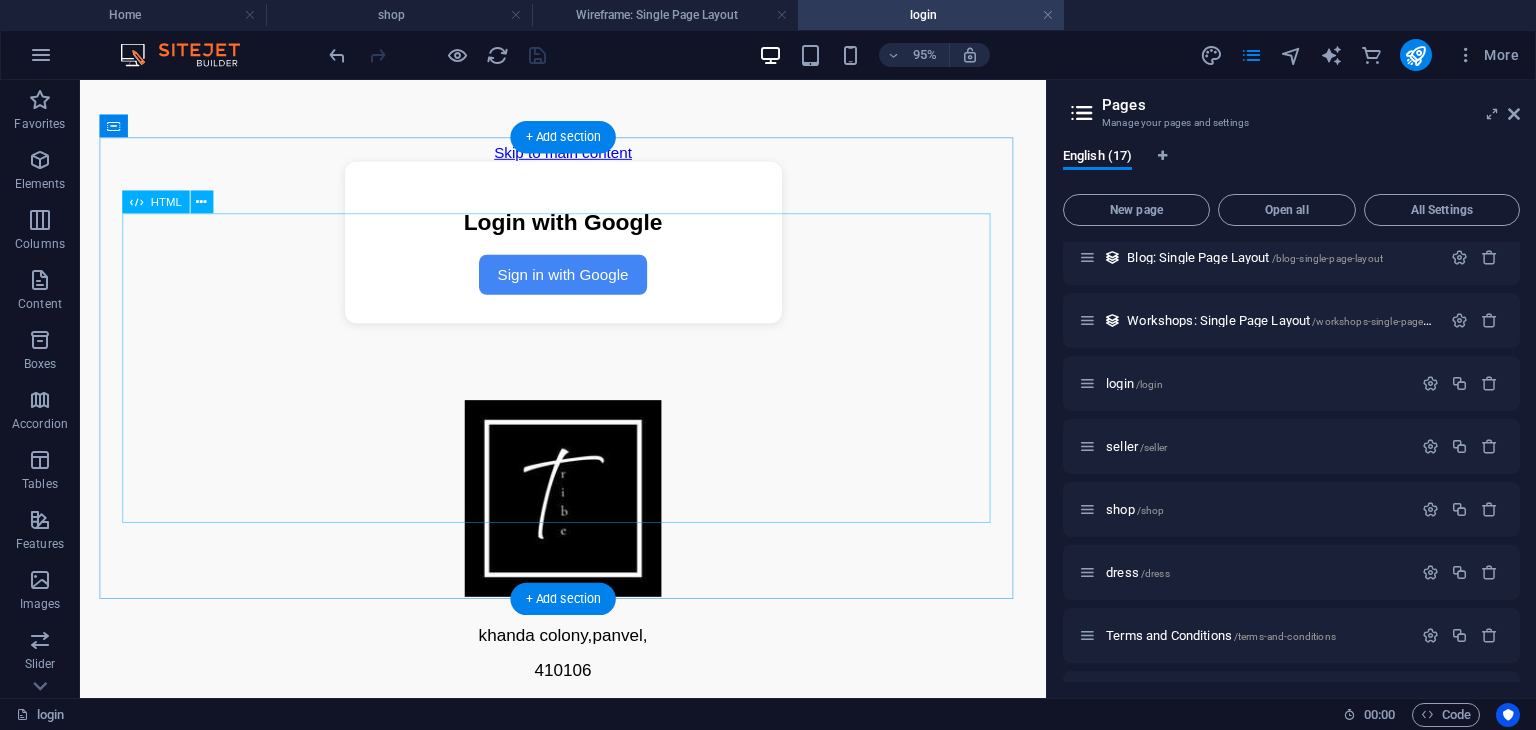 scroll, scrollTop: 0, scrollLeft: 0, axis: both 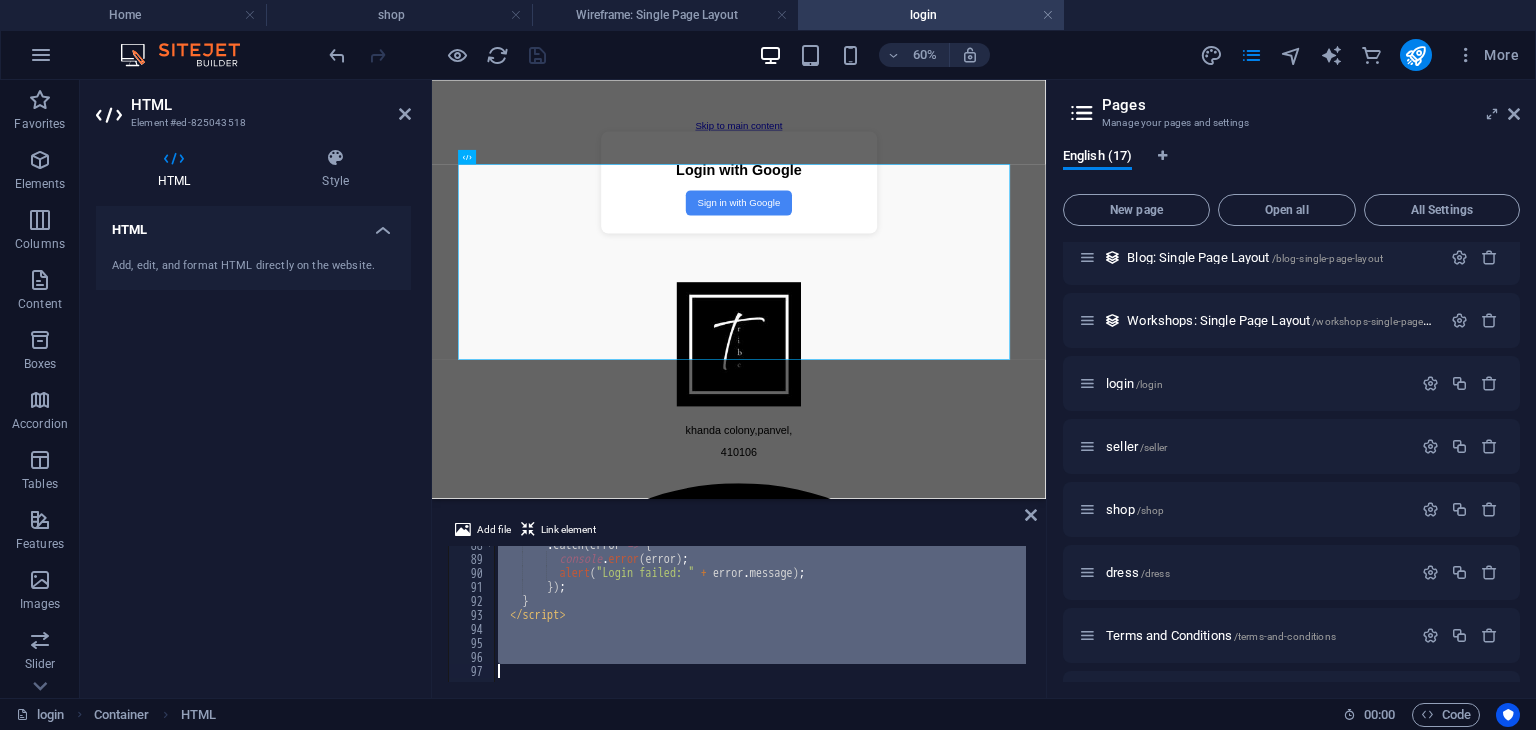 drag, startPoint x: 498, startPoint y: 553, endPoint x: 691, endPoint y: 776, distance: 294.92032 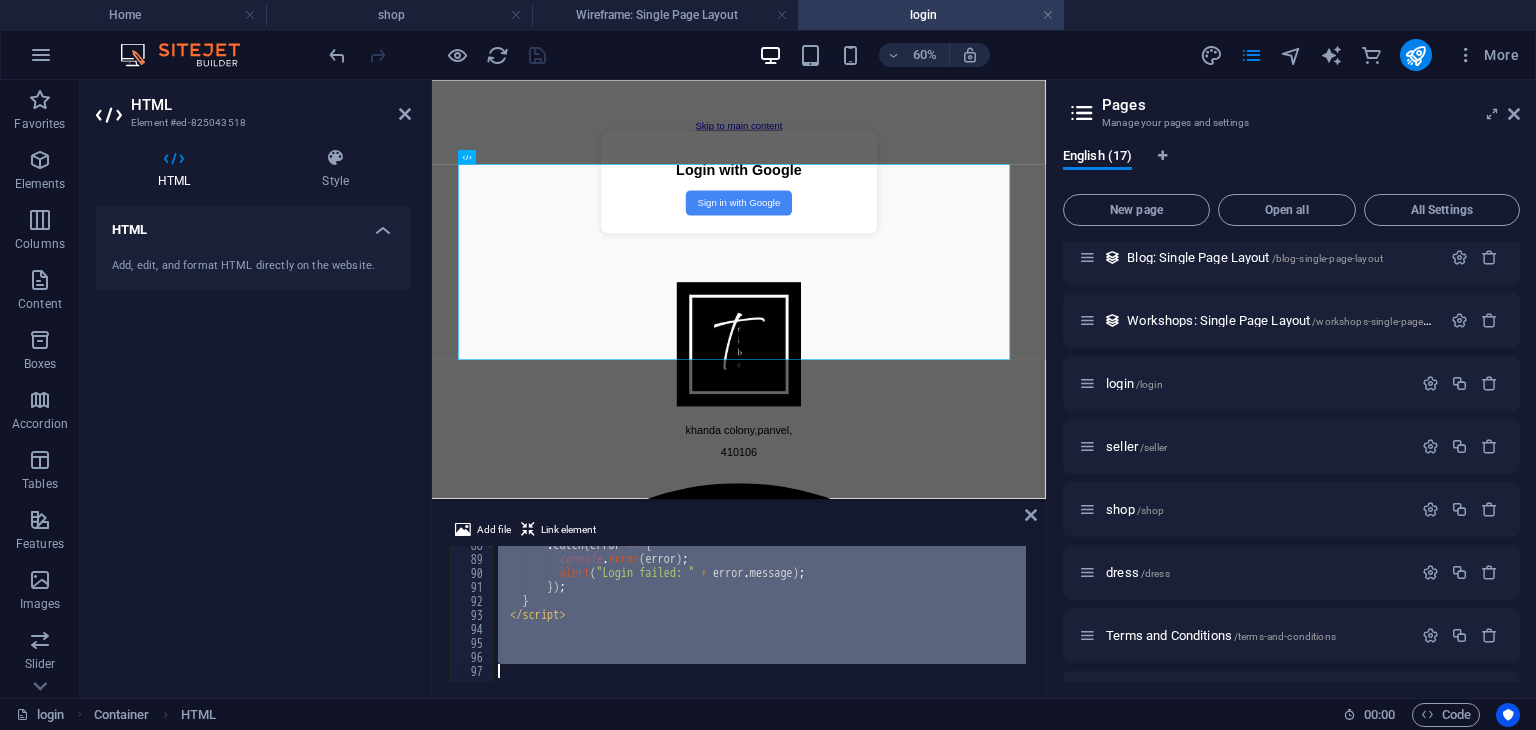 type 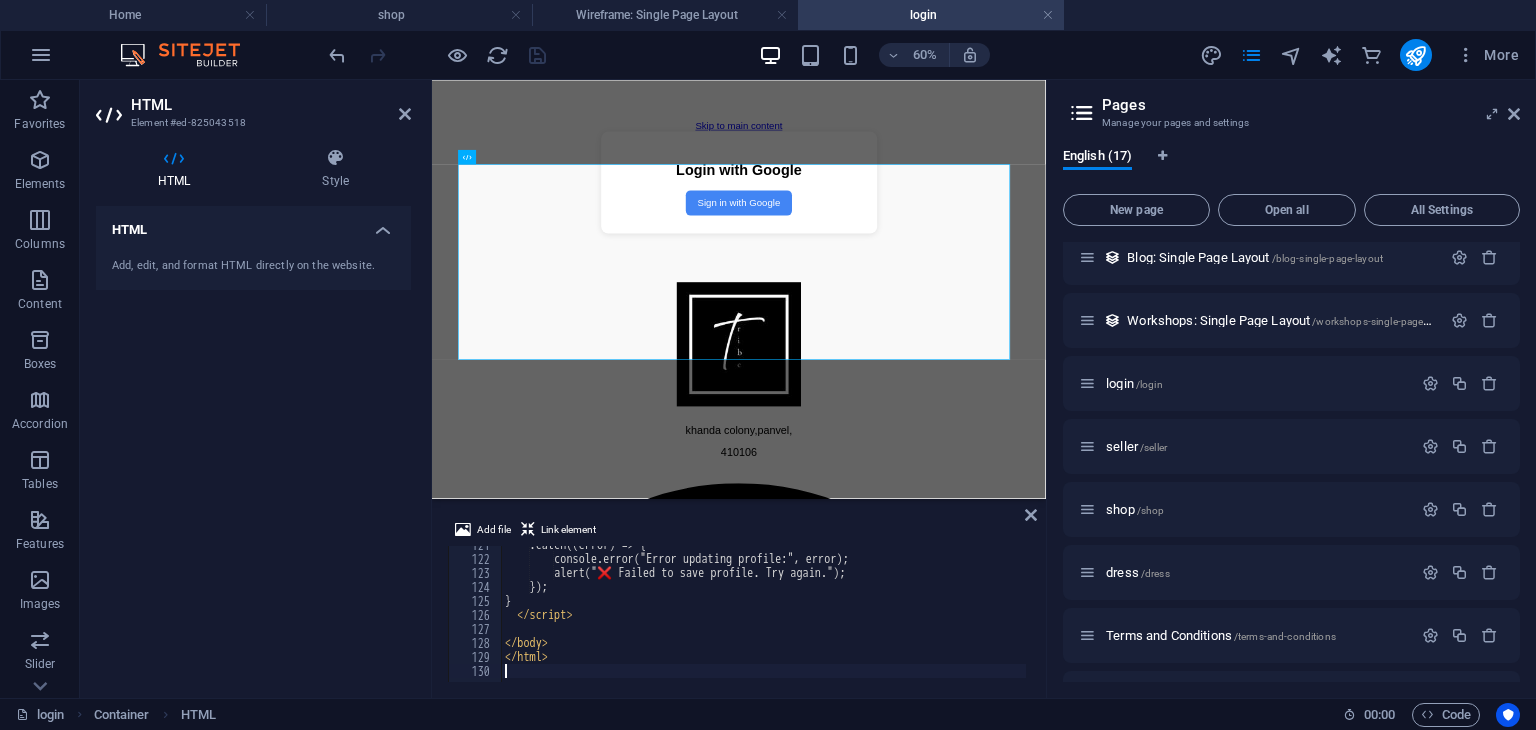 scroll, scrollTop: 1688, scrollLeft: 0, axis: vertical 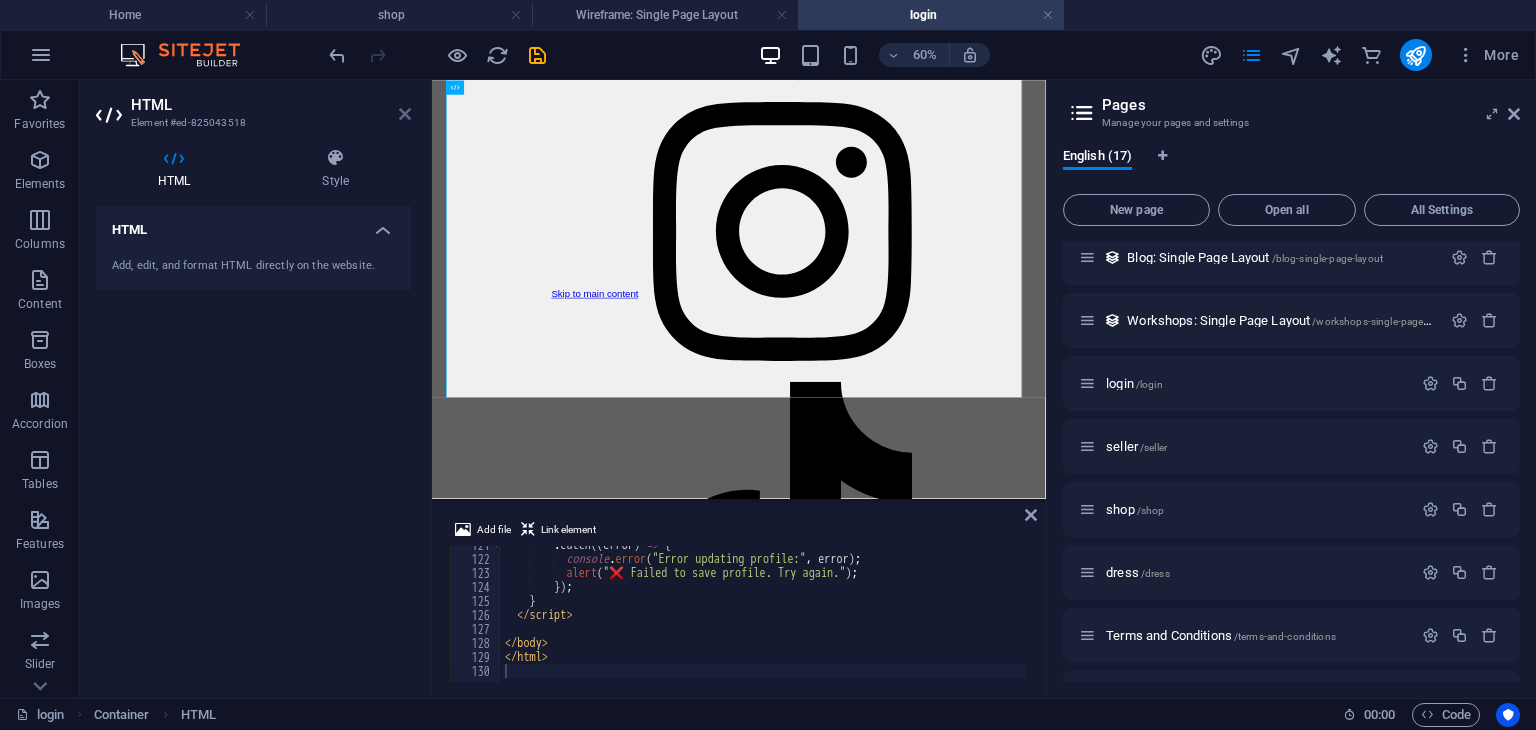 click at bounding box center [405, 114] 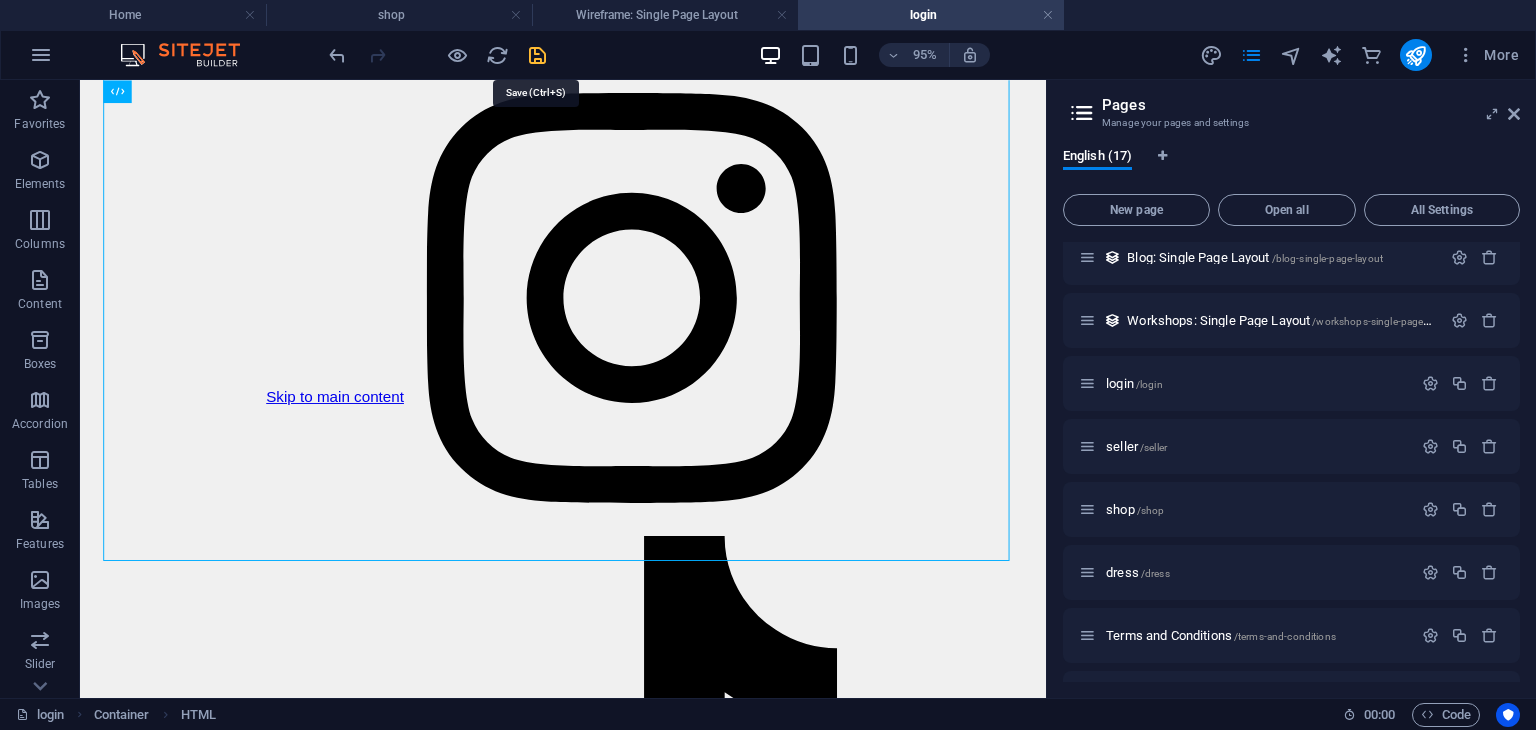 click at bounding box center (537, 55) 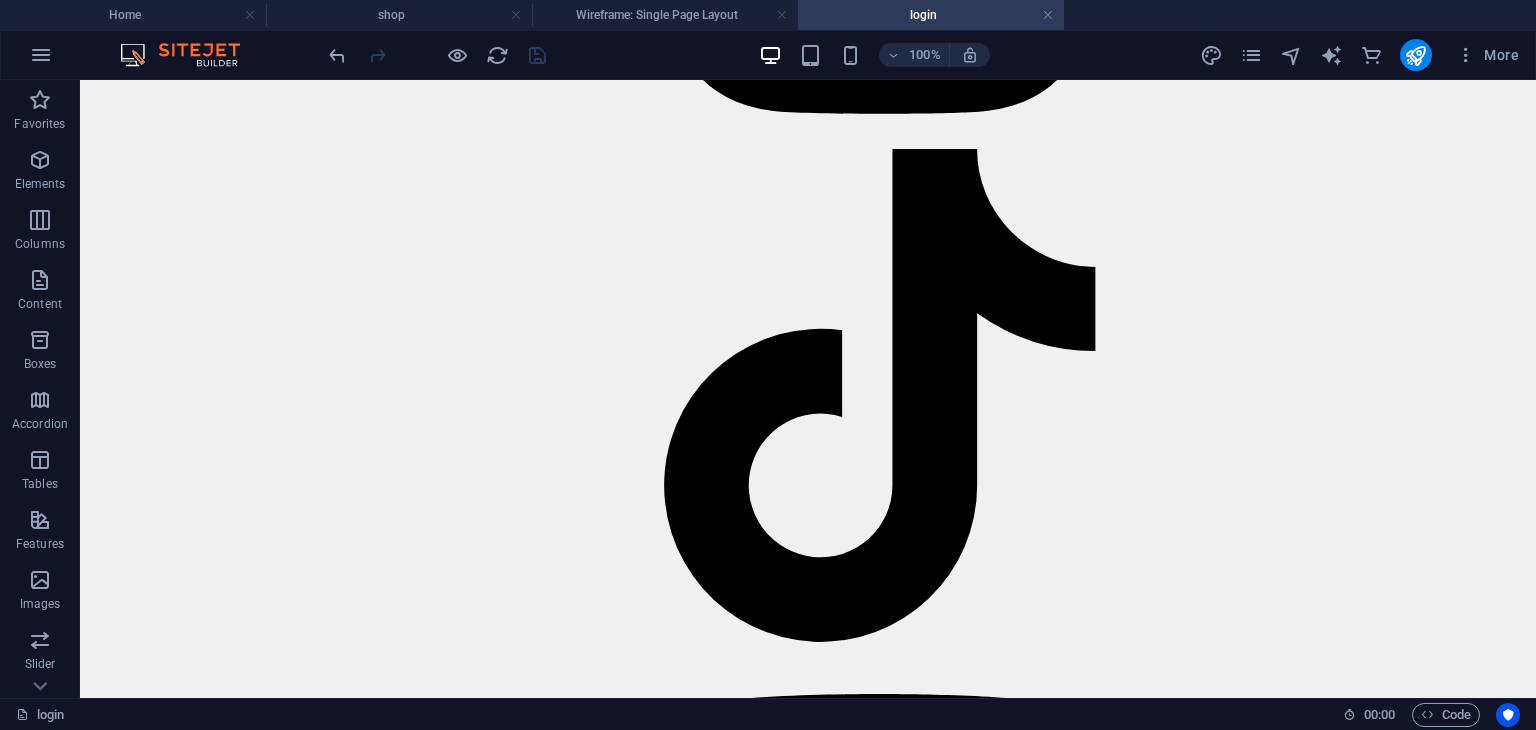 scroll, scrollTop: 0, scrollLeft: 0, axis: both 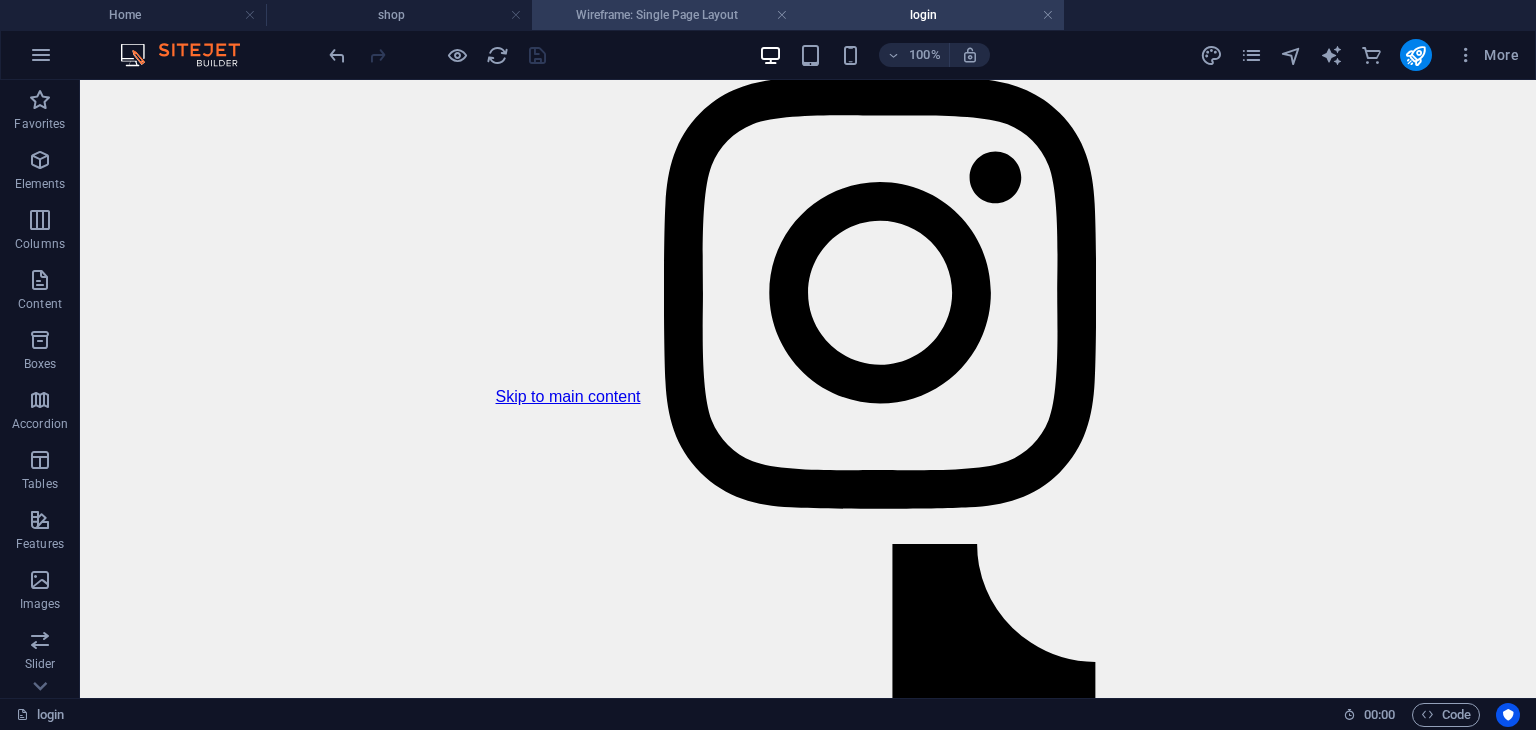 click on "Wireframe: Single Page Layout" at bounding box center [665, 15] 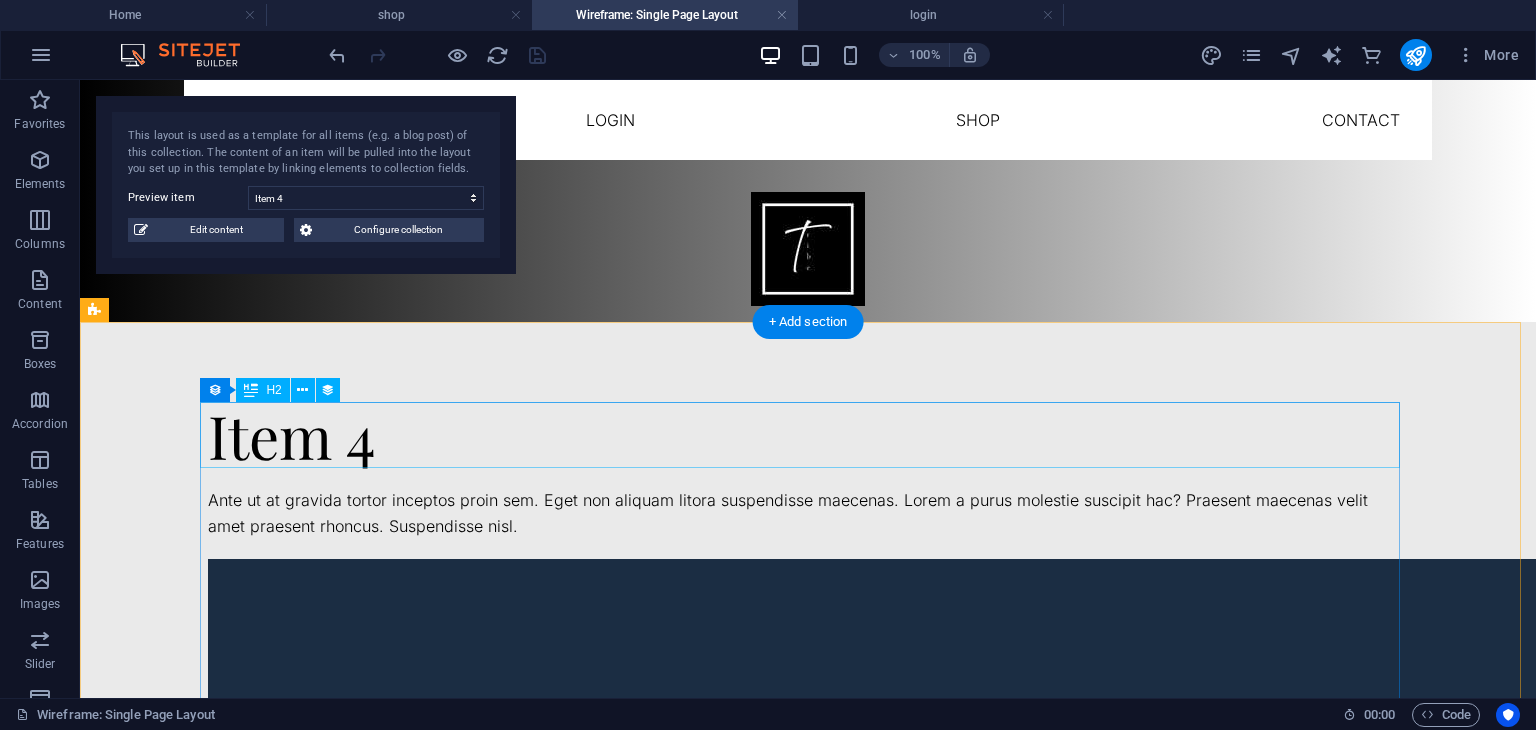 click on "Item 4" at bounding box center (808, 435) 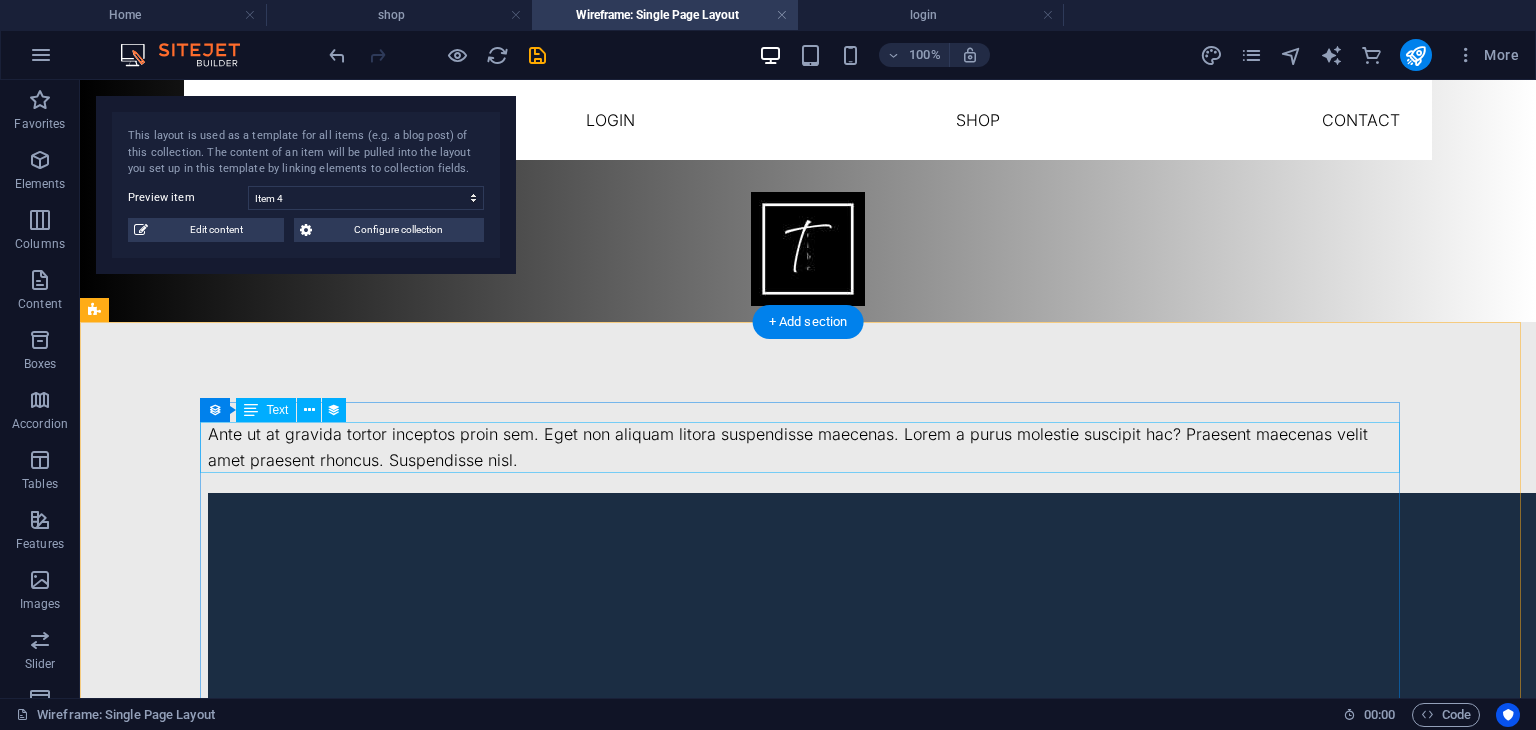 click on "Ante ut at gravida tortor inceptos proin sem. Eget non aliquam litora suspendisse maecenas. Lorem a purus molestie suscipit hac? Praesent maecenas velit amet praesent rhoncus. Suspendisse nisl." at bounding box center [808, 447] 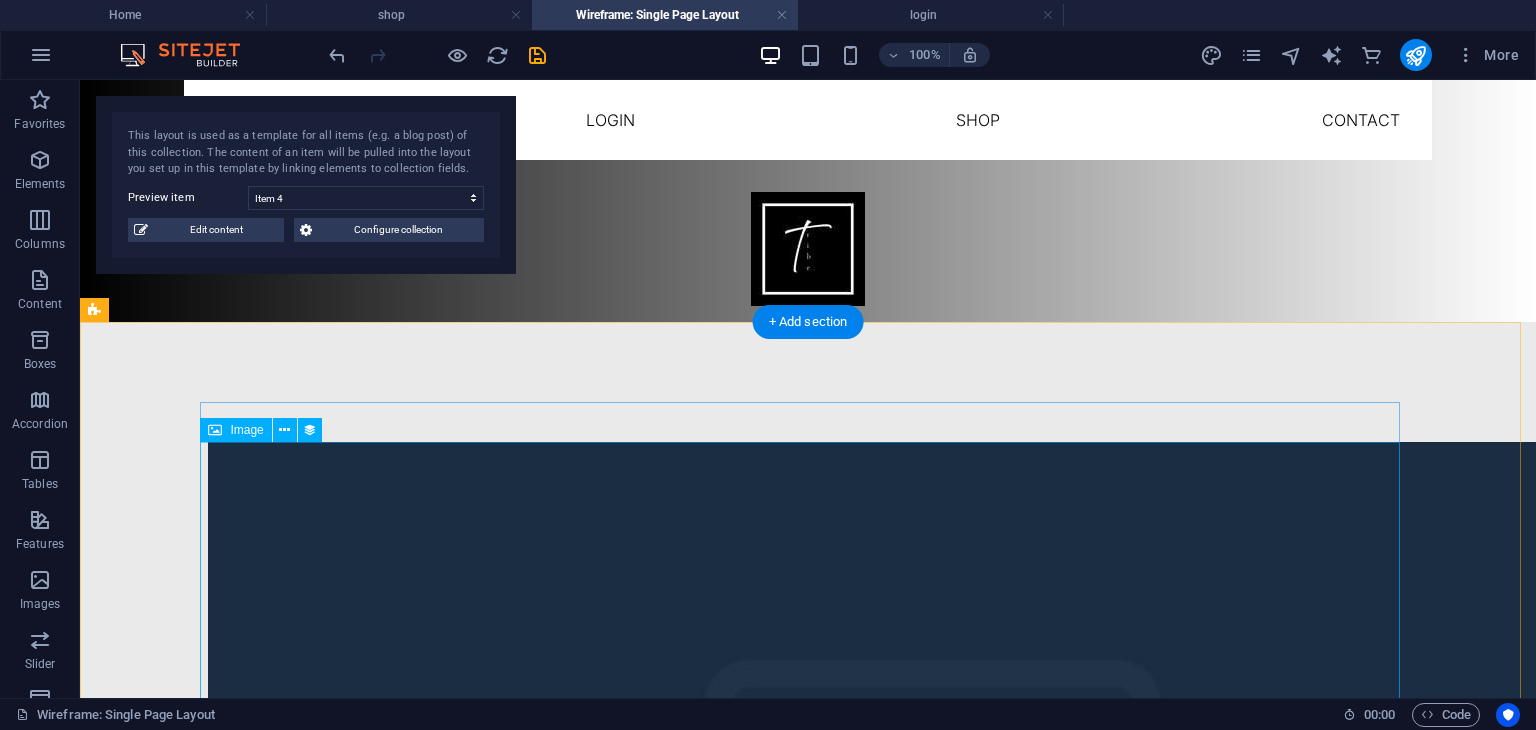 click at bounding box center (808, 851) 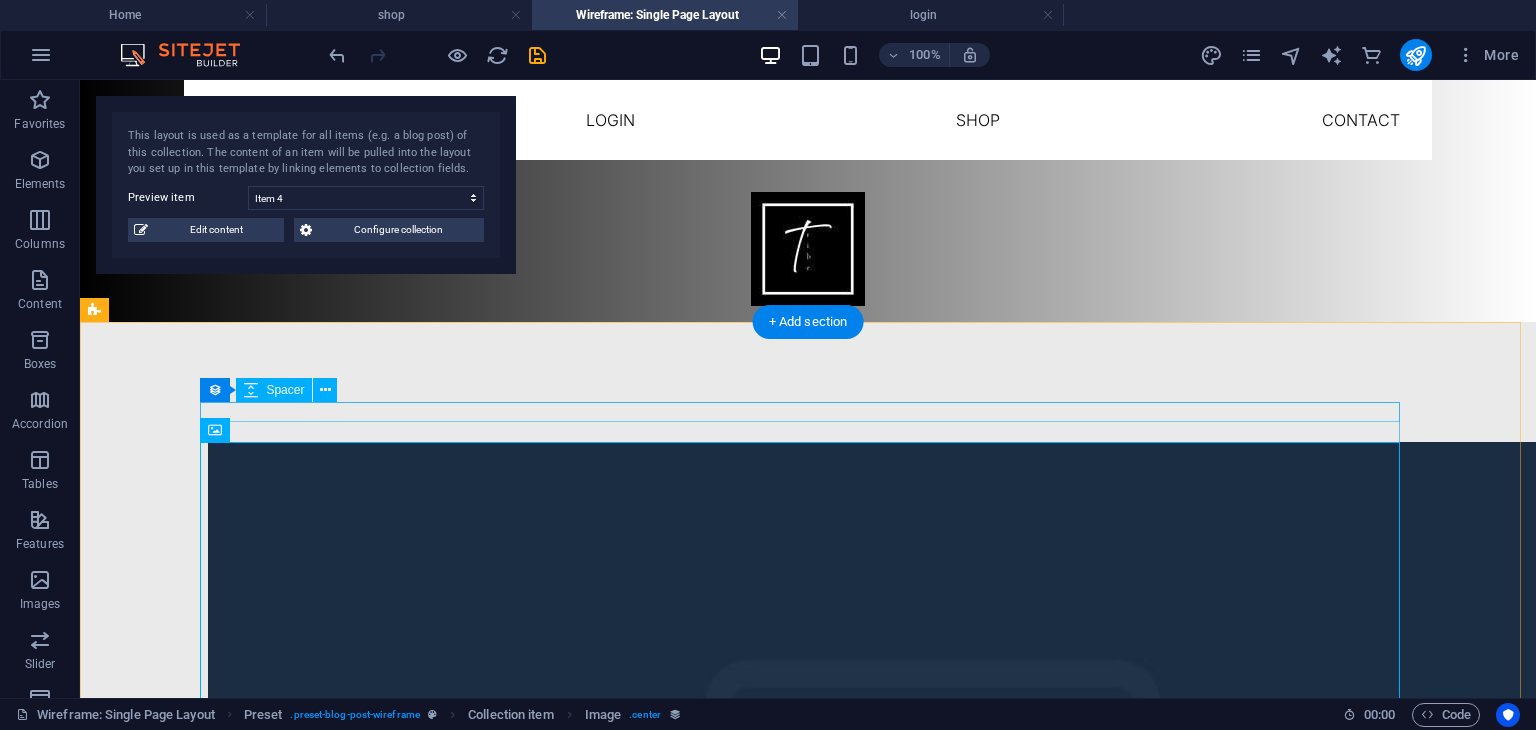 click at bounding box center [808, 412] 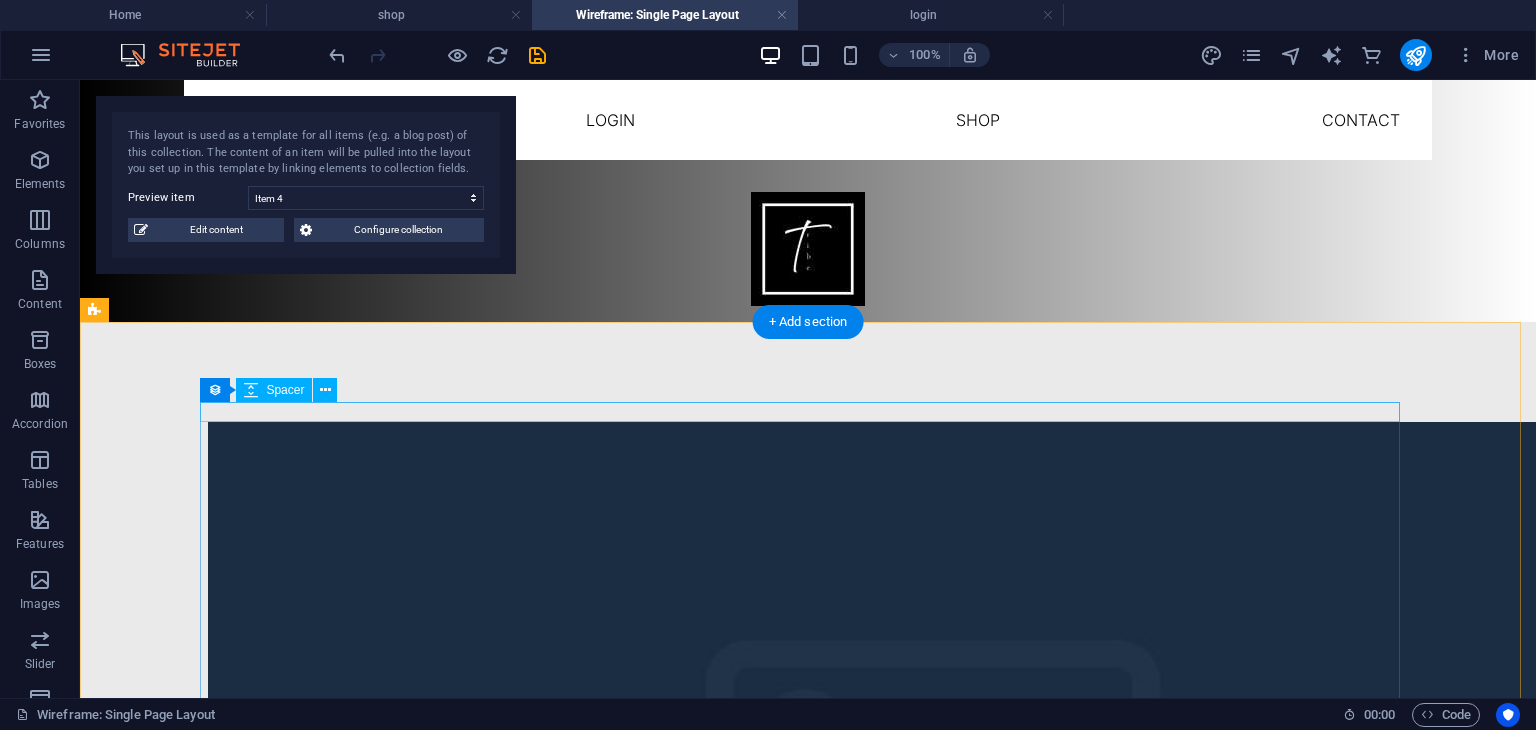 click at bounding box center (808, 412) 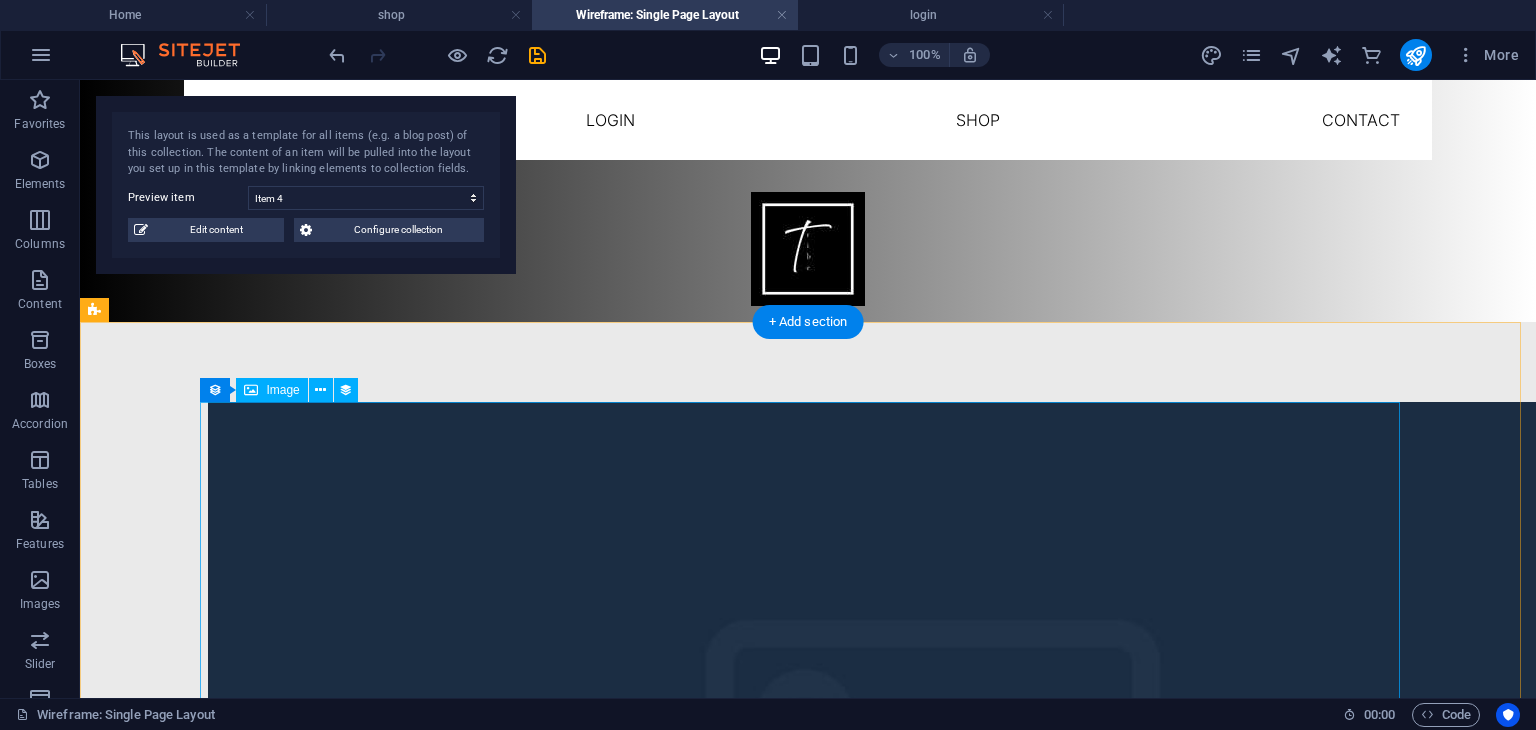 click at bounding box center [808, 811] 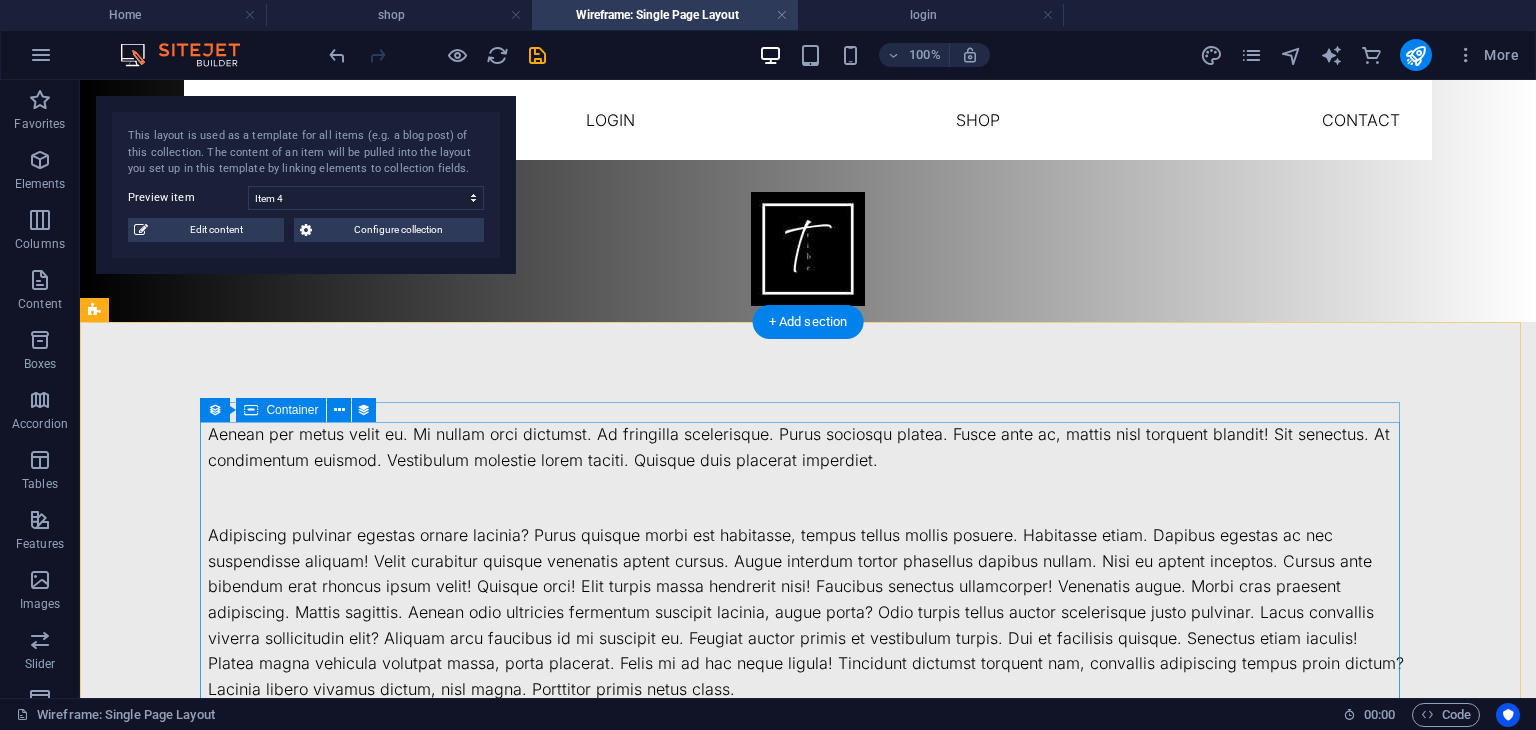 click at bounding box center [808, 498] 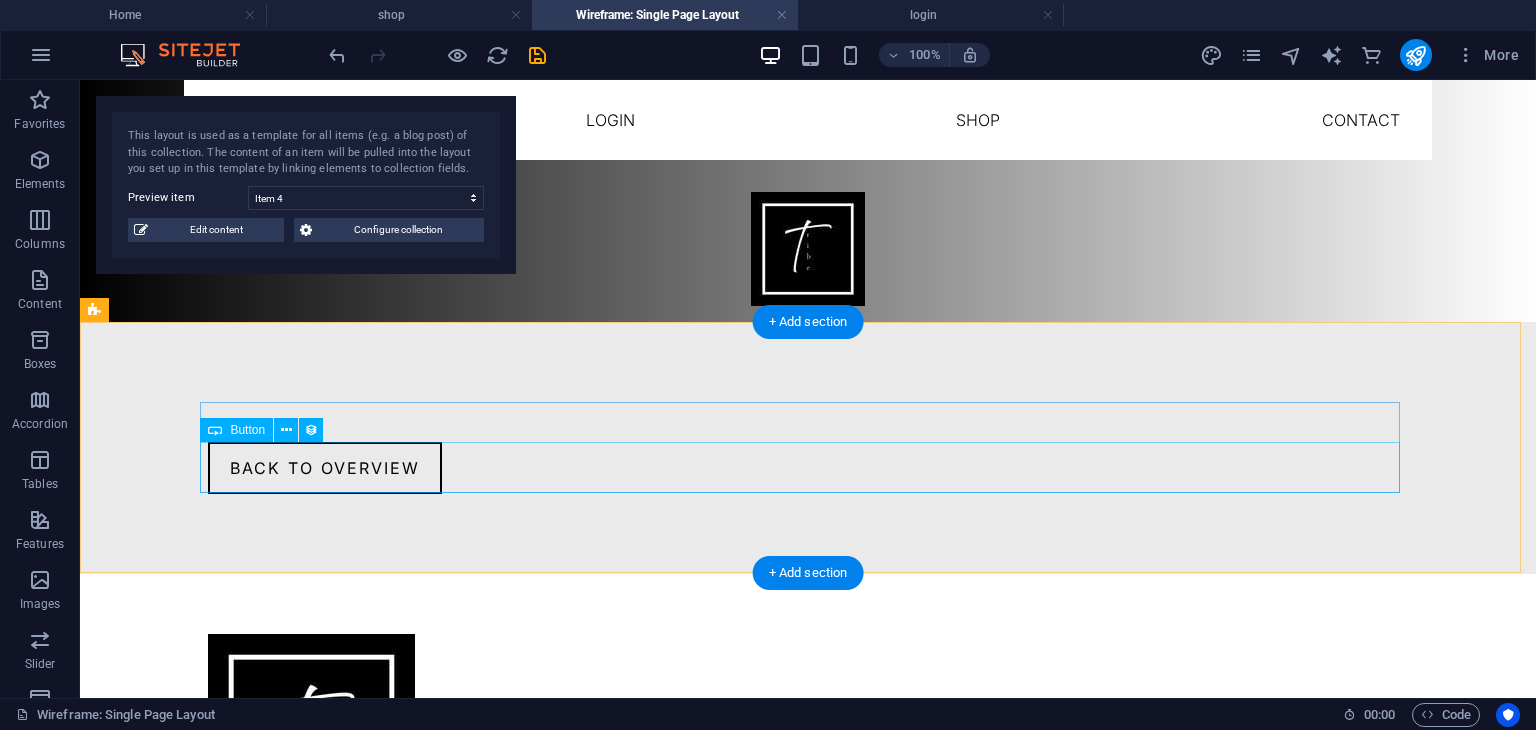 click on "Back to overview" at bounding box center [808, 468] 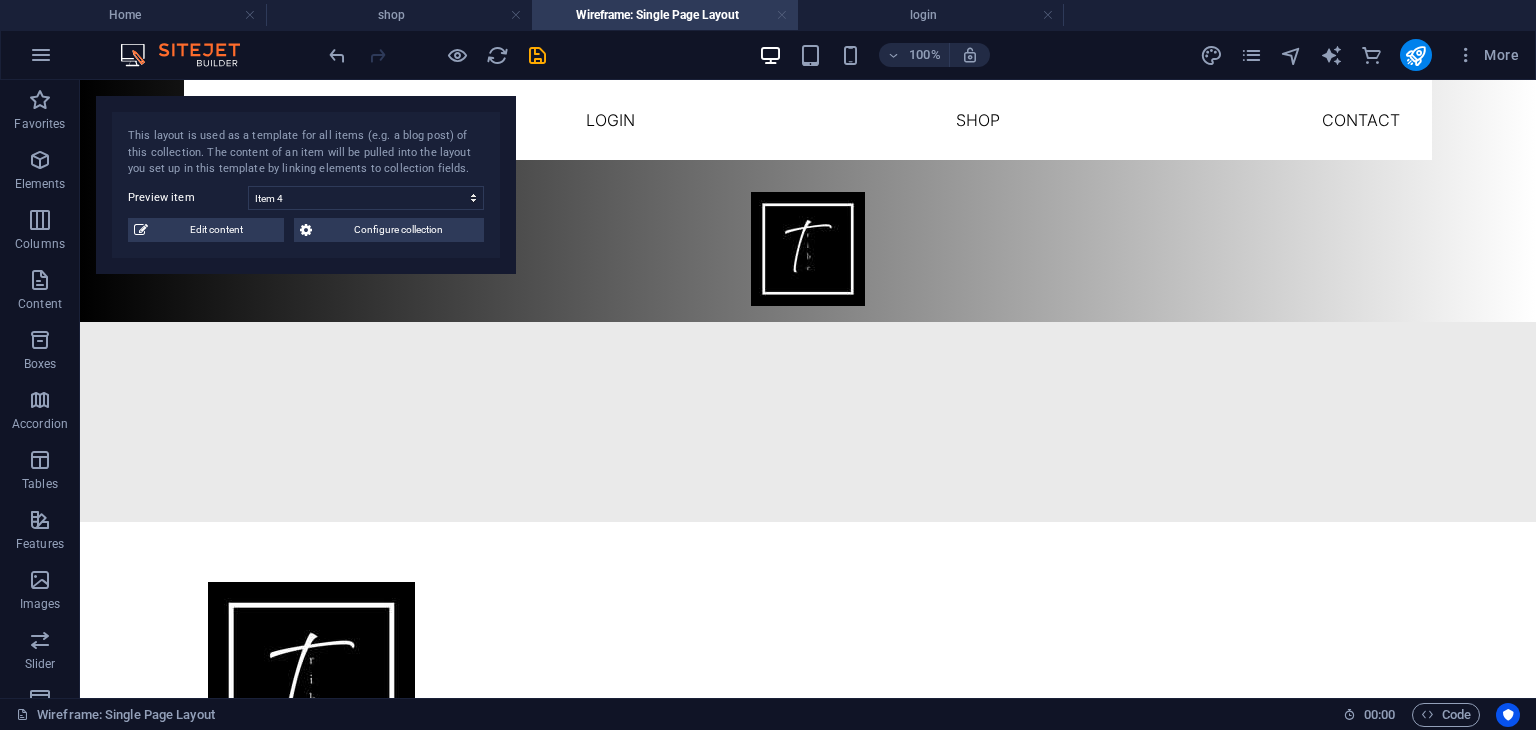 click at bounding box center [782, 15] 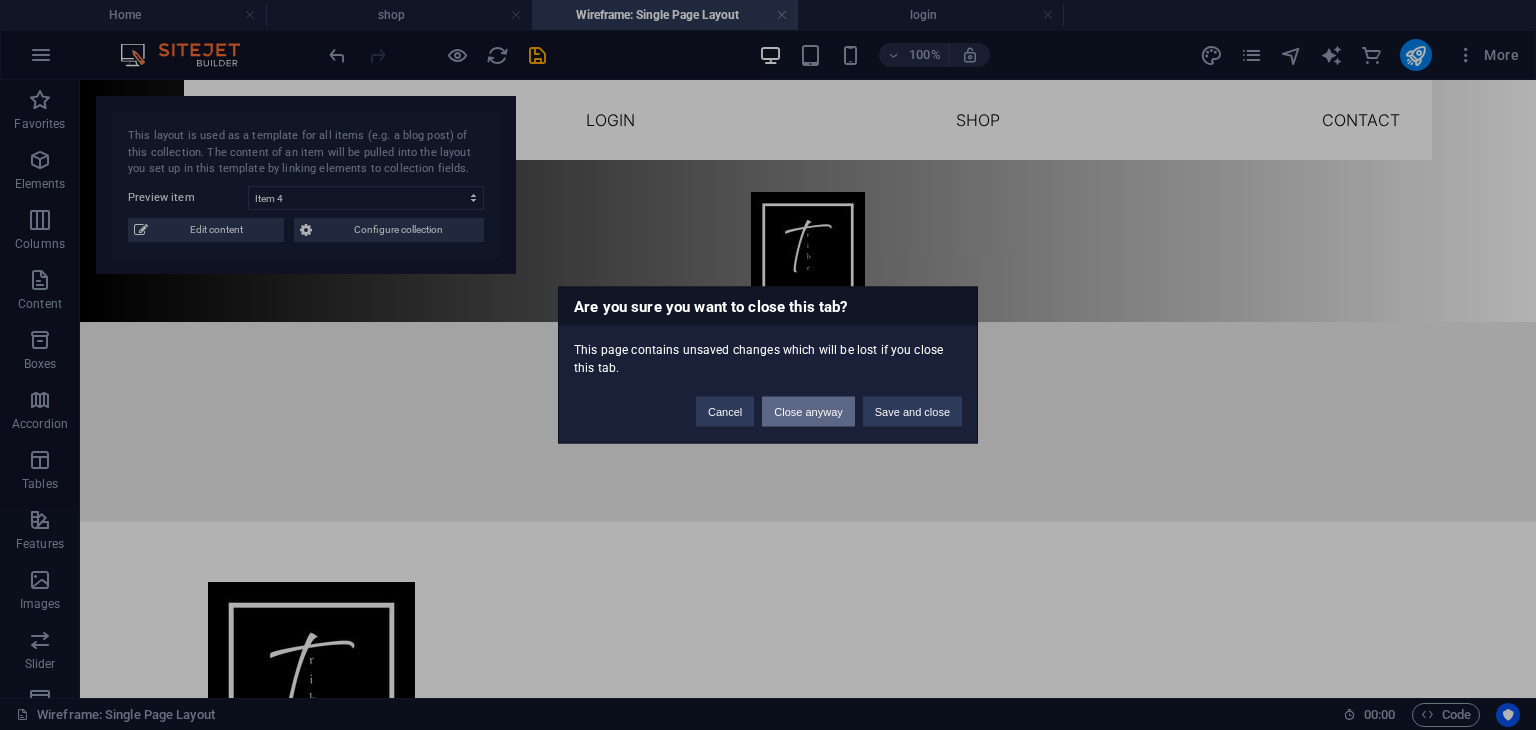 click on "Close anyway" at bounding box center (808, 412) 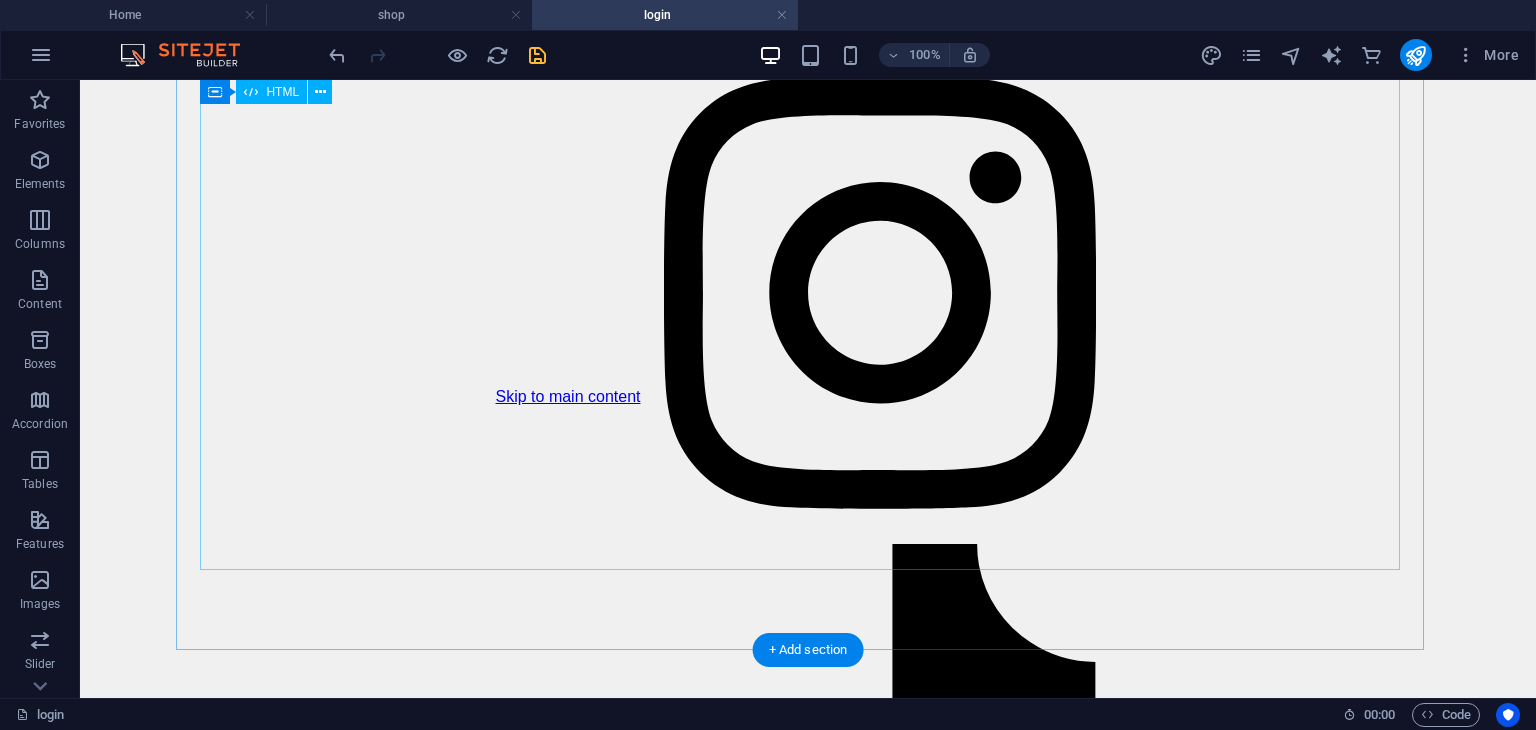 click on "Profile Setup - TribeLink
Complete Your Profile
Save & Continue" at bounding box center (880, -1112) 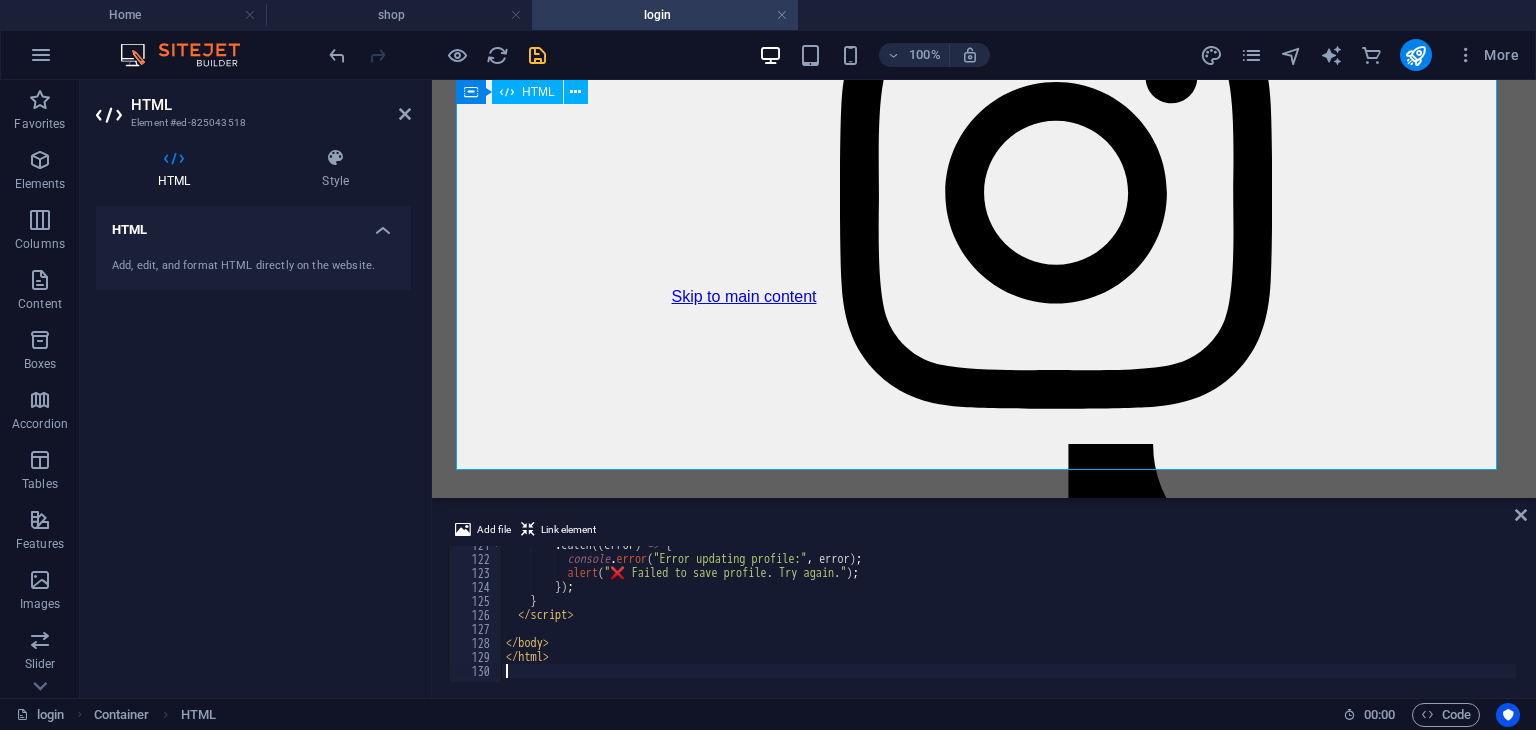 scroll, scrollTop: 1684, scrollLeft: 0, axis: vertical 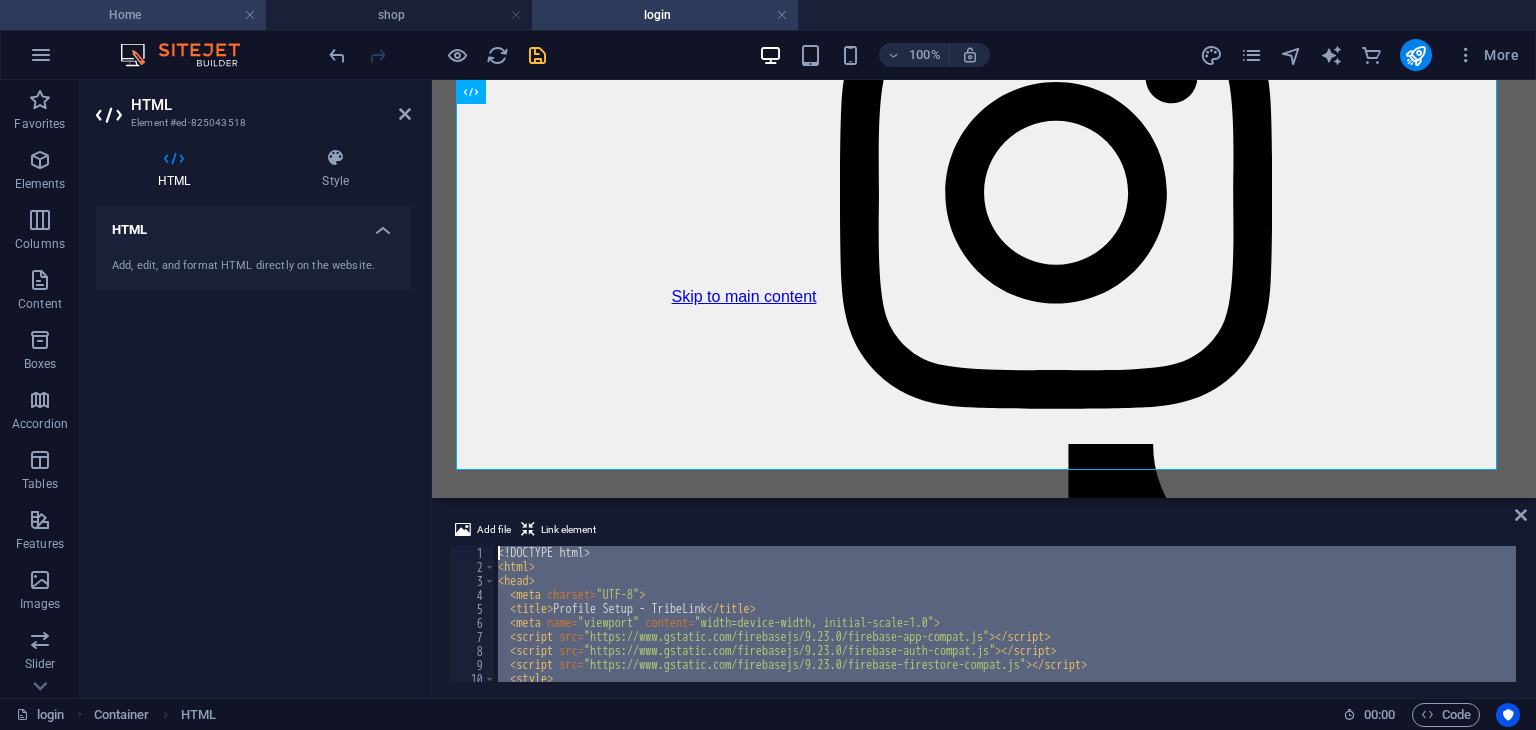 drag, startPoint x: 555, startPoint y: 661, endPoint x: 176, endPoint y: 2, distance: 760.2118 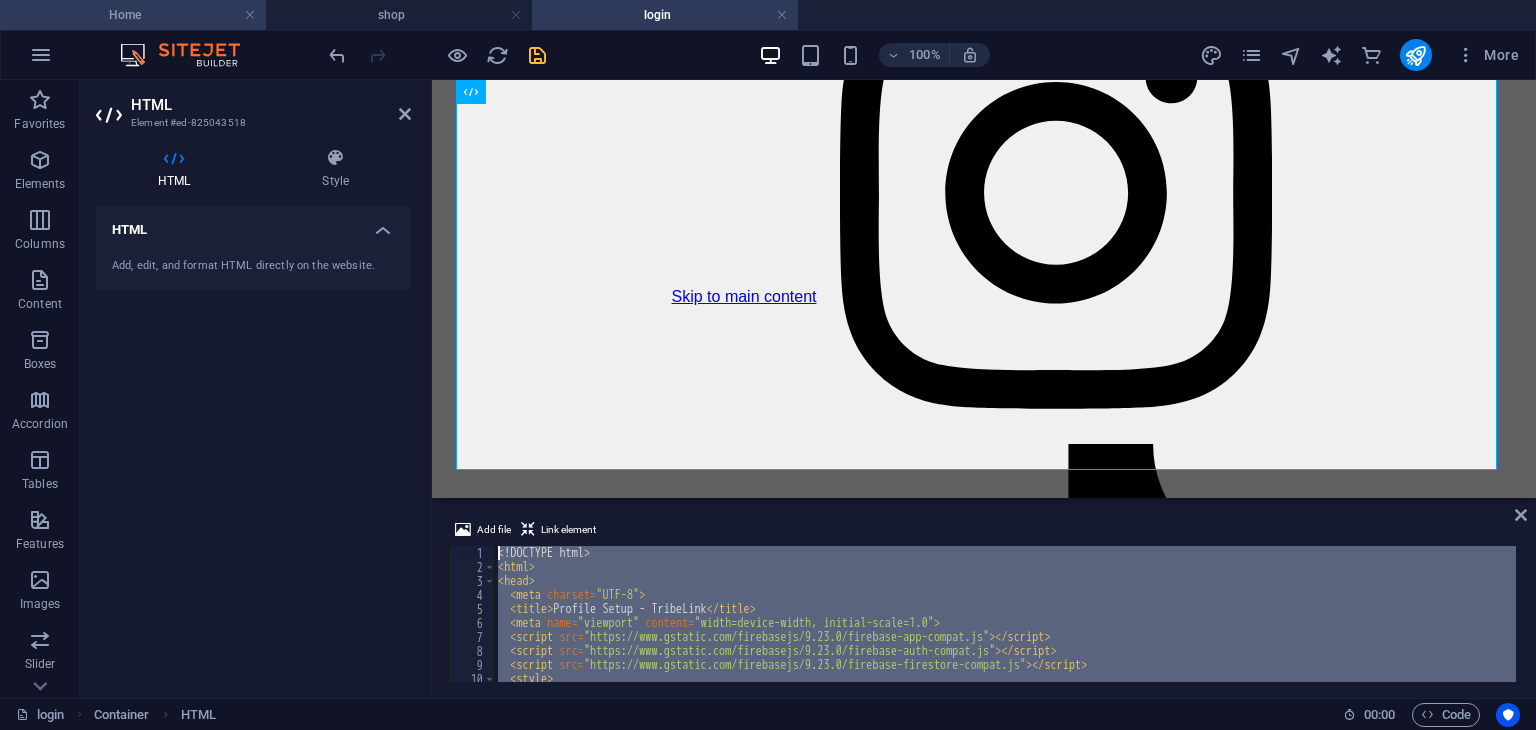 type 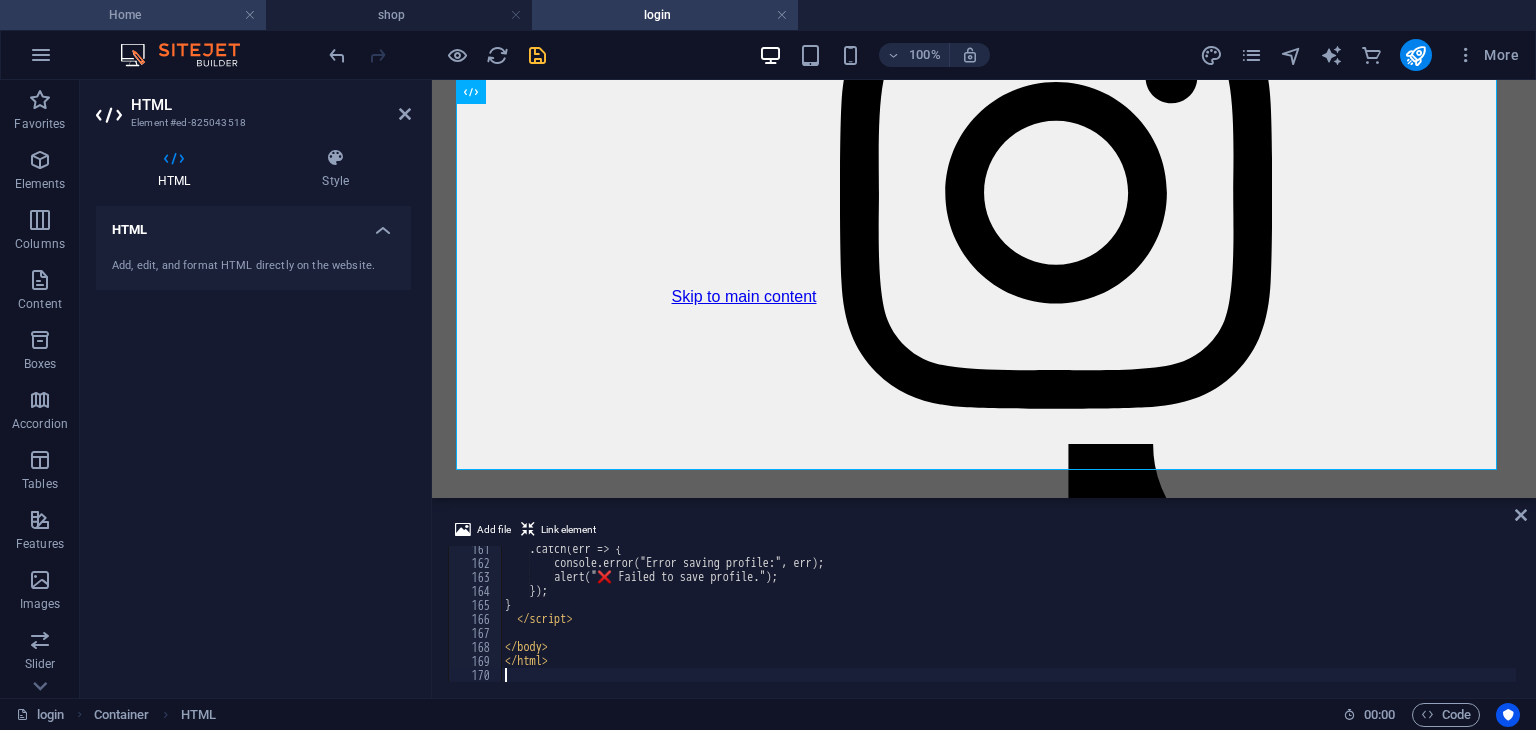 scroll, scrollTop: 2244, scrollLeft: 0, axis: vertical 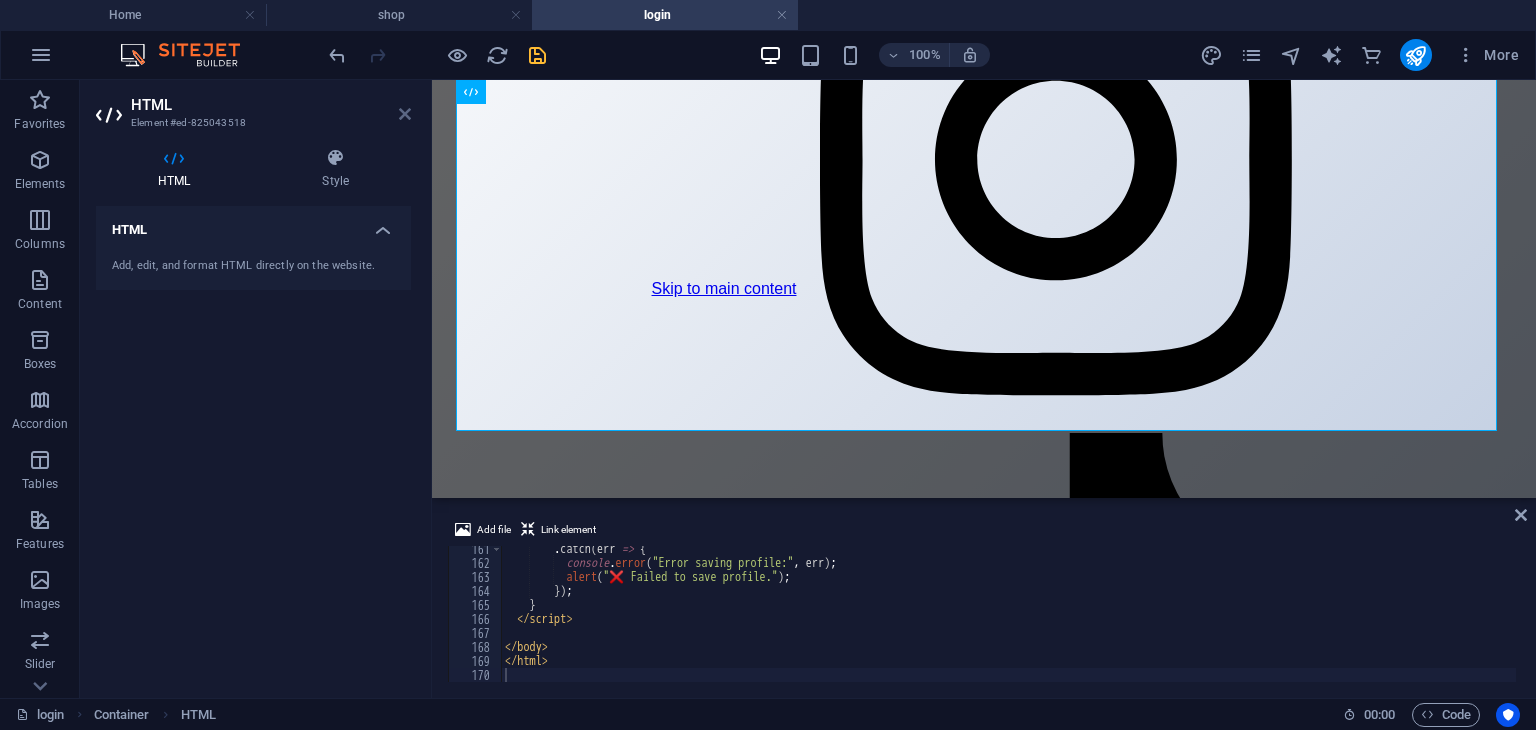 click at bounding box center (405, 114) 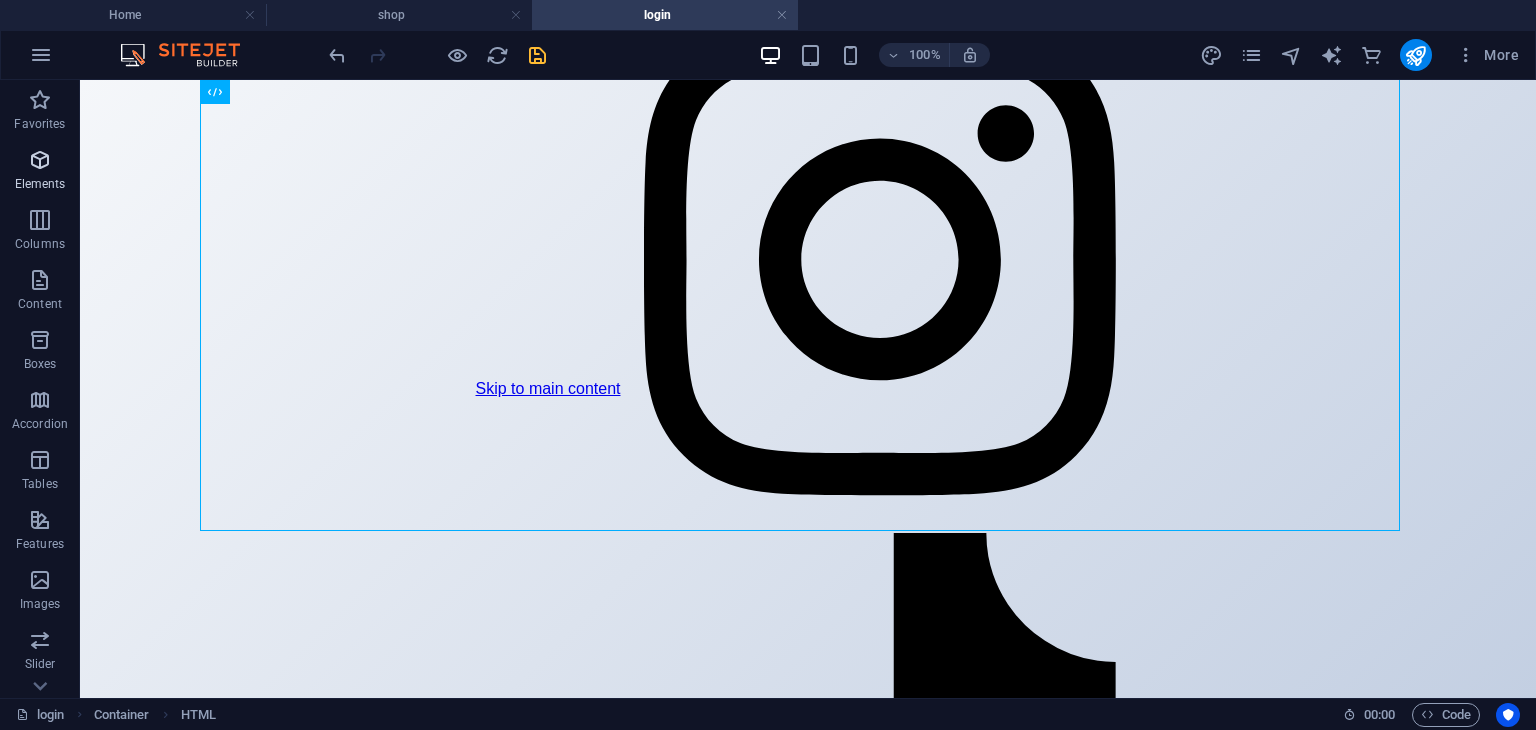 click on "Elements" at bounding box center (40, 184) 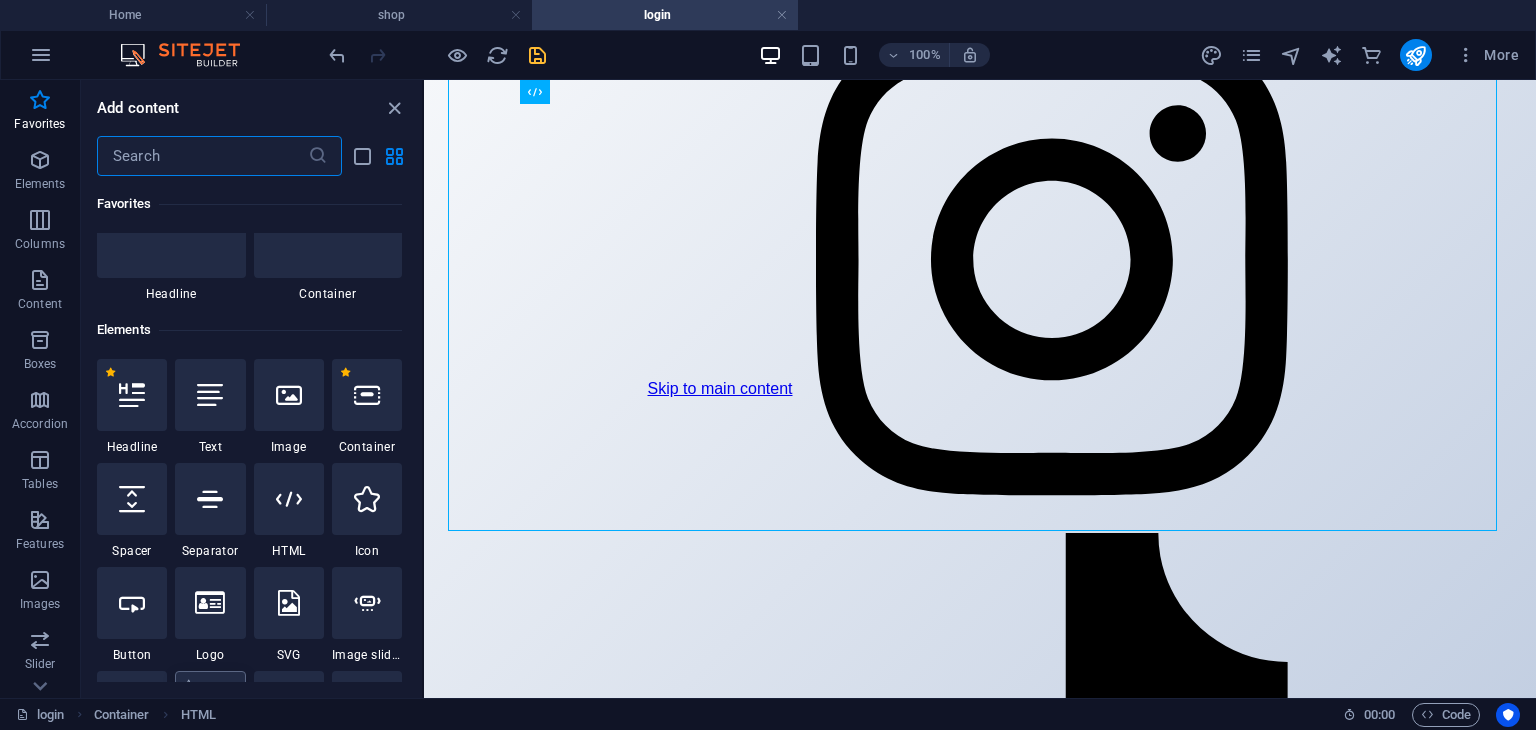 scroll, scrollTop: 0, scrollLeft: 0, axis: both 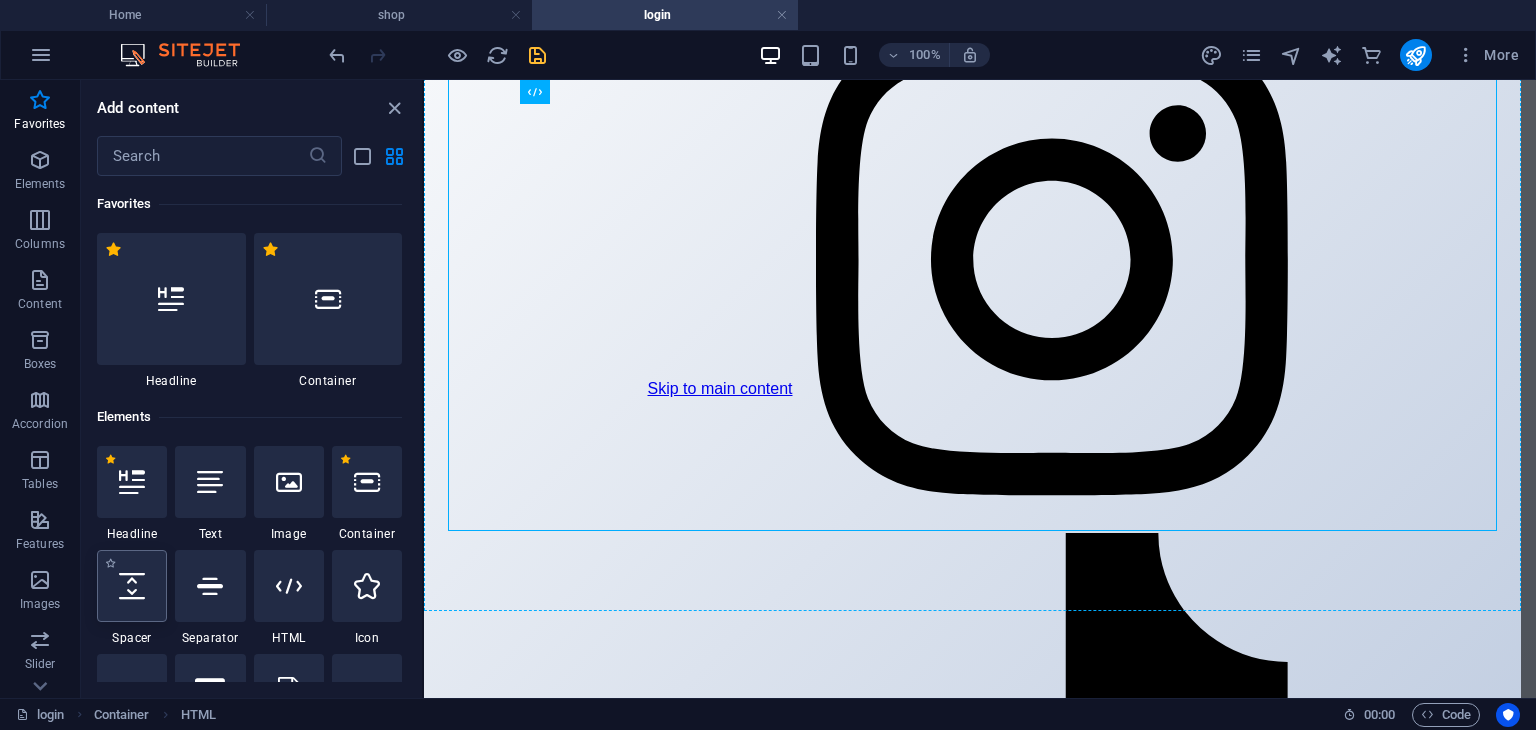 select on "px" 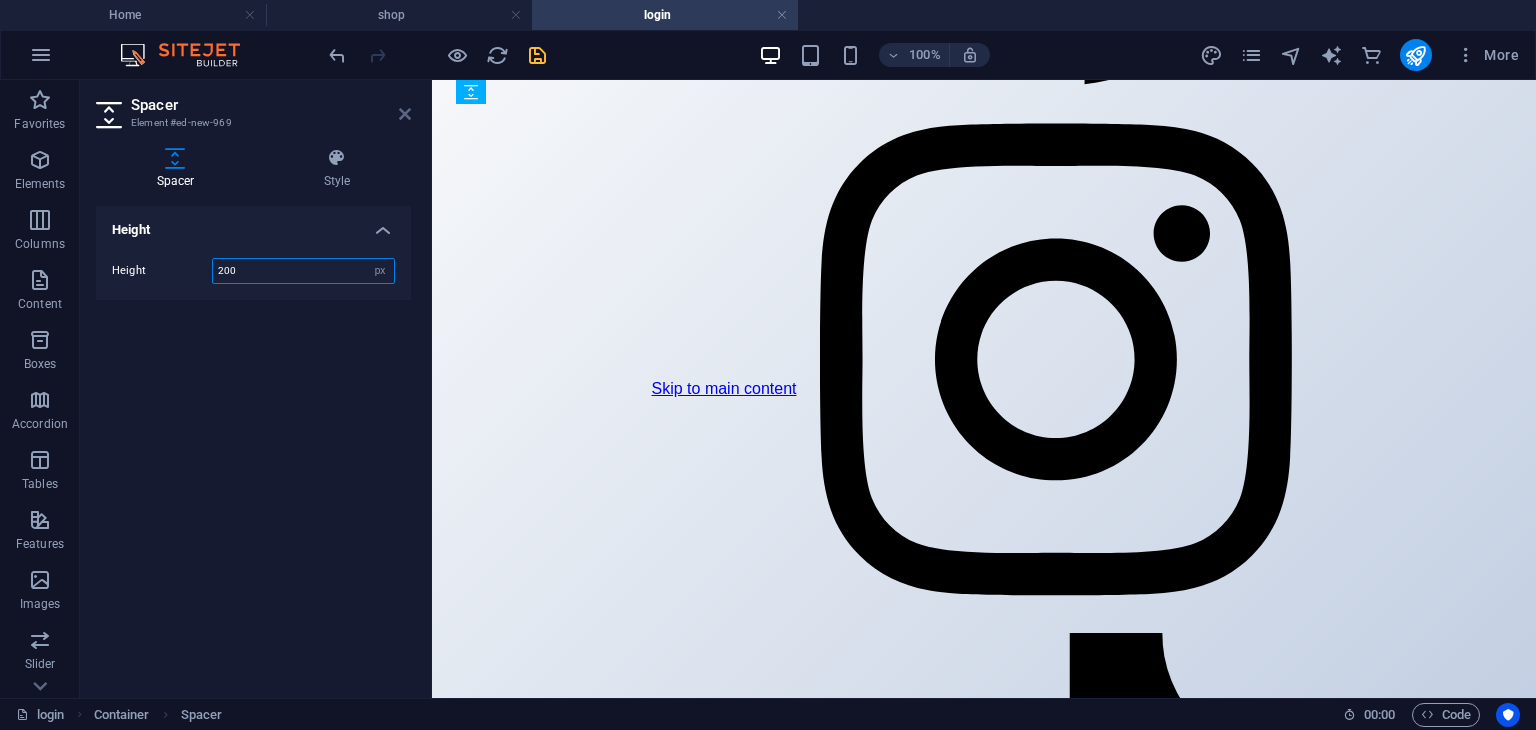 type on "200" 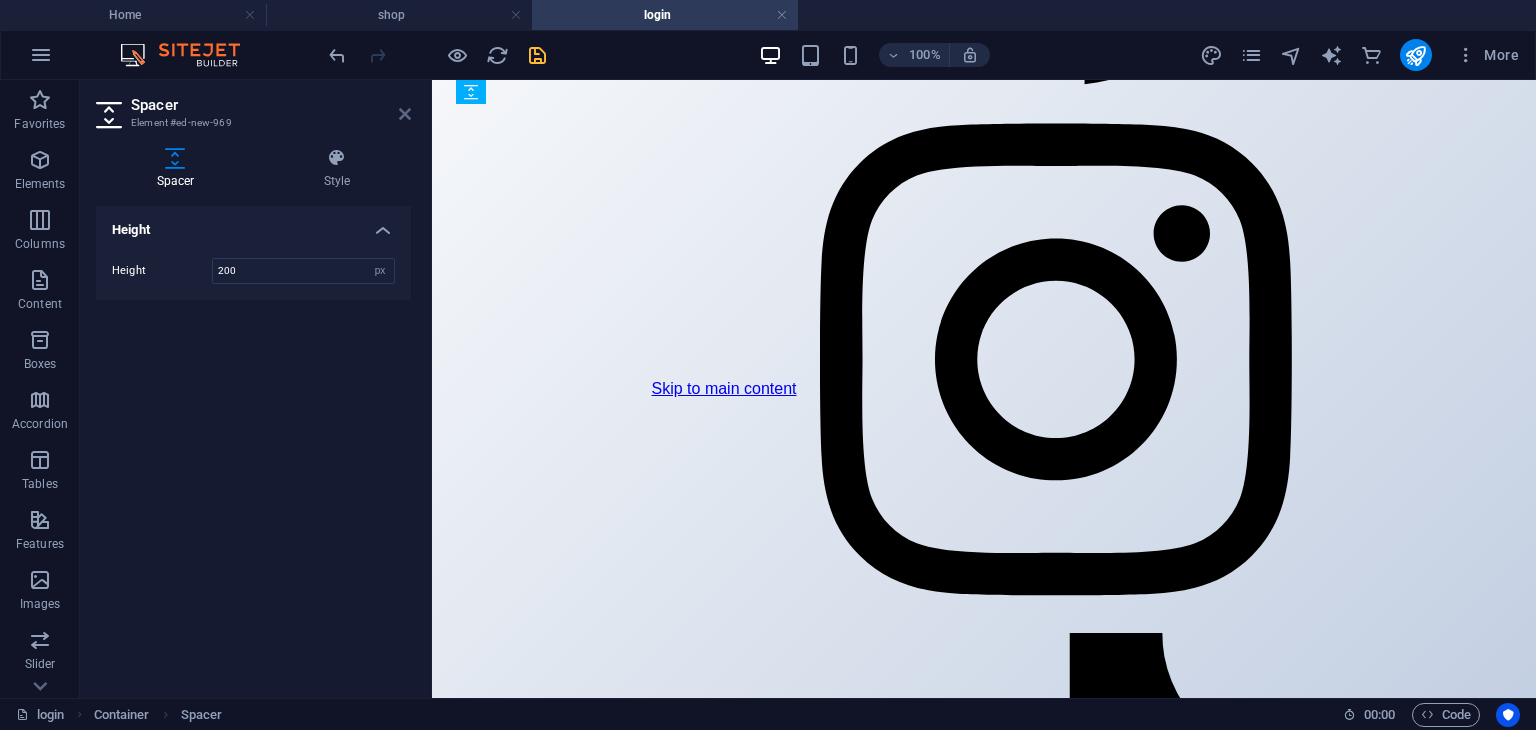 click at bounding box center (405, 114) 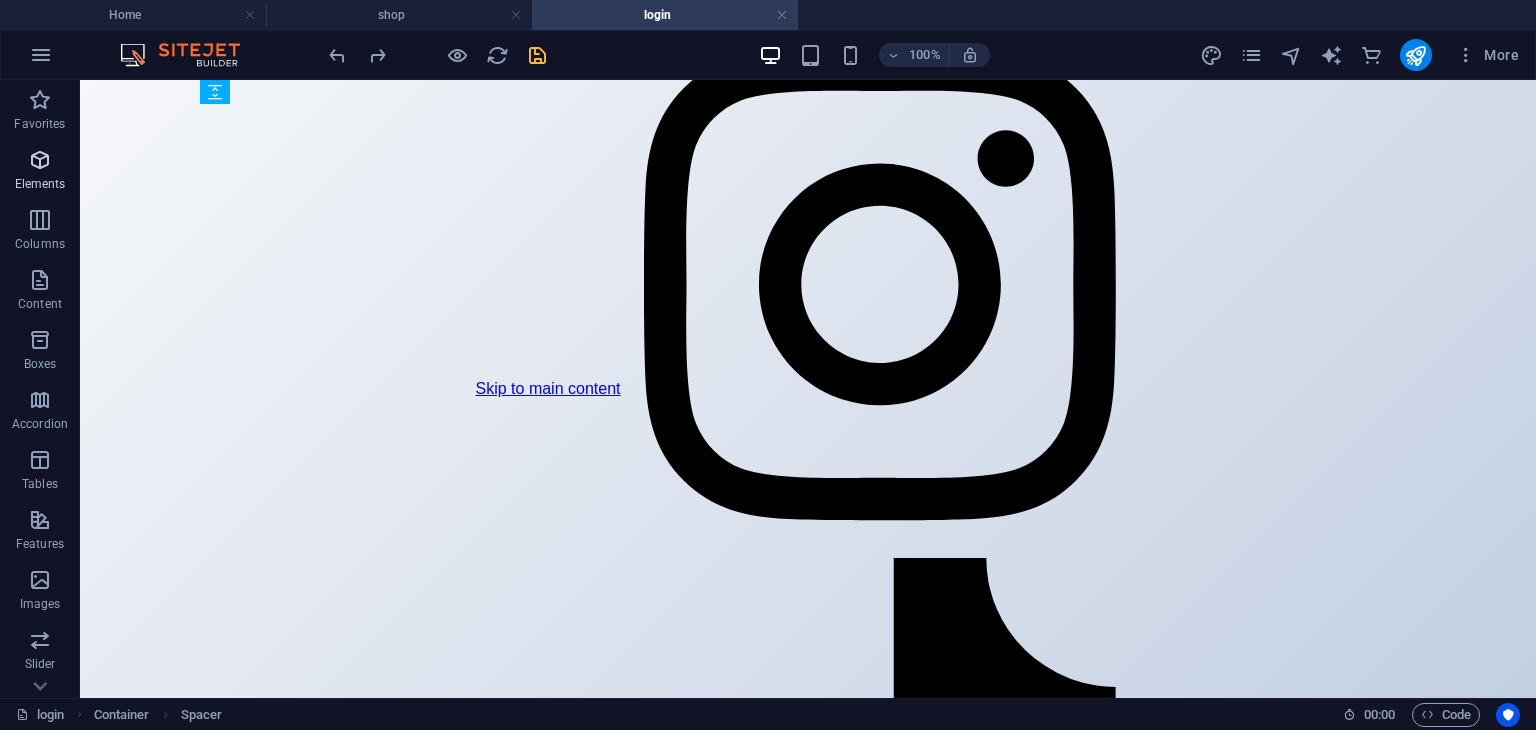 click on "Elements" at bounding box center (40, 184) 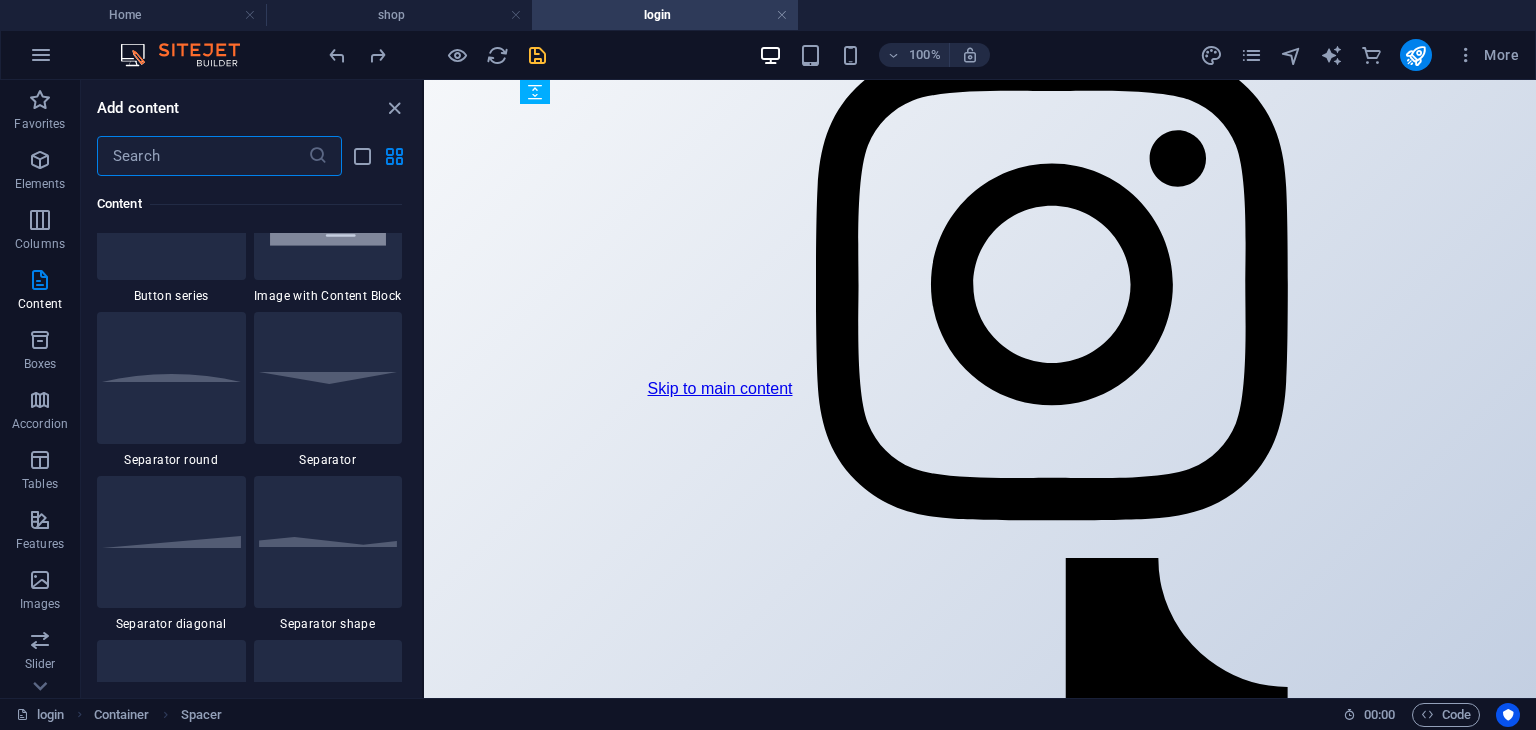 scroll, scrollTop: 4731, scrollLeft: 0, axis: vertical 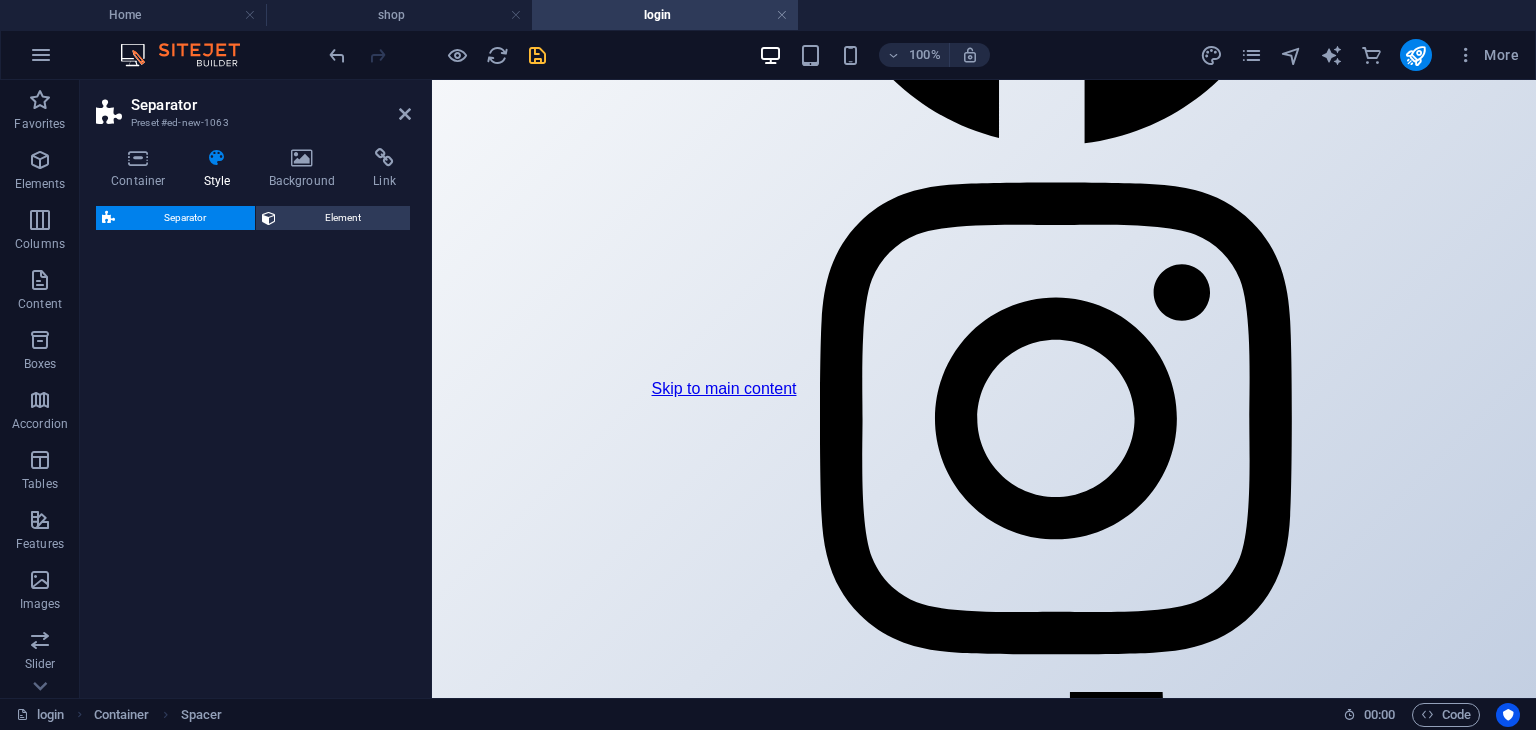 select on "rem" 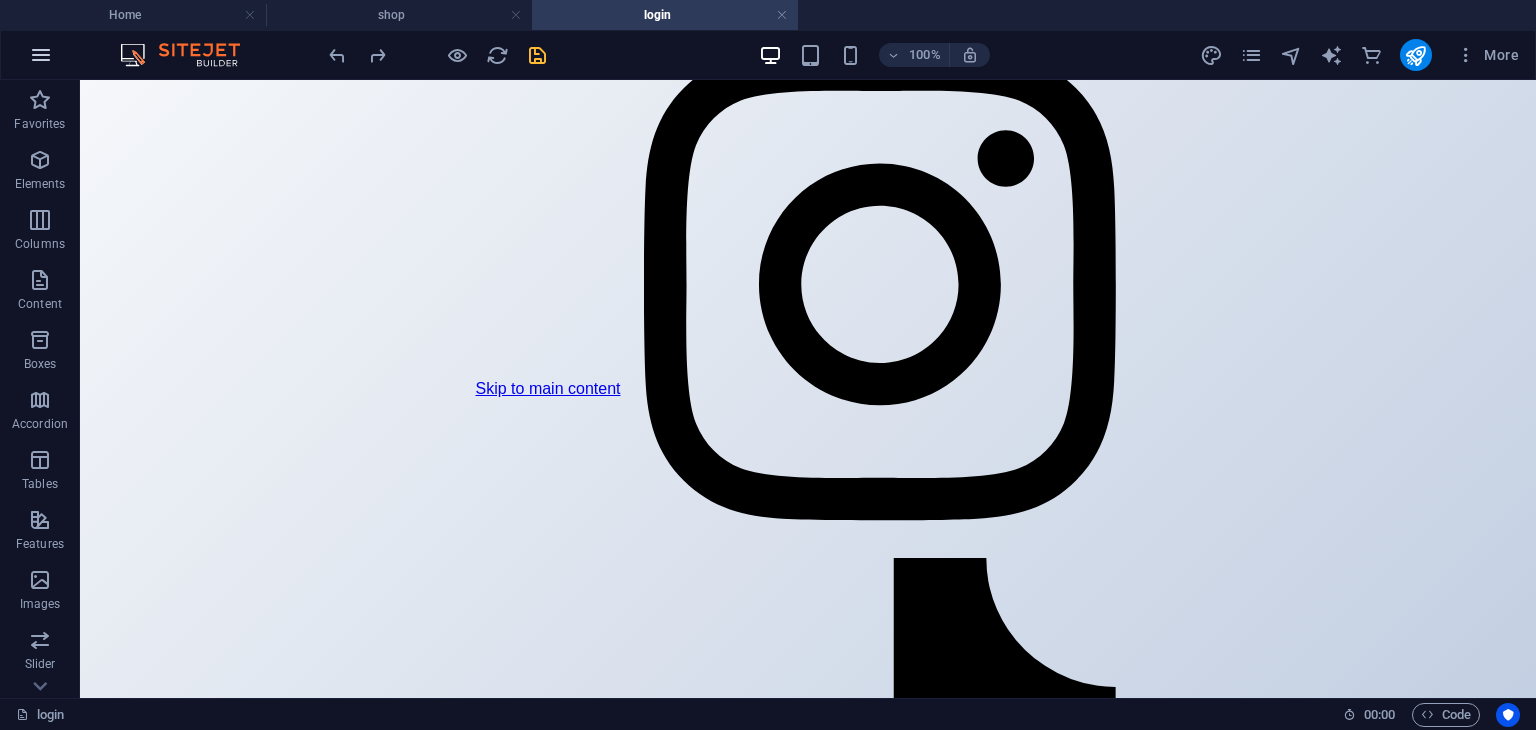 click at bounding box center (41, 55) 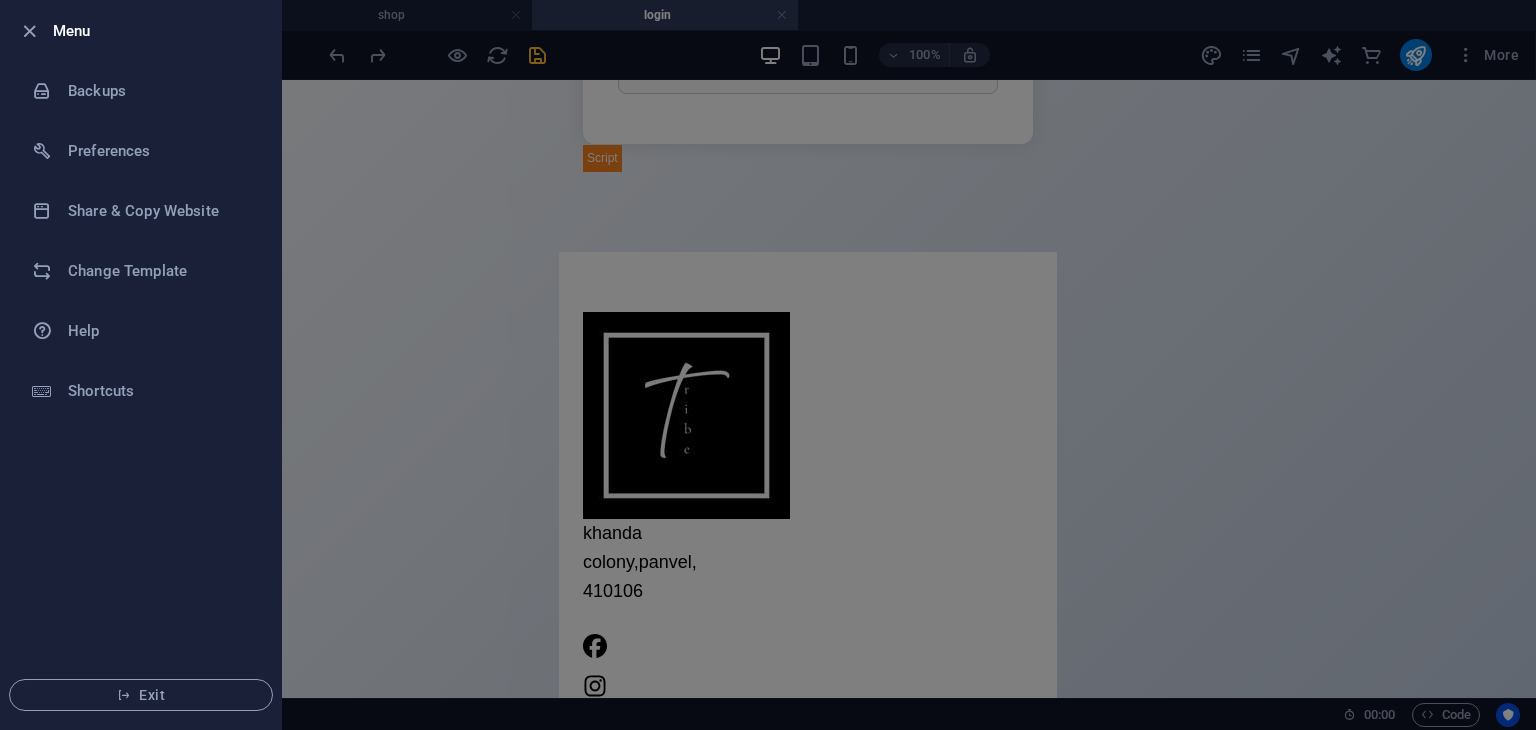 click at bounding box center (768, 365) 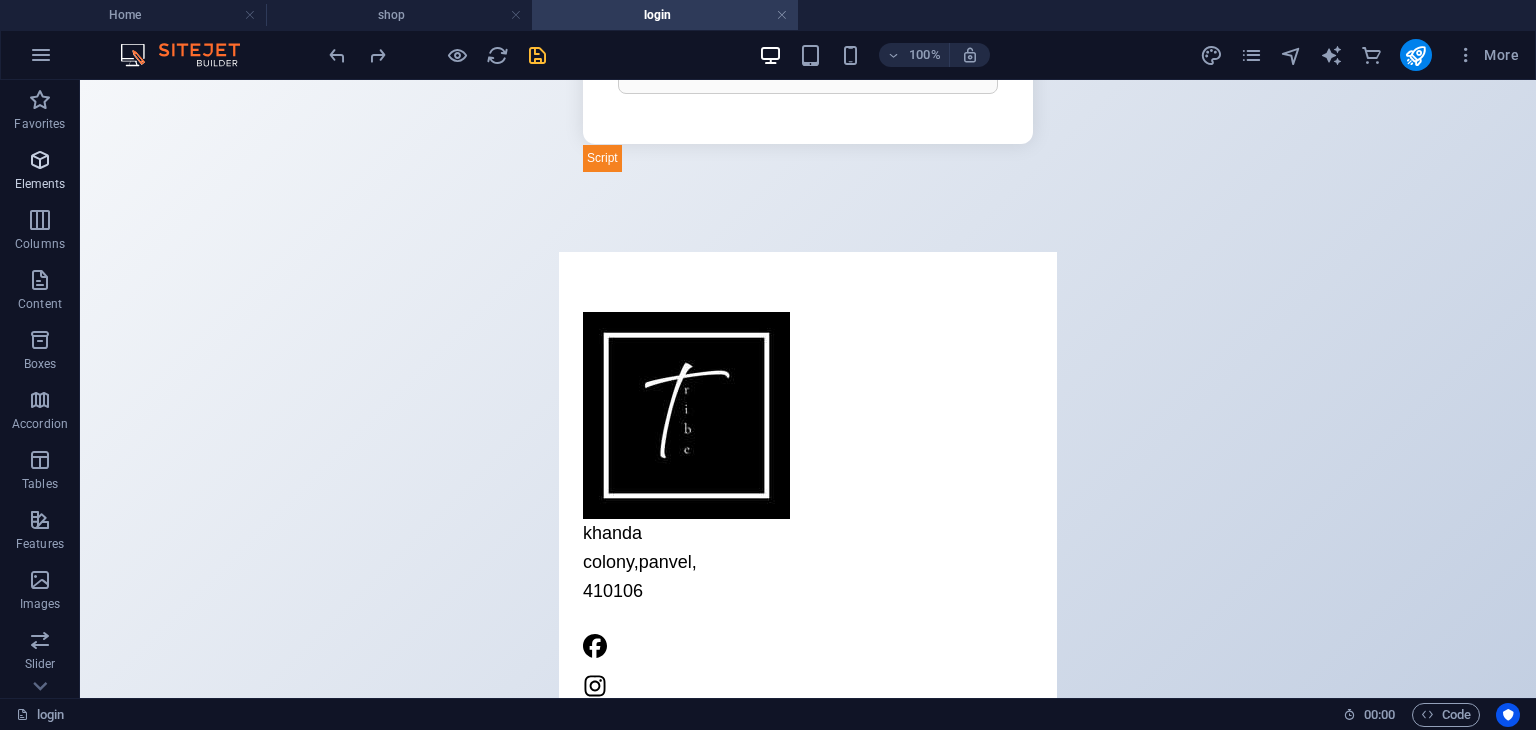 click on "Elements" at bounding box center [40, 172] 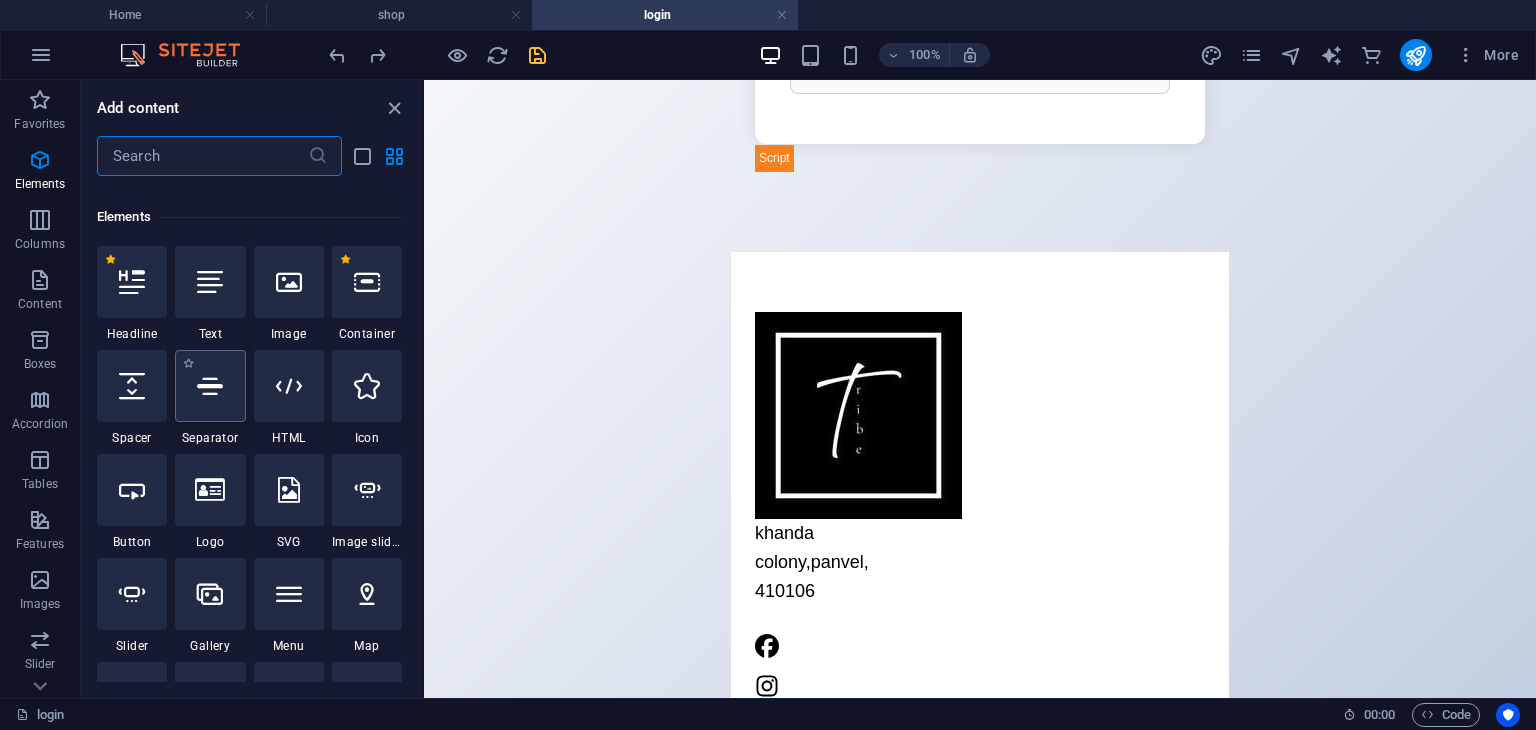 scroll, scrollTop: 212, scrollLeft: 0, axis: vertical 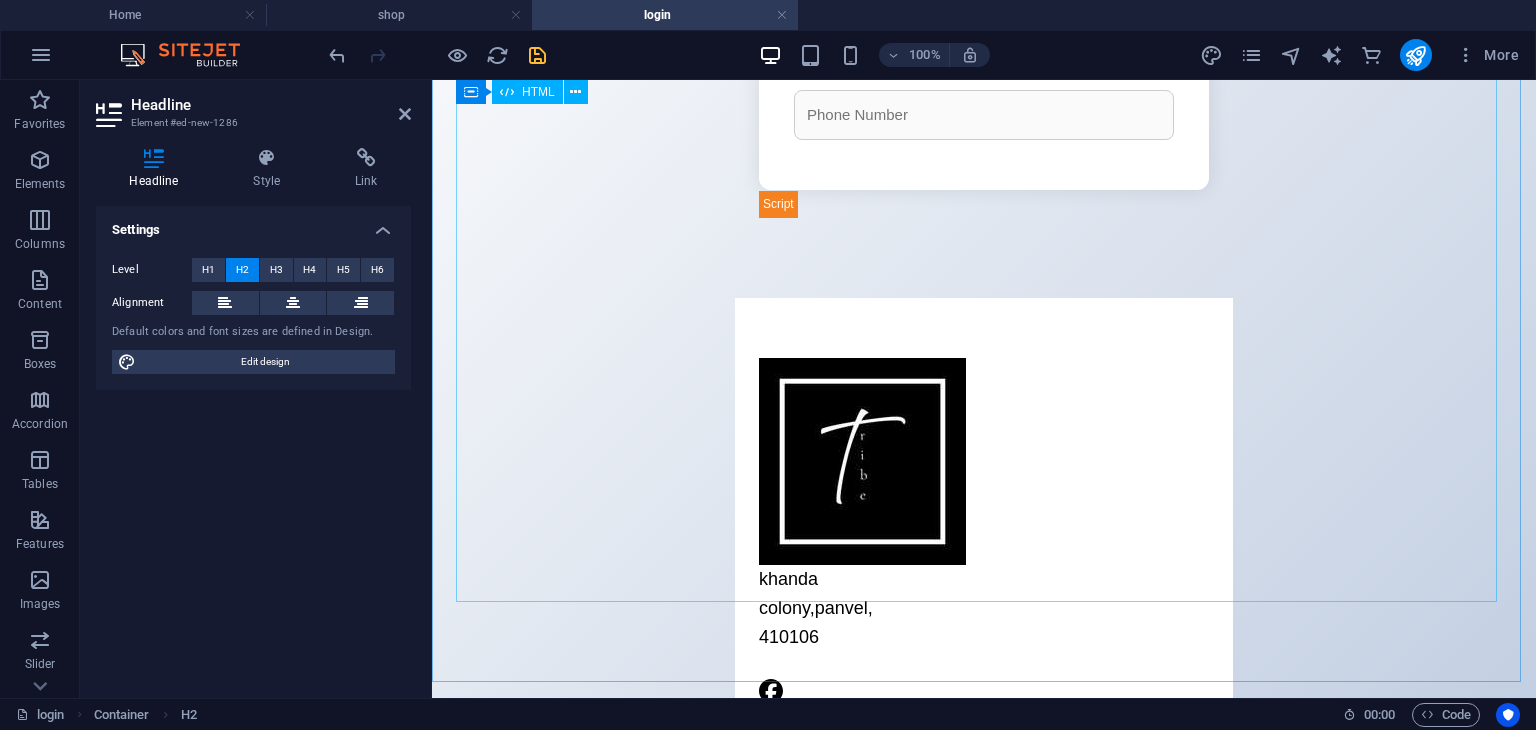 click on "Profile Setup | TribeLink
User Profile
Edit
Save Profile" at bounding box center [984, -176] 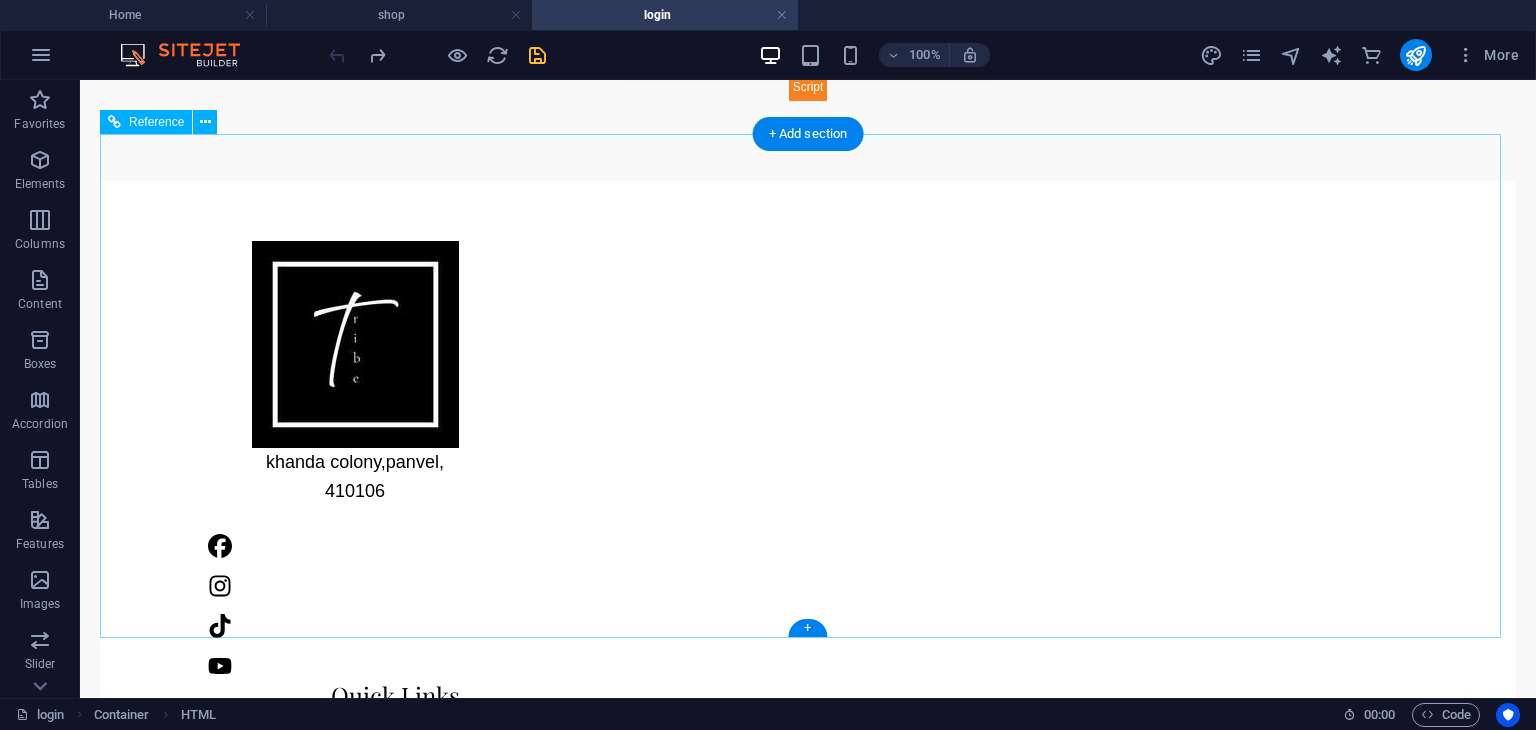 scroll, scrollTop: 0, scrollLeft: 0, axis: both 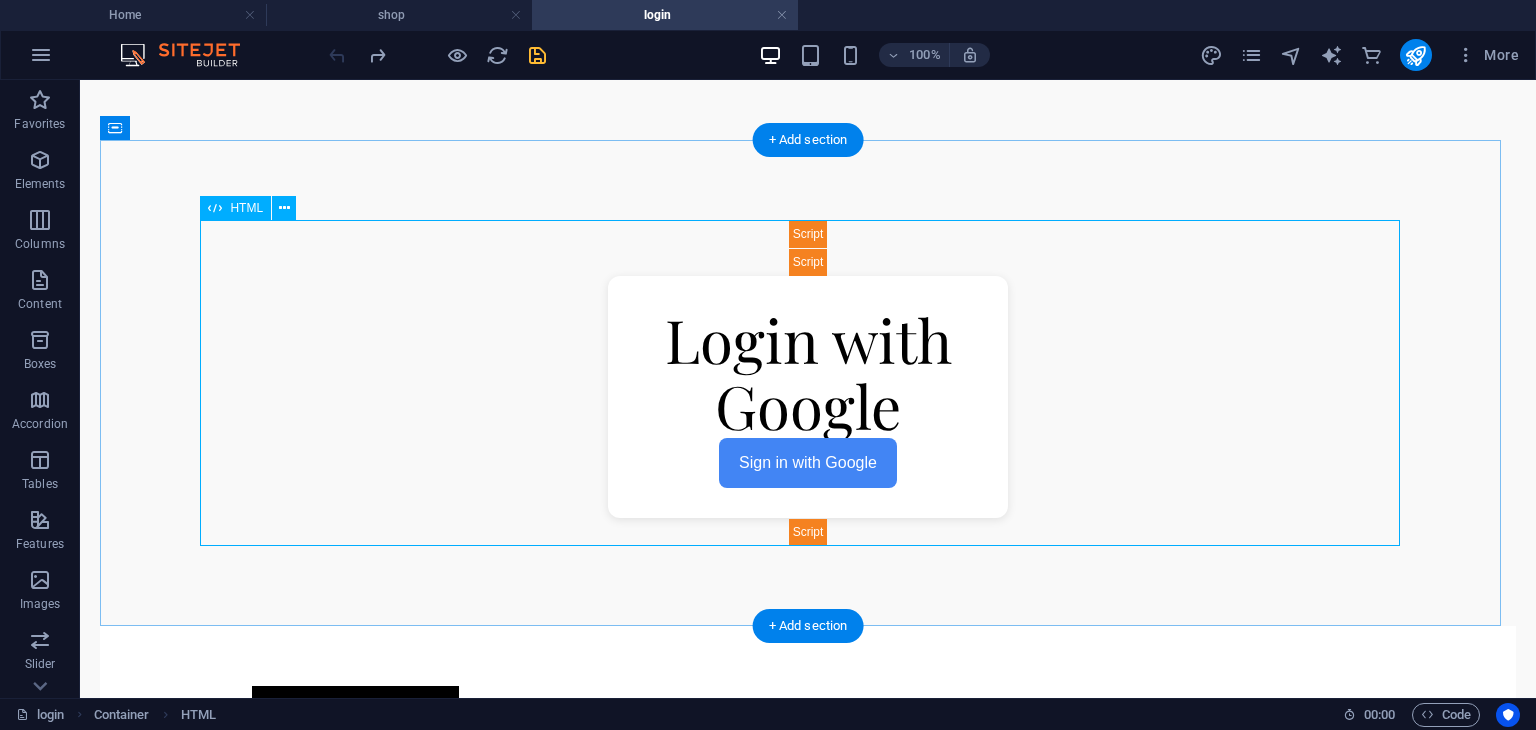 click on "Google Login | TribeLink
Login with Google
Sign in with Google
Welcome,    👋
Redirecting to shop..." at bounding box center [808, 383] 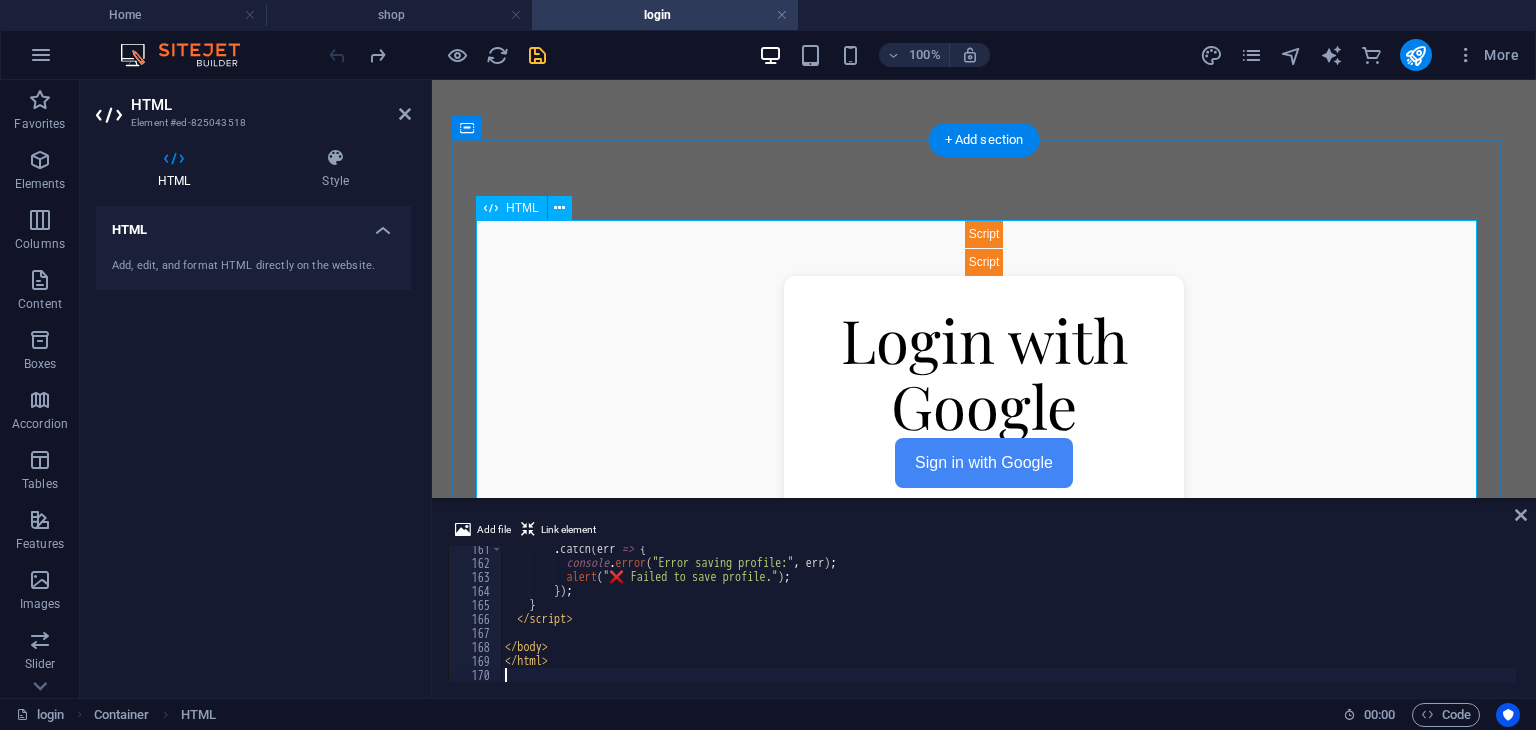 scroll, scrollTop: 1222, scrollLeft: 0, axis: vertical 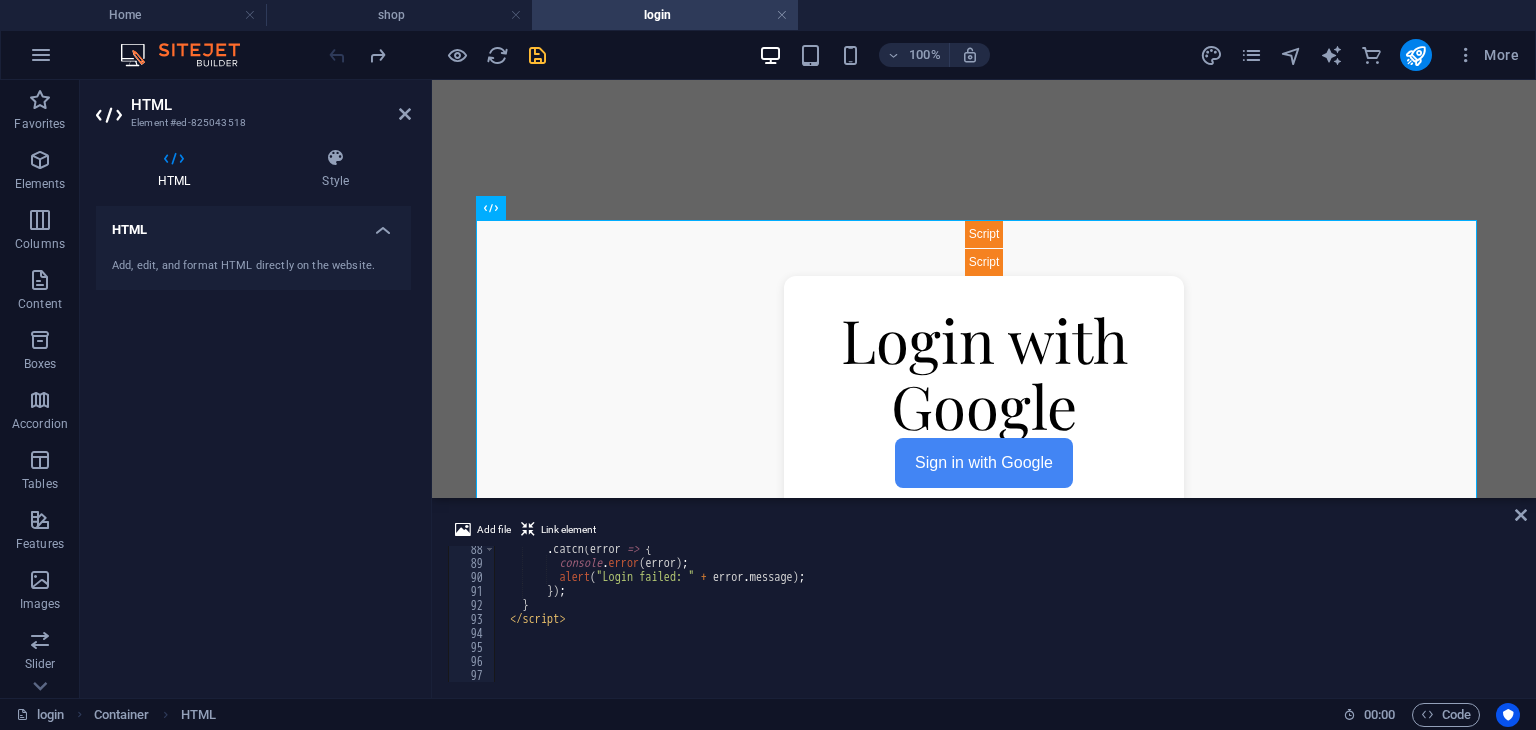 drag, startPoint x: 594, startPoint y: 684, endPoint x: 576, endPoint y: 650, distance: 38.470768 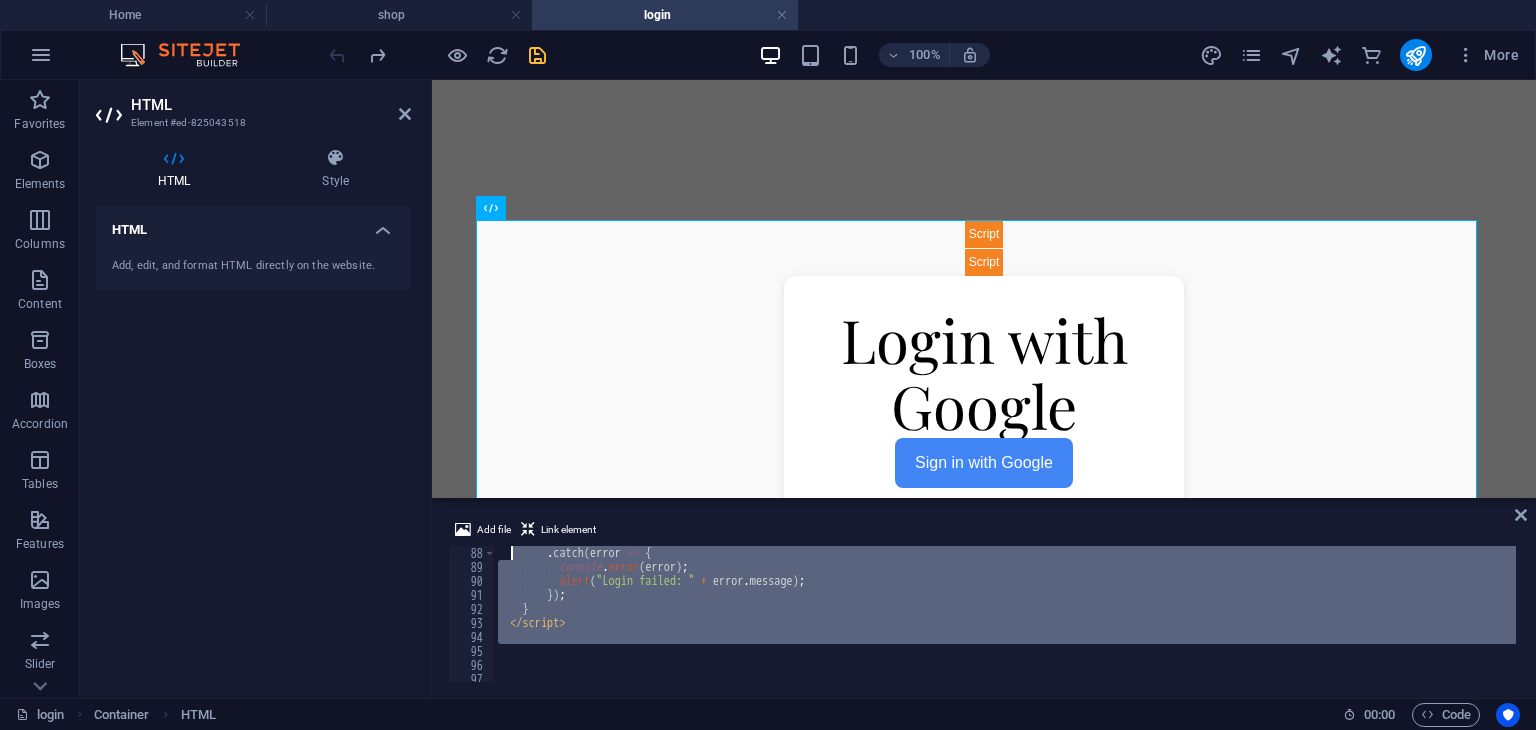 scroll, scrollTop: 0, scrollLeft: 0, axis: both 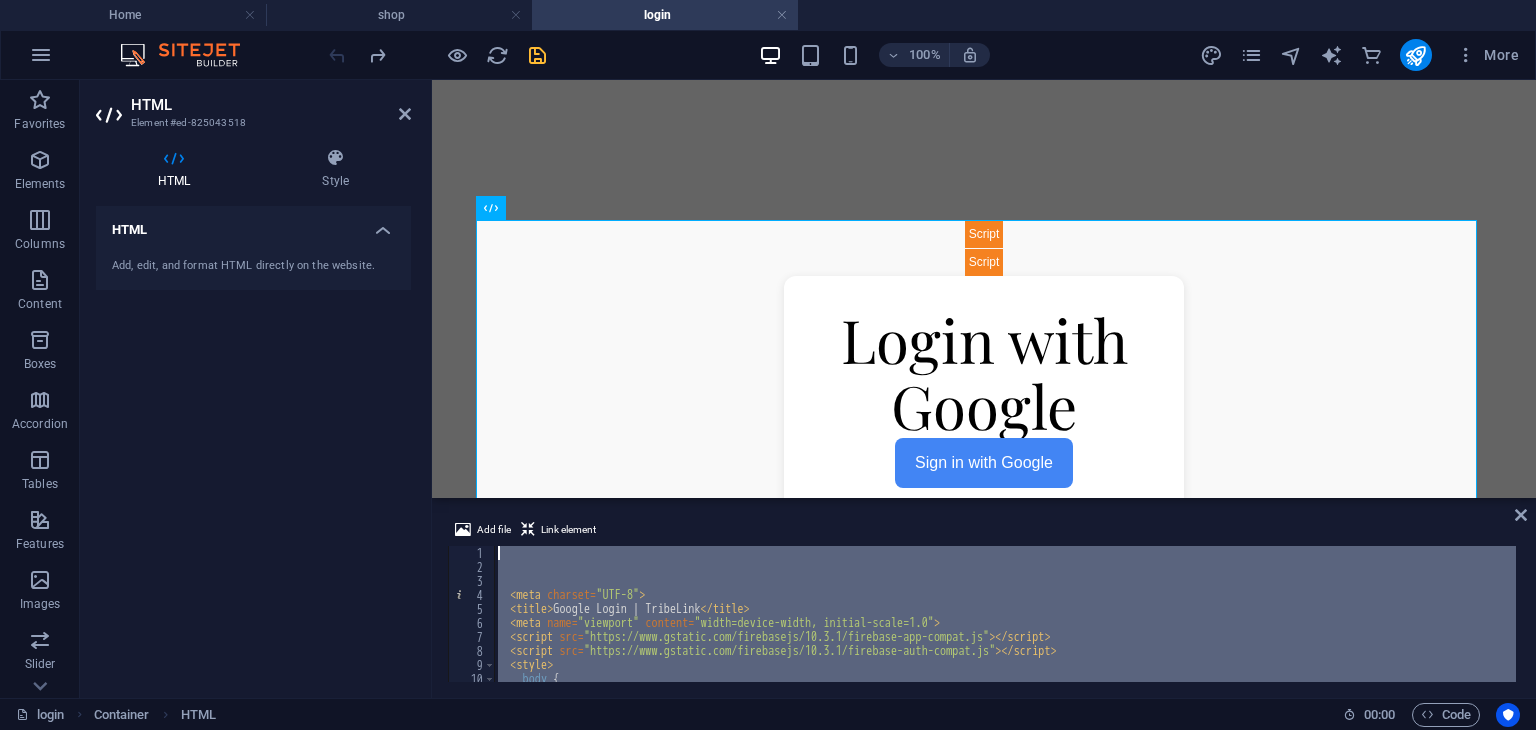 drag, startPoint x: 576, startPoint y: 650, endPoint x: 369, endPoint y: 209, distance: 487.16528 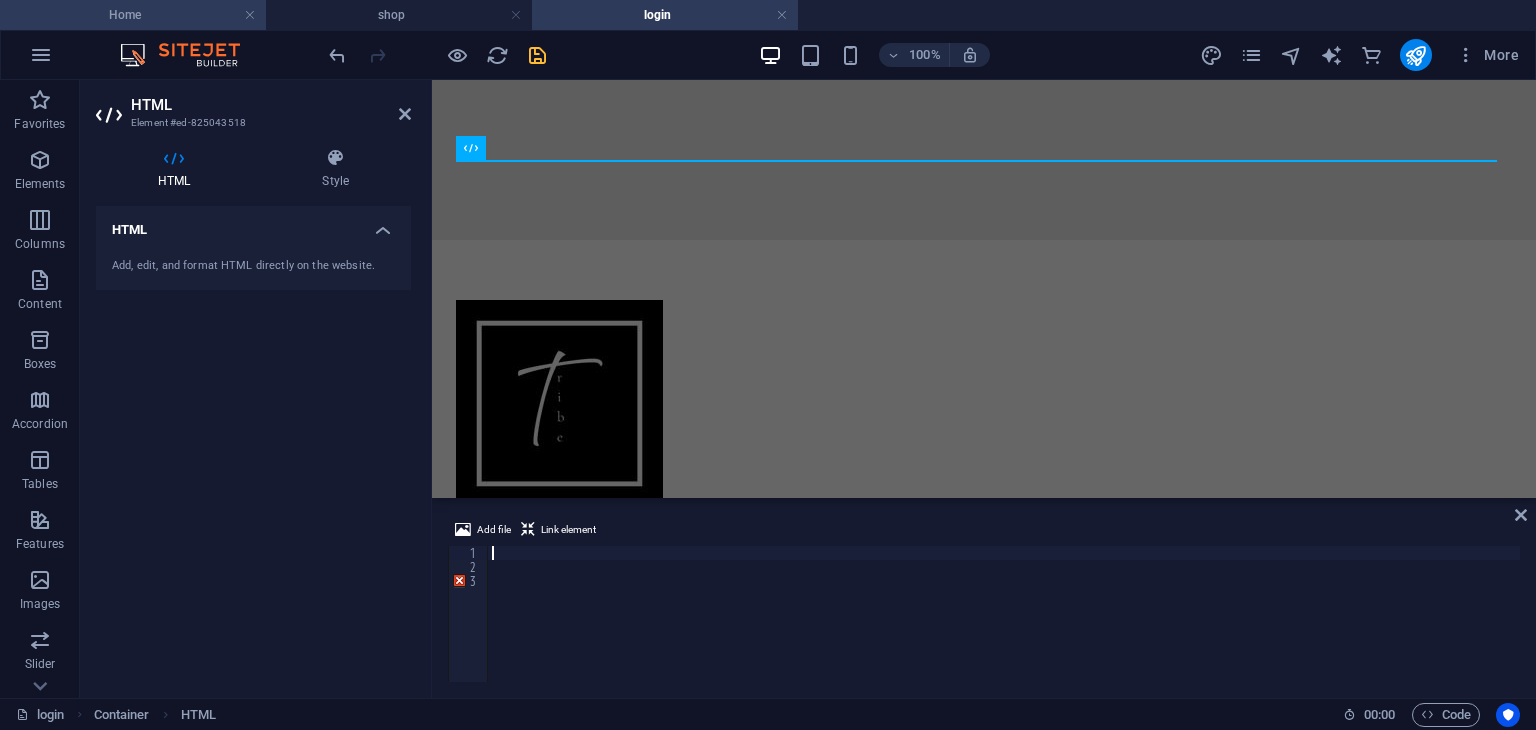 scroll, scrollTop: 2244, scrollLeft: 0, axis: vertical 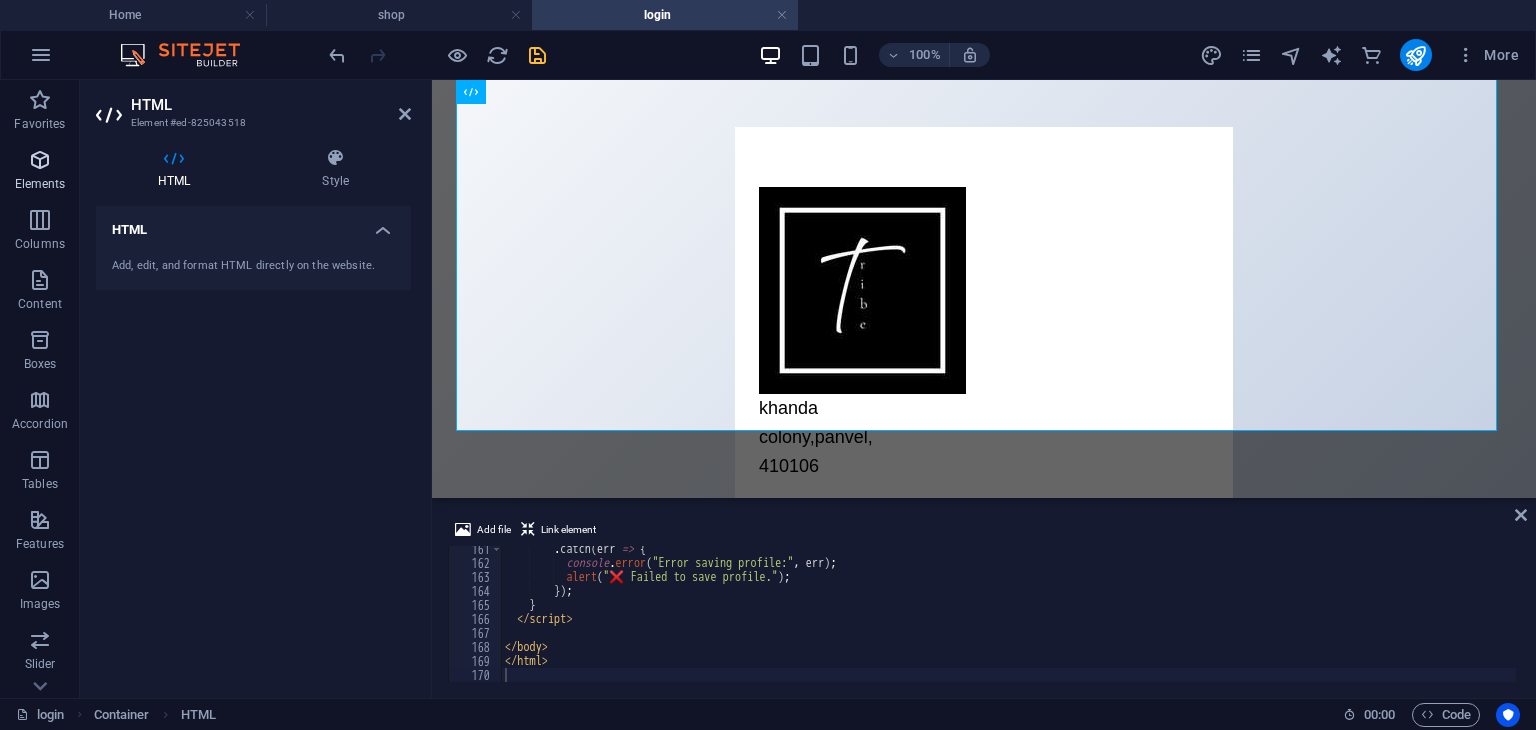click at bounding box center [40, 160] 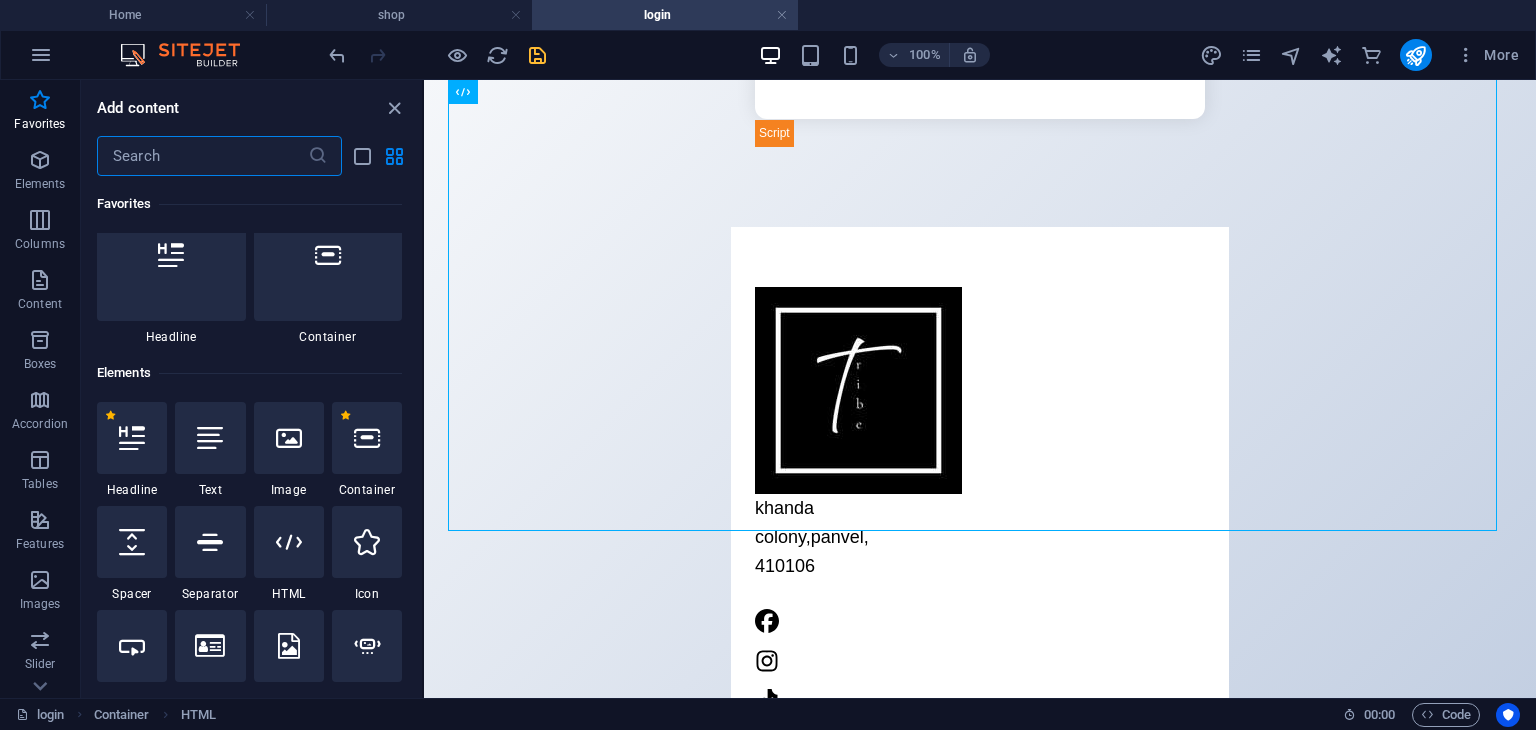 scroll, scrollTop: 0, scrollLeft: 0, axis: both 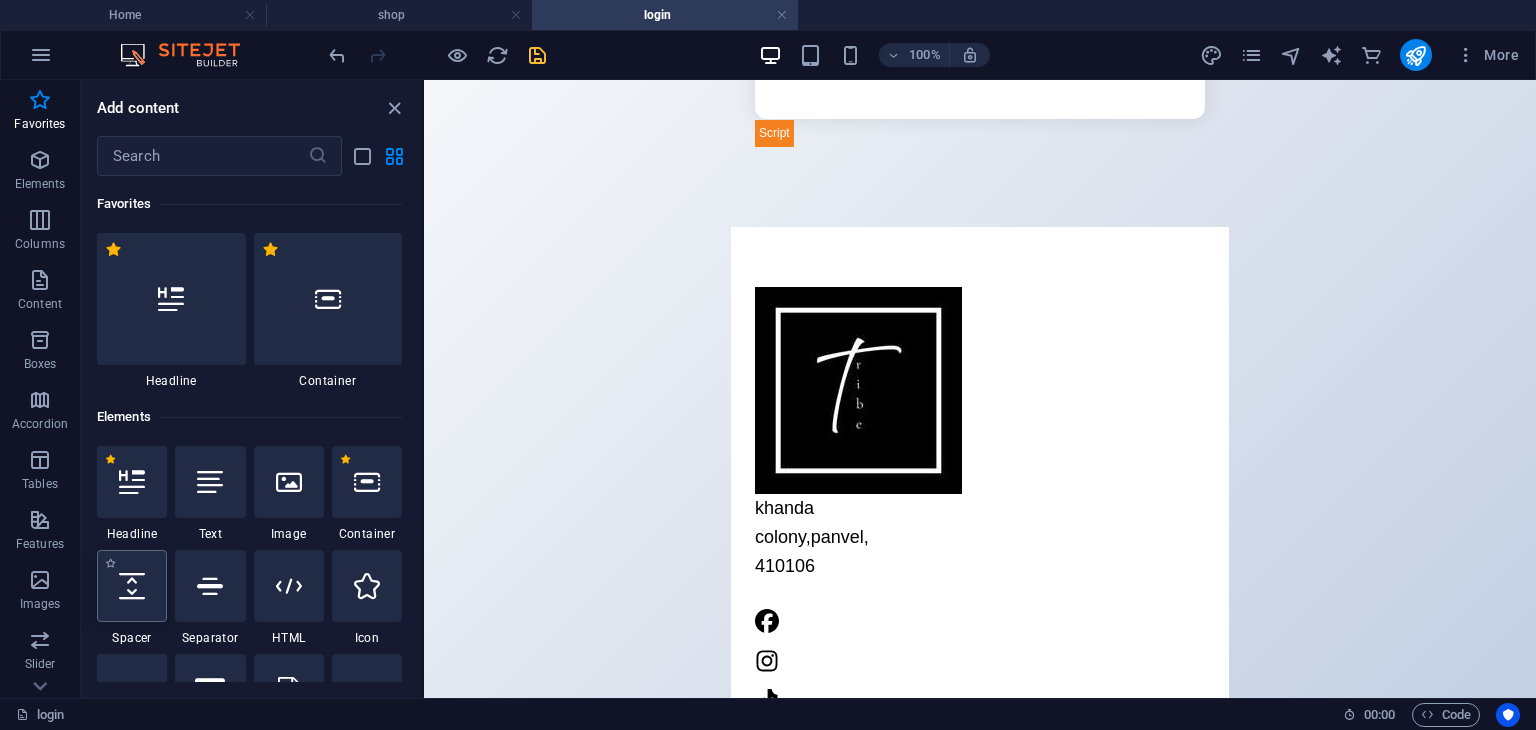 select on "px" 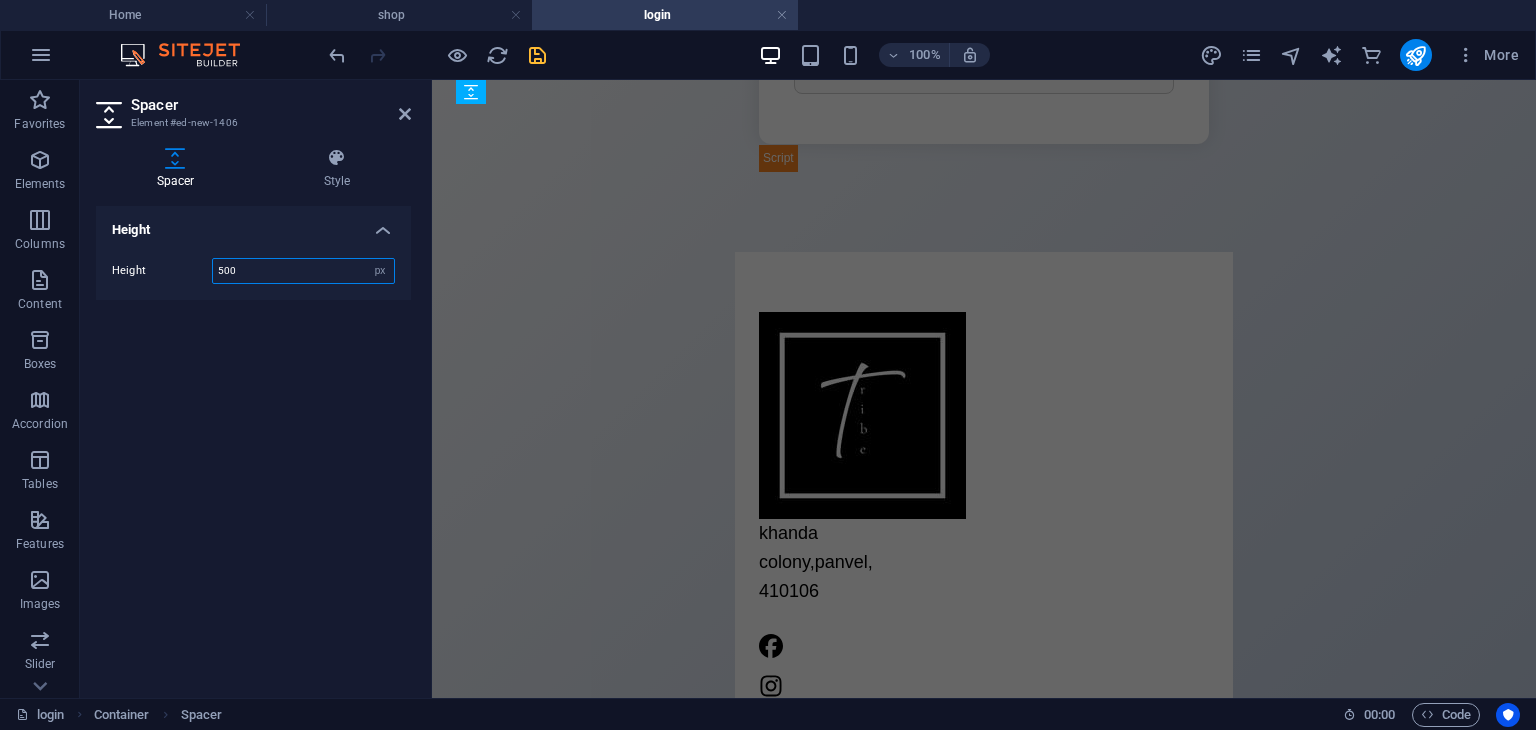 type on "500" 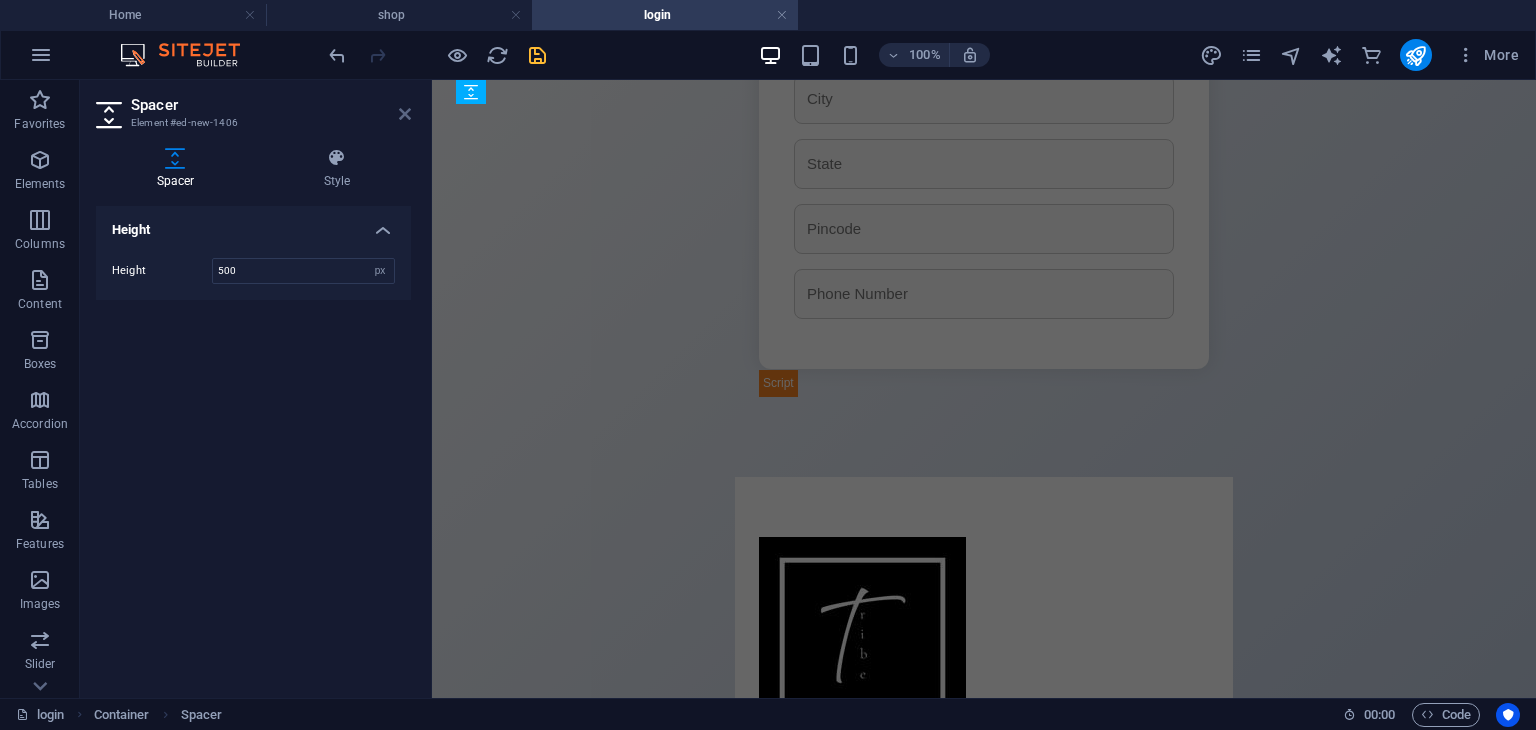 click at bounding box center [405, 114] 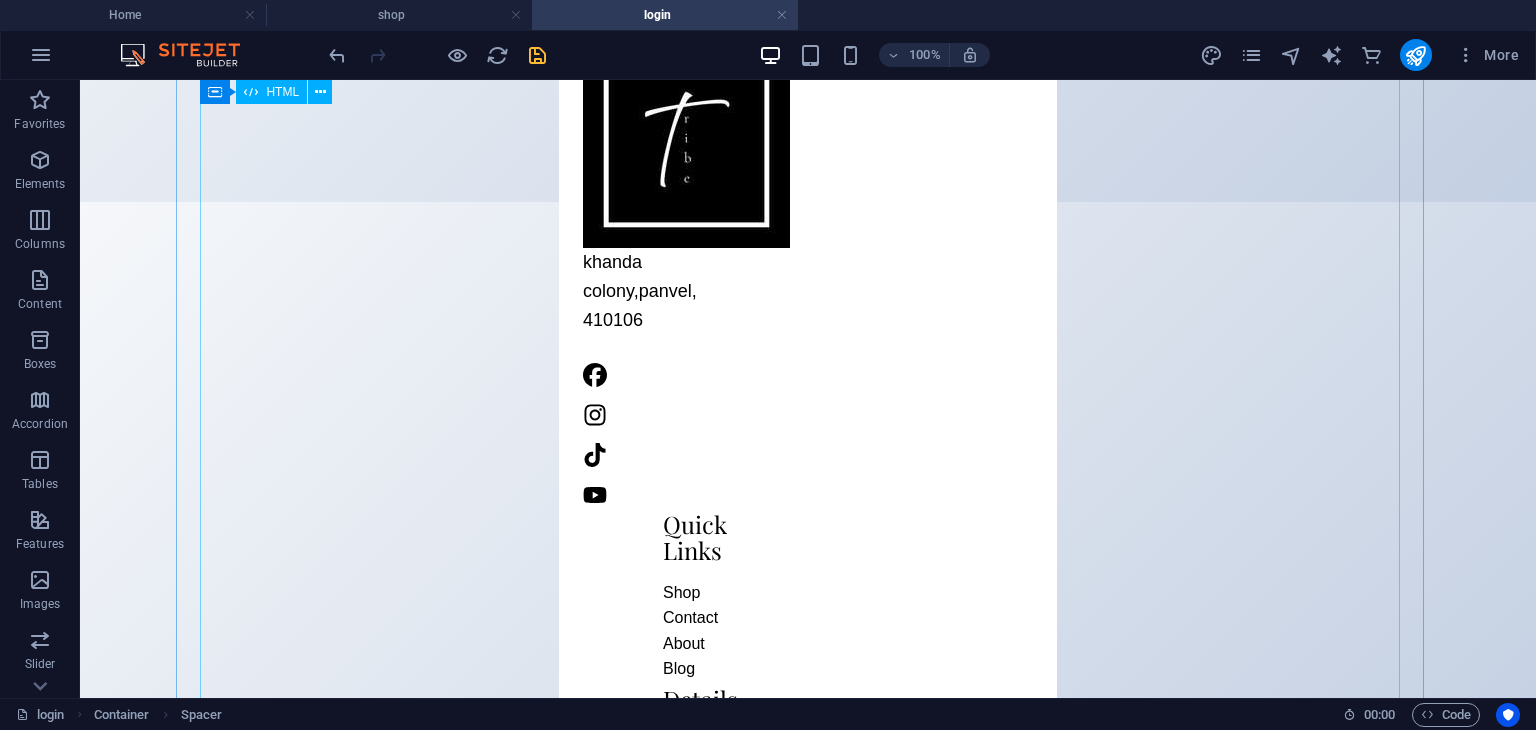 scroll, scrollTop: 0, scrollLeft: 0, axis: both 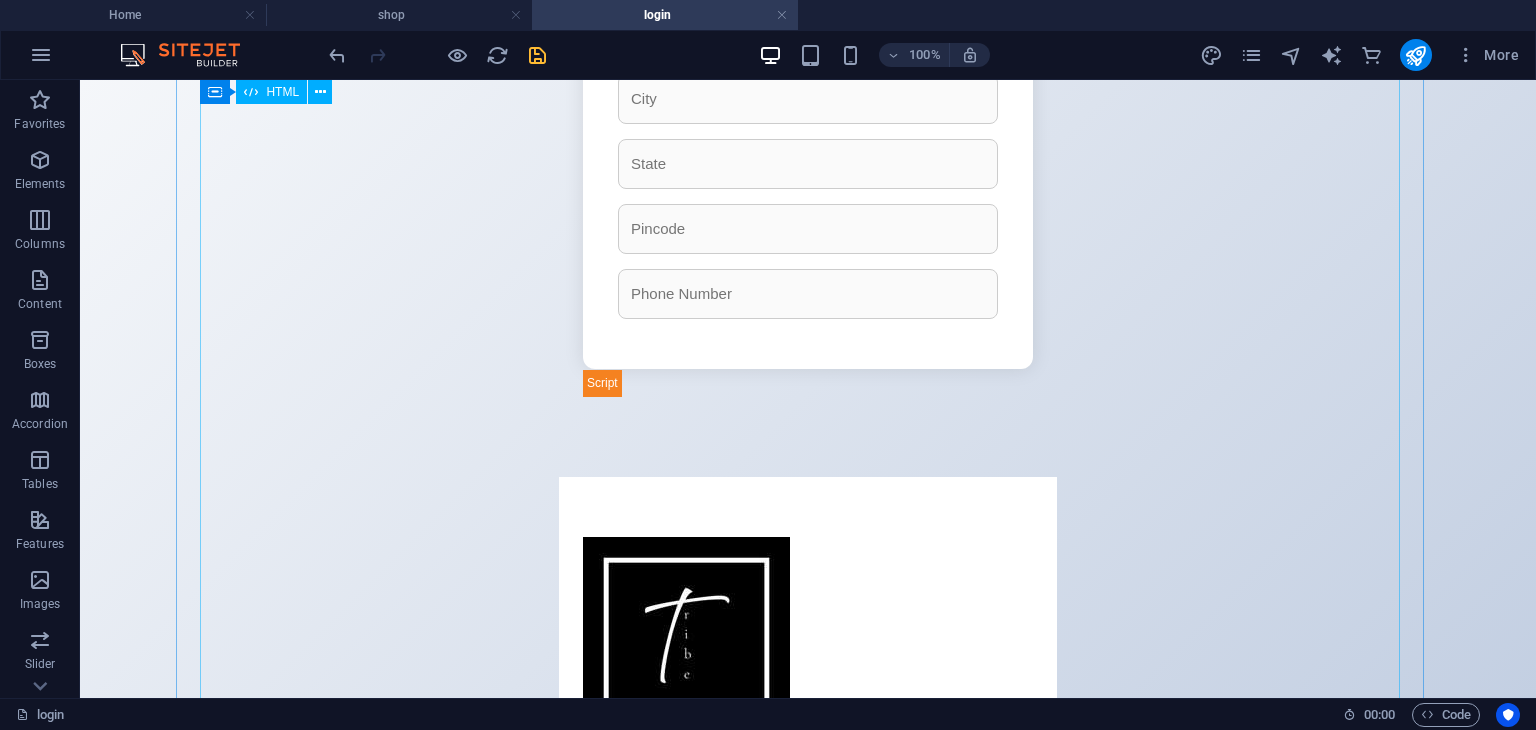 click on "Profile Setup | TribeLink
User Profile
Edit
Save Profile" at bounding box center (808, 3) 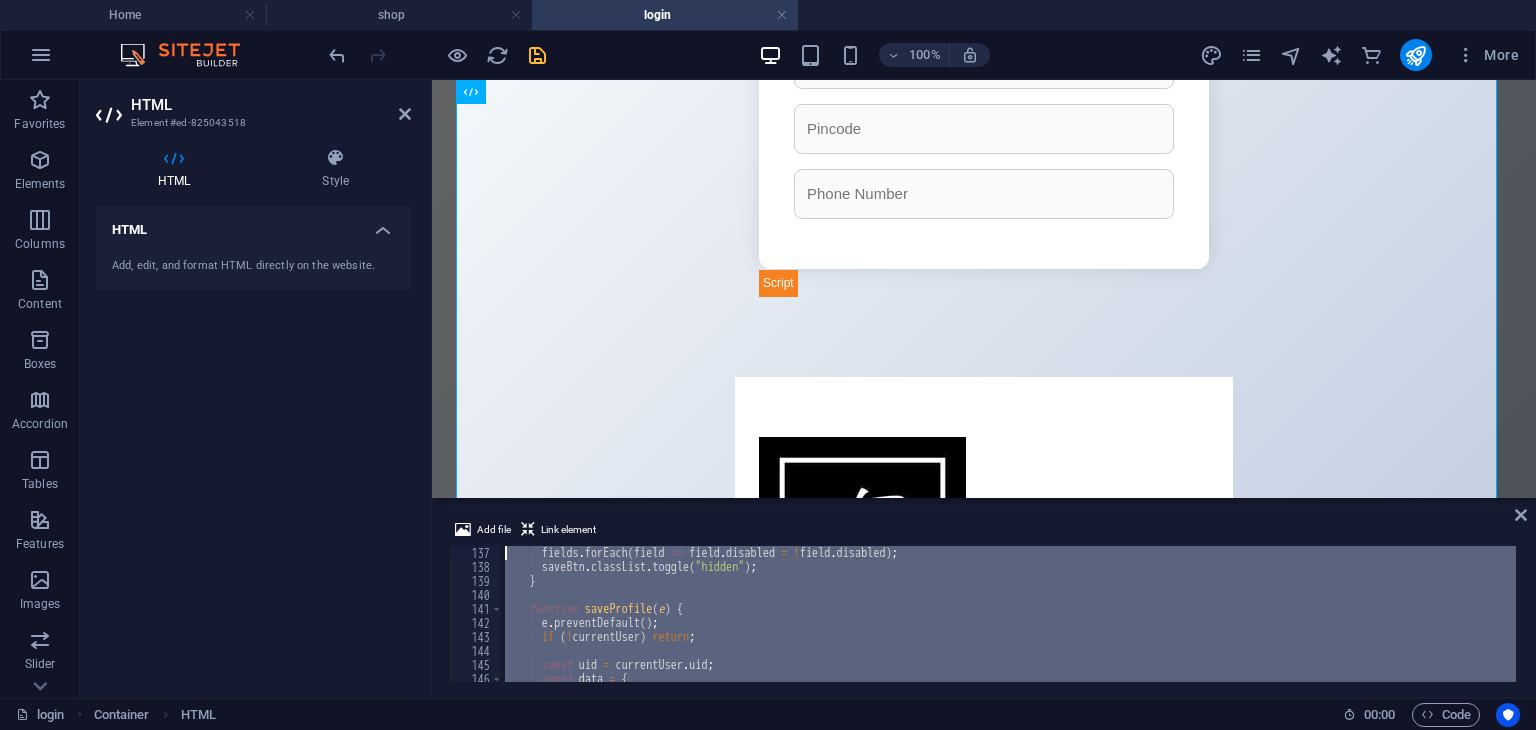 scroll, scrollTop: 0, scrollLeft: 0, axis: both 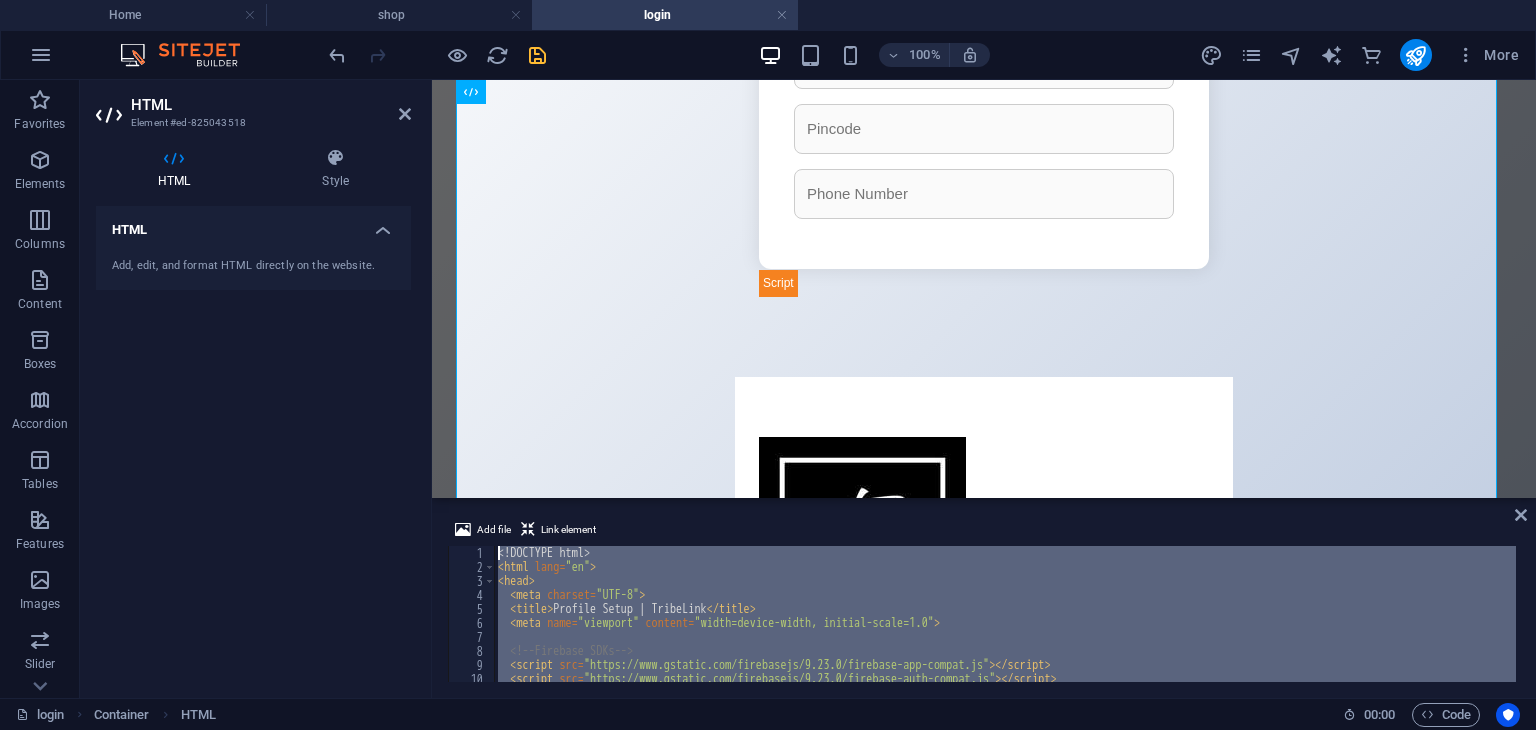 drag, startPoint x: 648, startPoint y: 680, endPoint x: 259, endPoint y: 198, distance: 619.3908 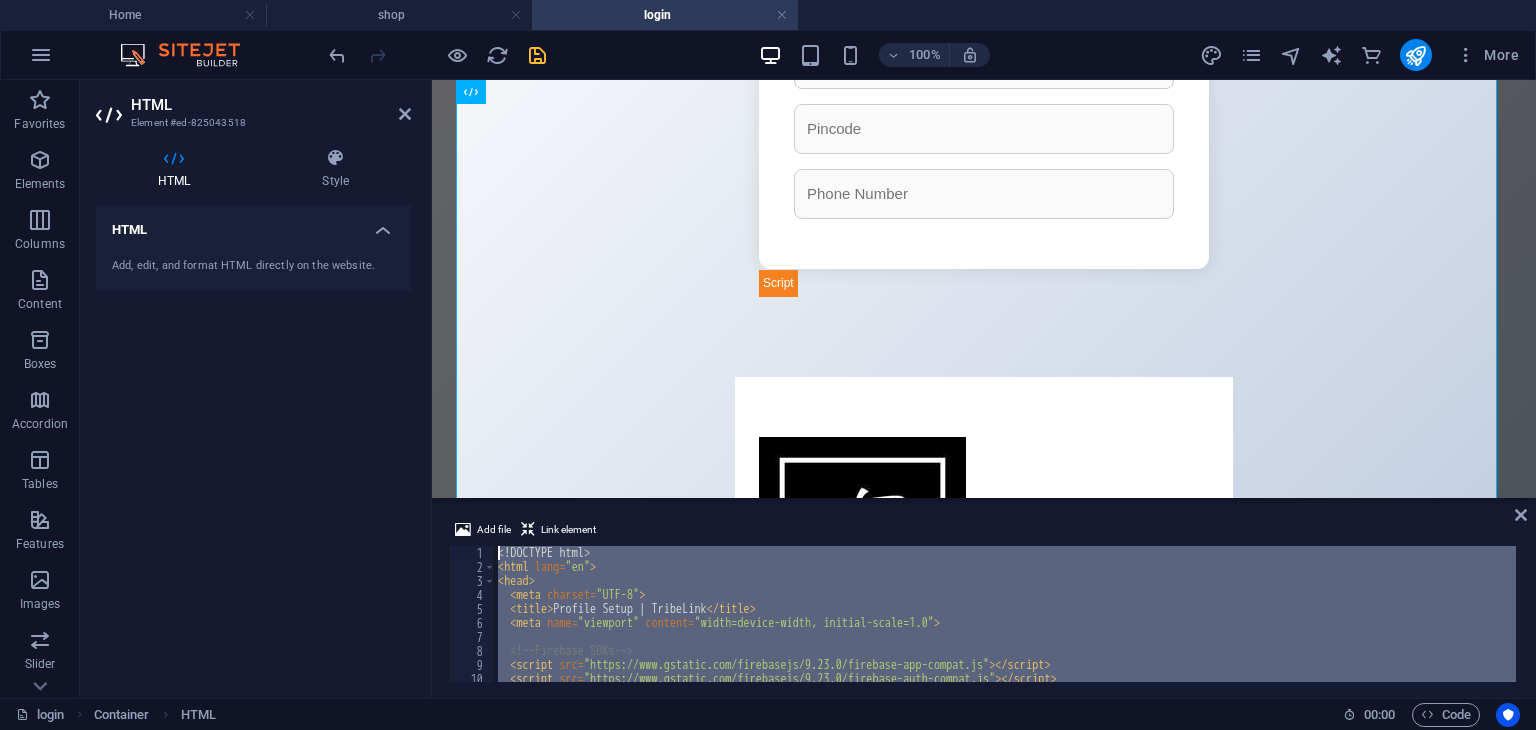 type 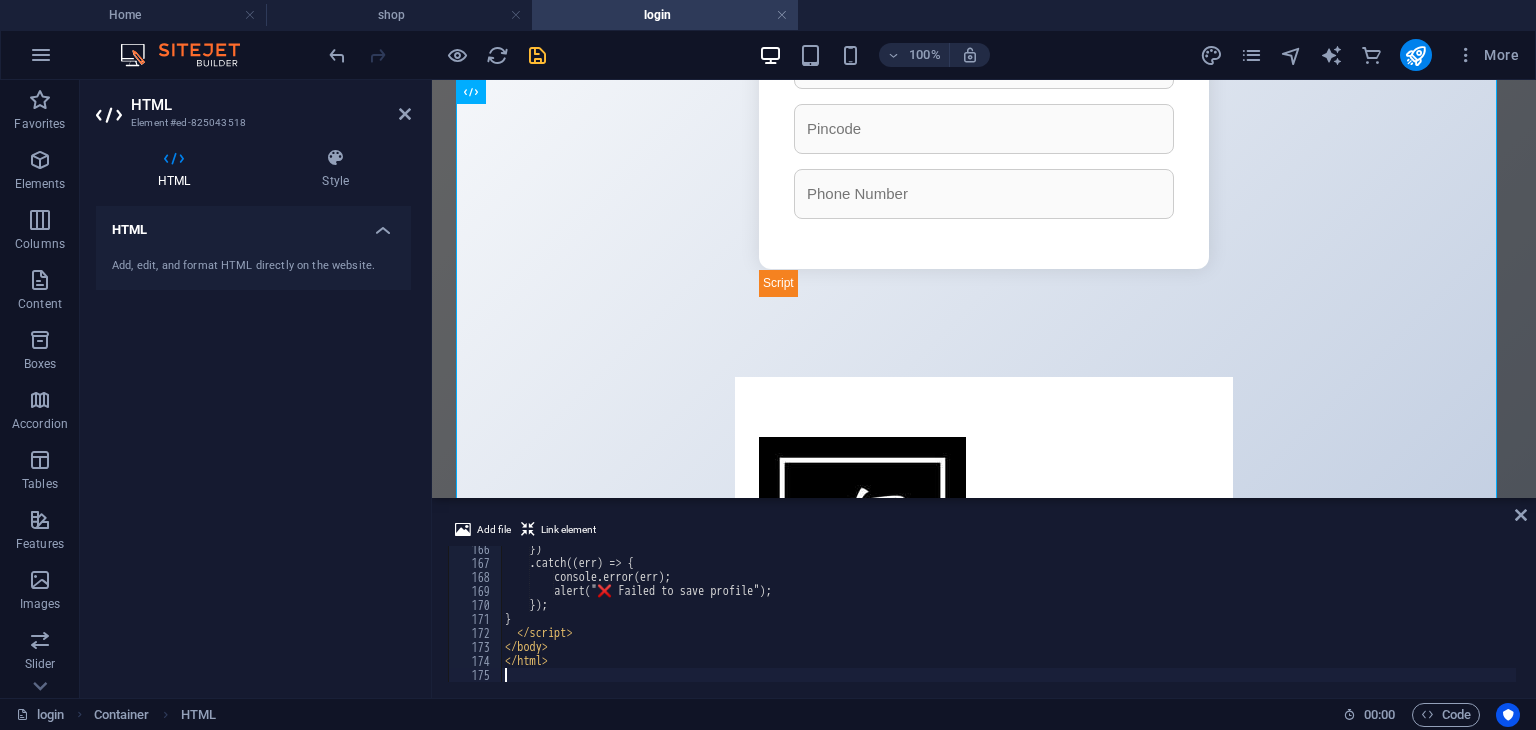 scroll, scrollTop: 2314, scrollLeft: 0, axis: vertical 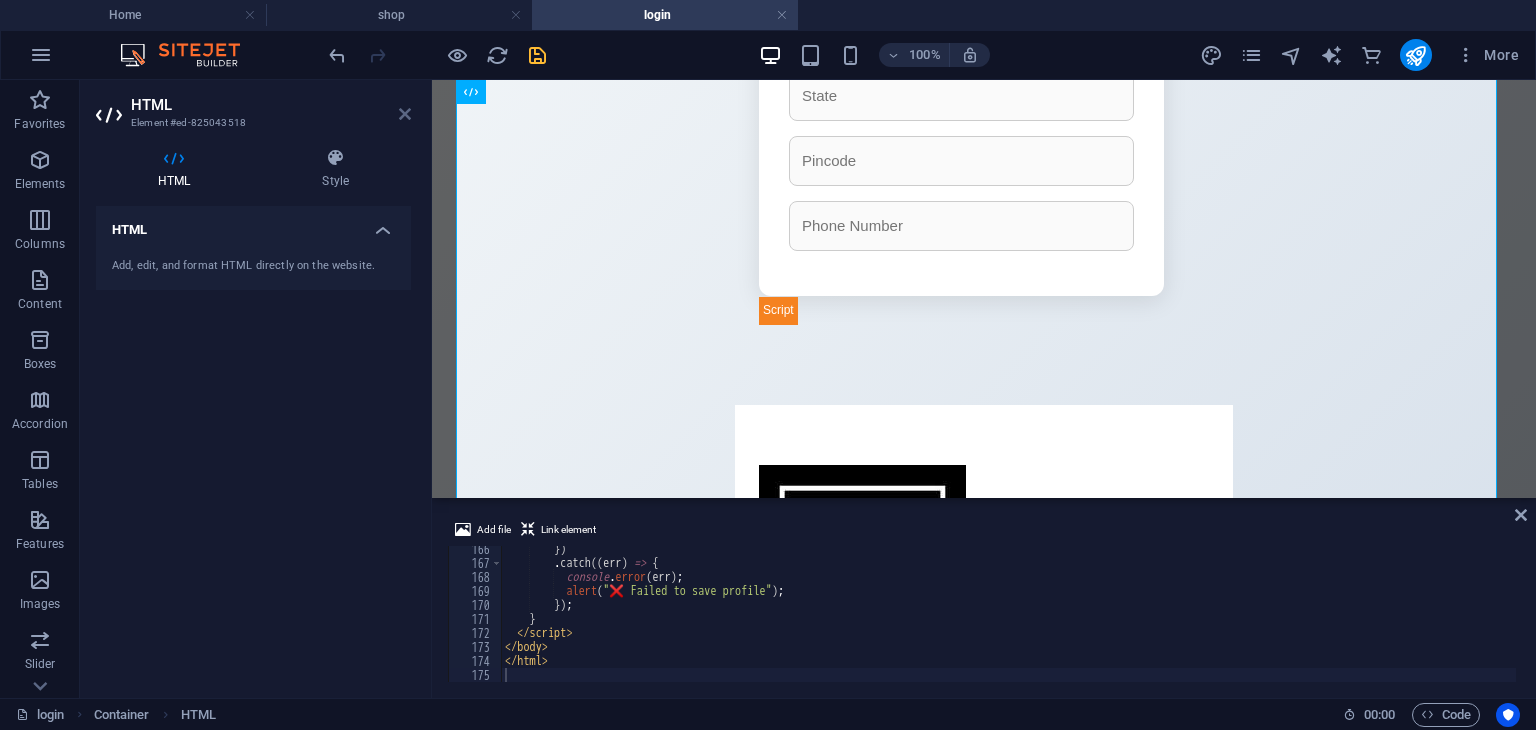 click at bounding box center [405, 114] 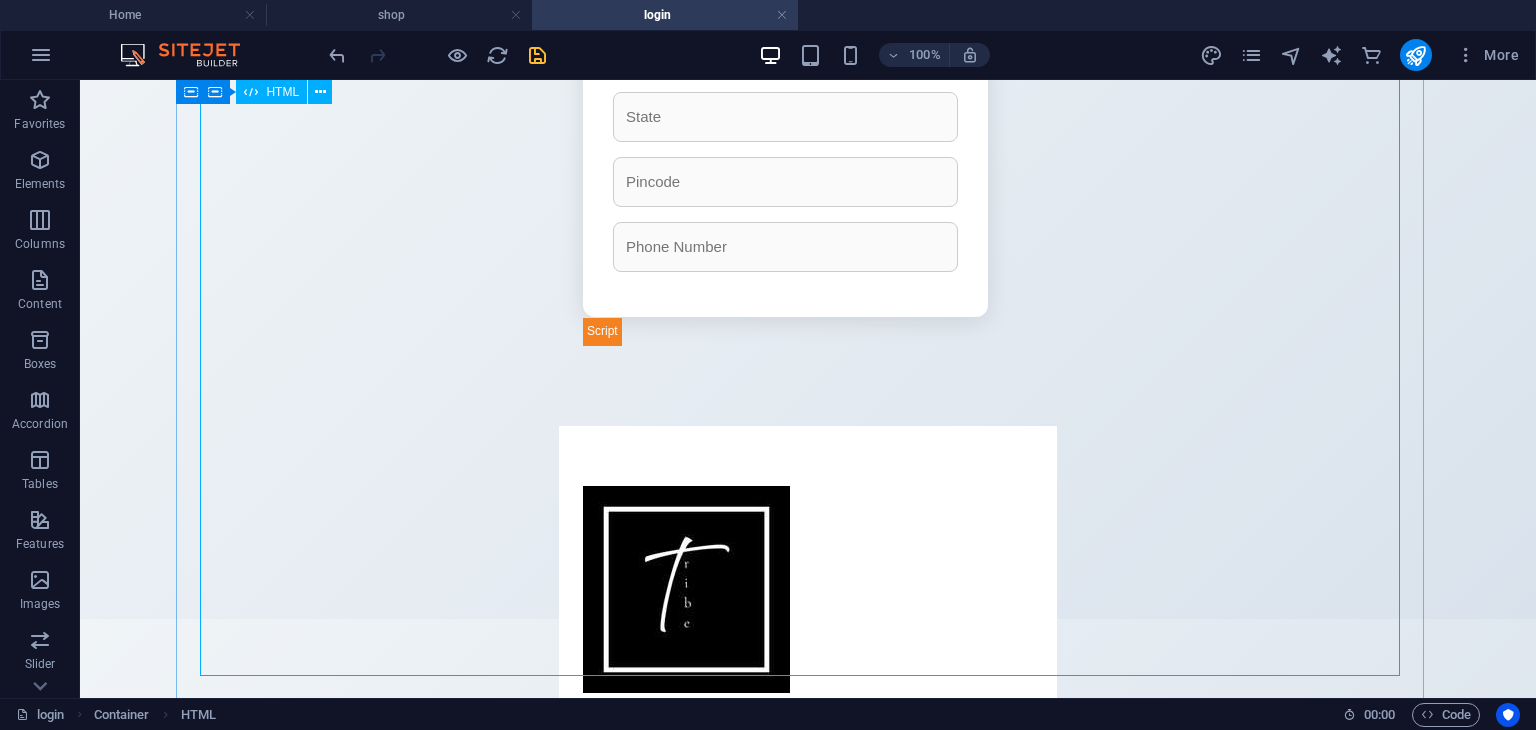 scroll, scrollTop: 0, scrollLeft: 0, axis: both 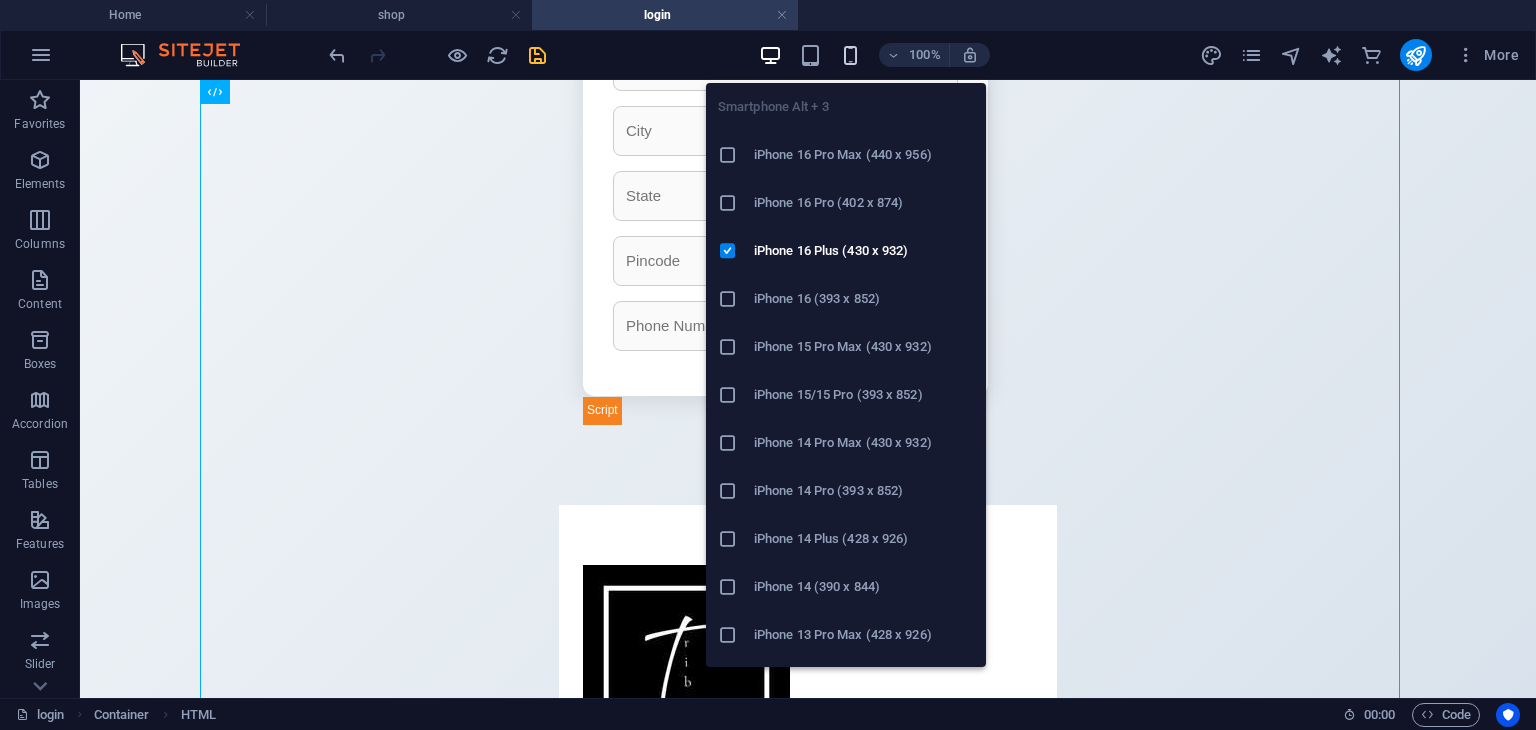 click at bounding box center [850, 55] 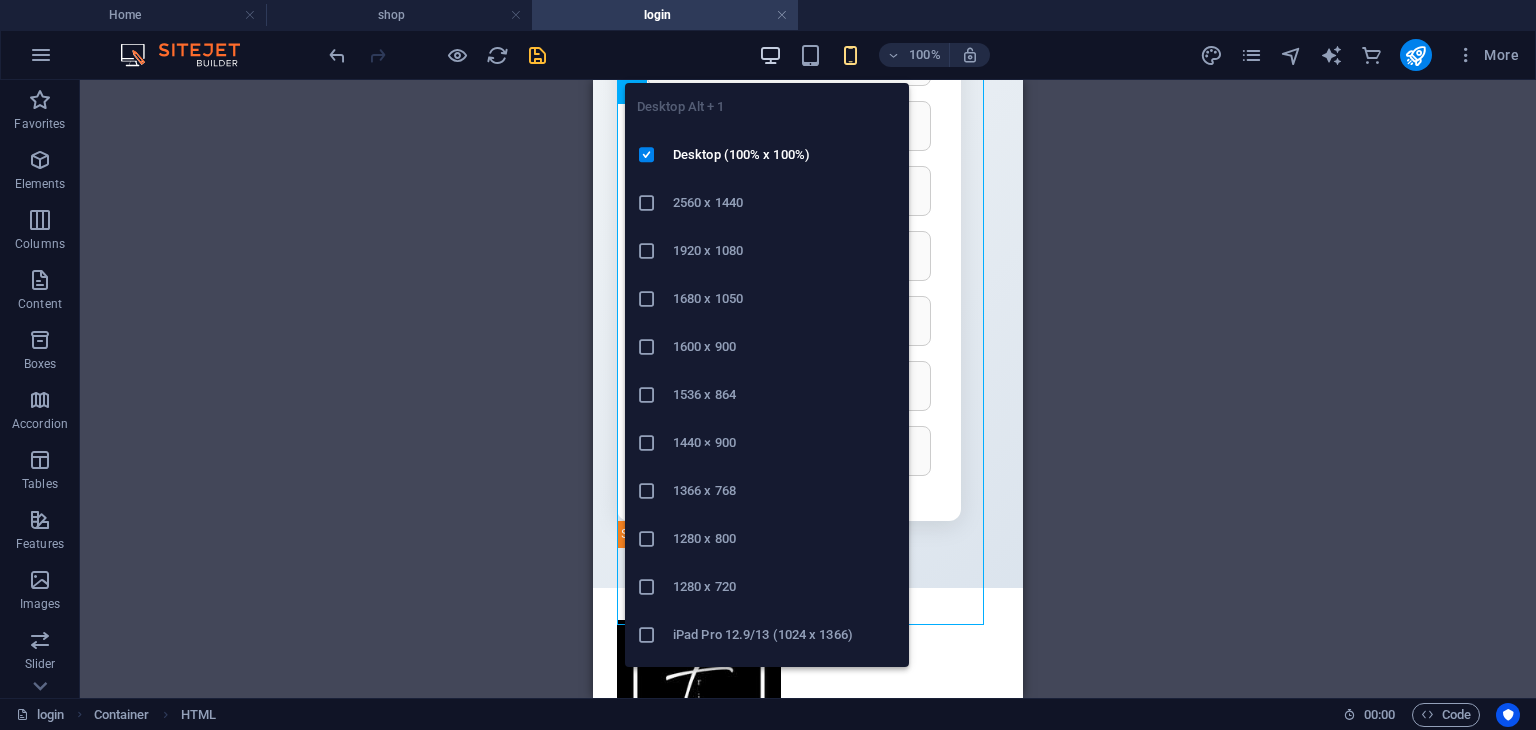 click at bounding box center (770, 55) 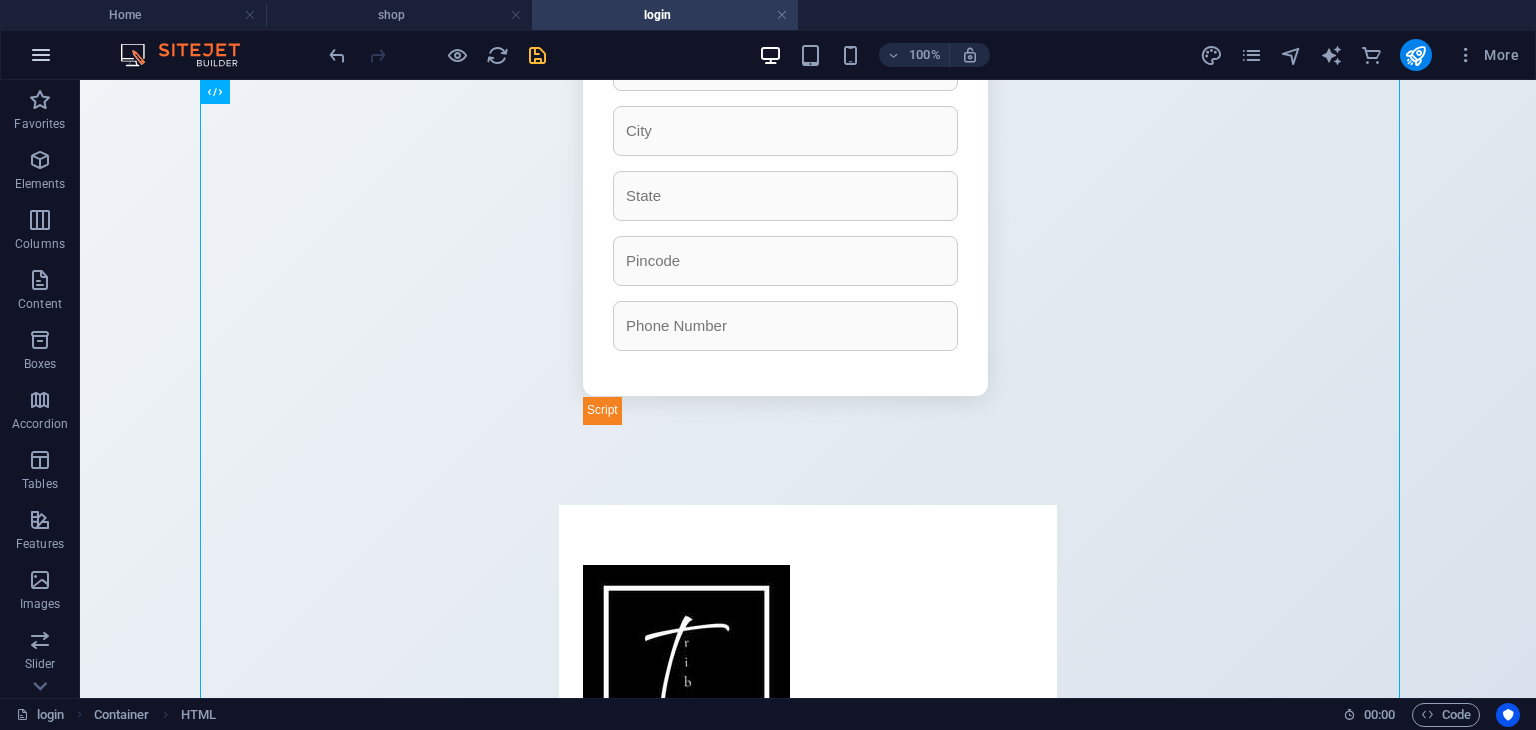 click at bounding box center (41, 55) 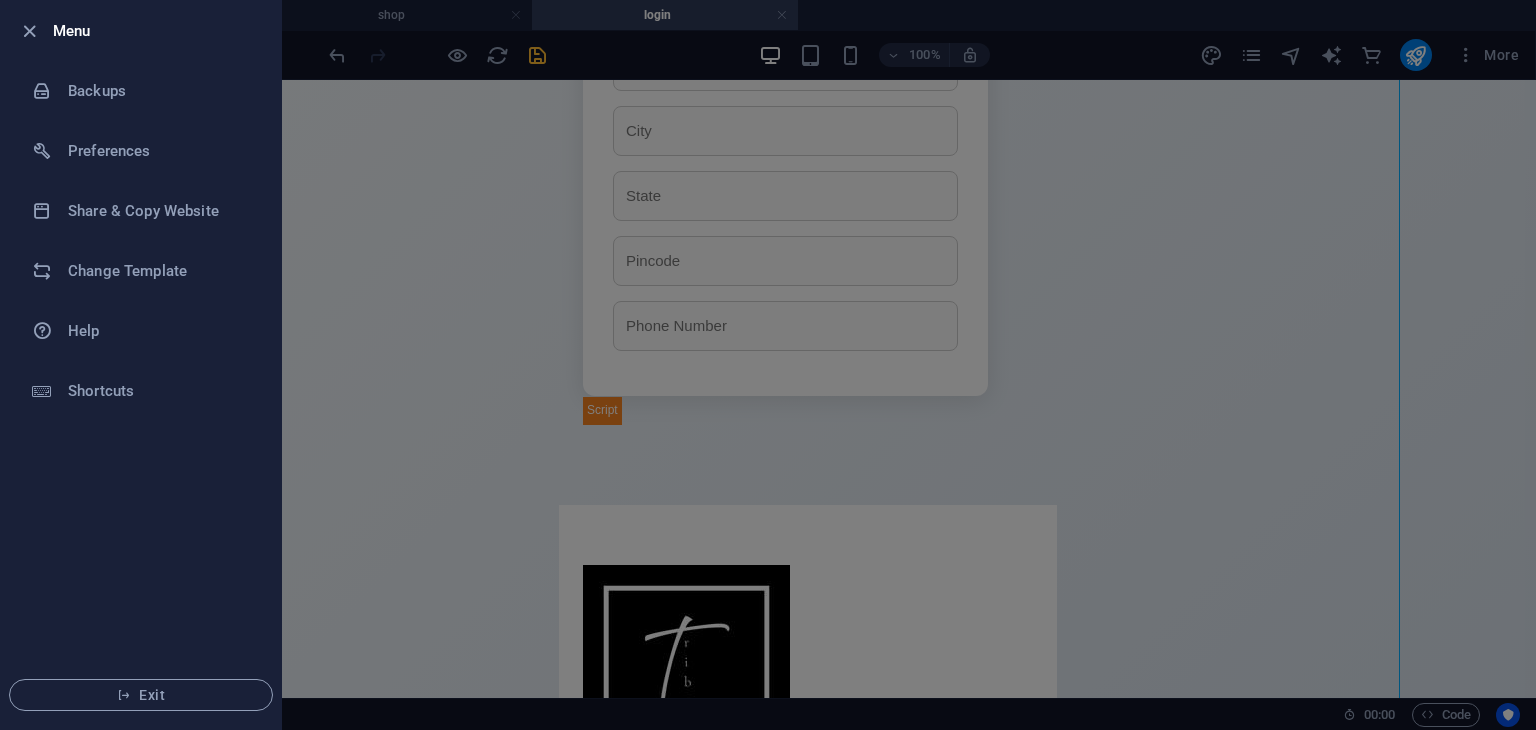 click at bounding box center [768, 365] 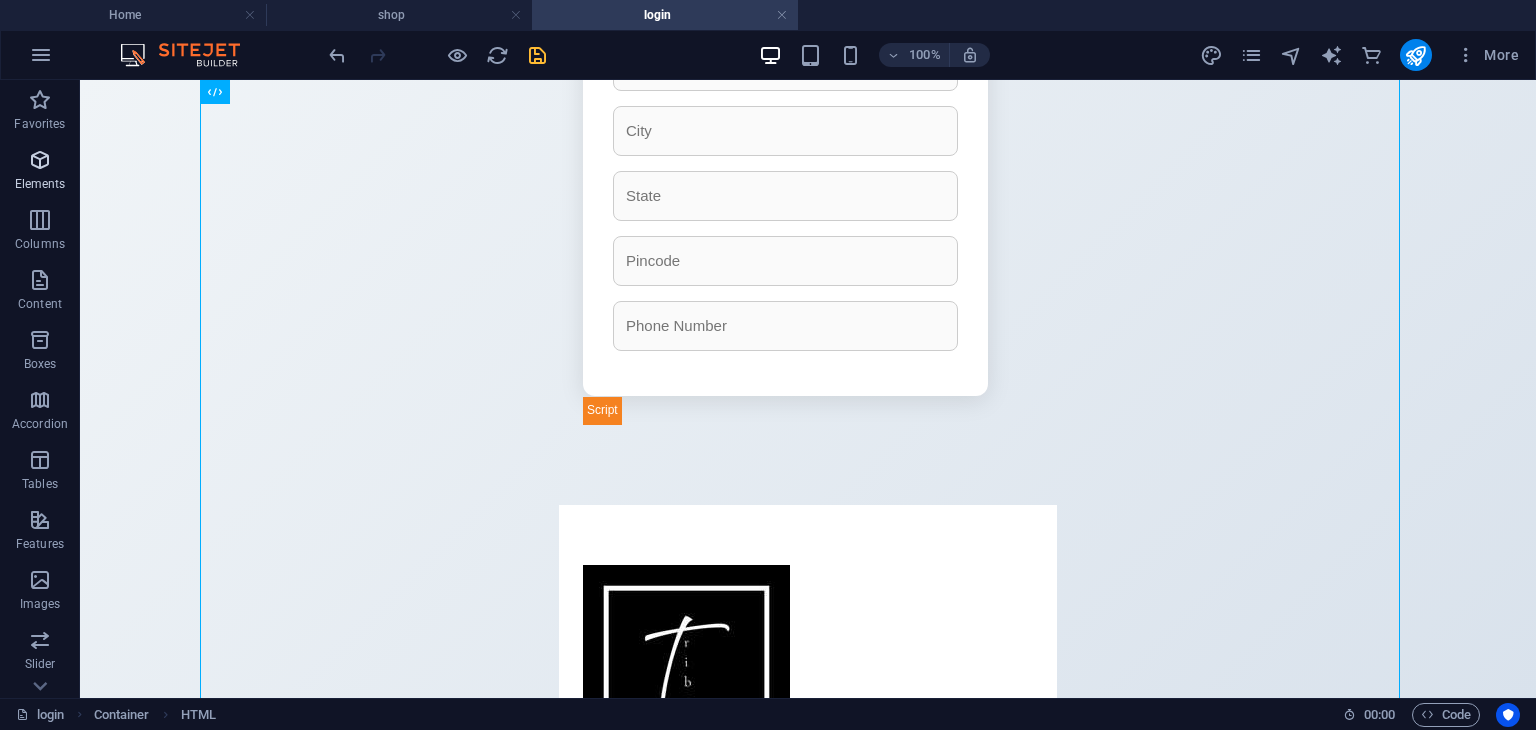 click on "Elements" at bounding box center (40, 172) 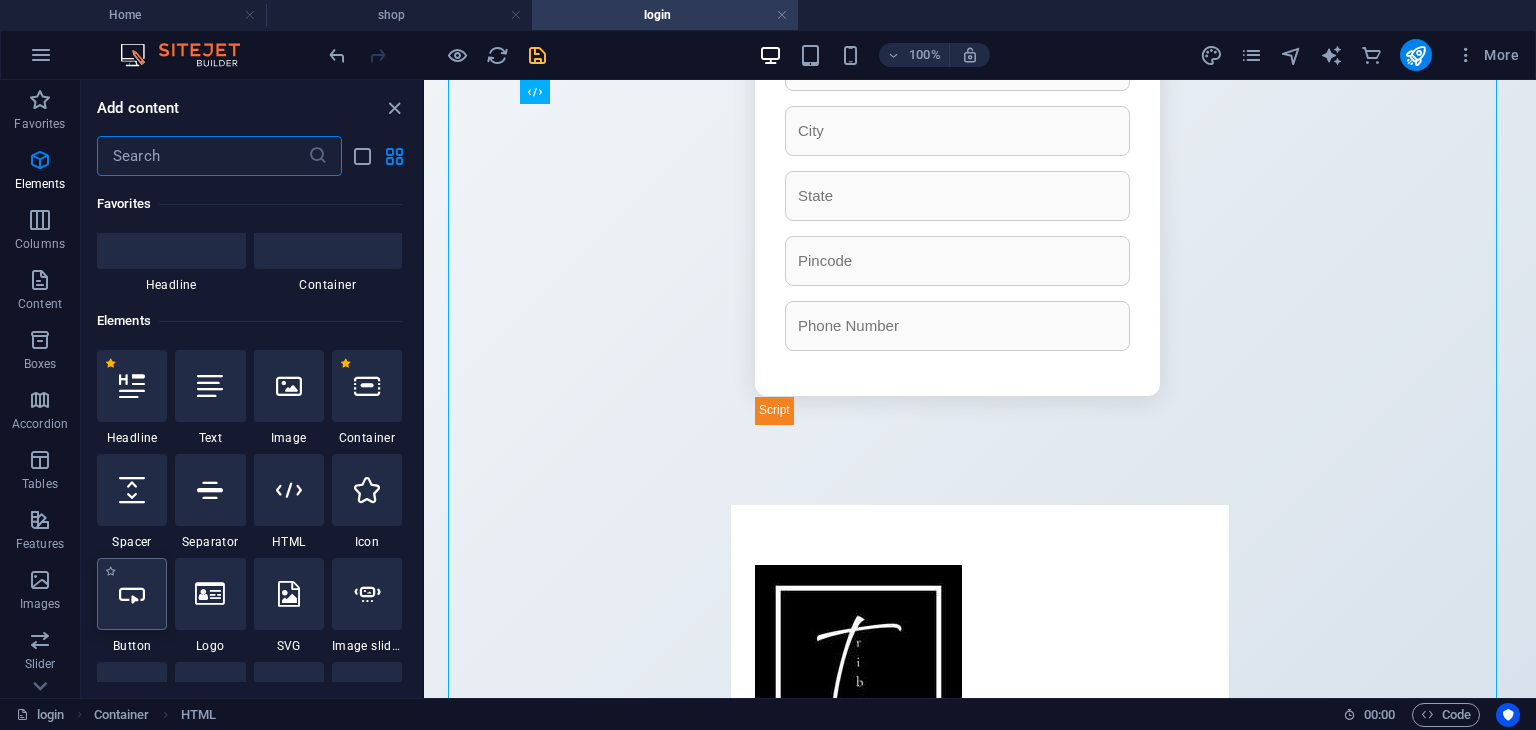 scroll, scrollTop: 212, scrollLeft: 0, axis: vertical 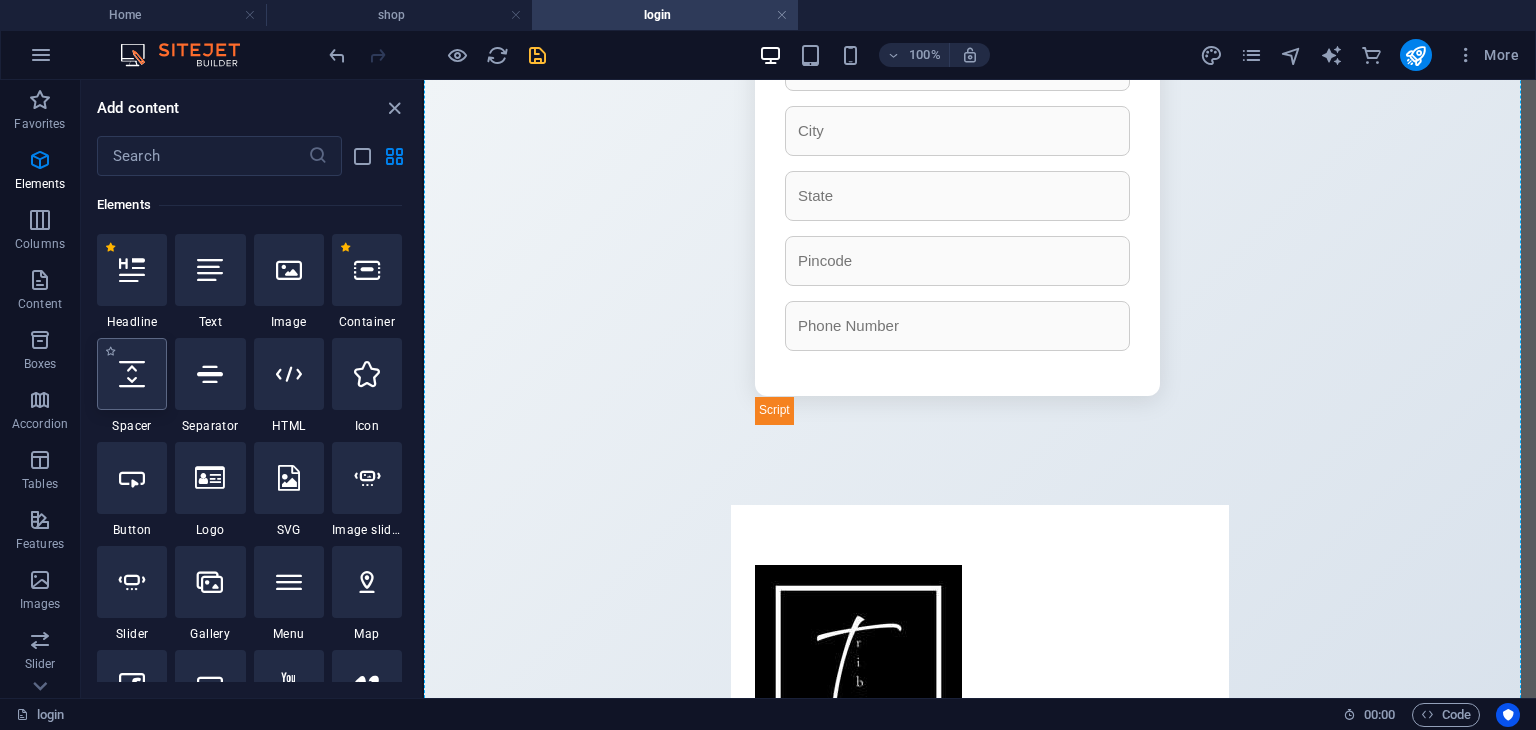select on "px" 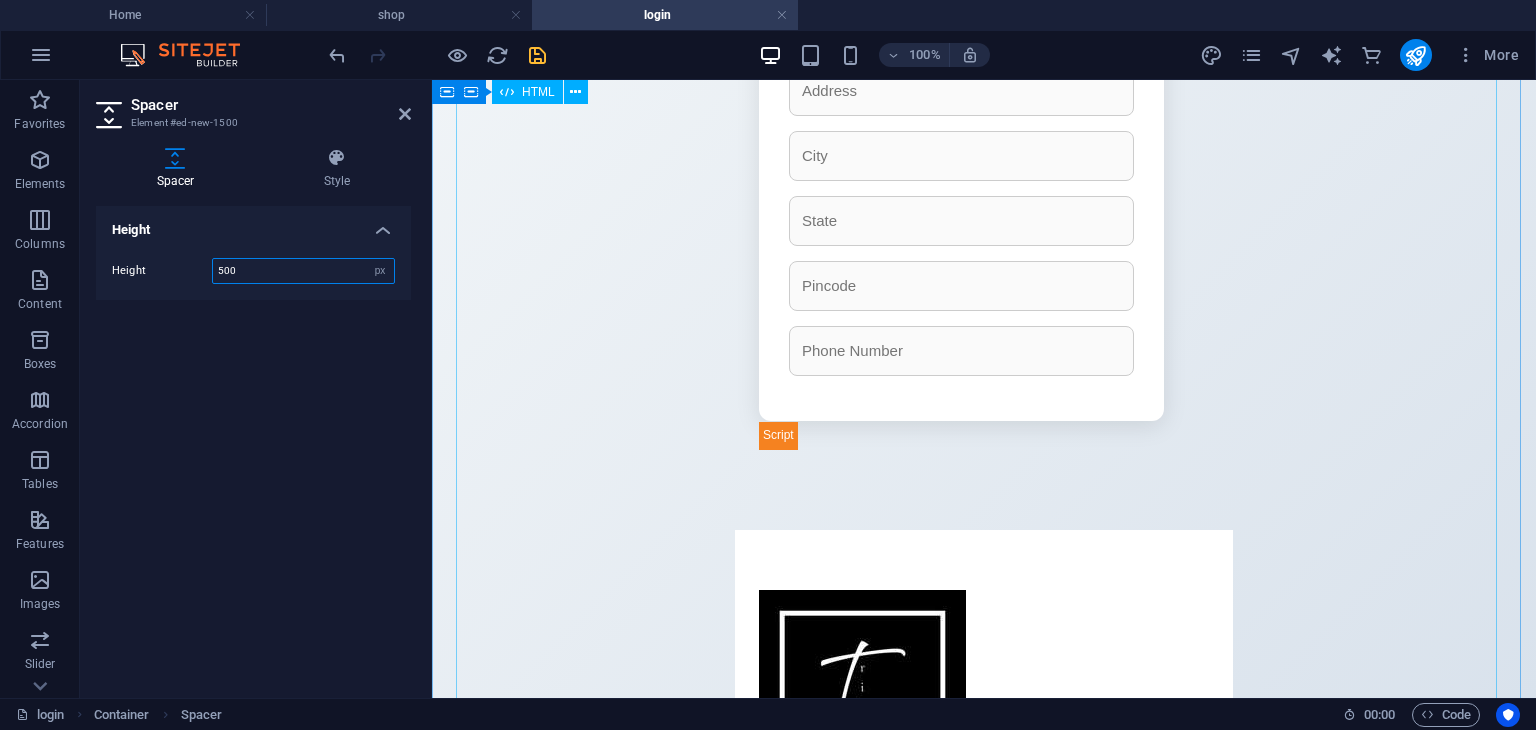 type on "500" 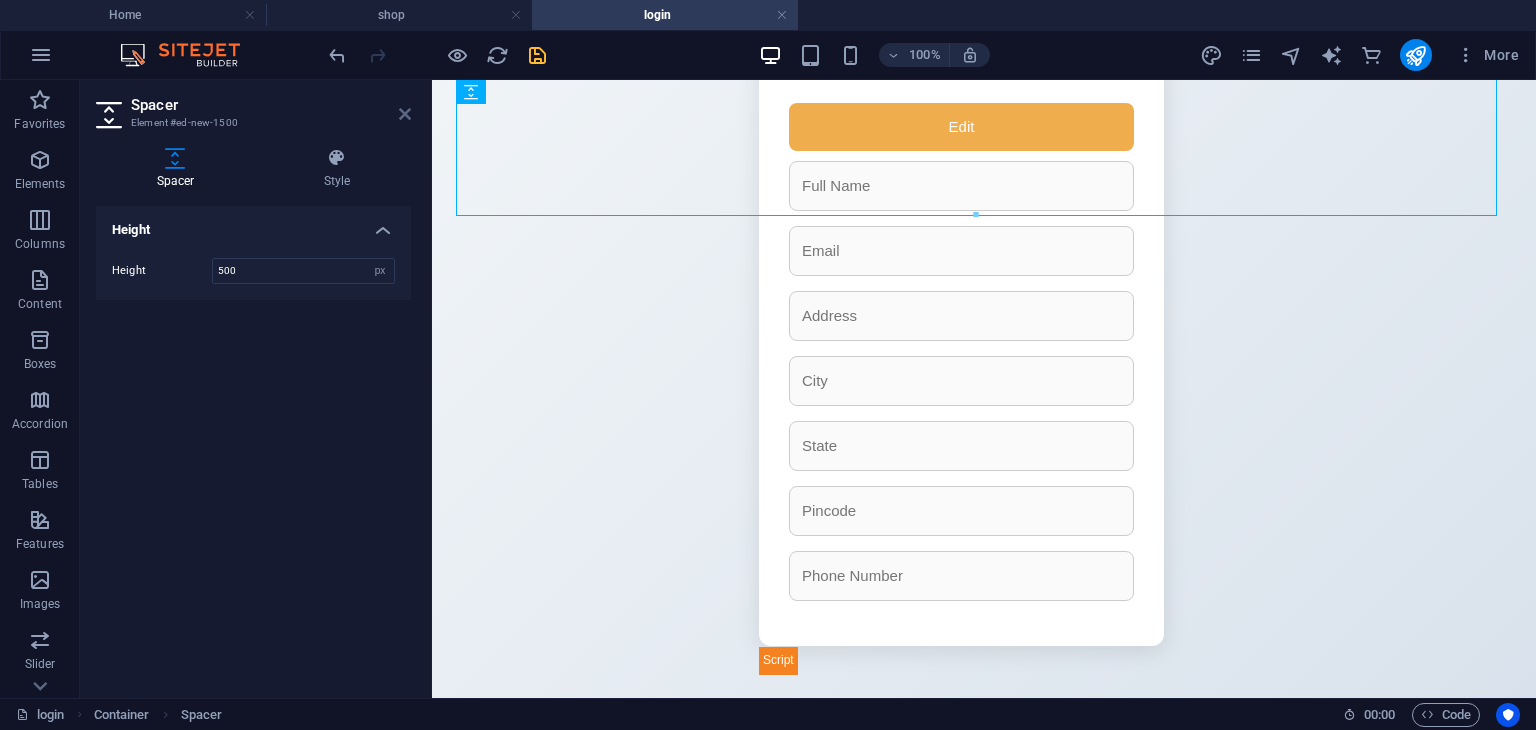 click at bounding box center (405, 114) 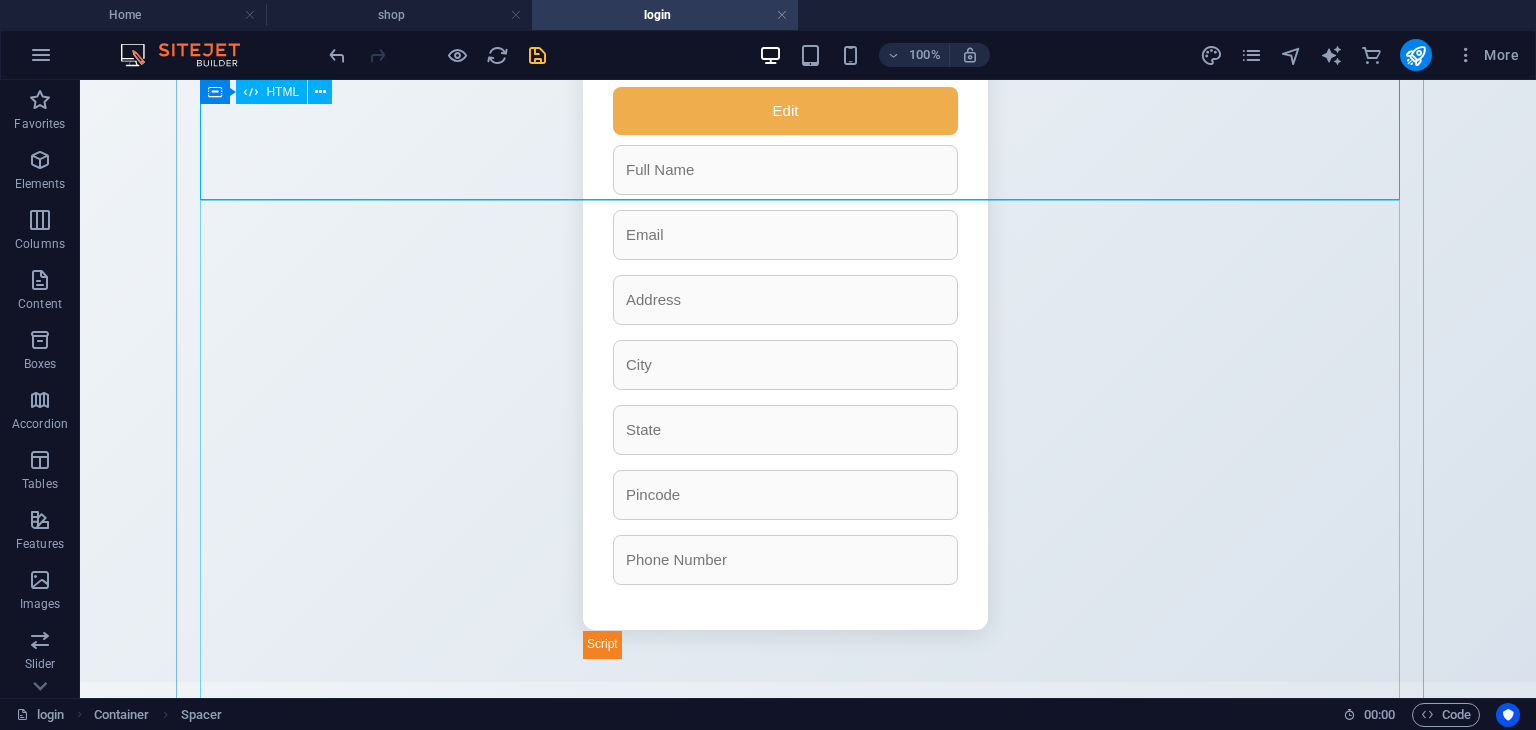 scroll, scrollTop: 0, scrollLeft: 0, axis: both 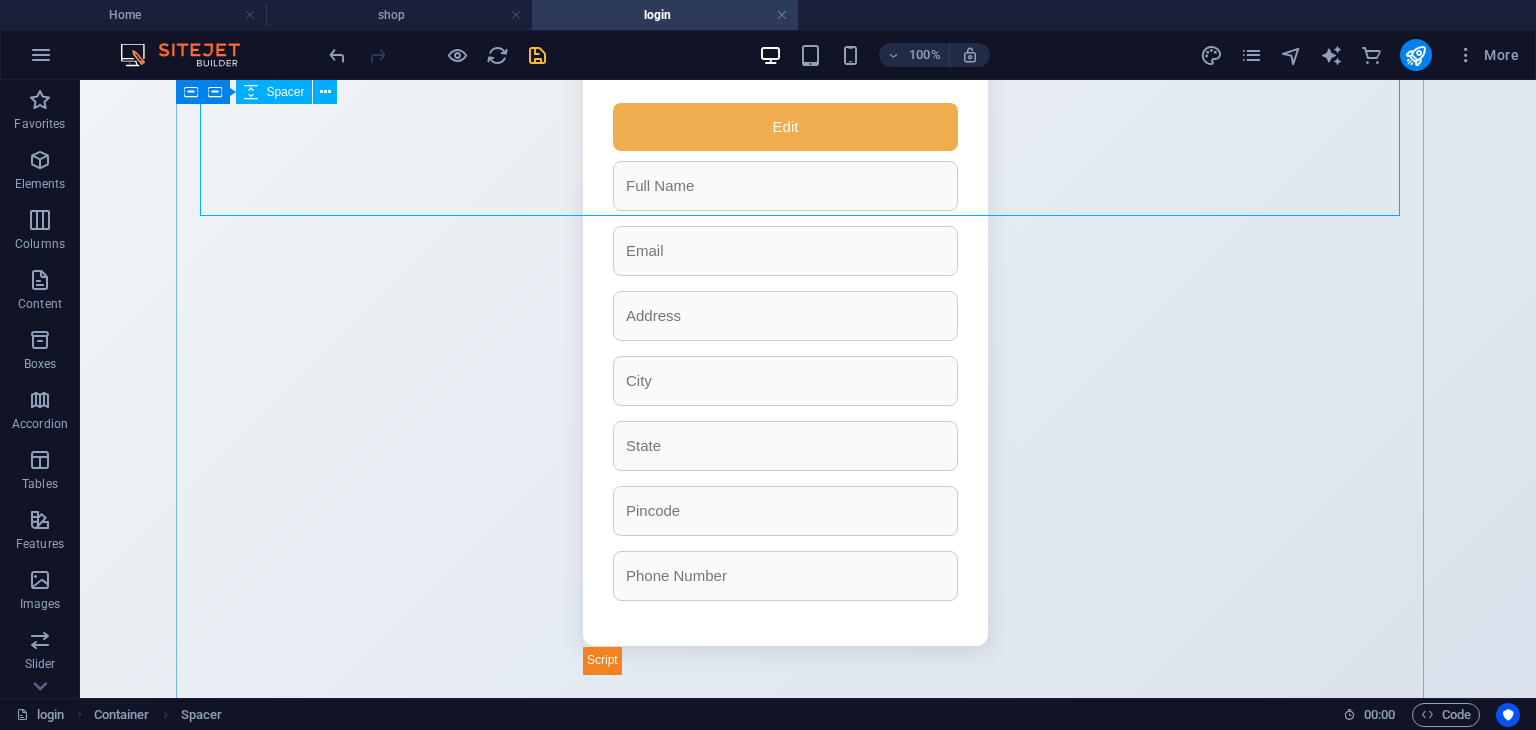 click on "Spacer" at bounding box center (285, 92) 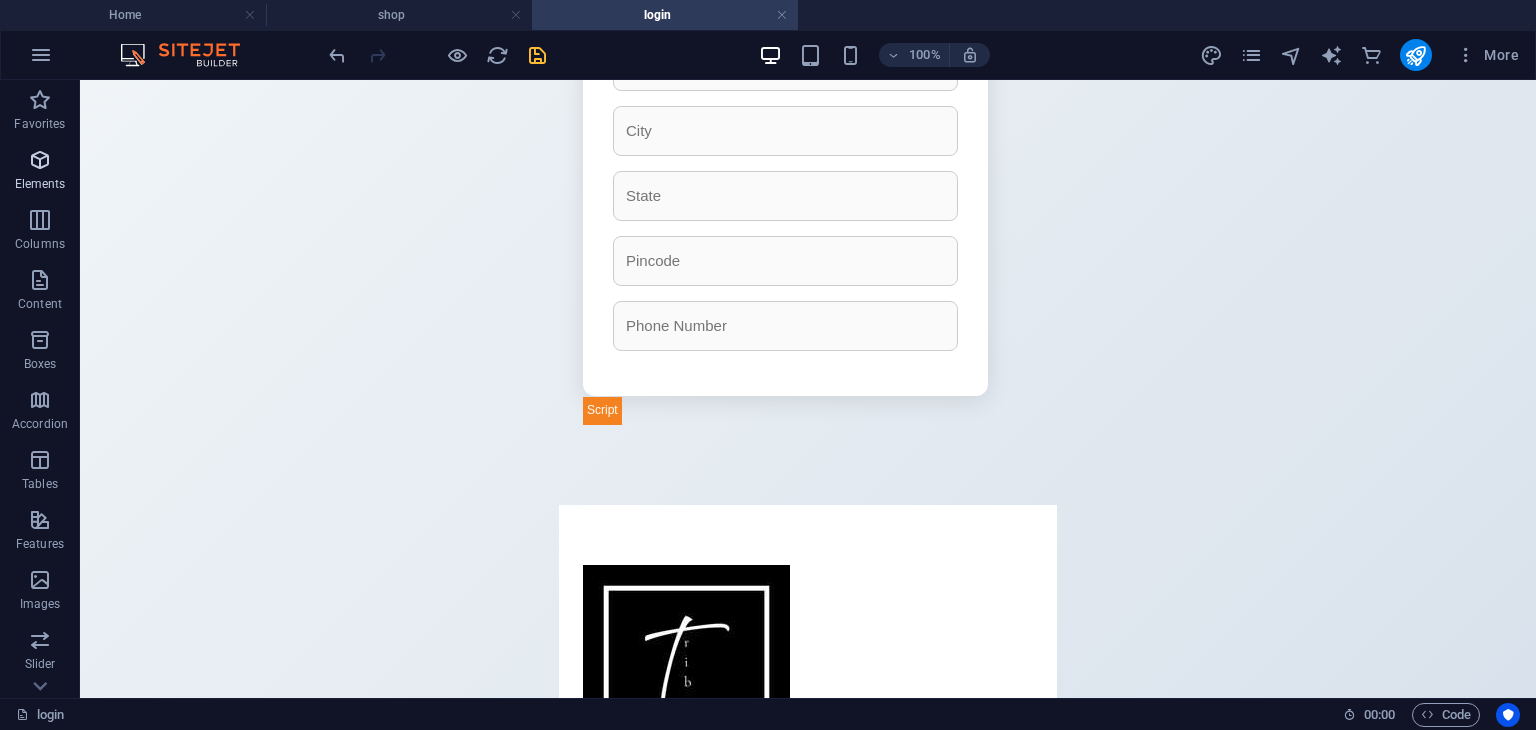 click at bounding box center [40, 160] 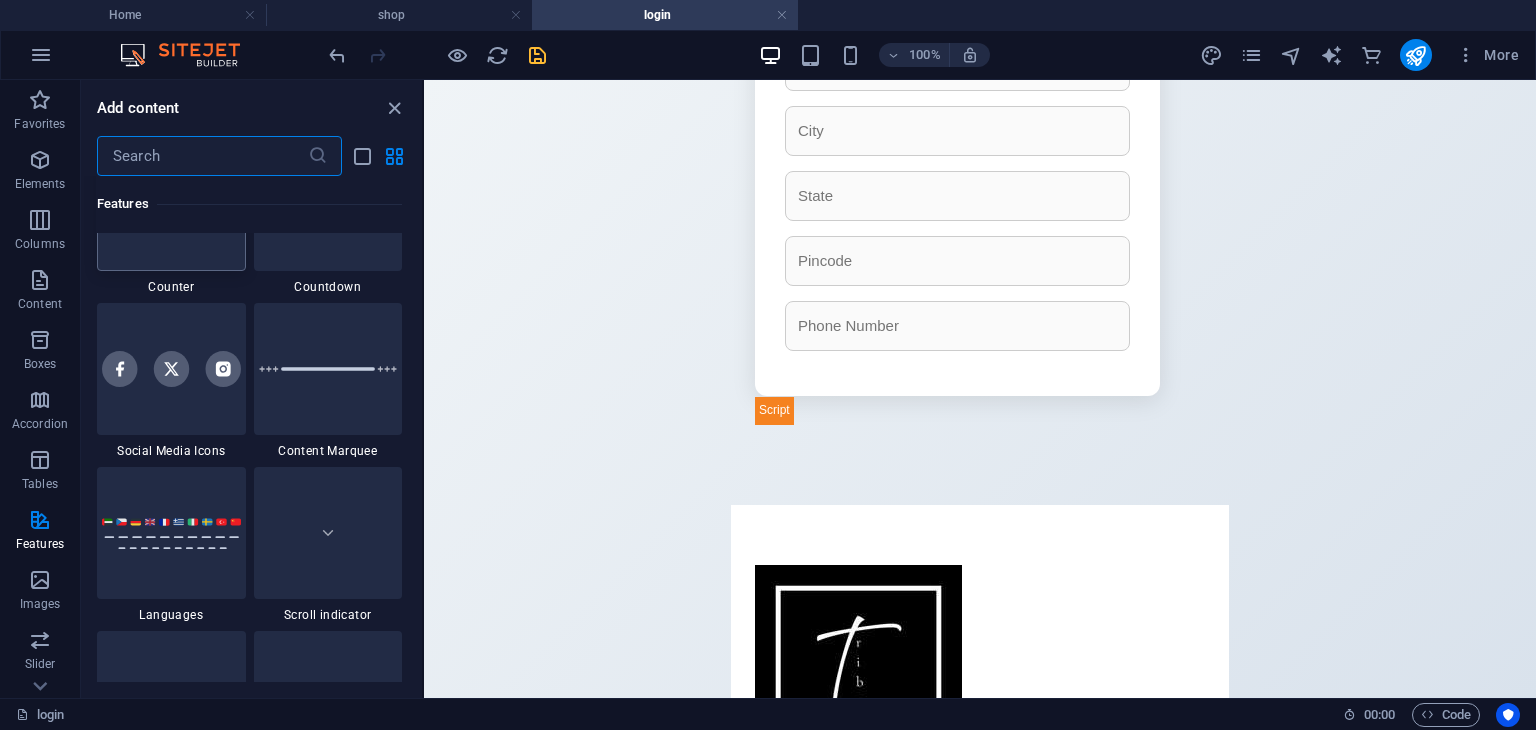 scroll, scrollTop: 9032, scrollLeft: 0, axis: vertical 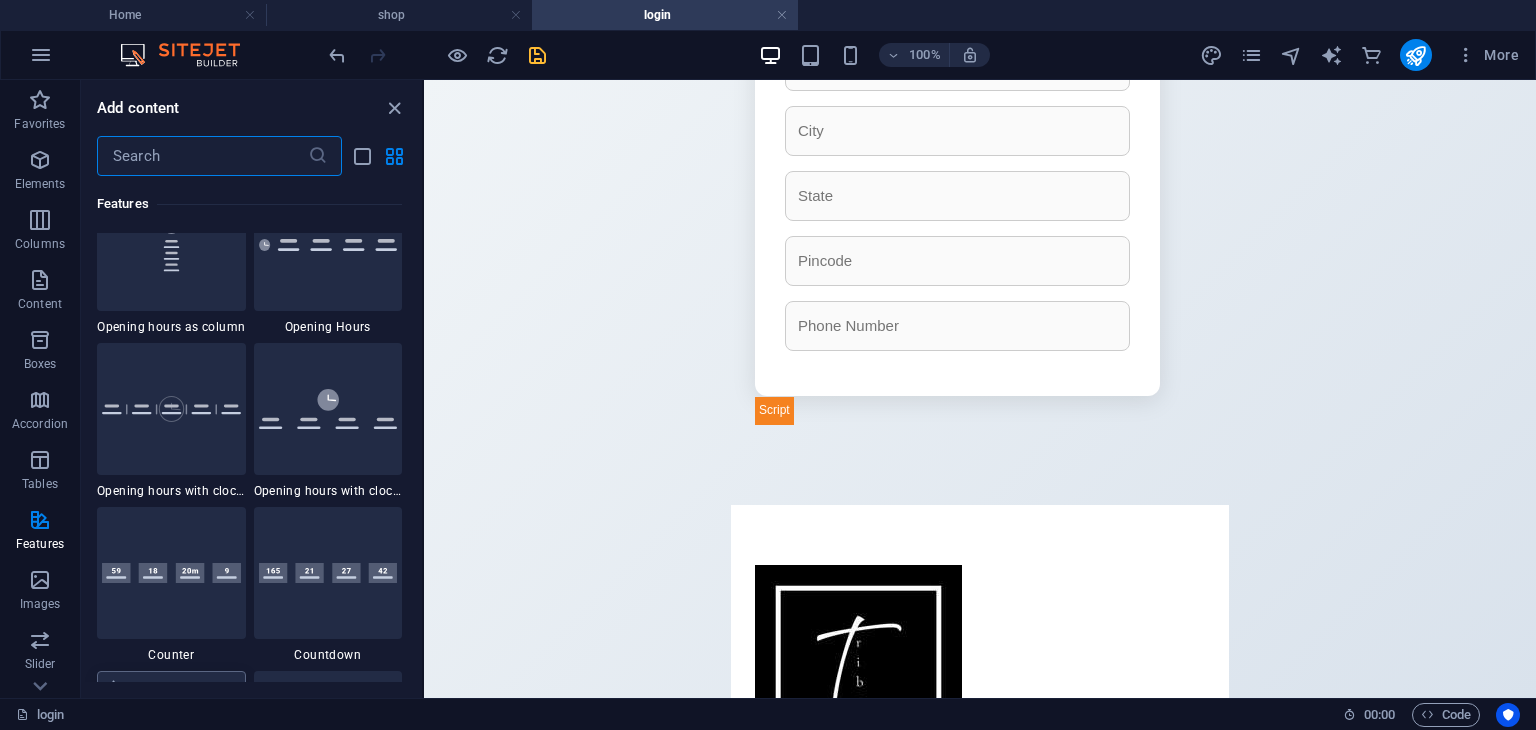 click on "1 Star Read More Text 1 Star Sticky Column 1 Star Typewriter 1 Star Cookie Bar 1 Star Cookie Consent Bar 1 Star Image Comparison 1 Star Image Comparison with track 1 Star Progress bar 1 Star Timeline alternated 1 Star Timeline 1 Star Opening hours as column 1 Star Opening Hours 1 Star Opening hours with clock behind 1 Star Opening hours with clock above 1 Star Counter 1 Star Countdown 1 Star Social Media Icons 1 Star Content Marquee 1 Star Languages 1 Star Scroll indicator 1 Star Back button 1 Star Top button bordered 1 Star Top button 1 Star Instagram 1 Star WhatsApp 1 Star Reviews 1 Star 50+ more" at bounding box center (249, 503) 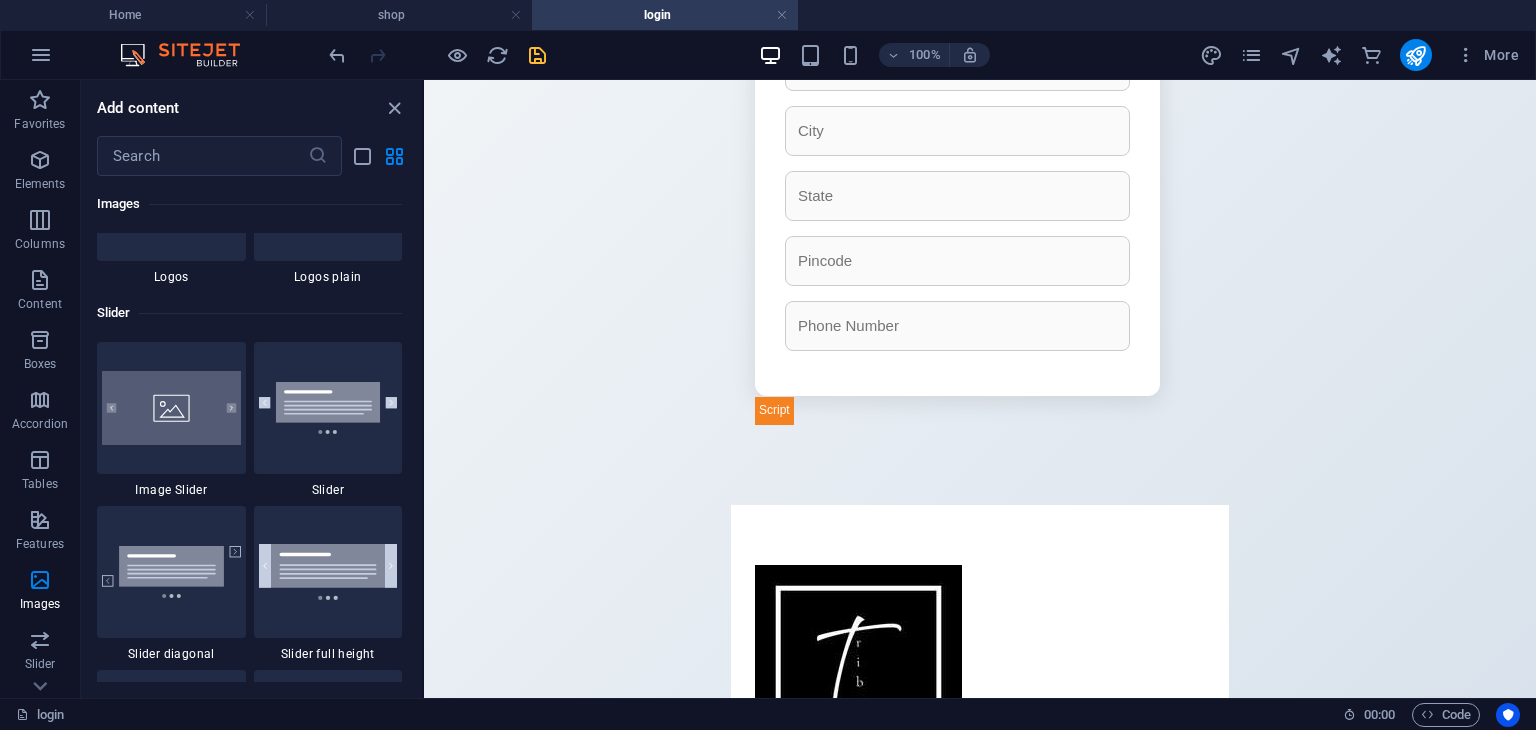 scroll, scrollTop: 11229, scrollLeft: 0, axis: vertical 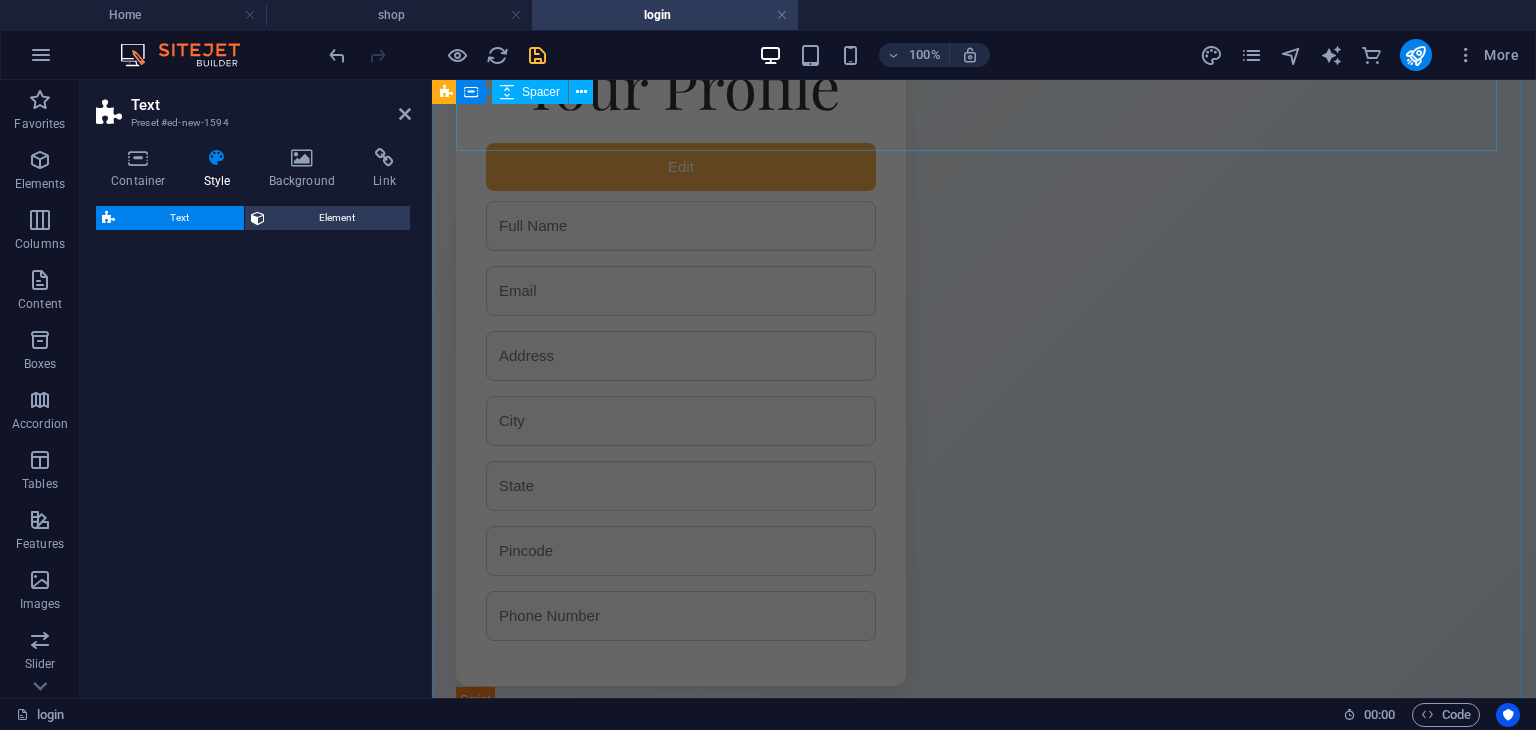select on "rem" 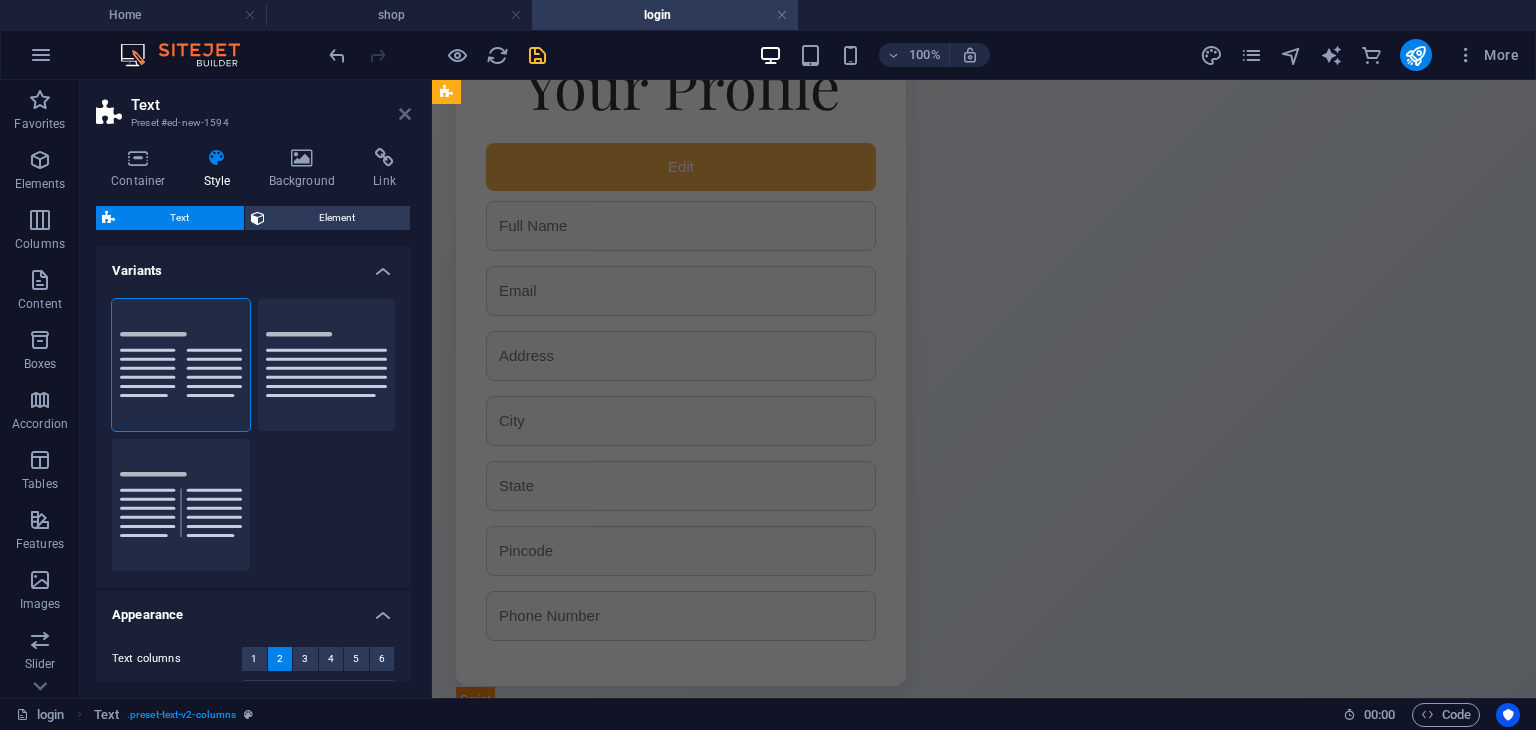 click at bounding box center (405, 114) 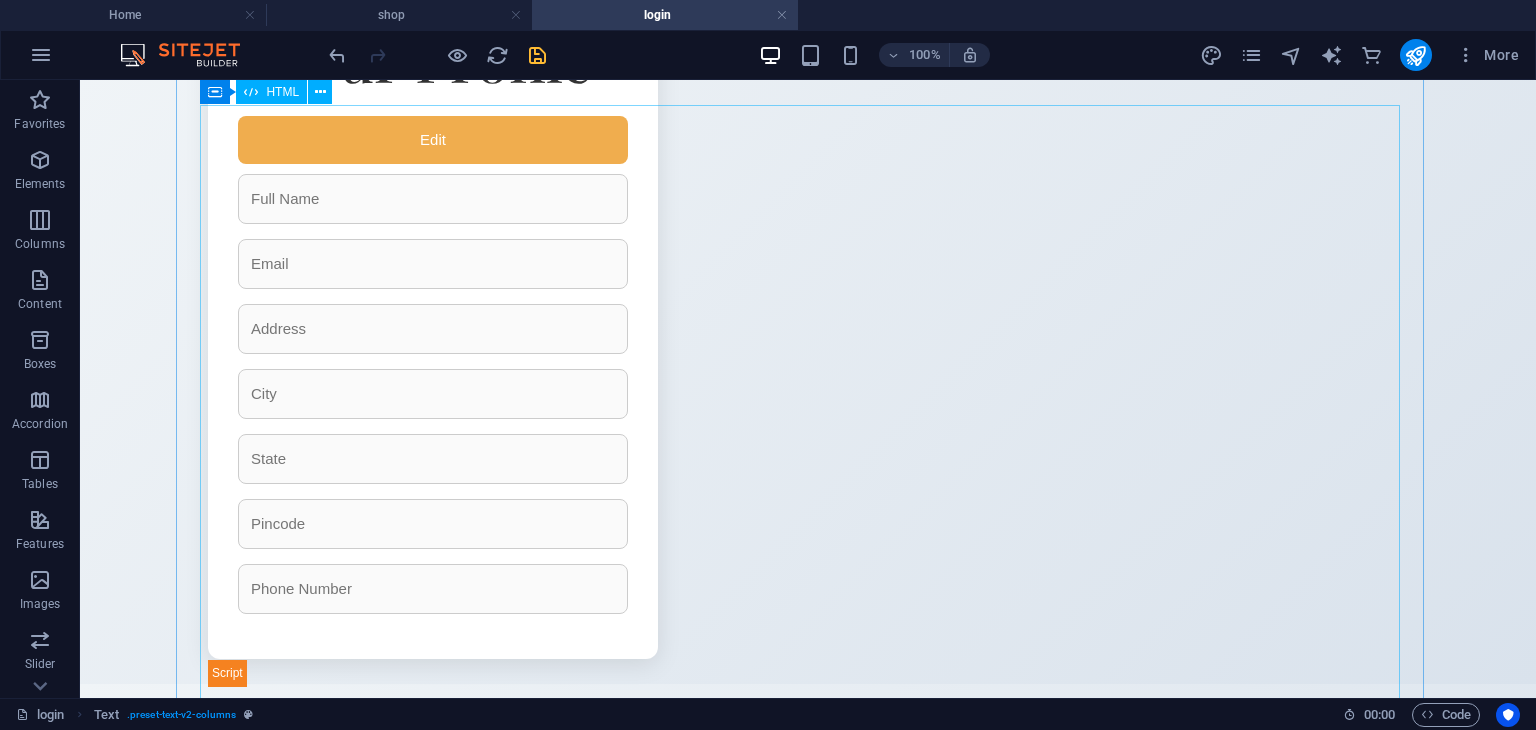scroll, scrollTop: 0, scrollLeft: 0, axis: both 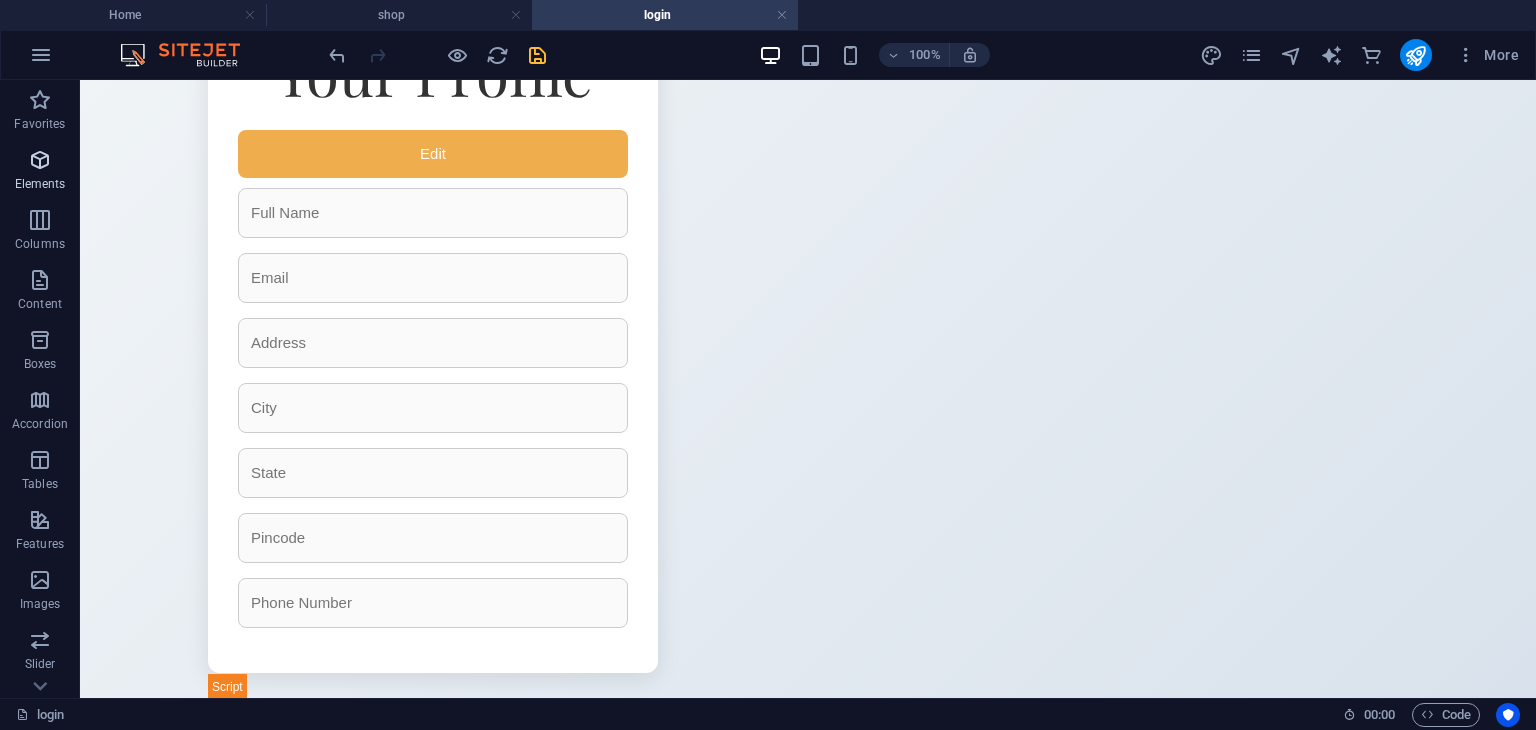 click on "Elements" at bounding box center [40, 172] 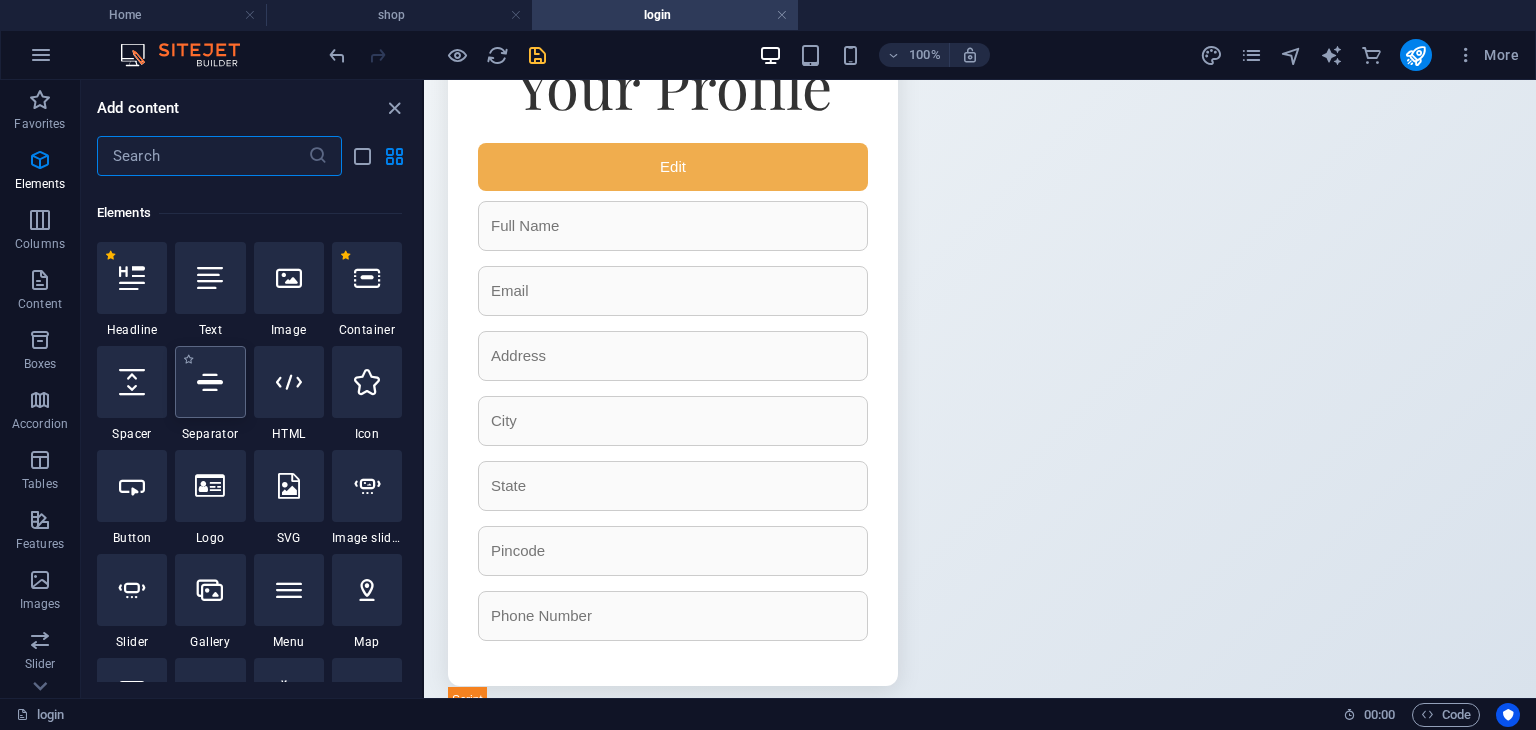 scroll, scrollTop: 212, scrollLeft: 0, axis: vertical 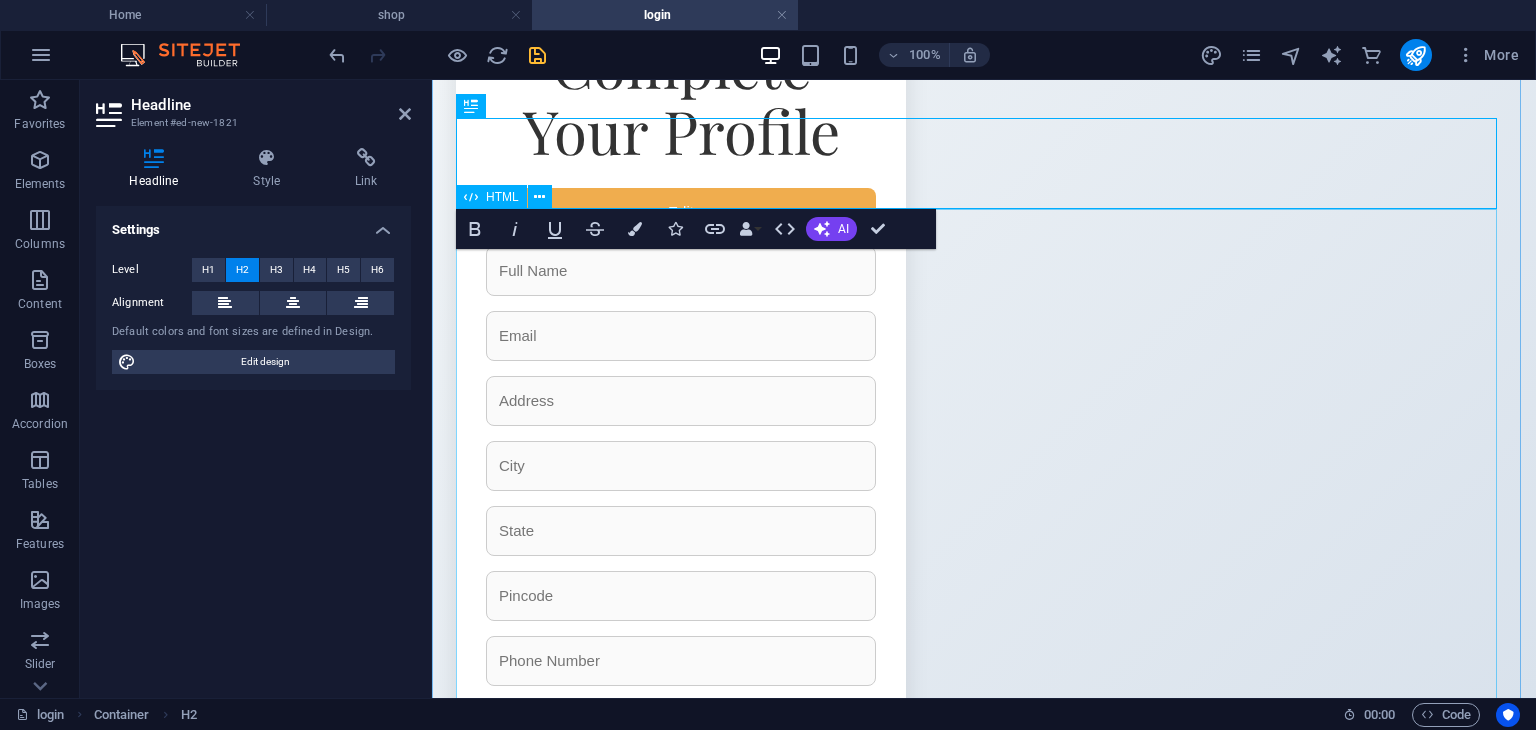 type 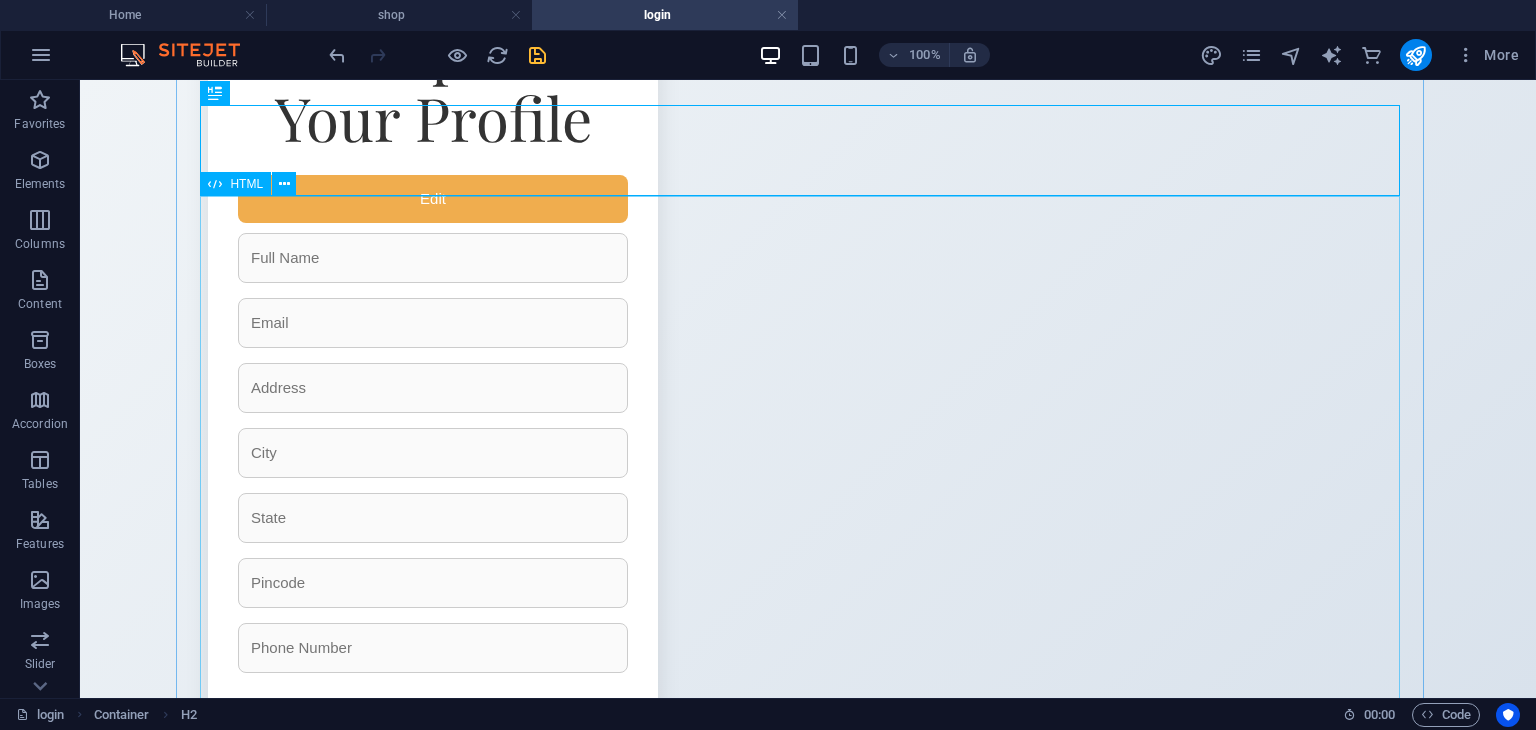 click on "Profile Setup
Complete Your Profile
Edit
Save" at bounding box center [808, 325] 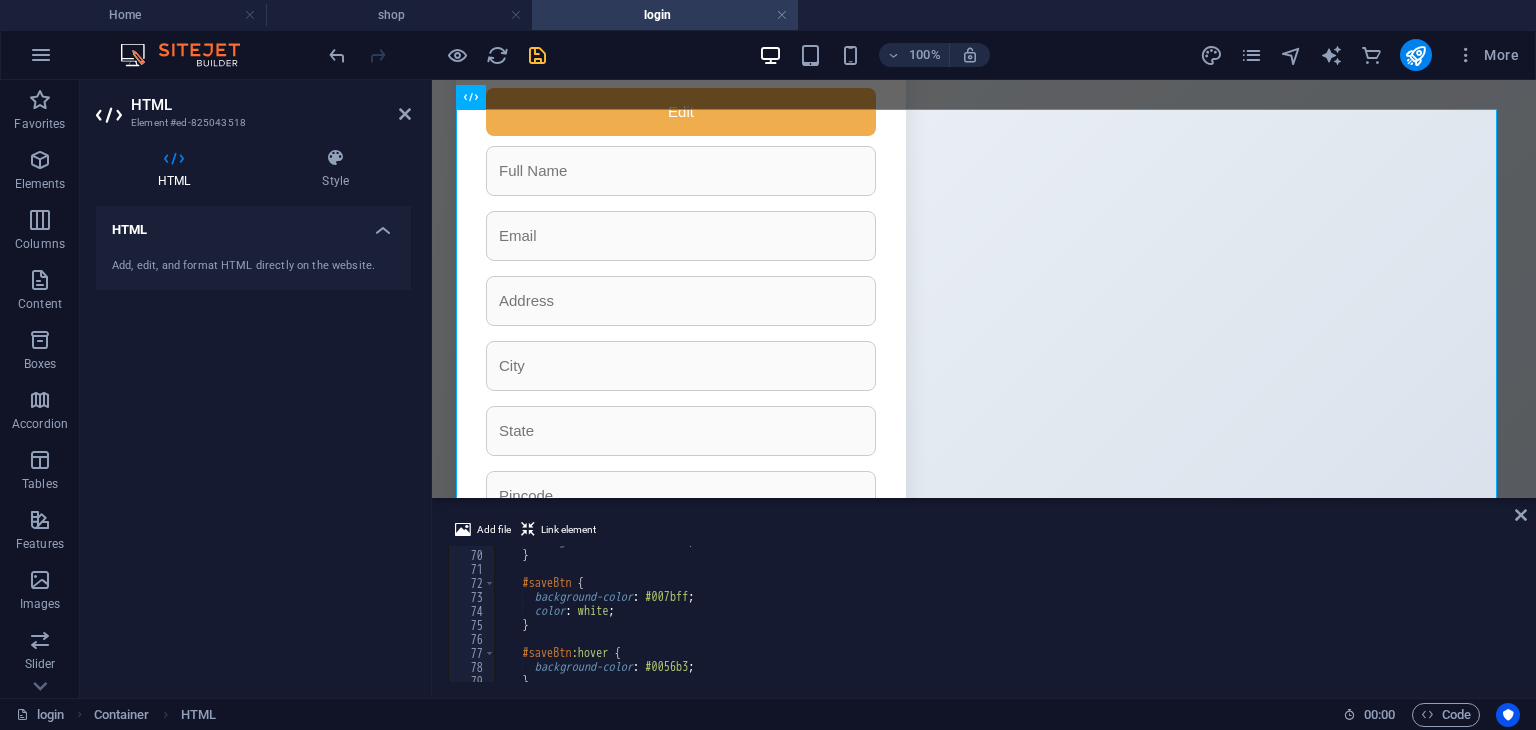 scroll, scrollTop: 1062, scrollLeft: 0, axis: vertical 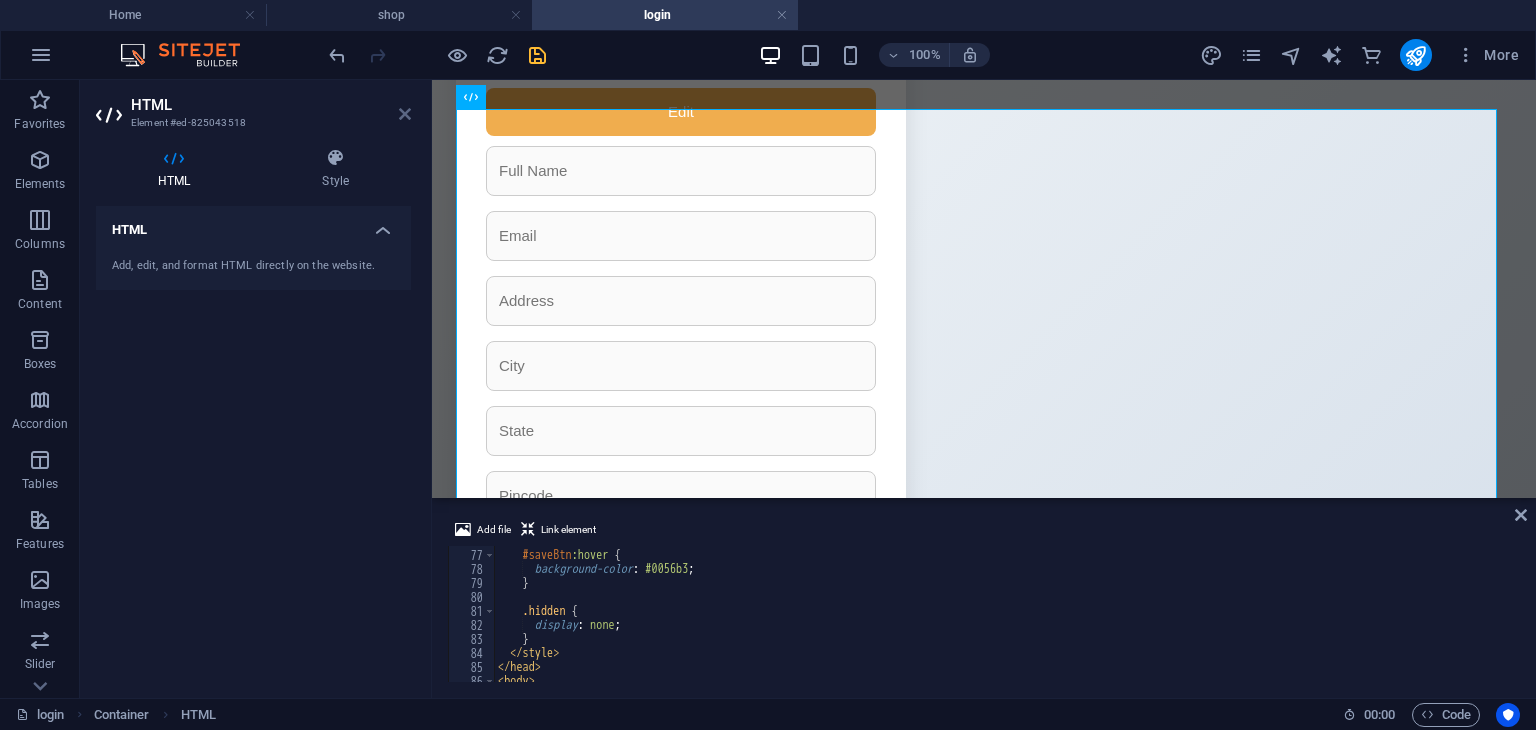 click at bounding box center (405, 114) 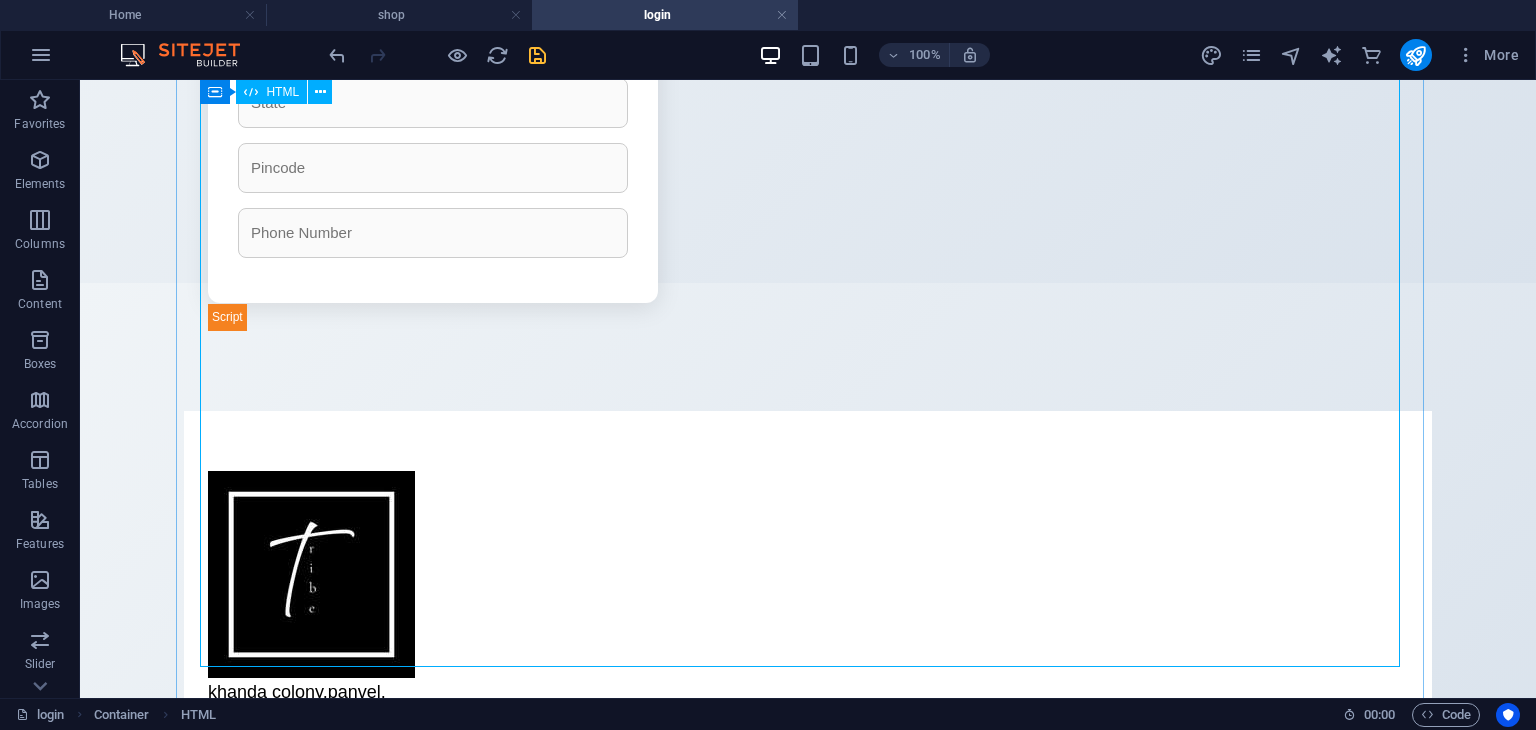 scroll, scrollTop: 362, scrollLeft: 0, axis: vertical 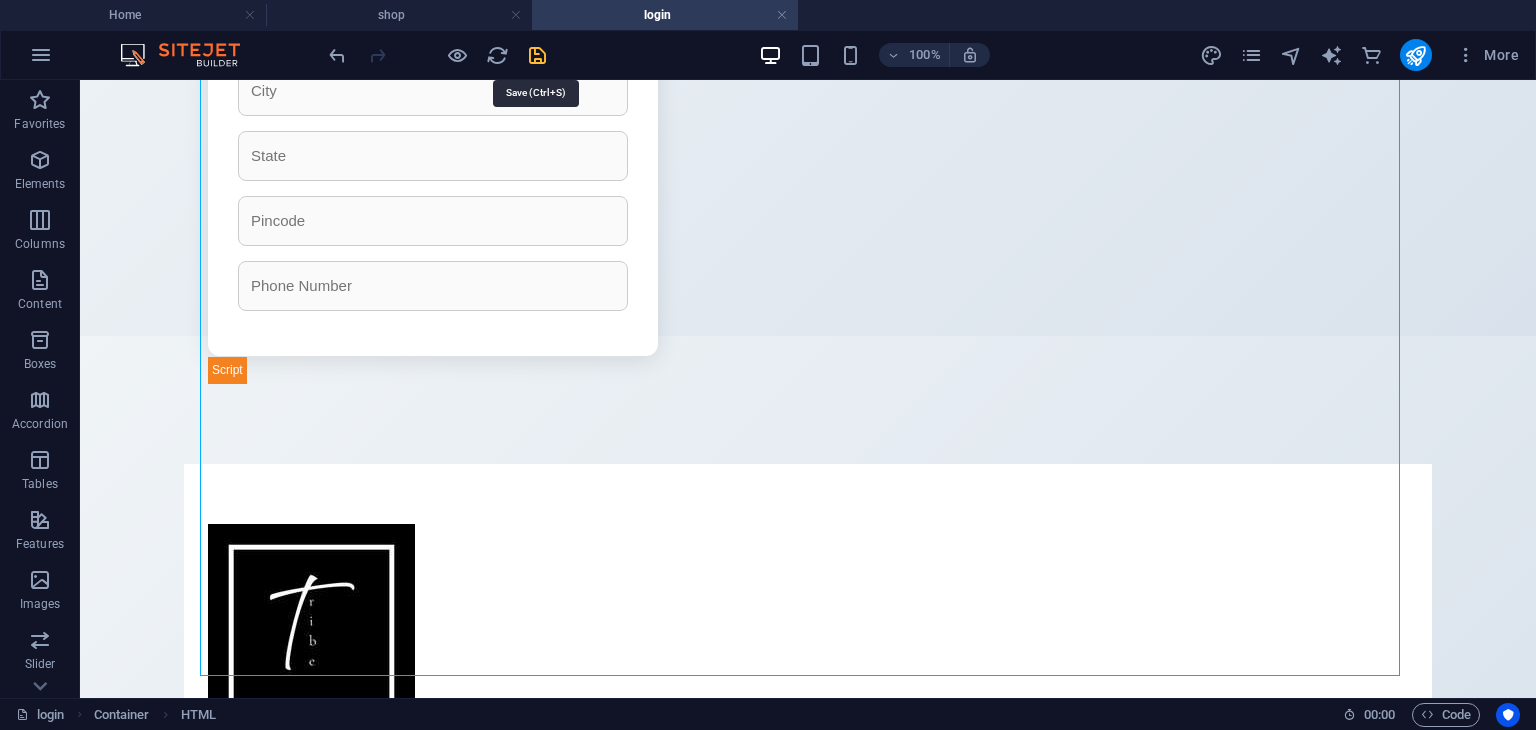 click at bounding box center (537, 55) 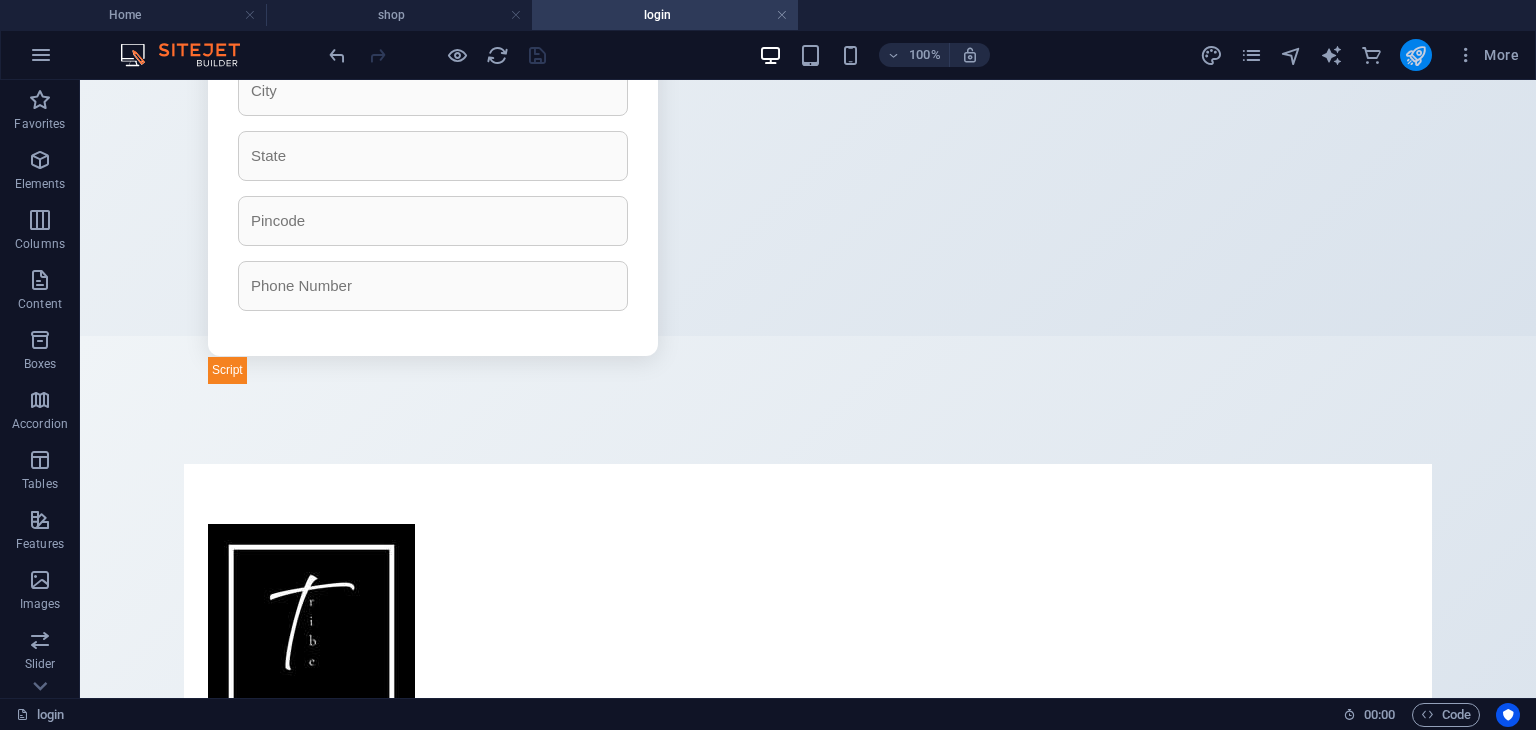 click at bounding box center [1416, 55] 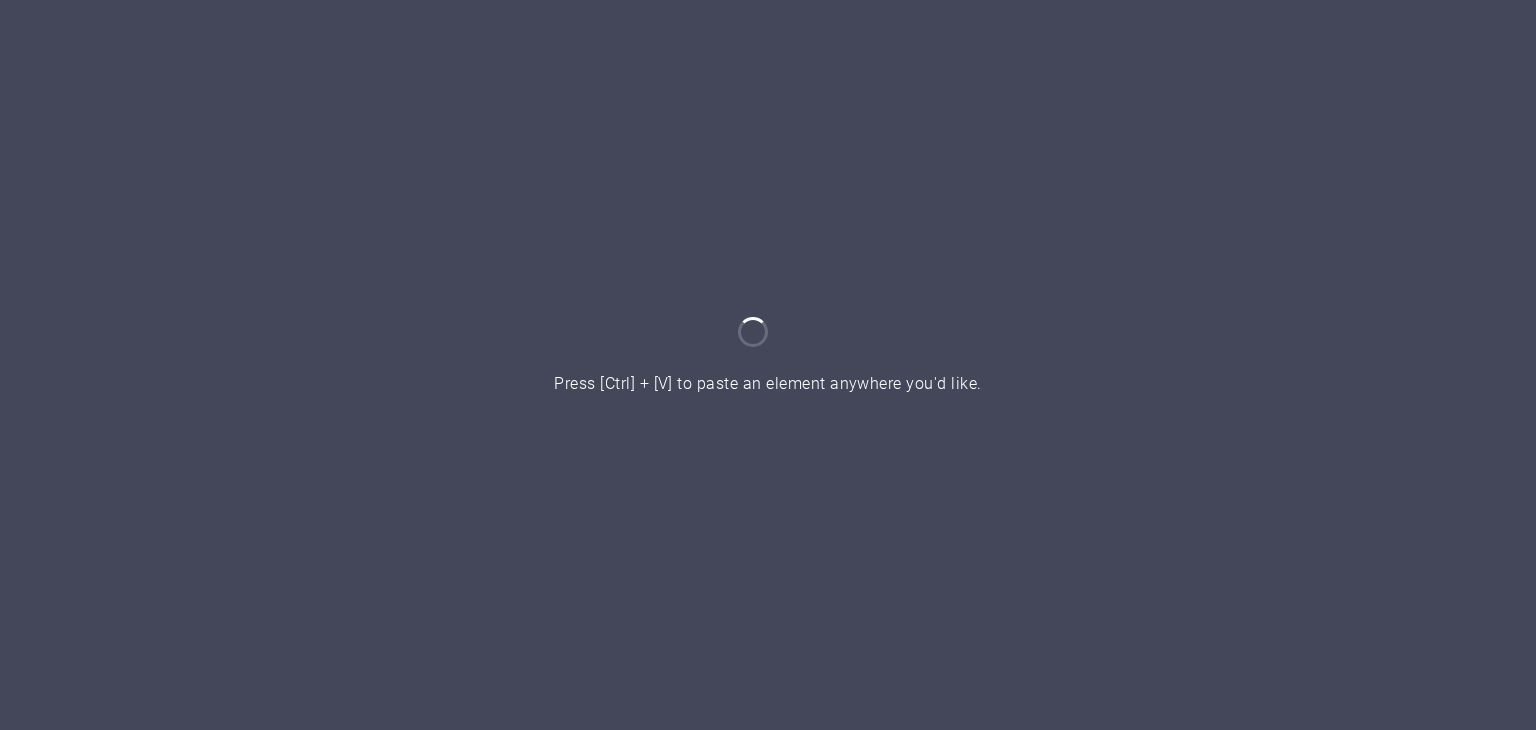 scroll, scrollTop: 0, scrollLeft: 0, axis: both 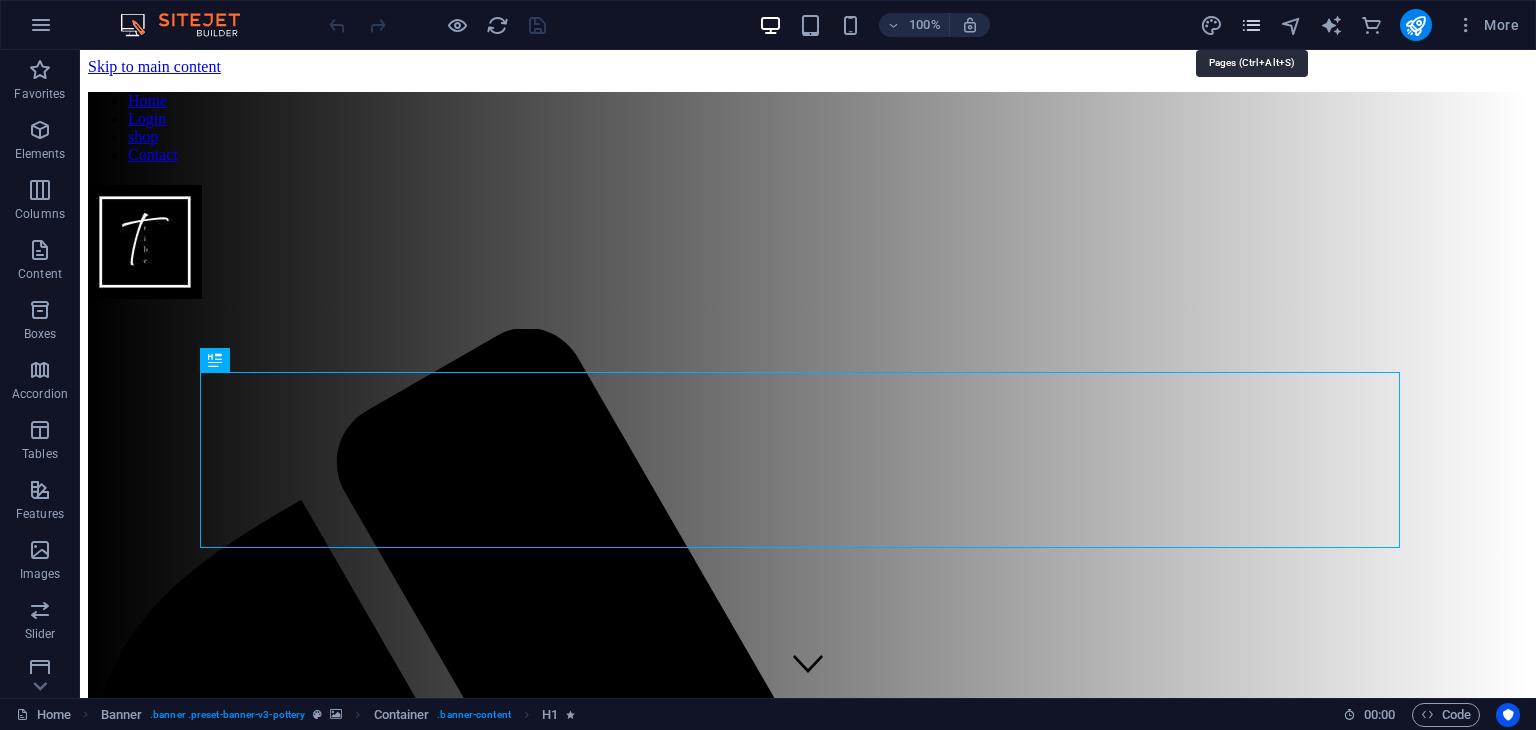 click at bounding box center [1251, 25] 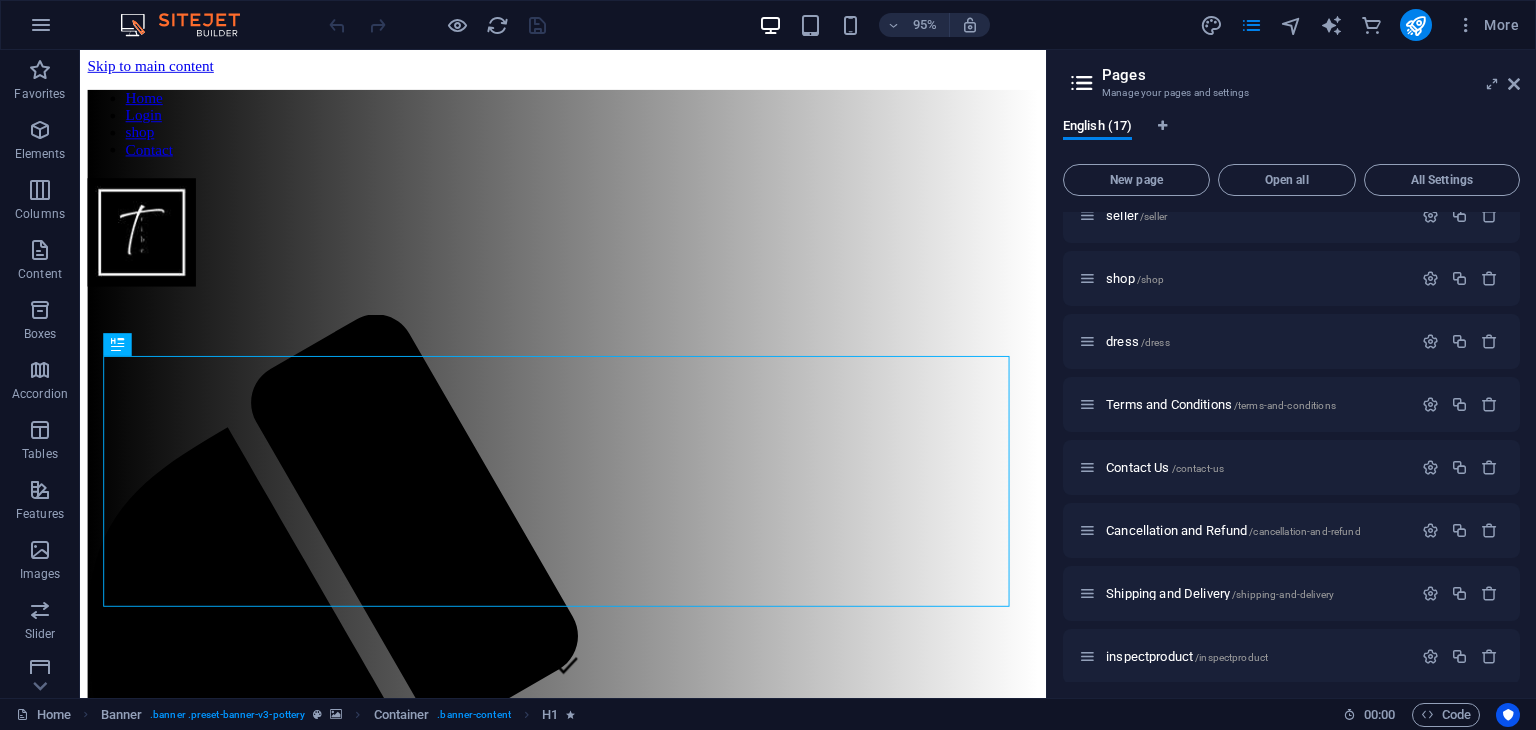 scroll, scrollTop: 601, scrollLeft: 0, axis: vertical 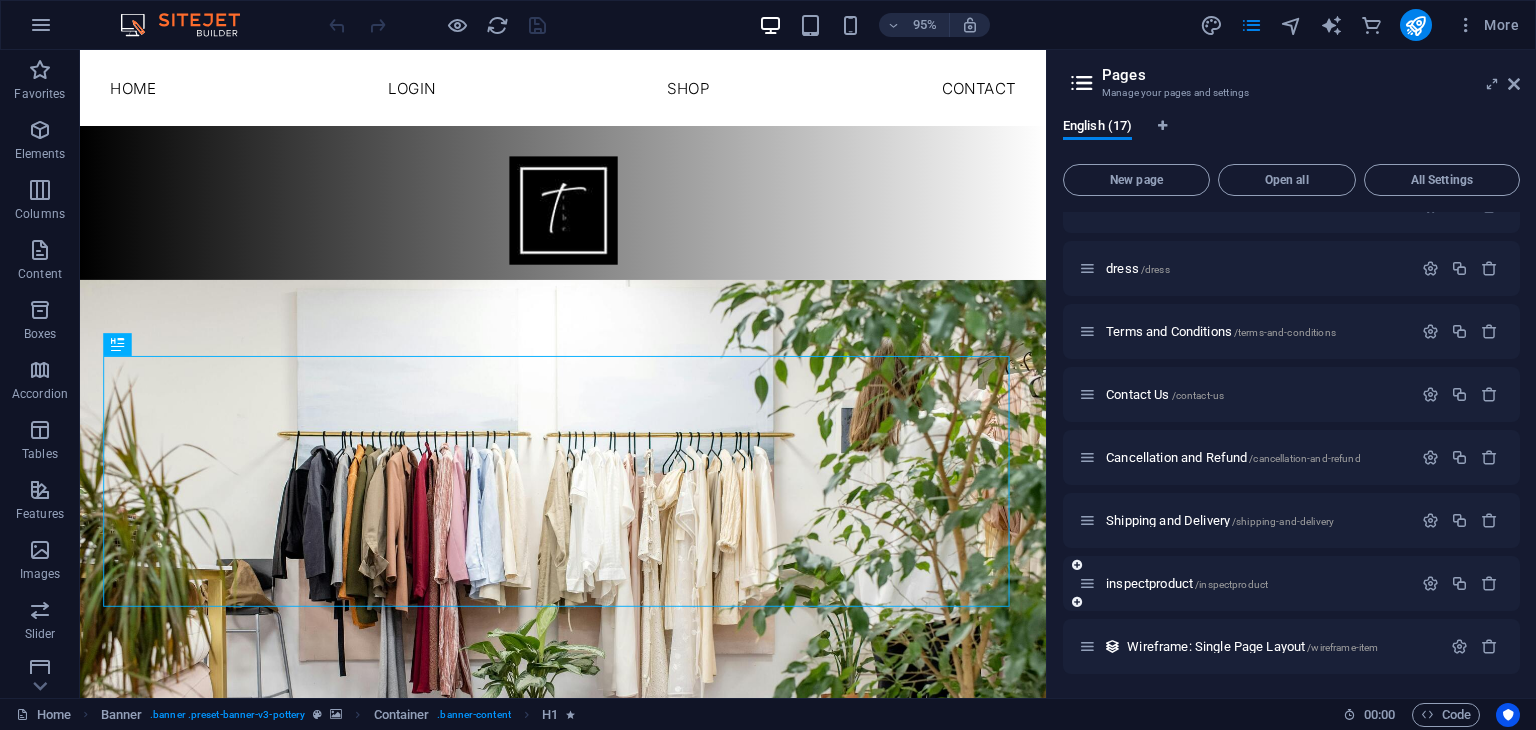click on "inspectproduct /inspectproduct" at bounding box center (1245, 583) 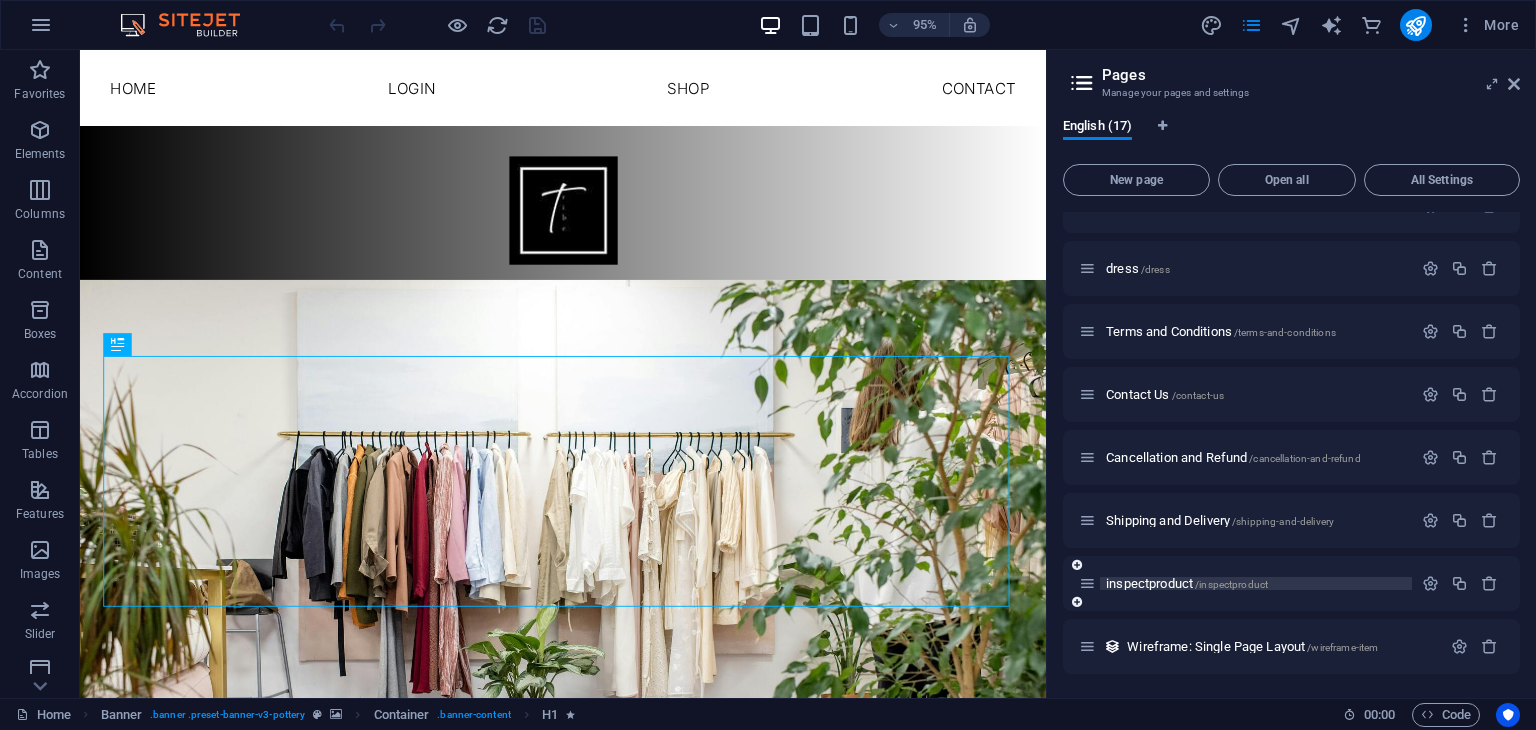 click on "inspectproduct /inspectproduct" at bounding box center (1187, 583) 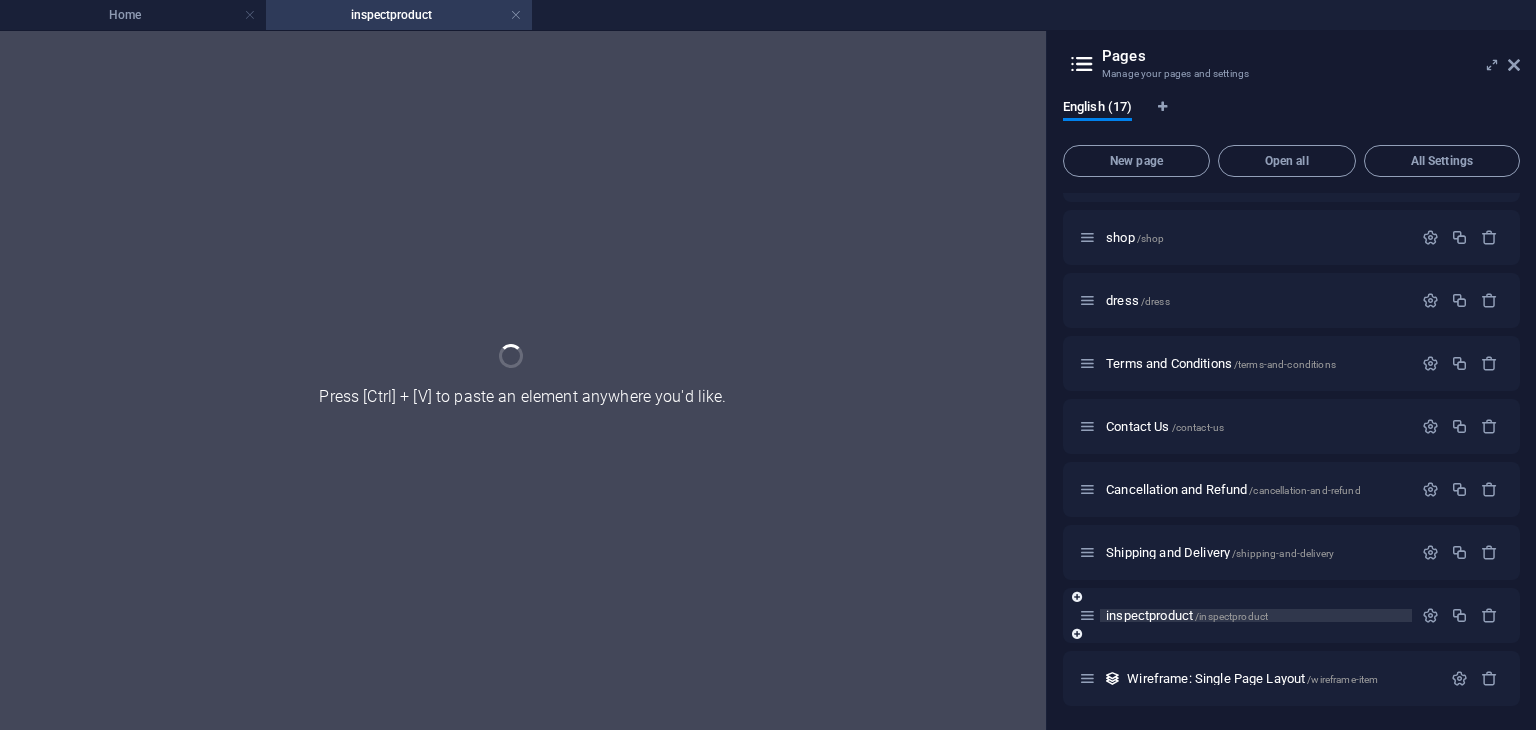 scroll, scrollTop: 550, scrollLeft: 0, axis: vertical 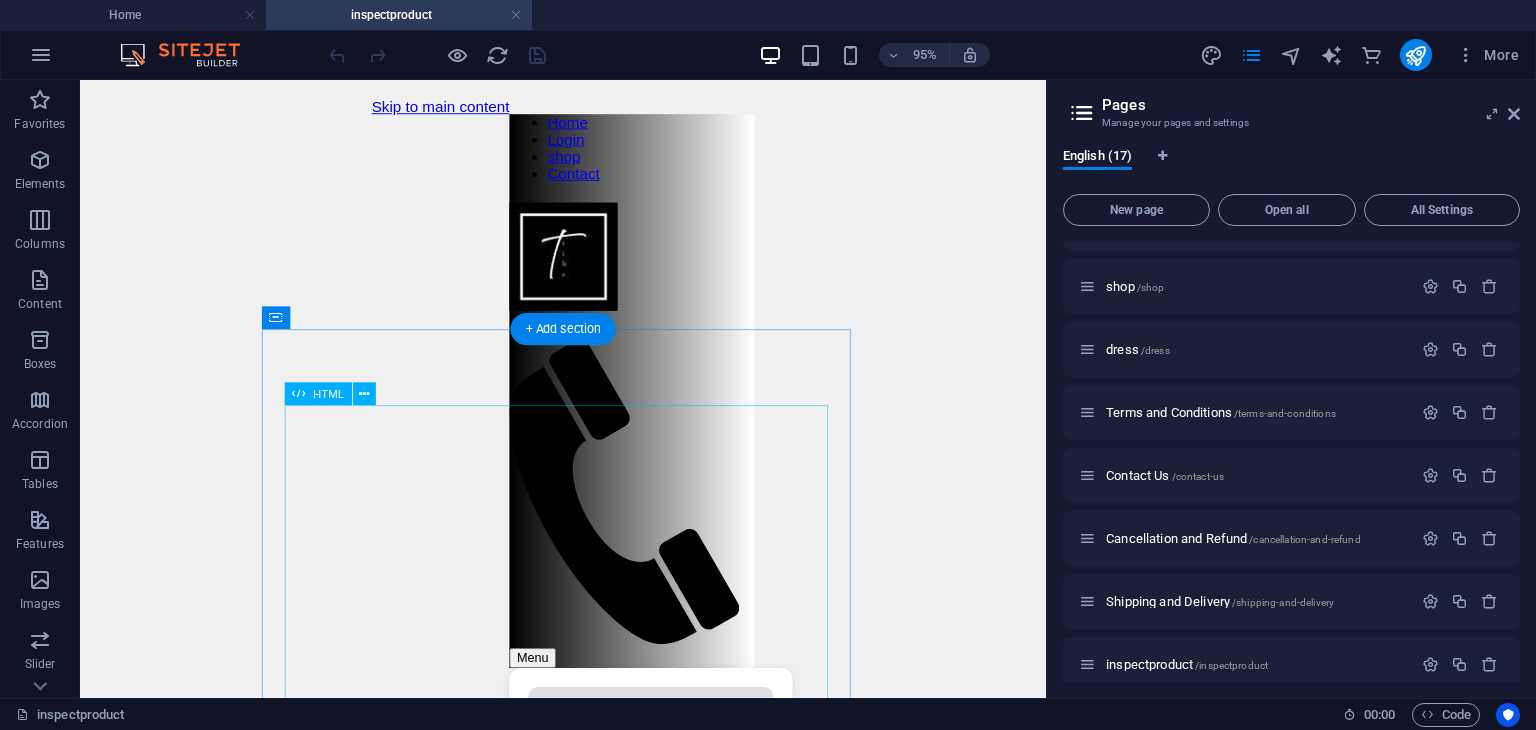 click on "Inspect Product
Product Name
₹0
Select Size:
S
M
L
XL
Quantity:
1
Buy Now
Add to Cart
🔍 Zoom Image" at bounding box center [661, 1018] 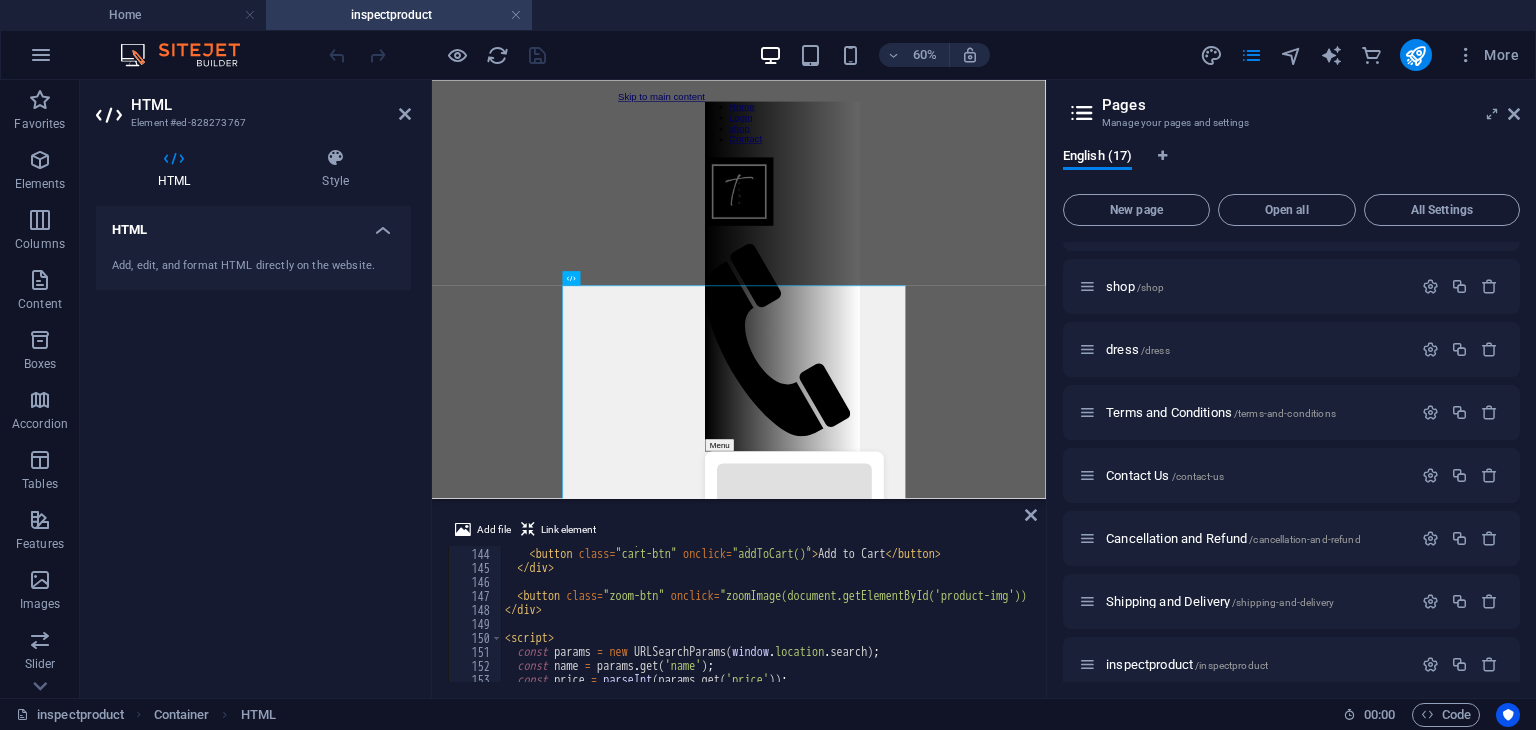 scroll, scrollTop: 2001, scrollLeft: 0, axis: vertical 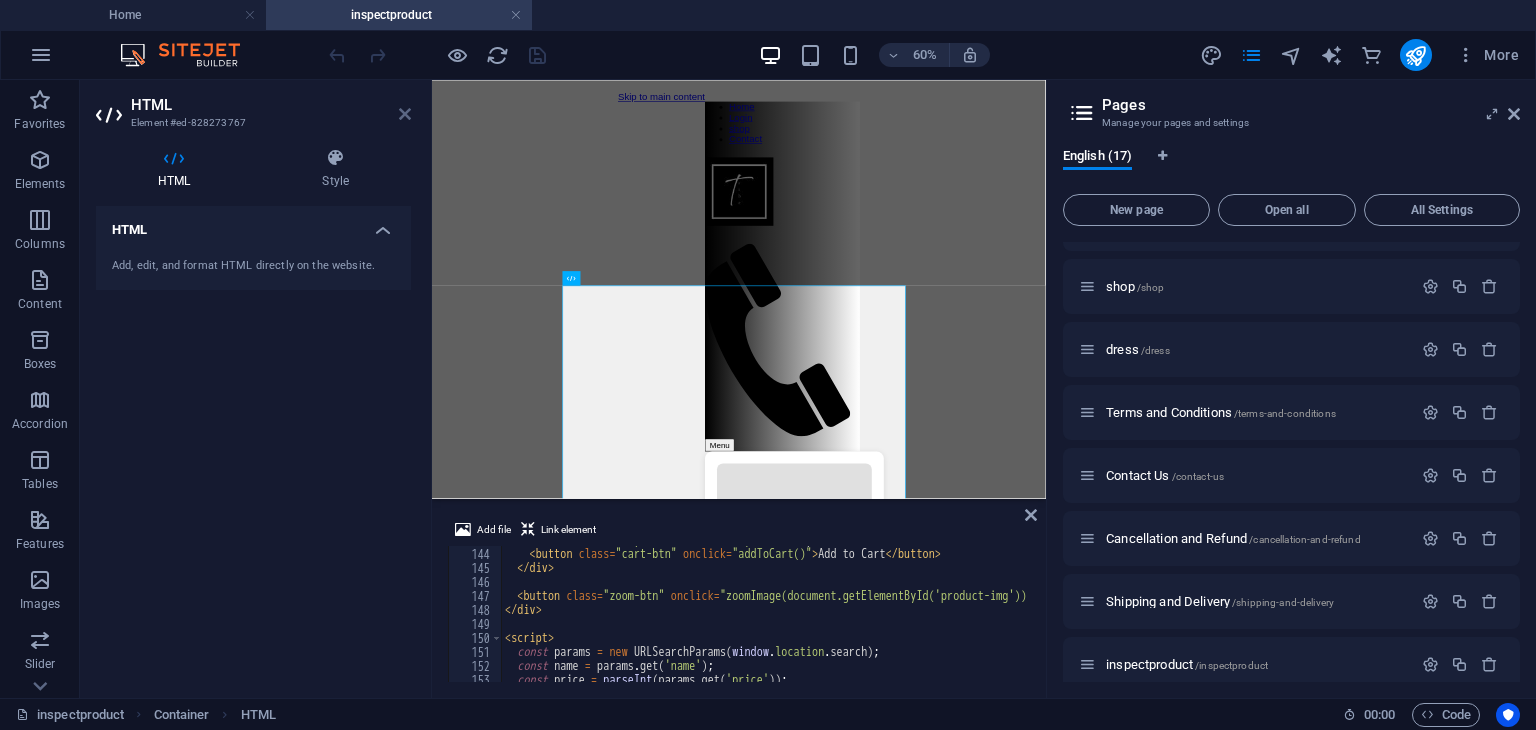 click at bounding box center (405, 114) 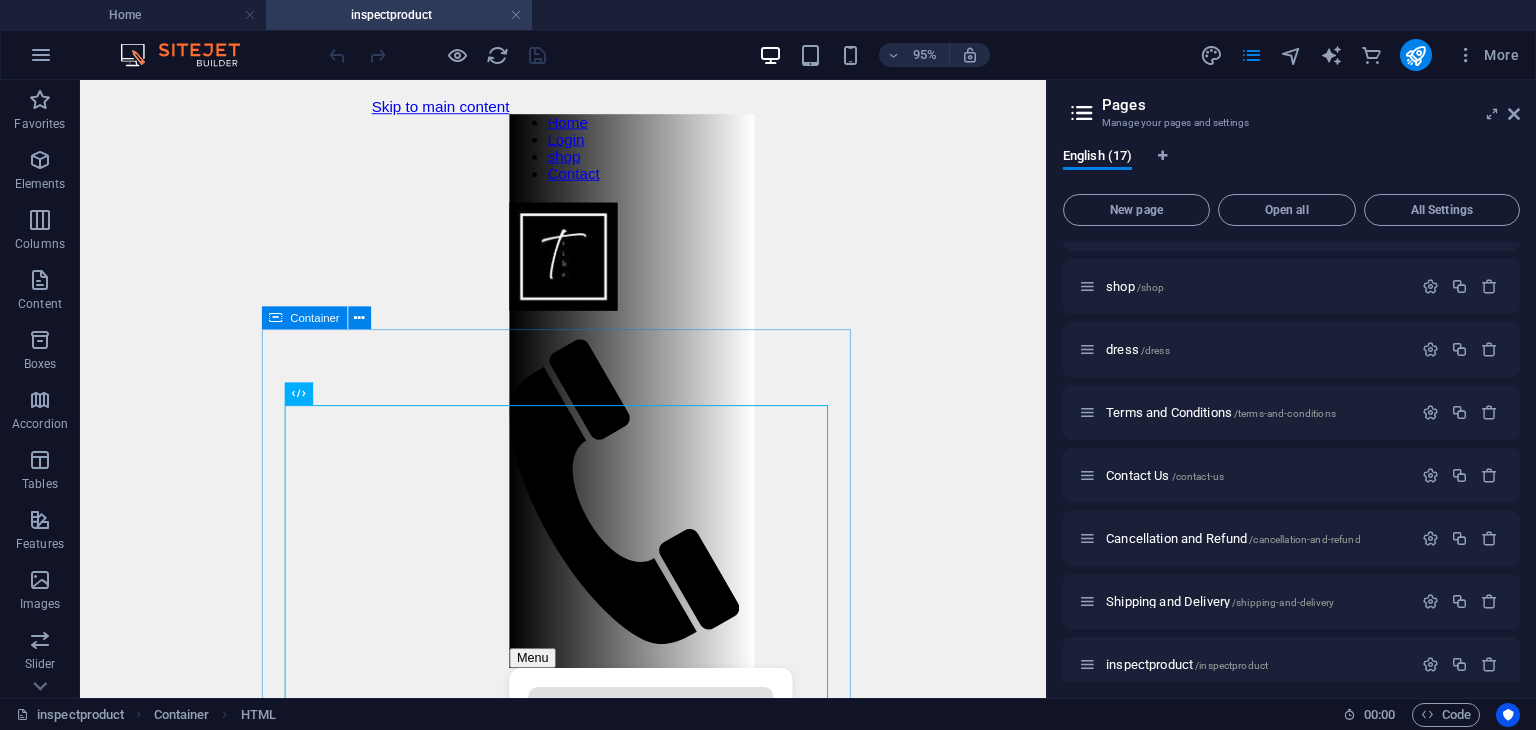 click at bounding box center (275, 317) 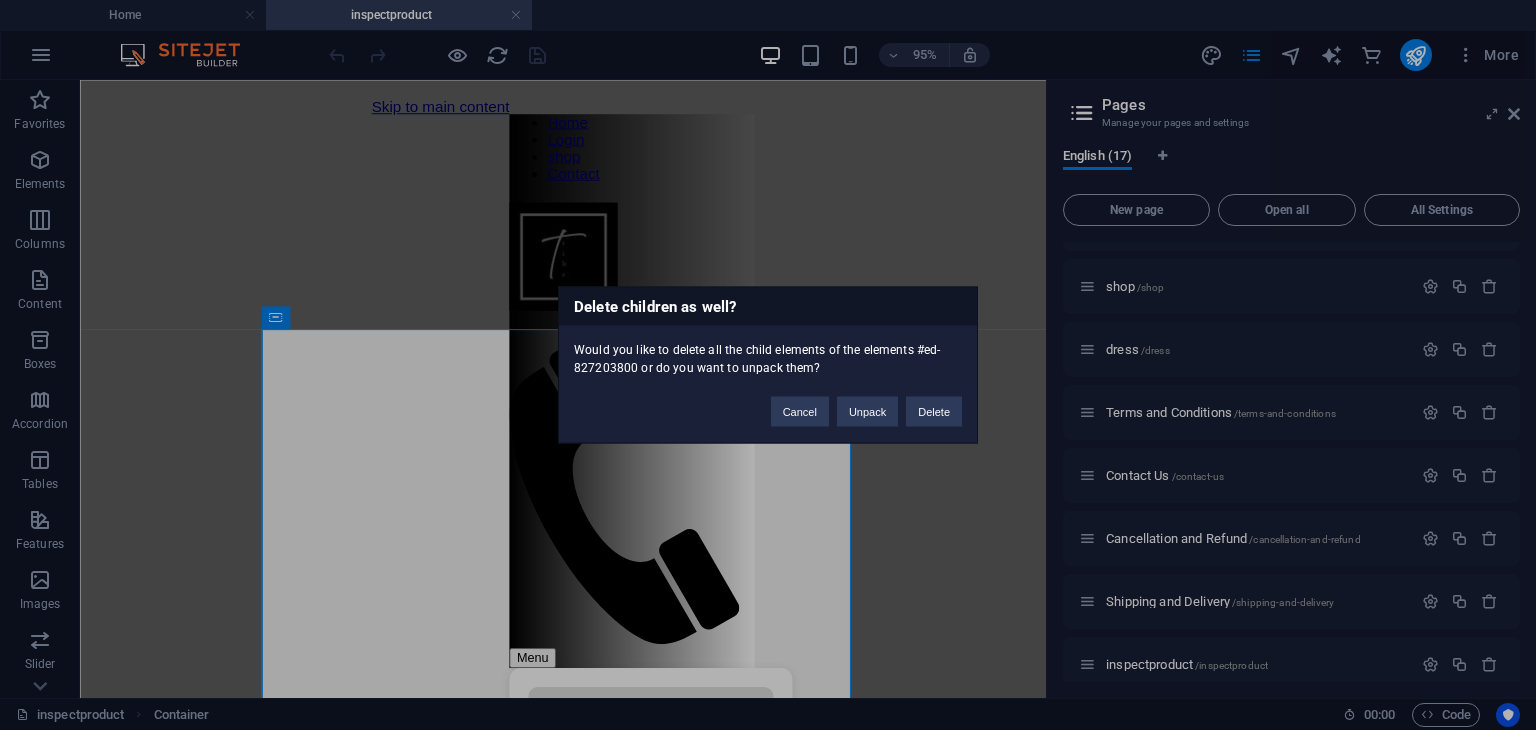 type 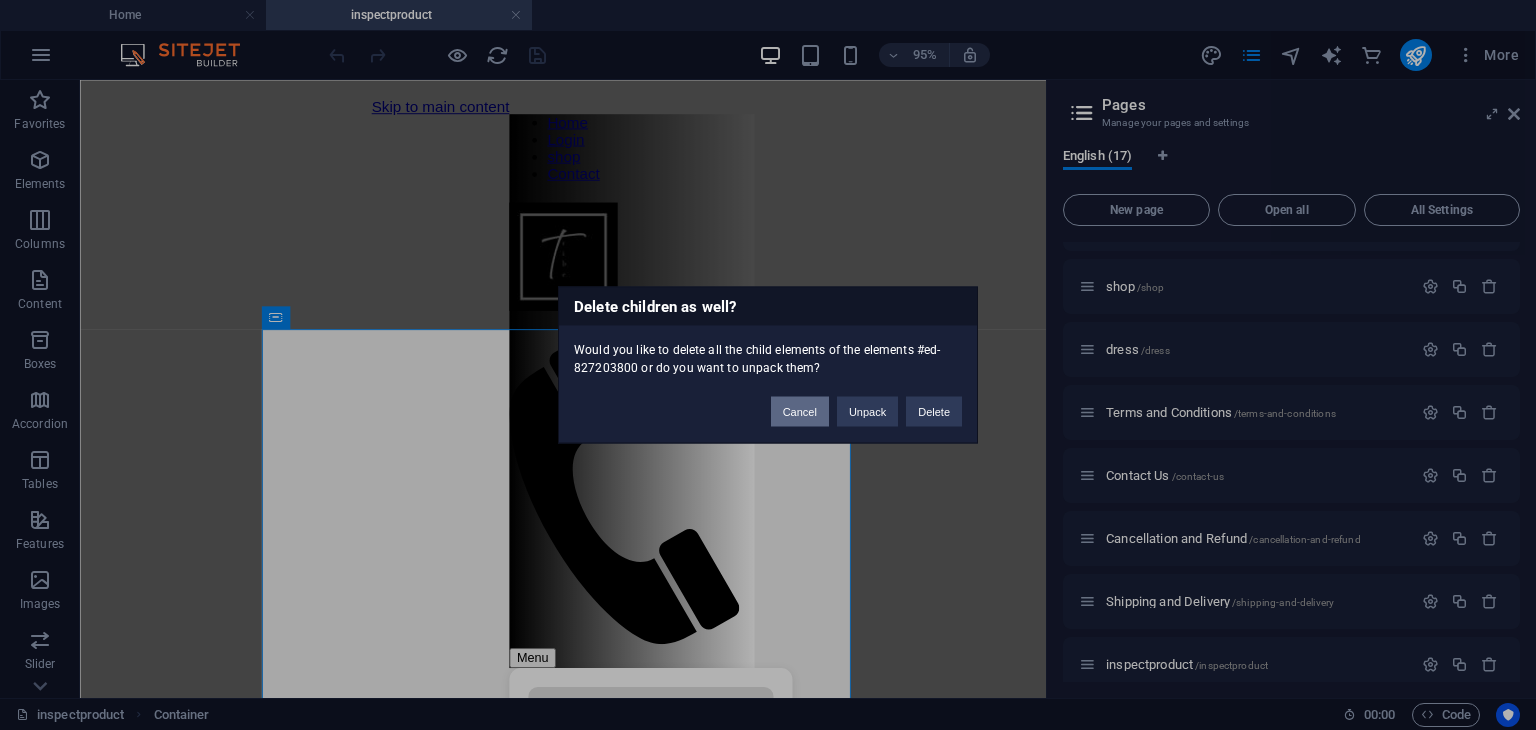 click on "Cancel" at bounding box center [800, 412] 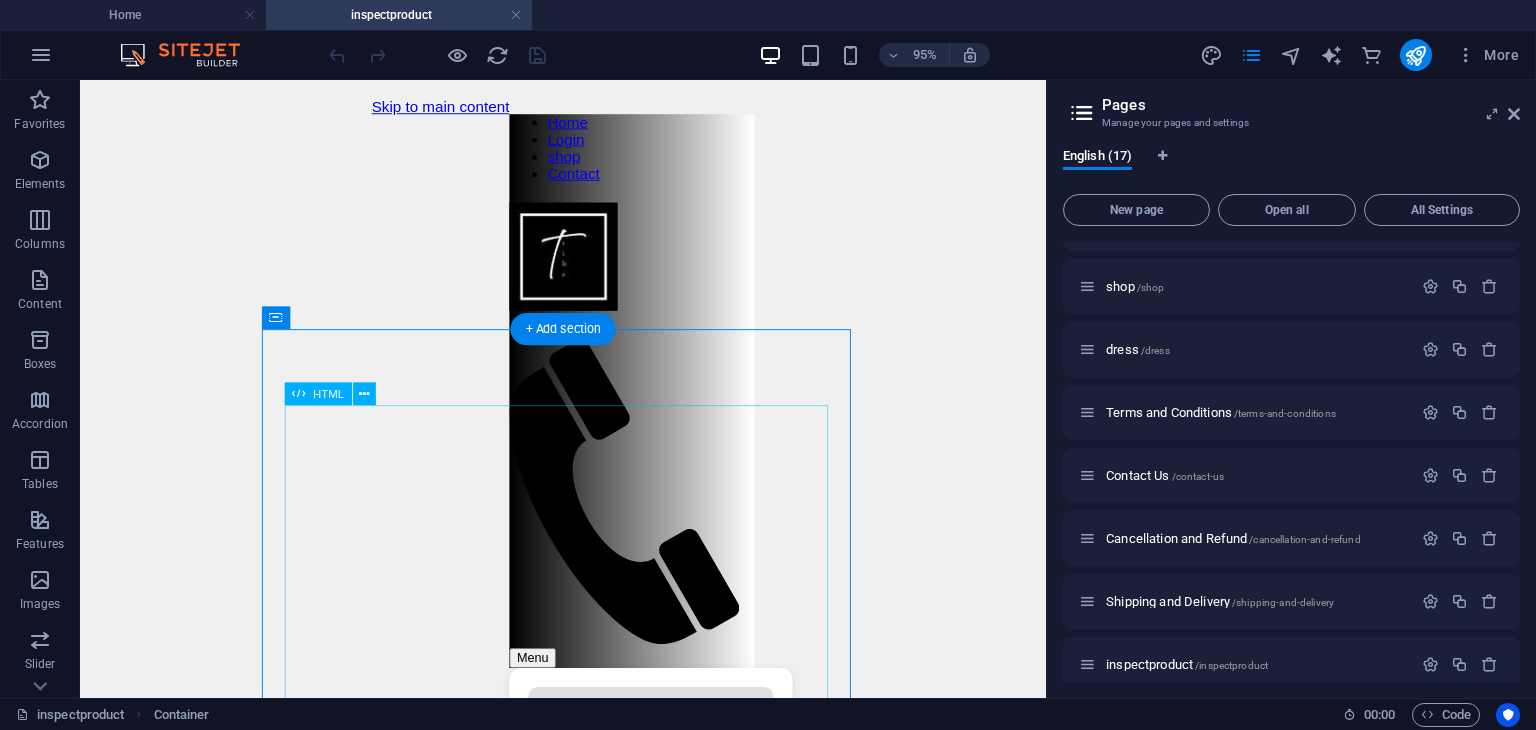 click on "Inspect Product
Product Name
₹0
Select Size:
S
M
L
XL
Quantity:
1
Buy Now
Add to Cart
🔍 Zoom Image" at bounding box center (661, 1018) 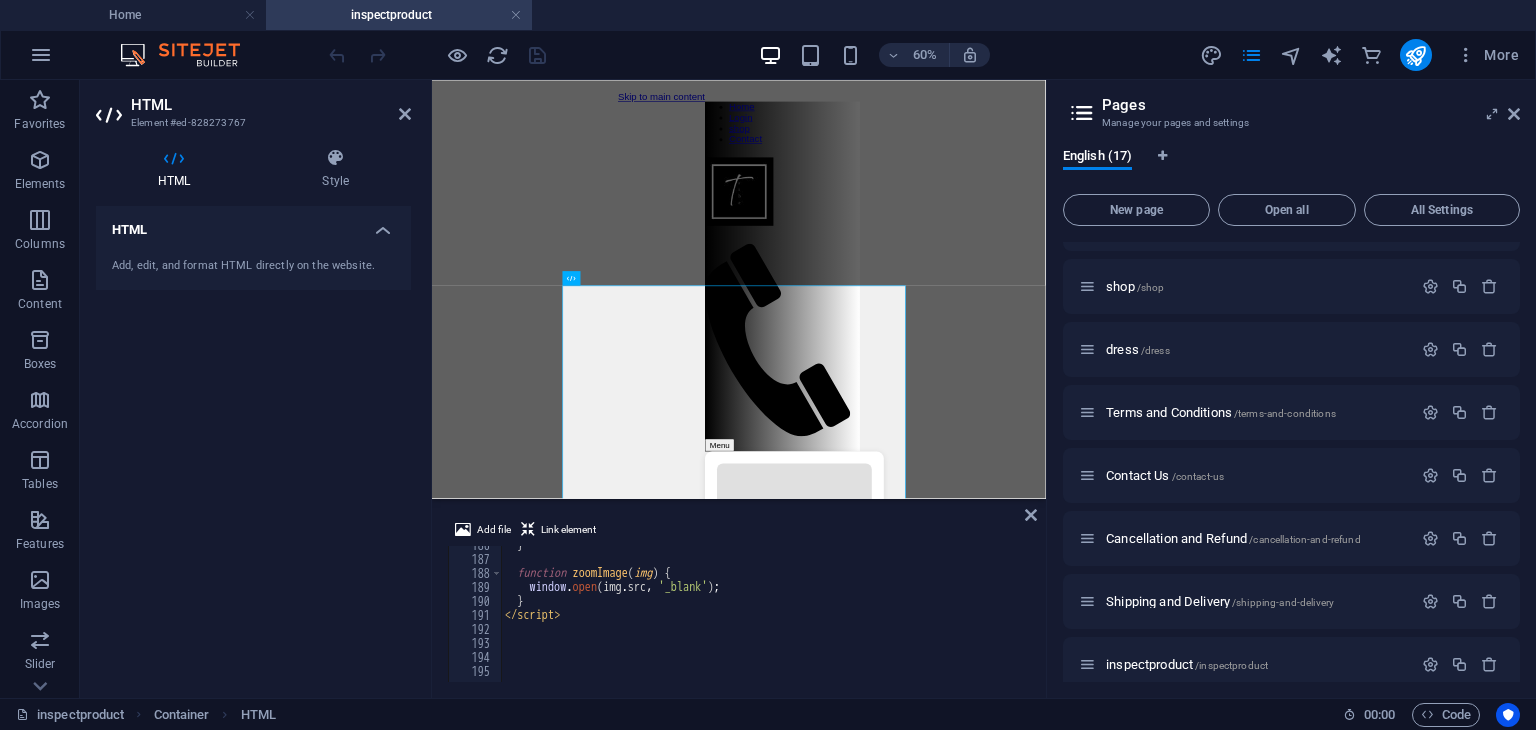 scroll, scrollTop: 2598, scrollLeft: 0, axis: vertical 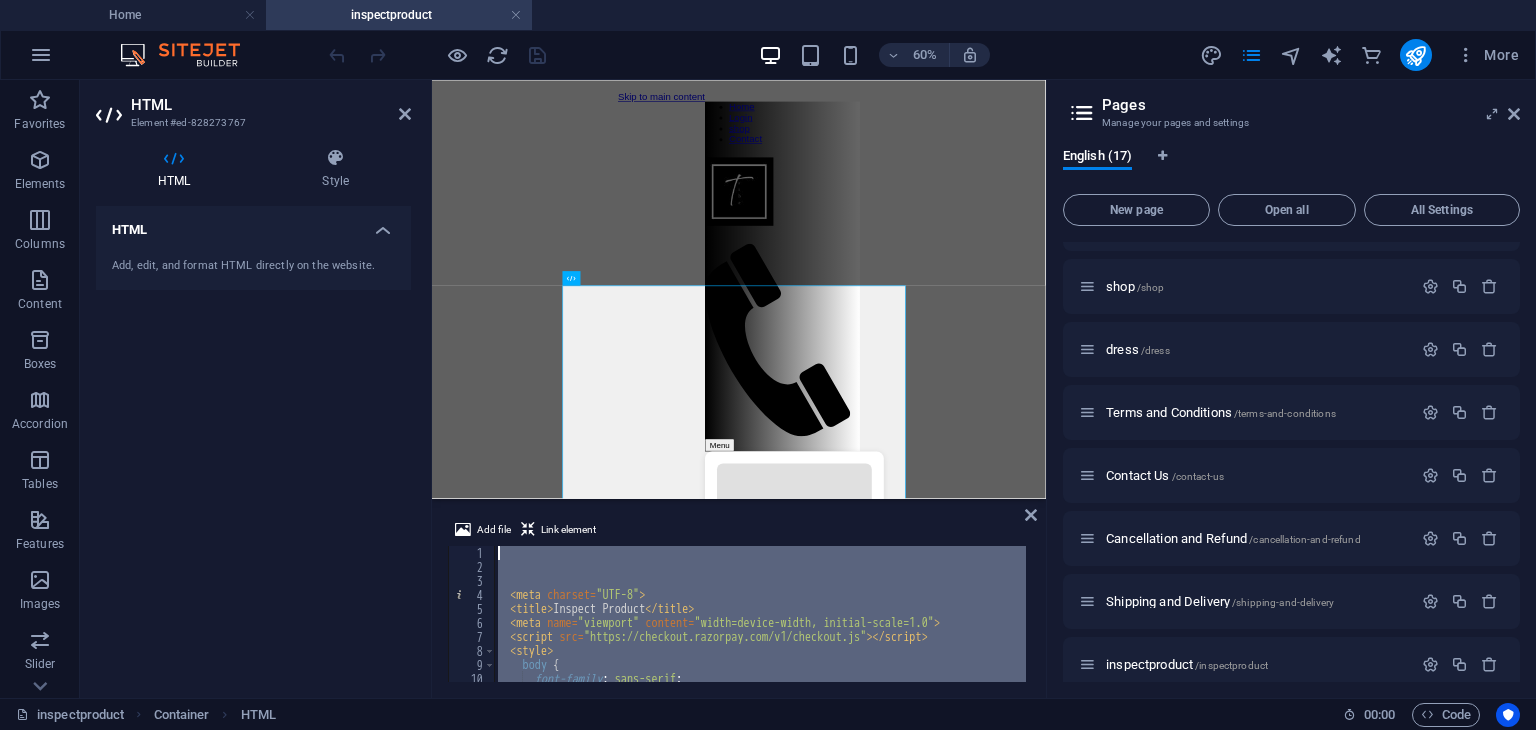 drag, startPoint x: 664, startPoint y: 651, endPoint x: 338, endPoint y: 123, distance: 620.53204 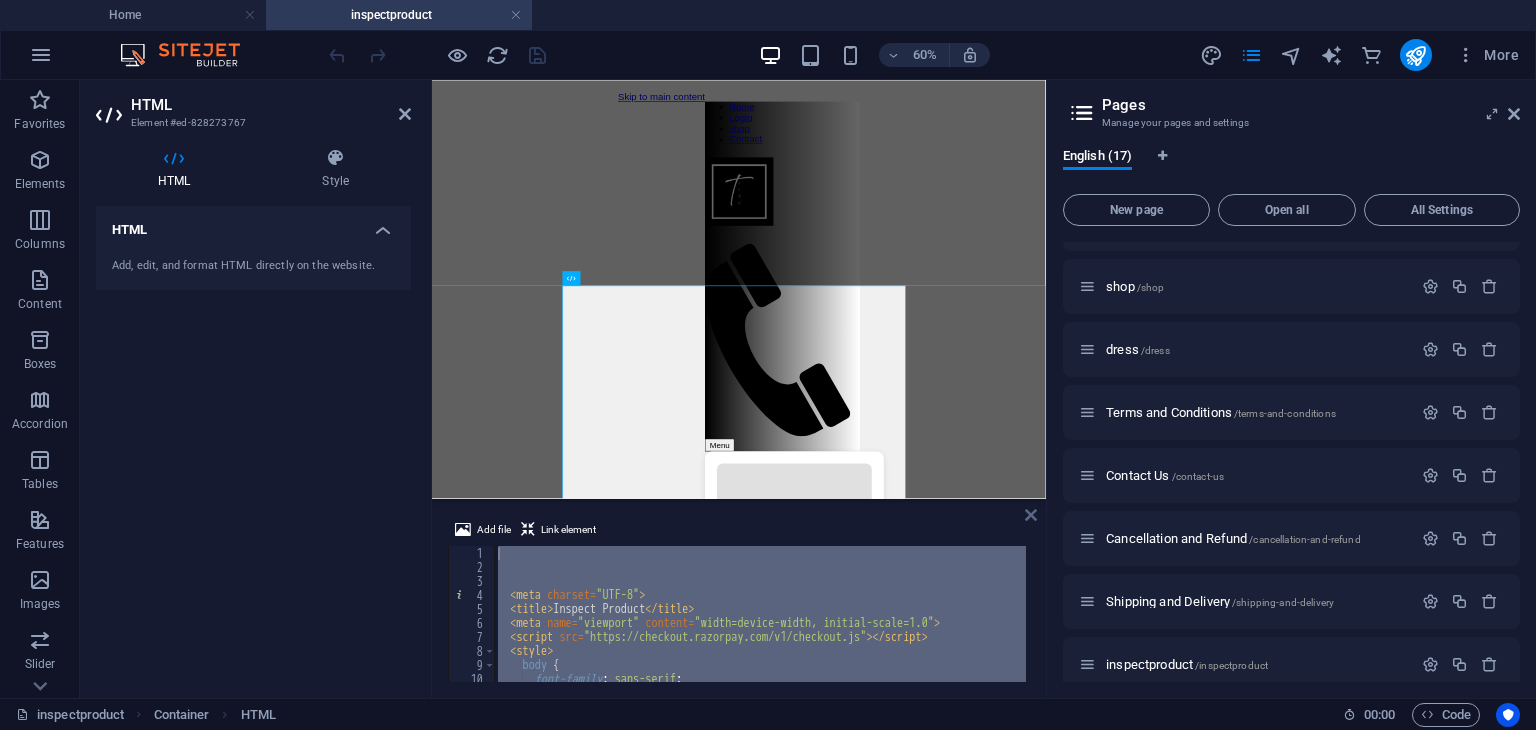 click at bounding box center (1031, 515) 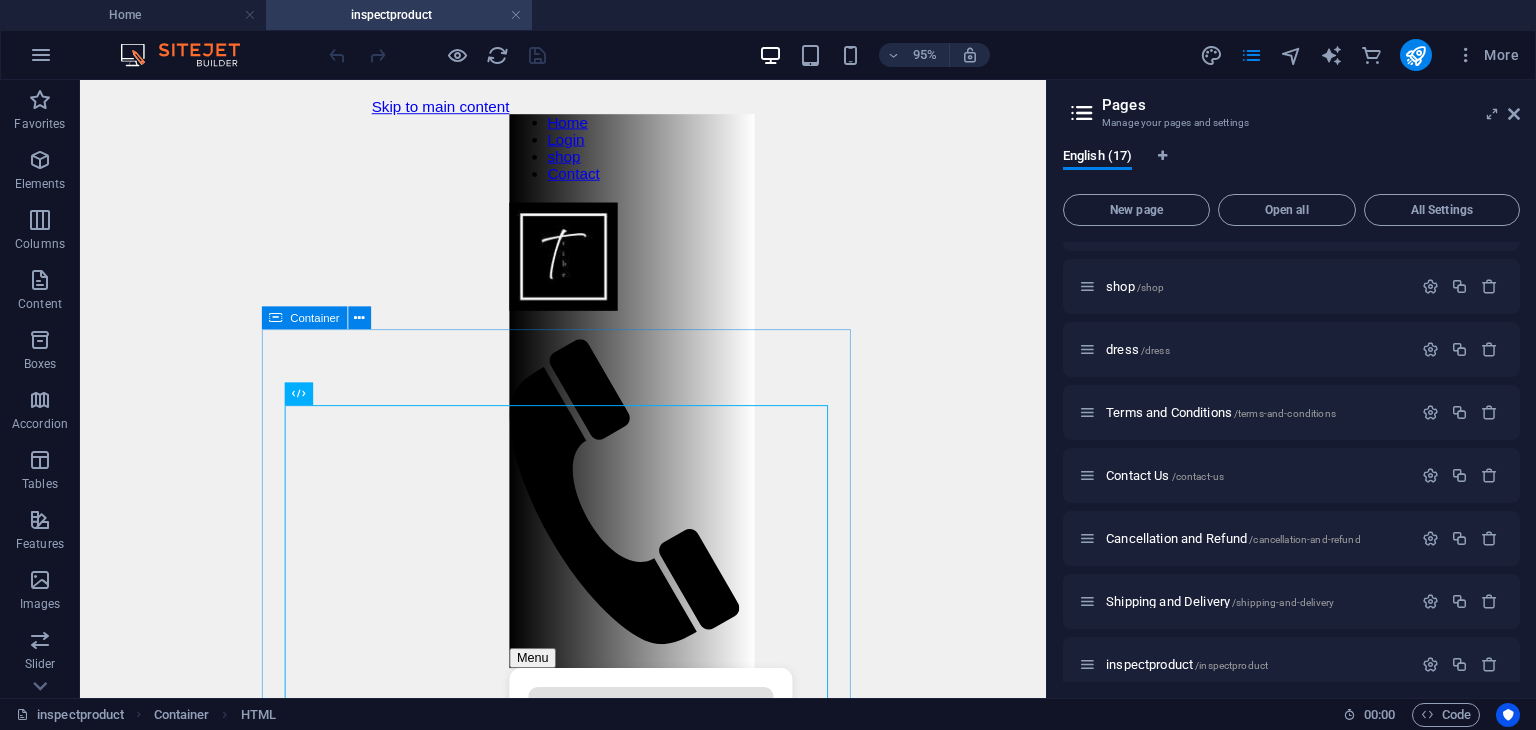click on "Container" at bounding box center [314, 317] 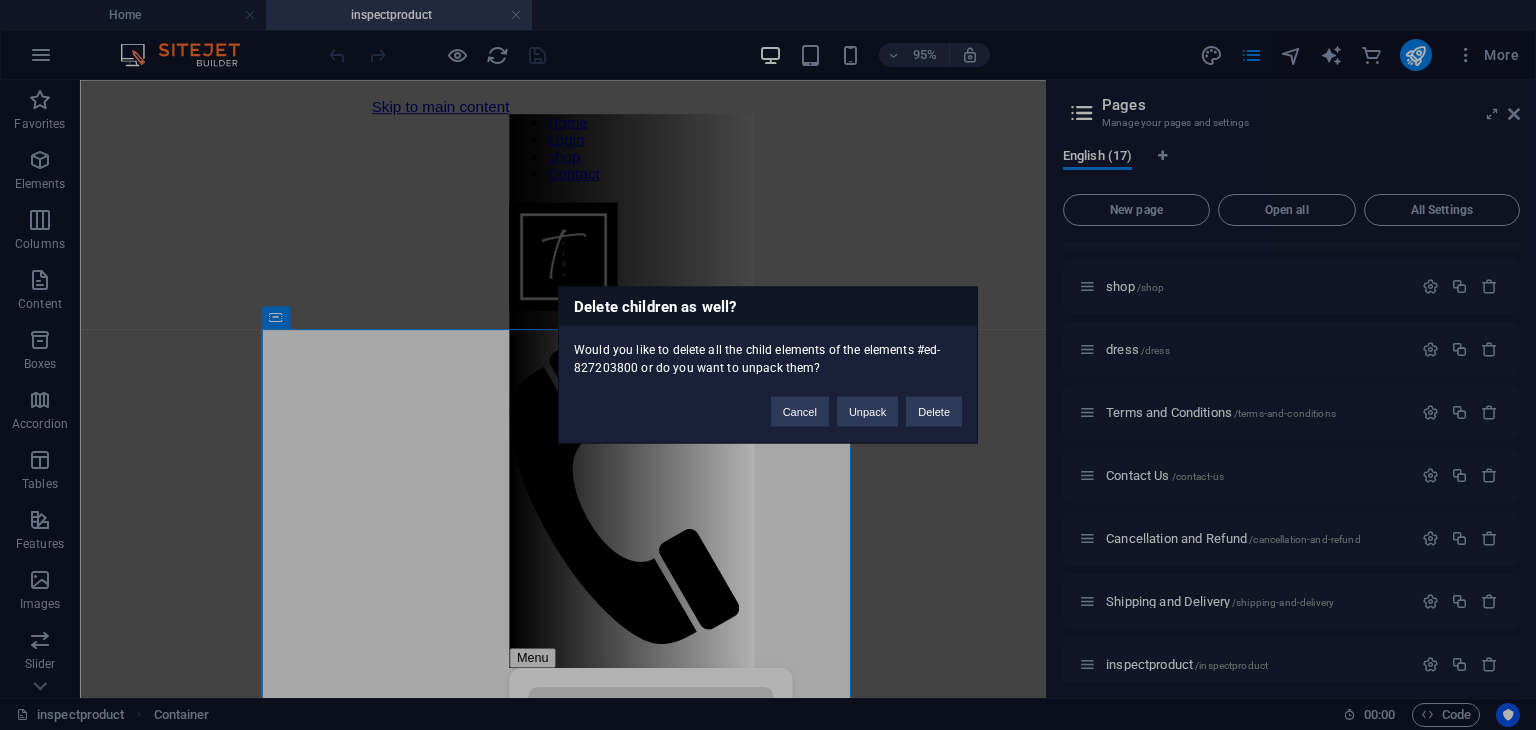 type 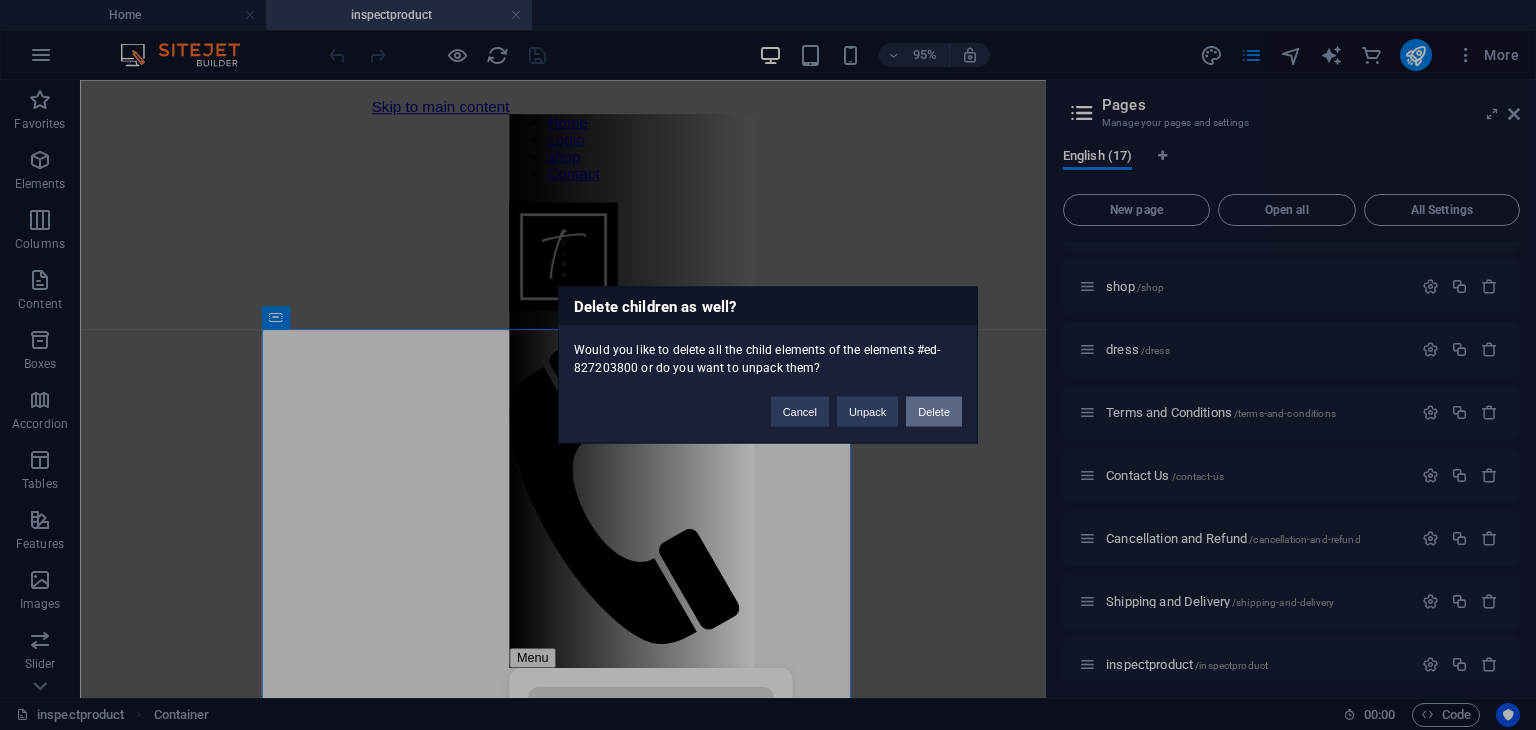 click on "Delete" at bounding box center [934, 412] 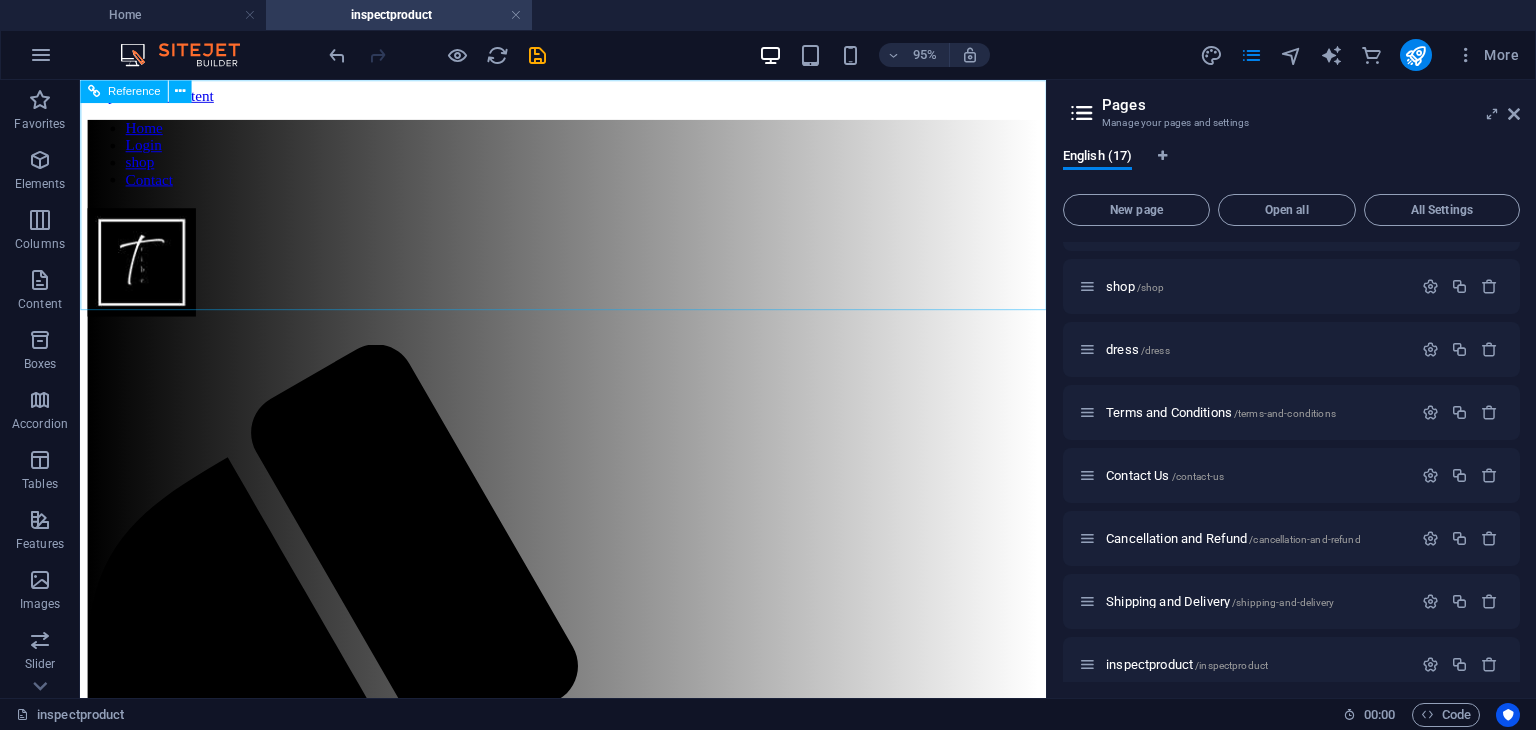 click on "Reference" at bounding box center (134, 91) 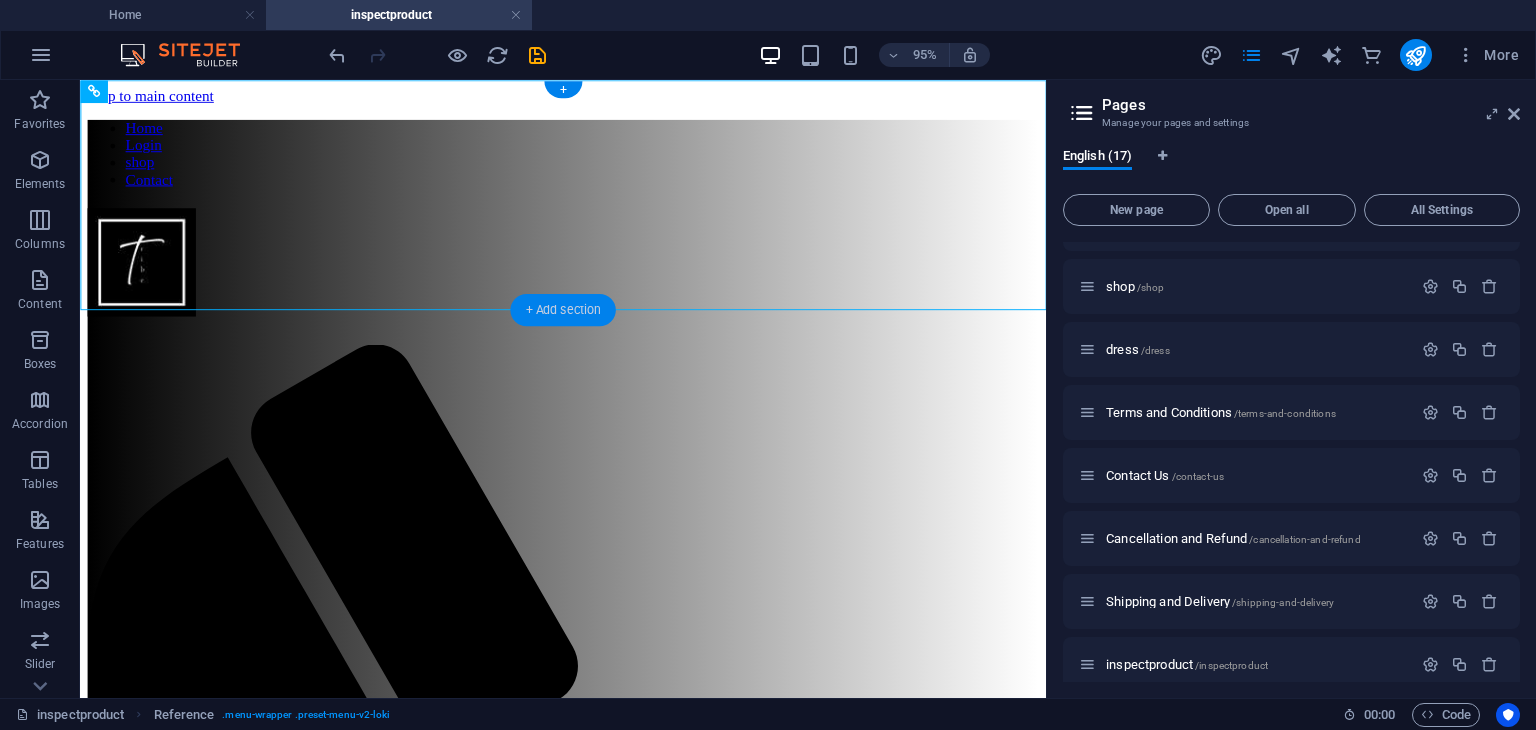 click on "+ Add section" at bounding box center [562, 310] 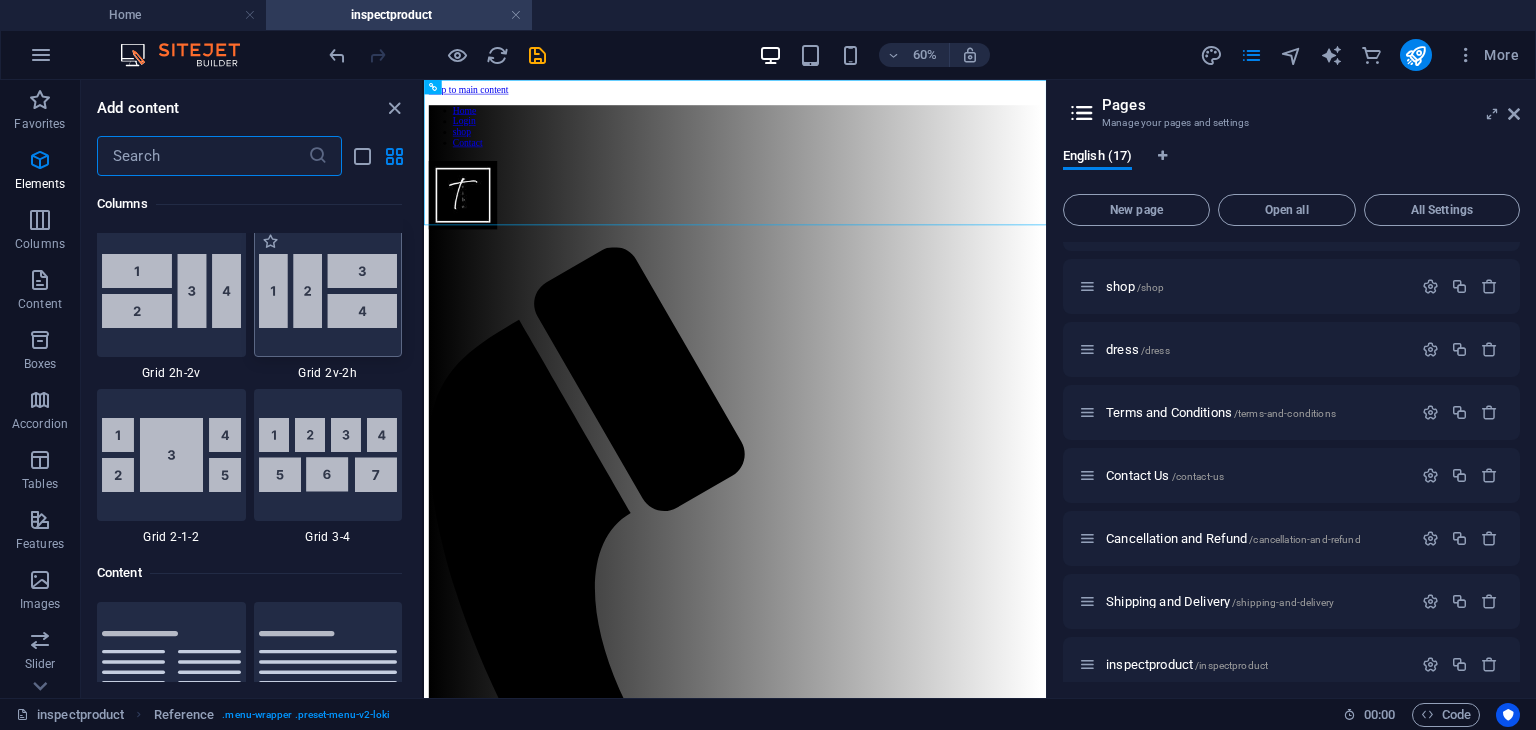 scroll, scrollTop: 3499, scrollLeft: 0, axis: vertical 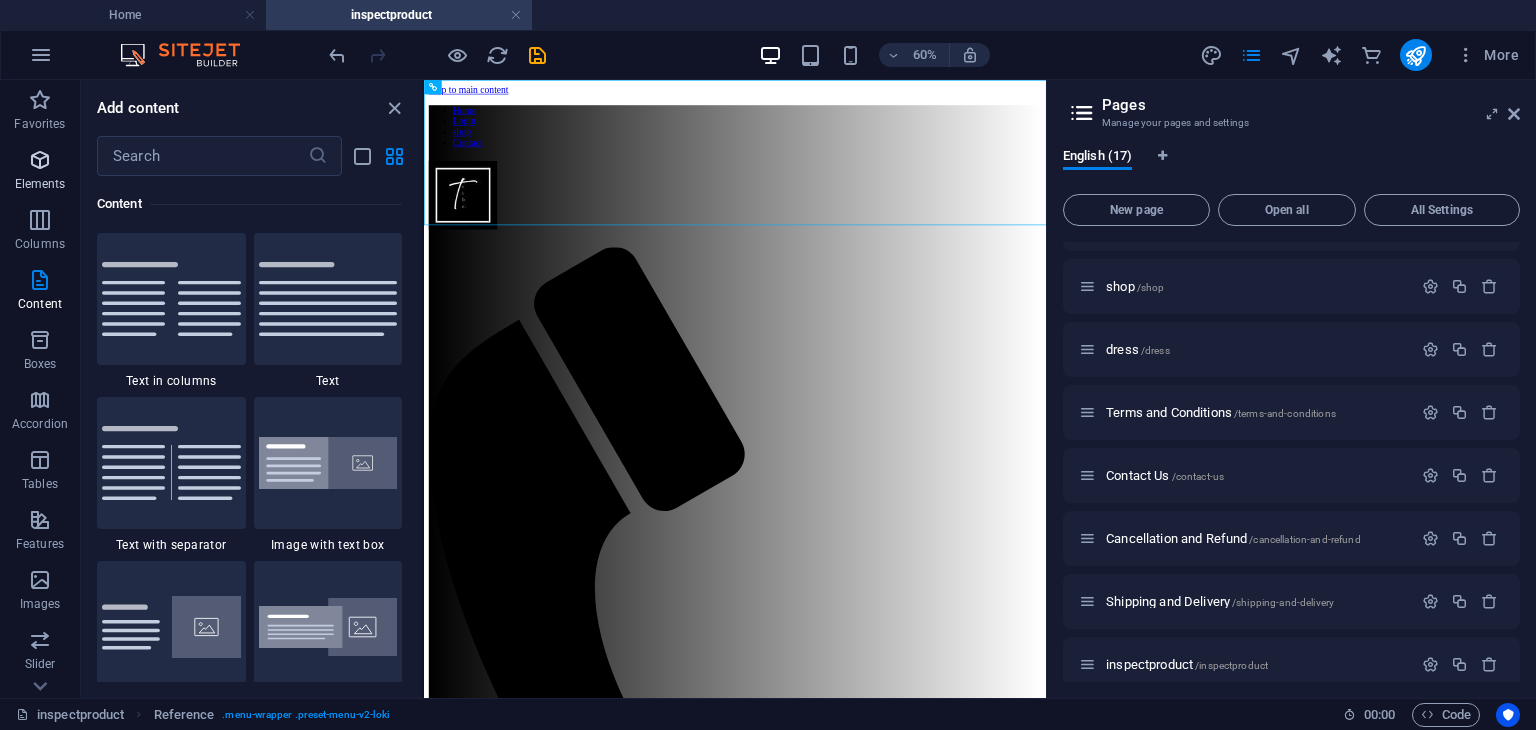 click on "Elements" at bounding box center (40, 184) 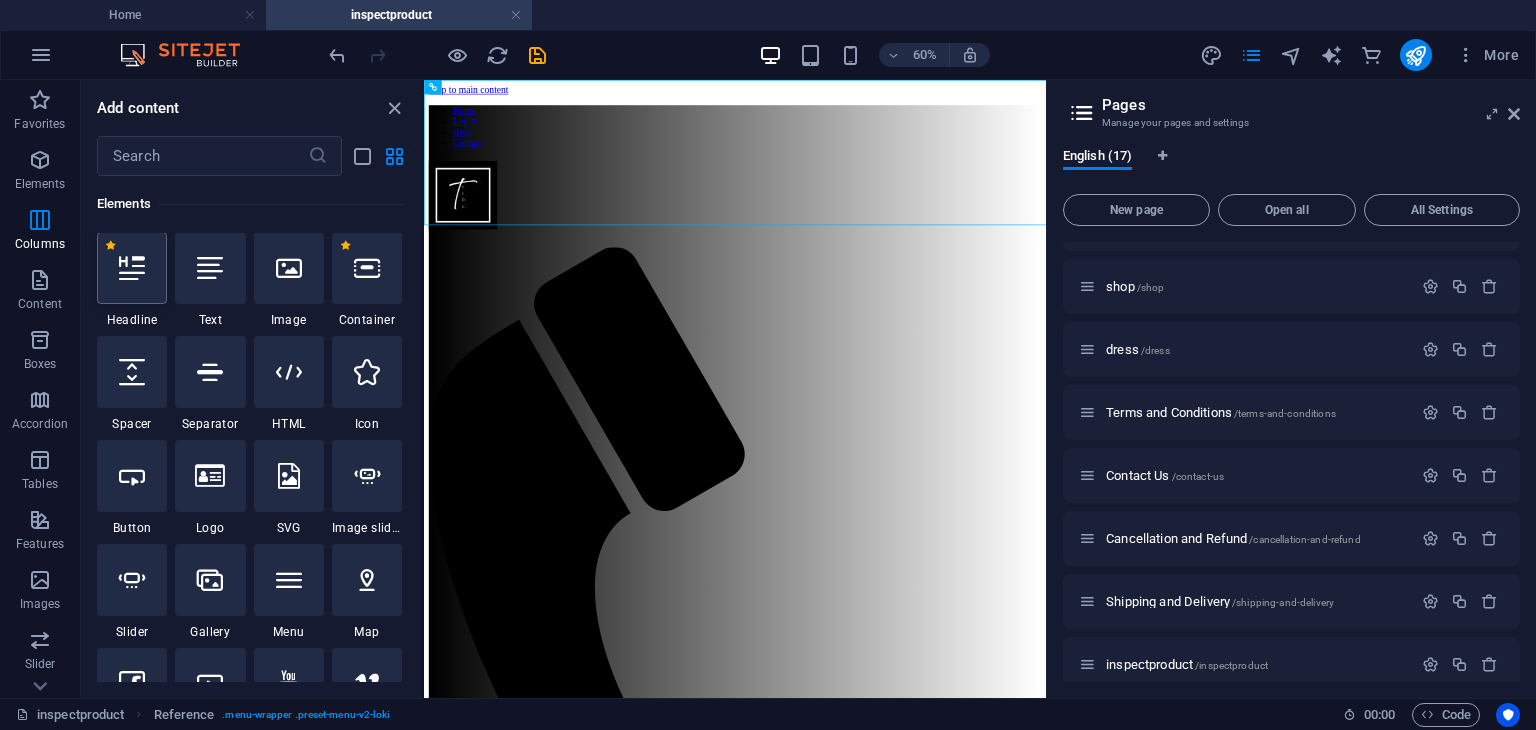 scroll, scrollTop: 212, scrollLeft: 0, axis: vertical 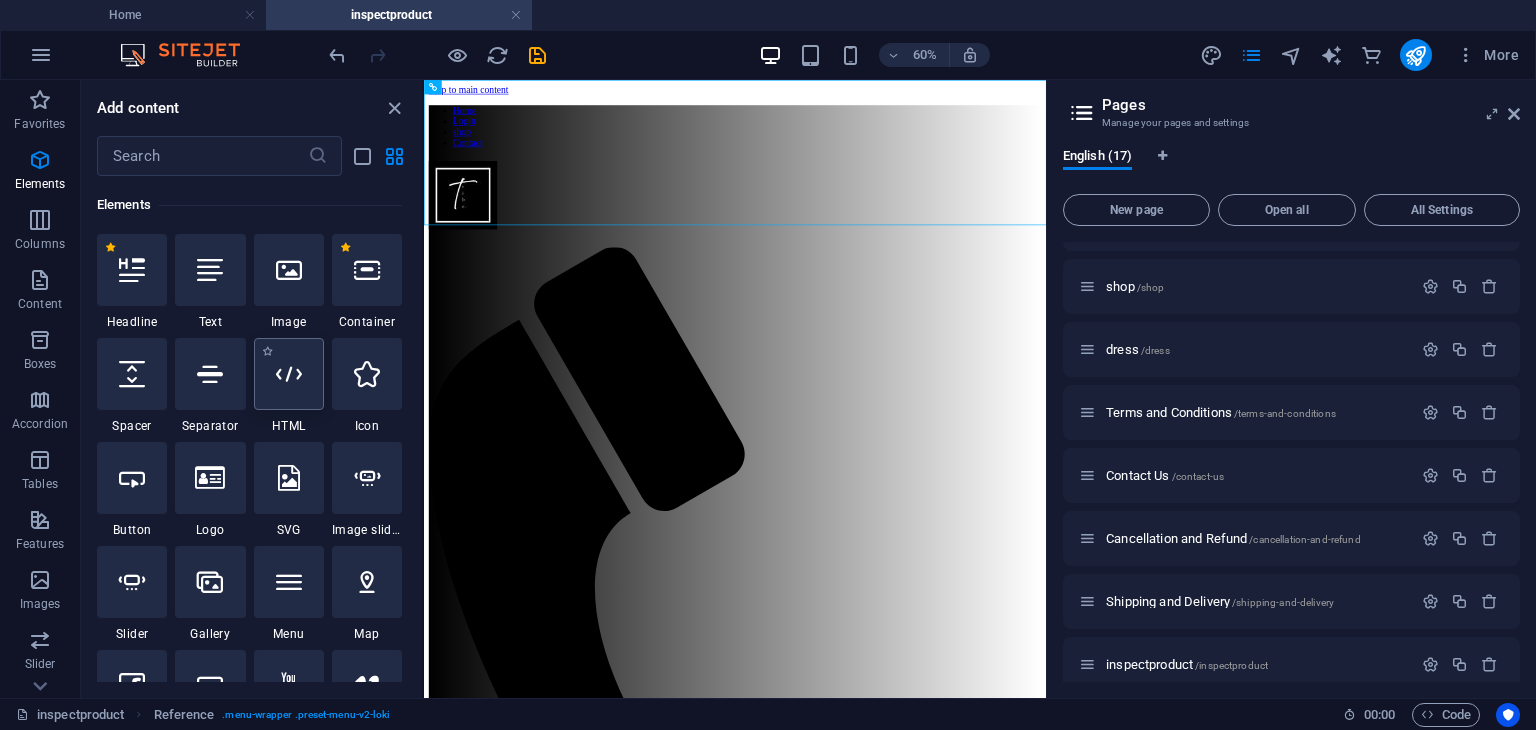 click at bounding box center [289, 374] 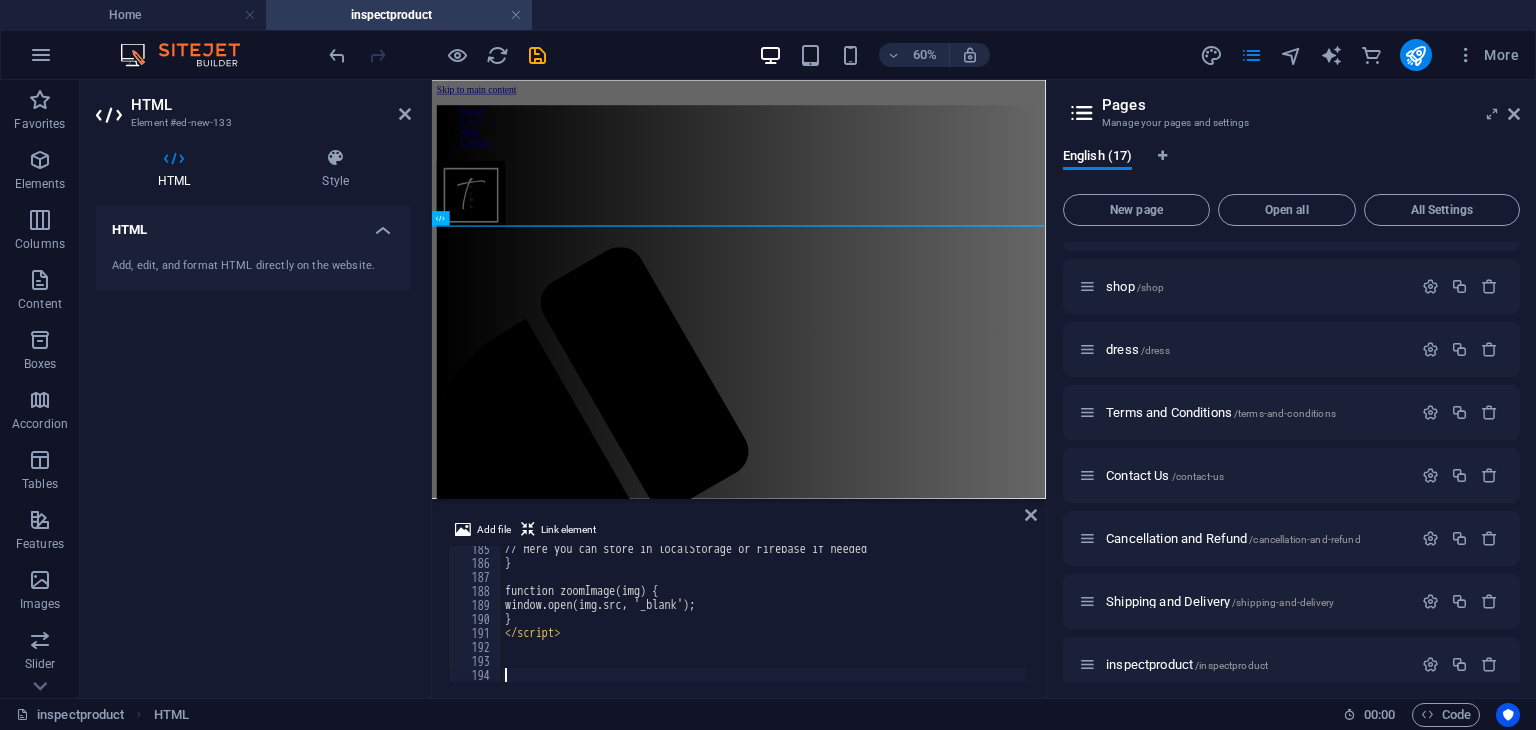 scroll, scrollTop: 2580, scrollLeft: 0, axis: vertical 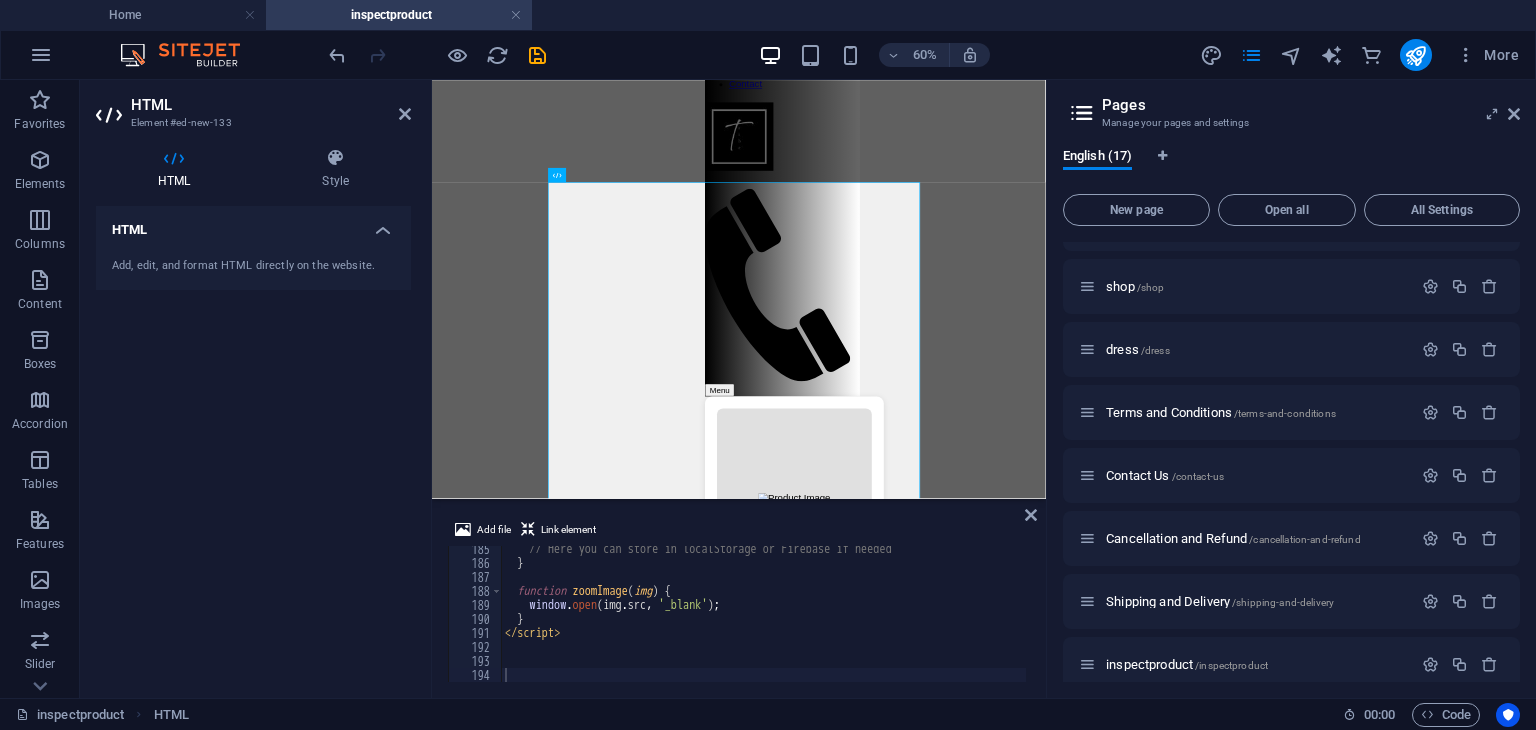 click on "HTML Element #ed-new-133" at bounding box center (253, 106) 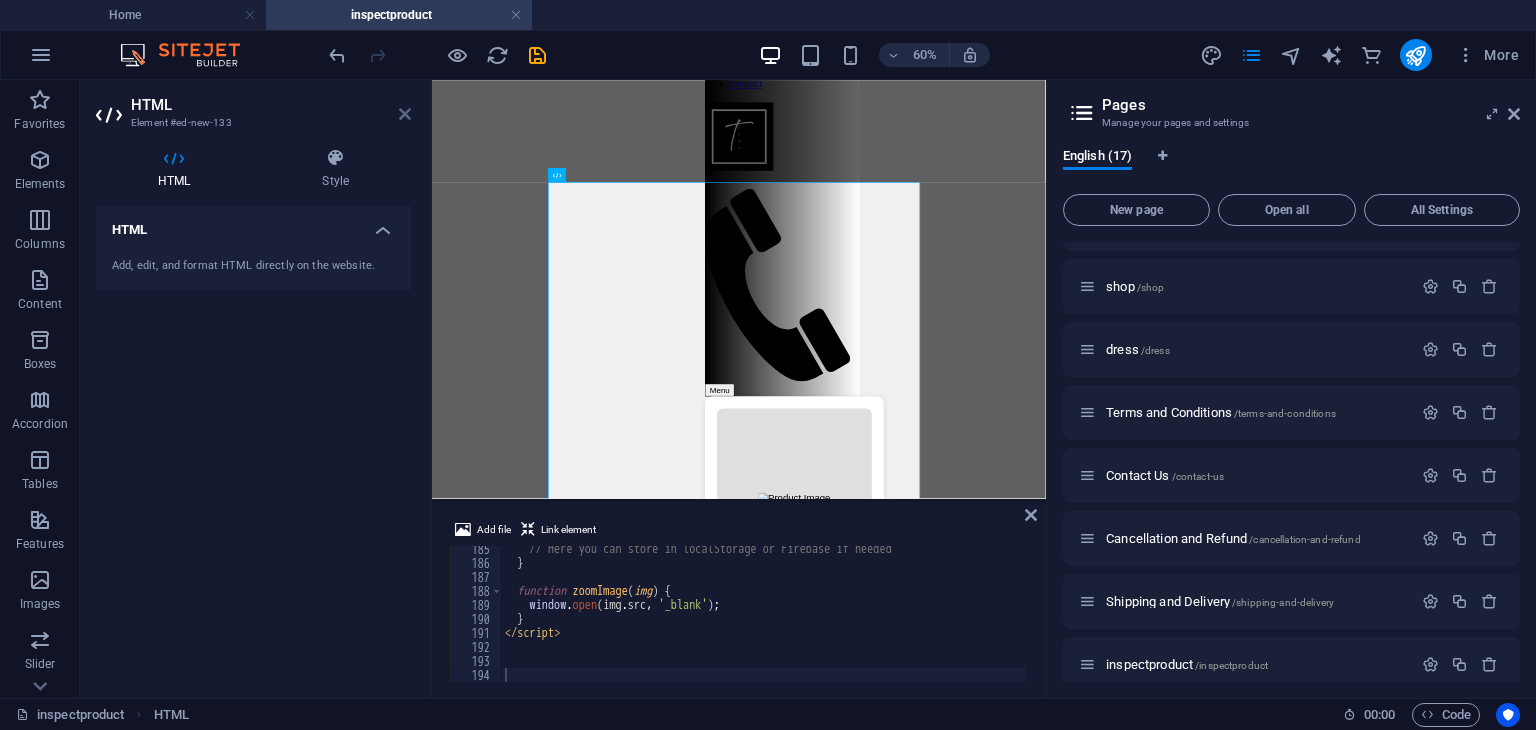 click at bounding box center [405, 114] 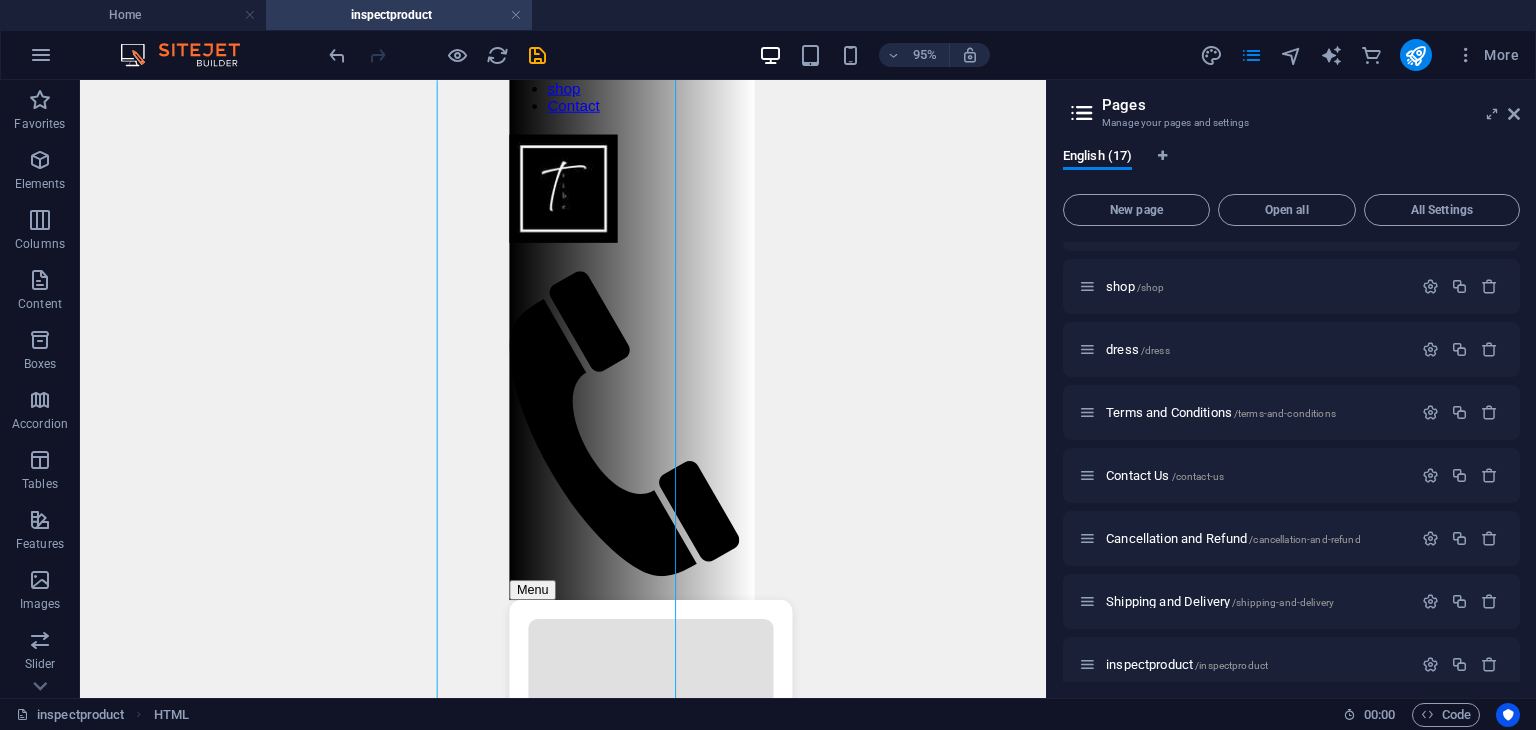 scroll, scrollTop: 68, scrollLeft: 0, axis: vertical 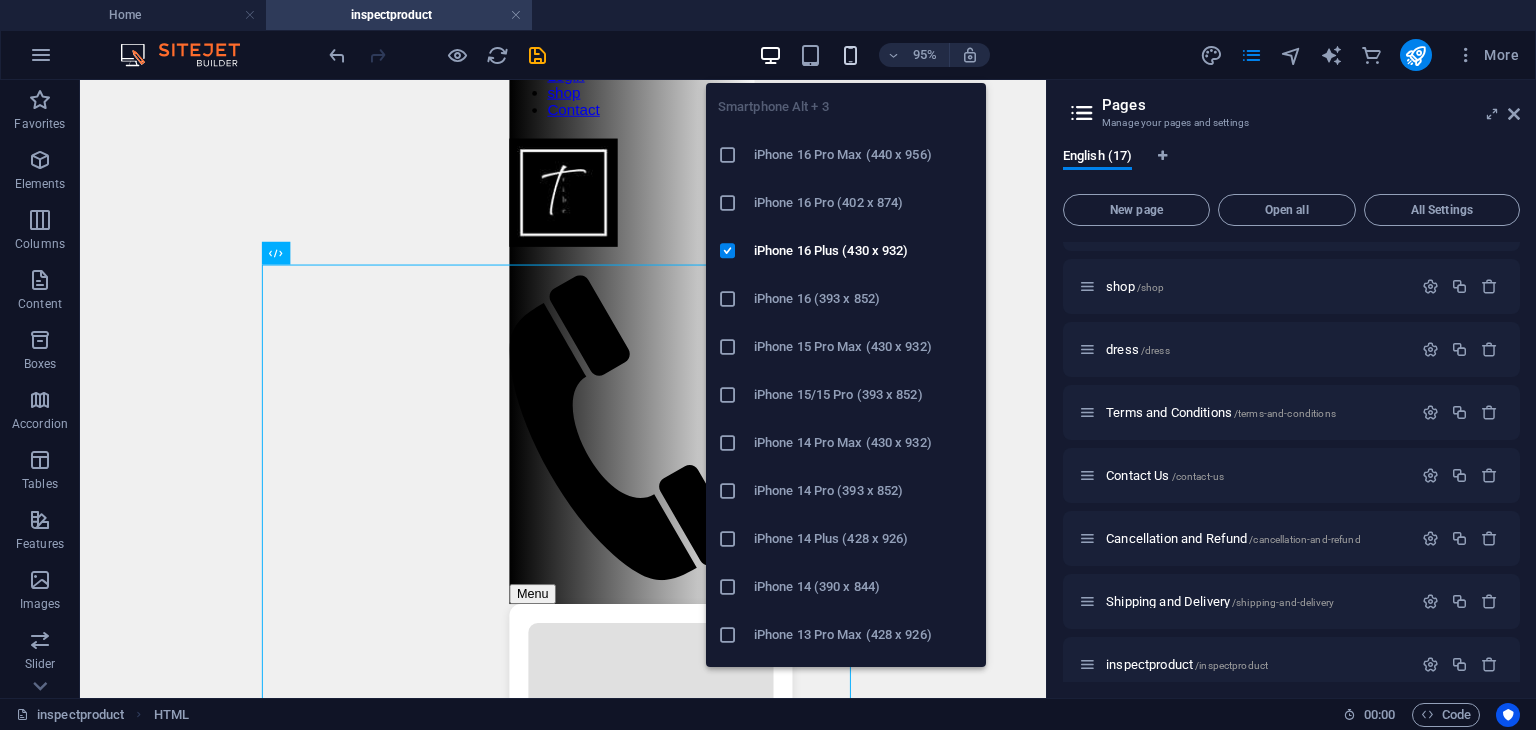 click at bounding box center (850, 55) 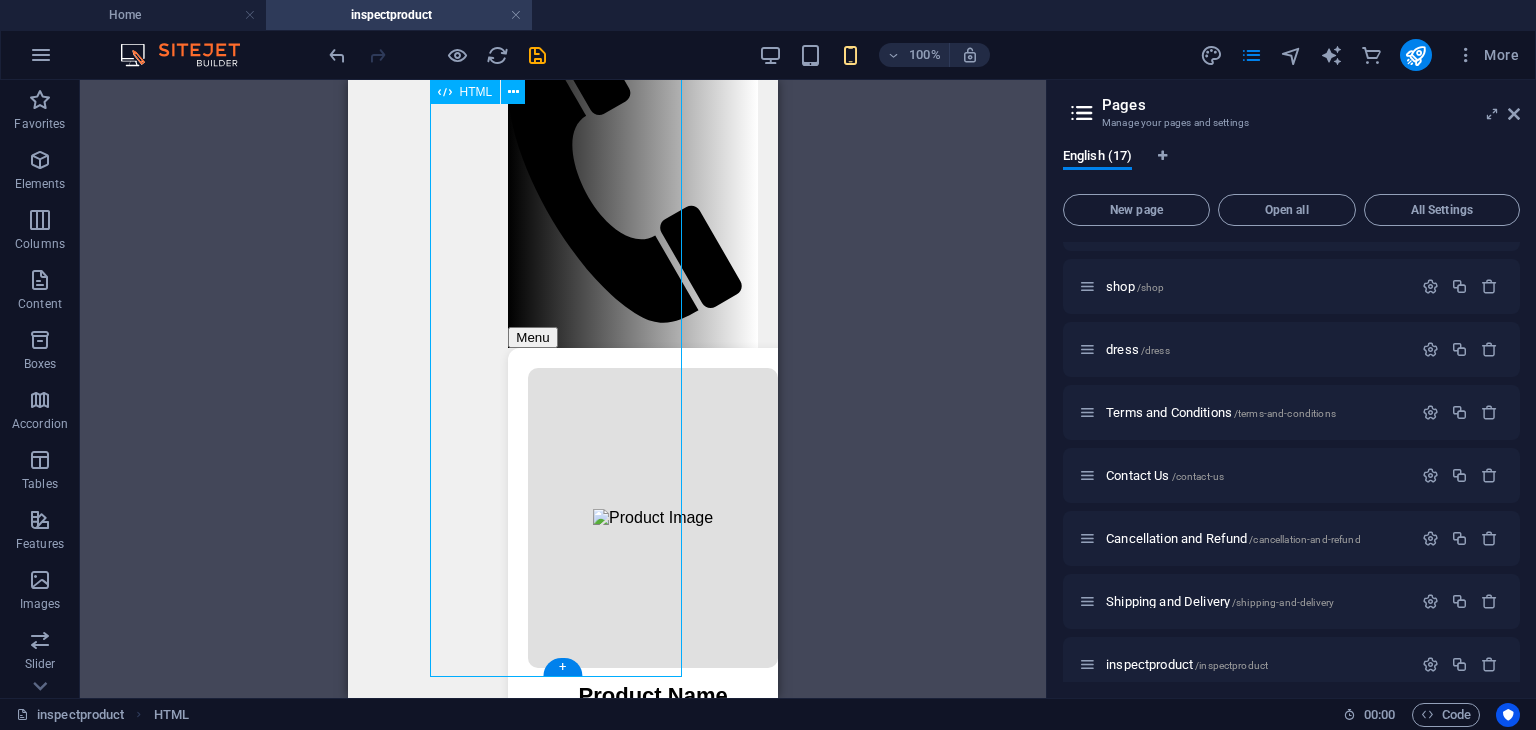 scroll, scrollTop: 340, scrollLeft: 0, axis: vertical 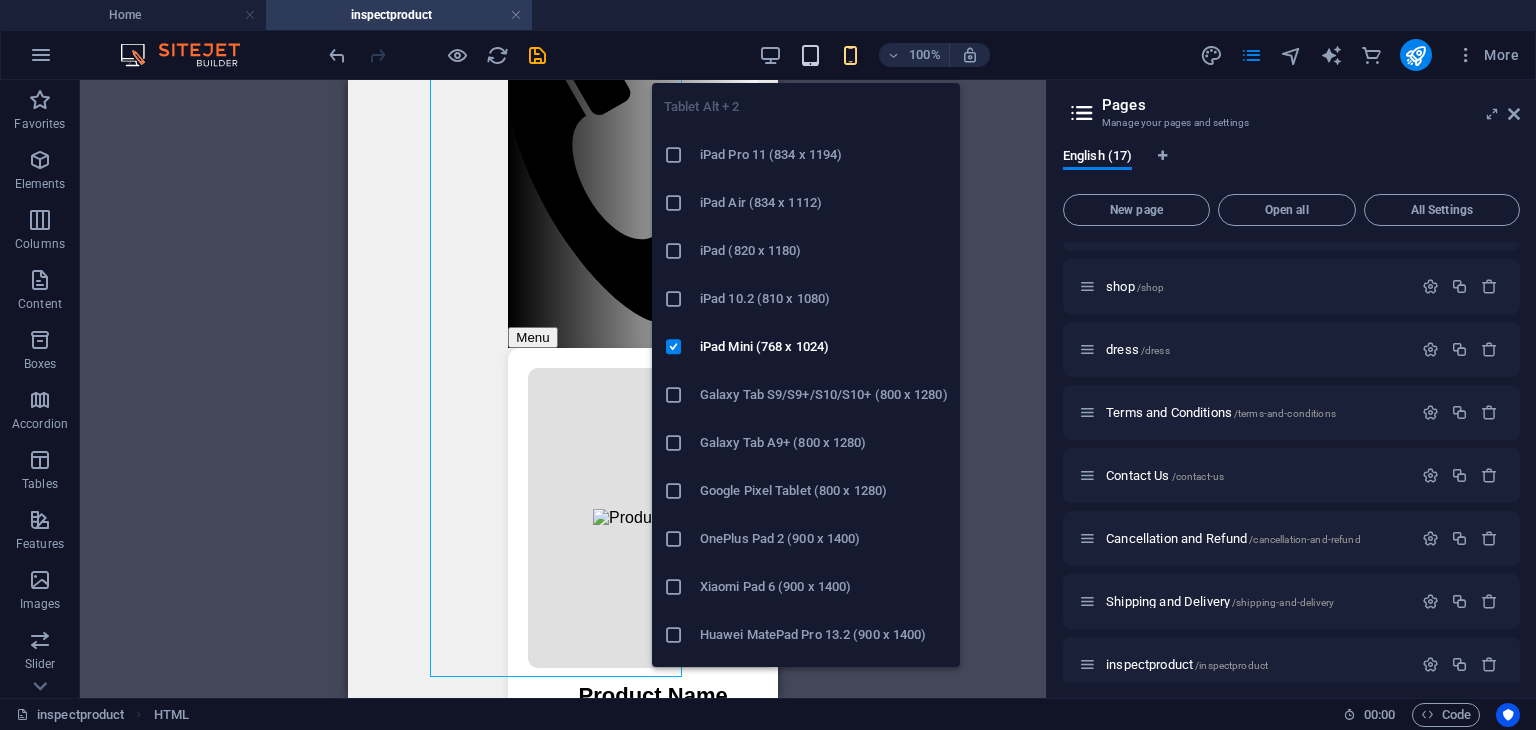 click at bounding box center [810, 55] 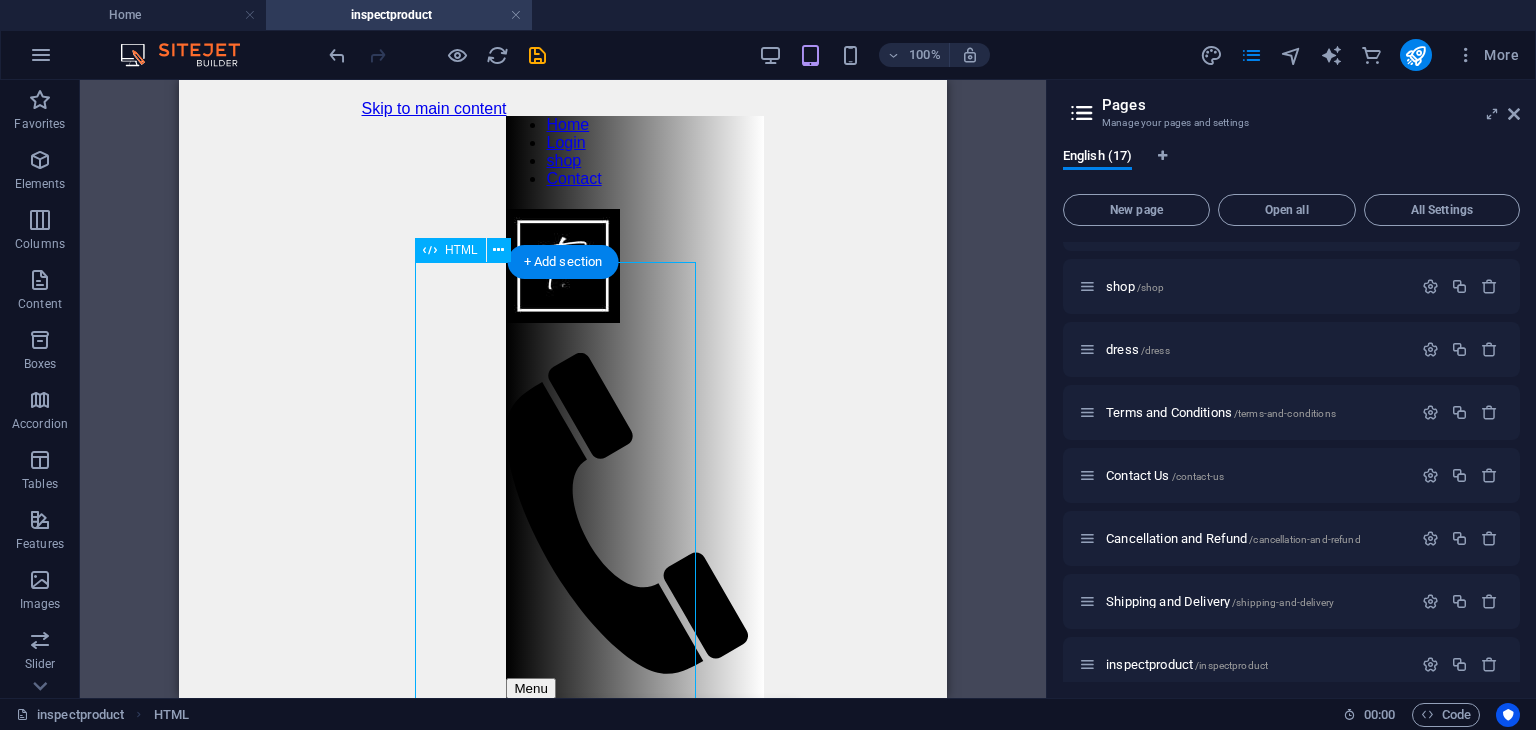 scroll, scrollTop: 361, scrollLeft: 0, axis: vertical 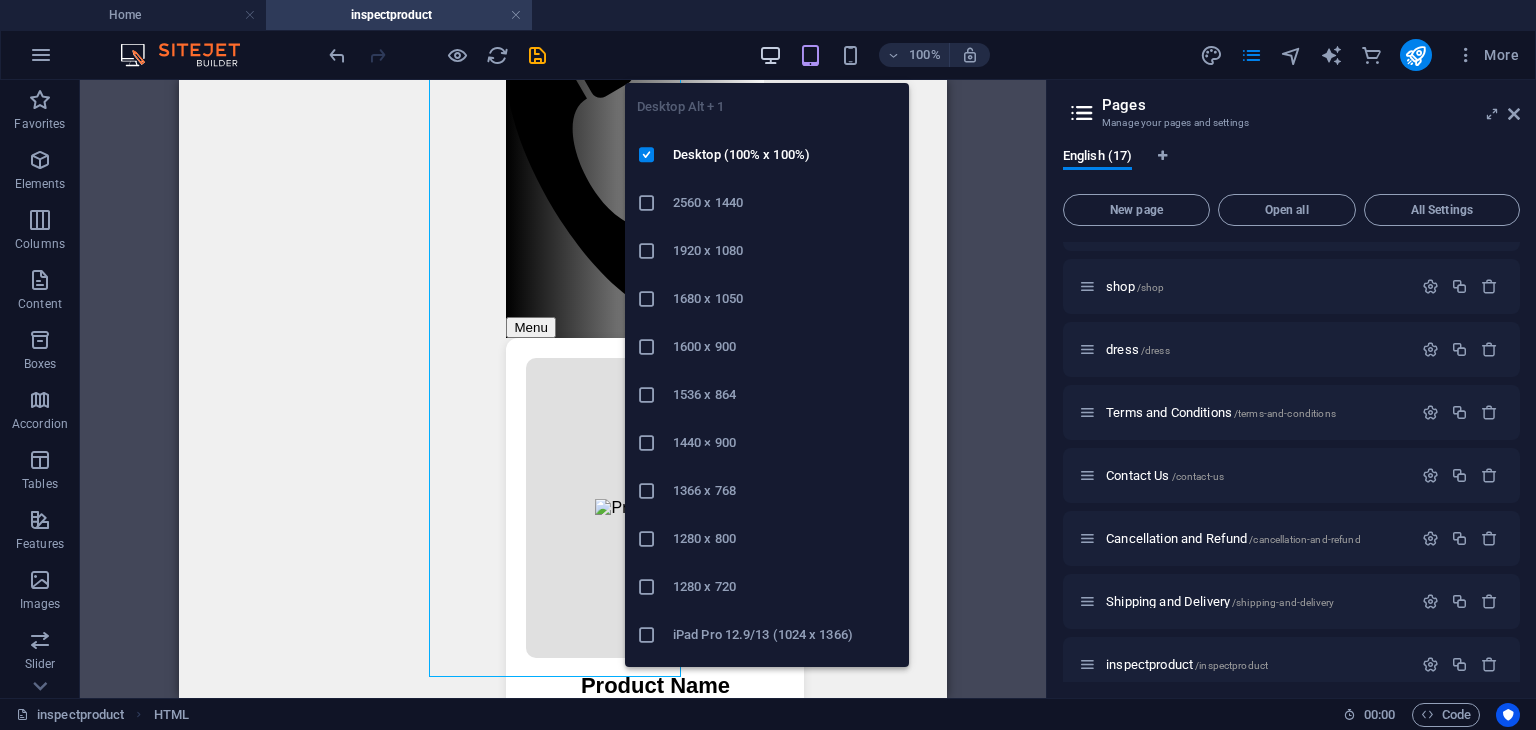 click at bounding box center [770, 55] 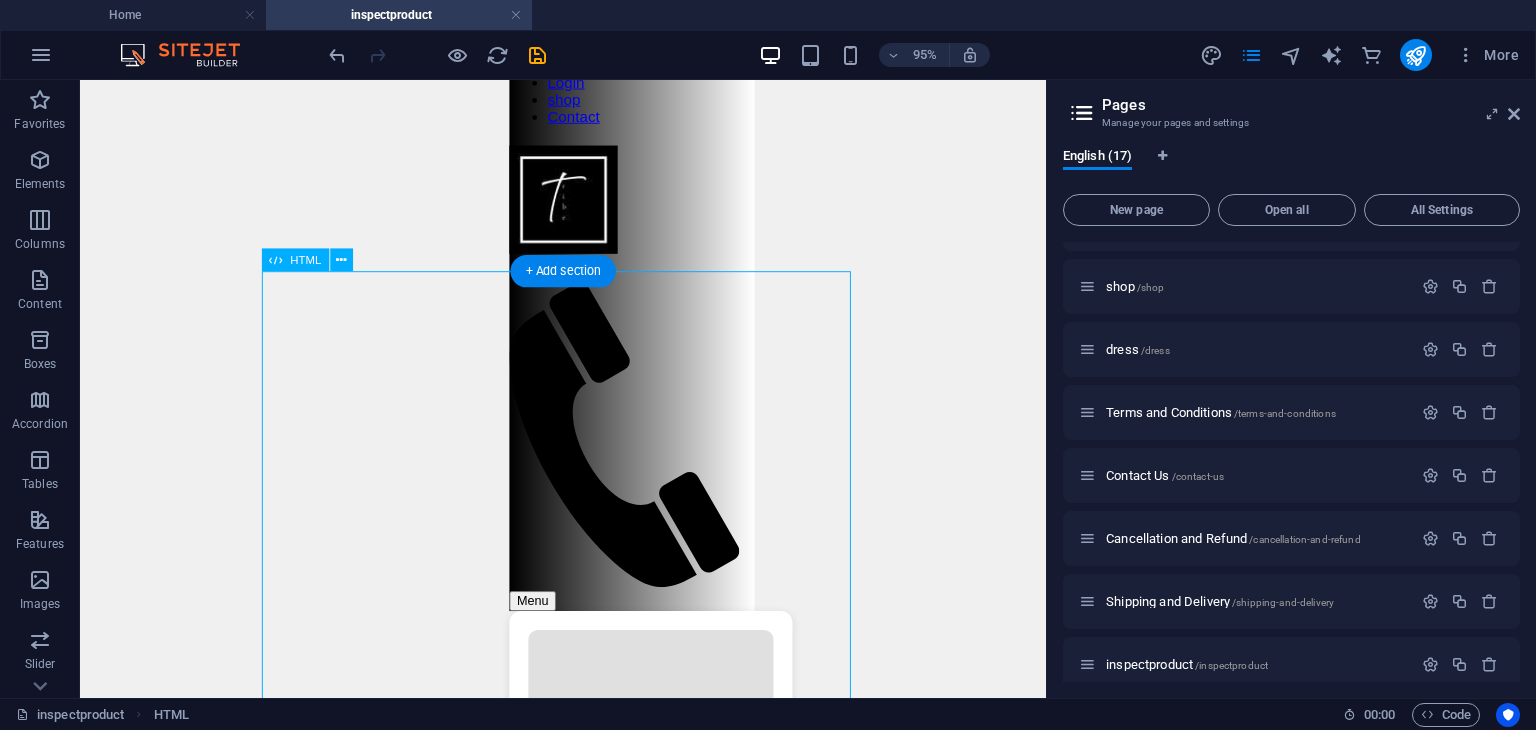 scroll, scrollTop: 61, scrollLeft: 0, axis: vertical 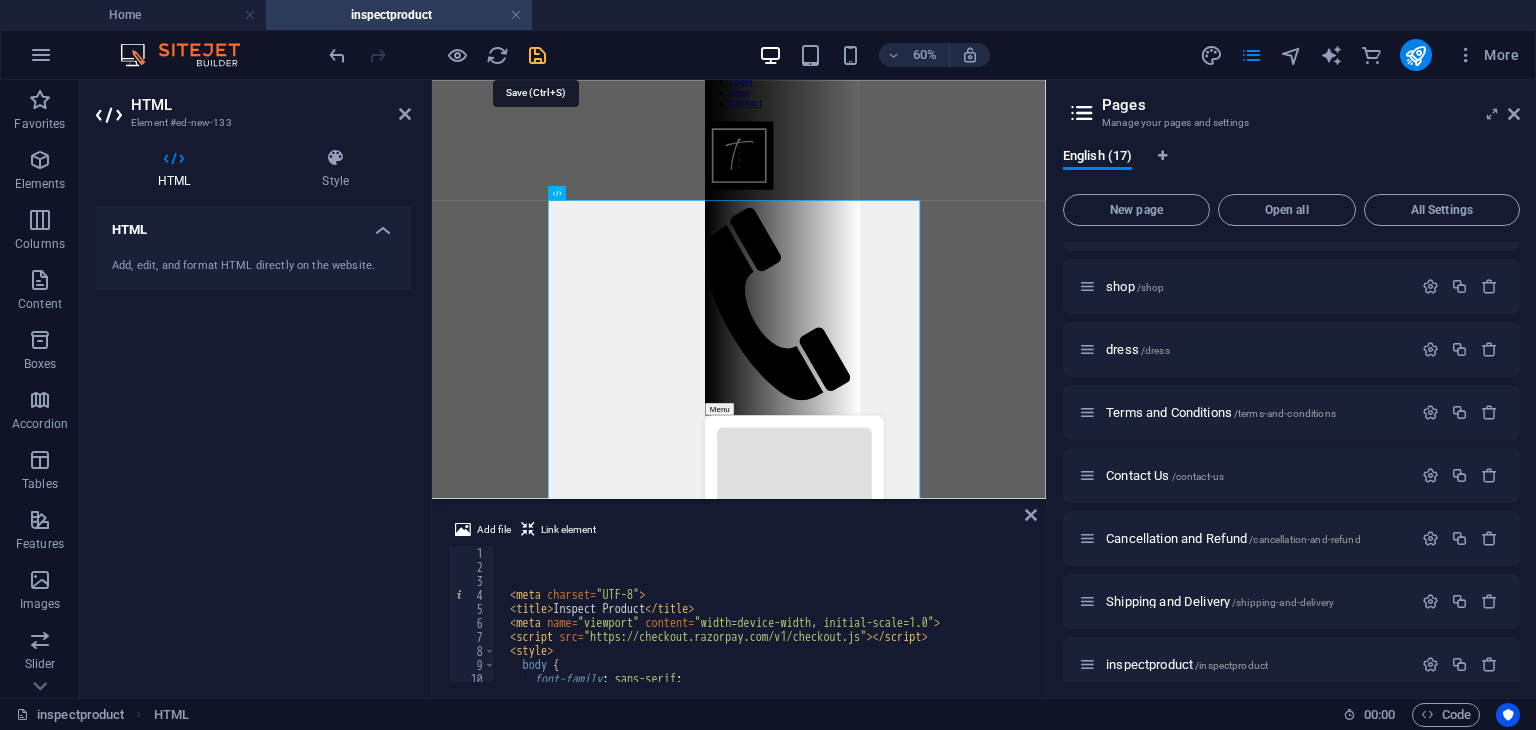 click at bounding box center [537, 55] 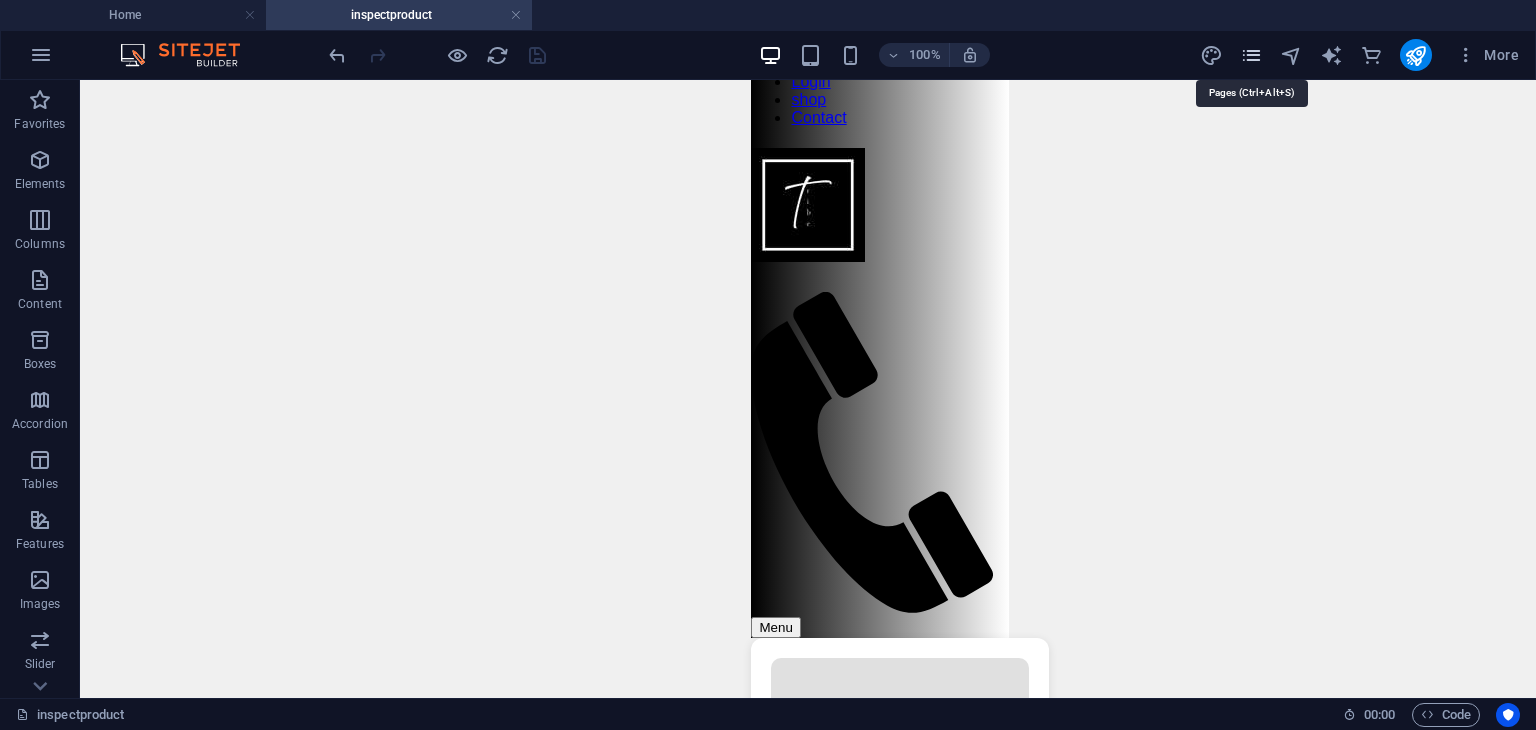 click at bounding box center (1251, 55) 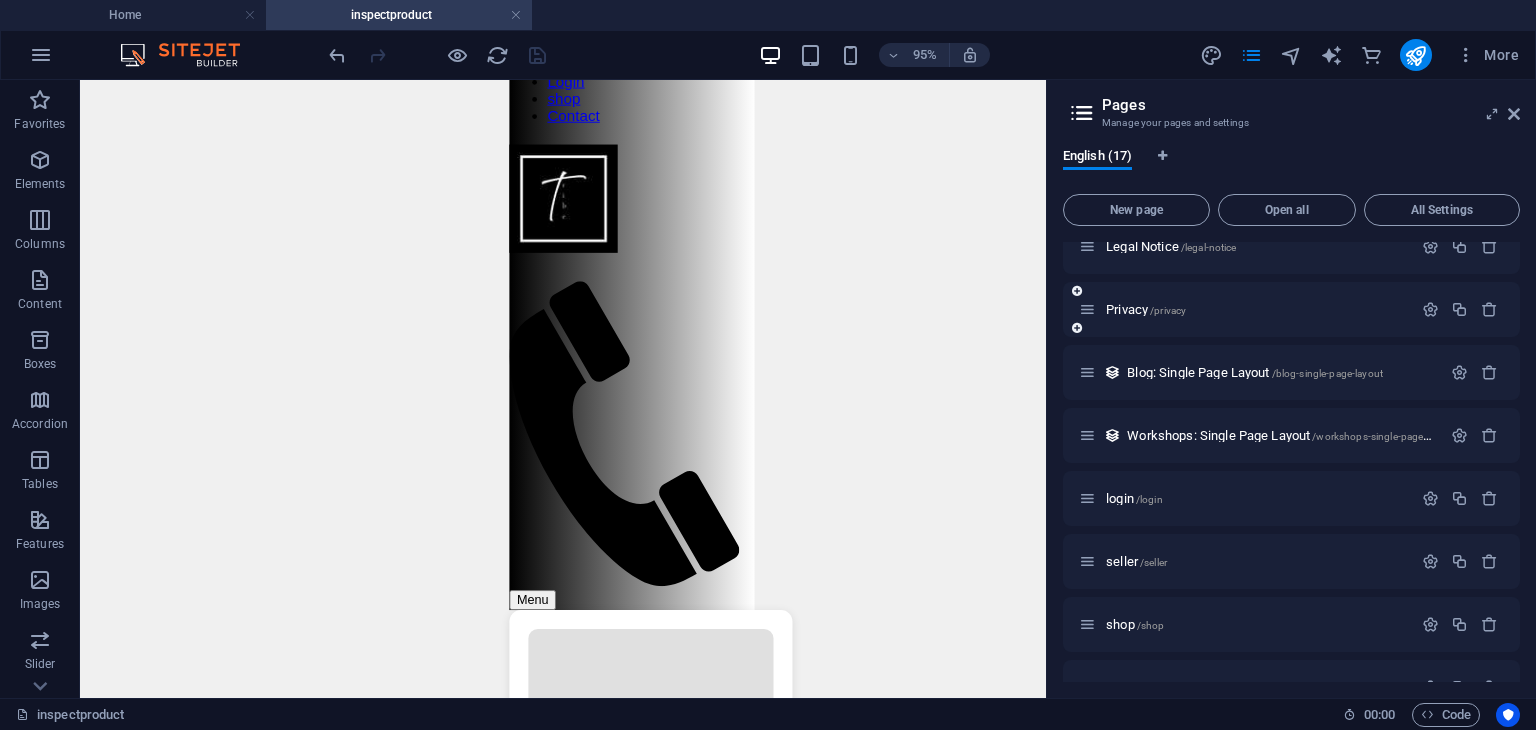 scroll, scrollTop: 222, scrollLeft: 0, axis: vertical 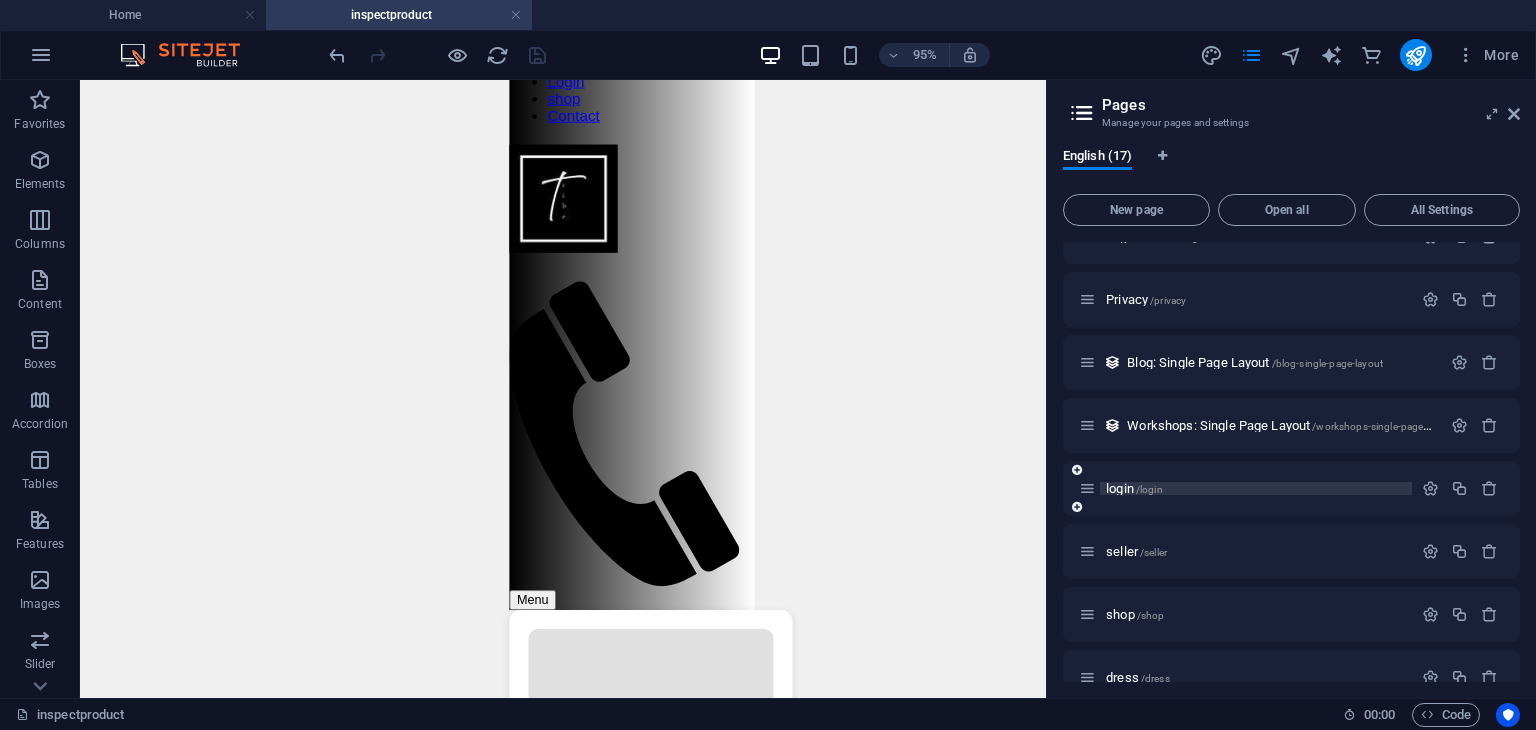 click on "/login" at bounding box center (1149, 489) 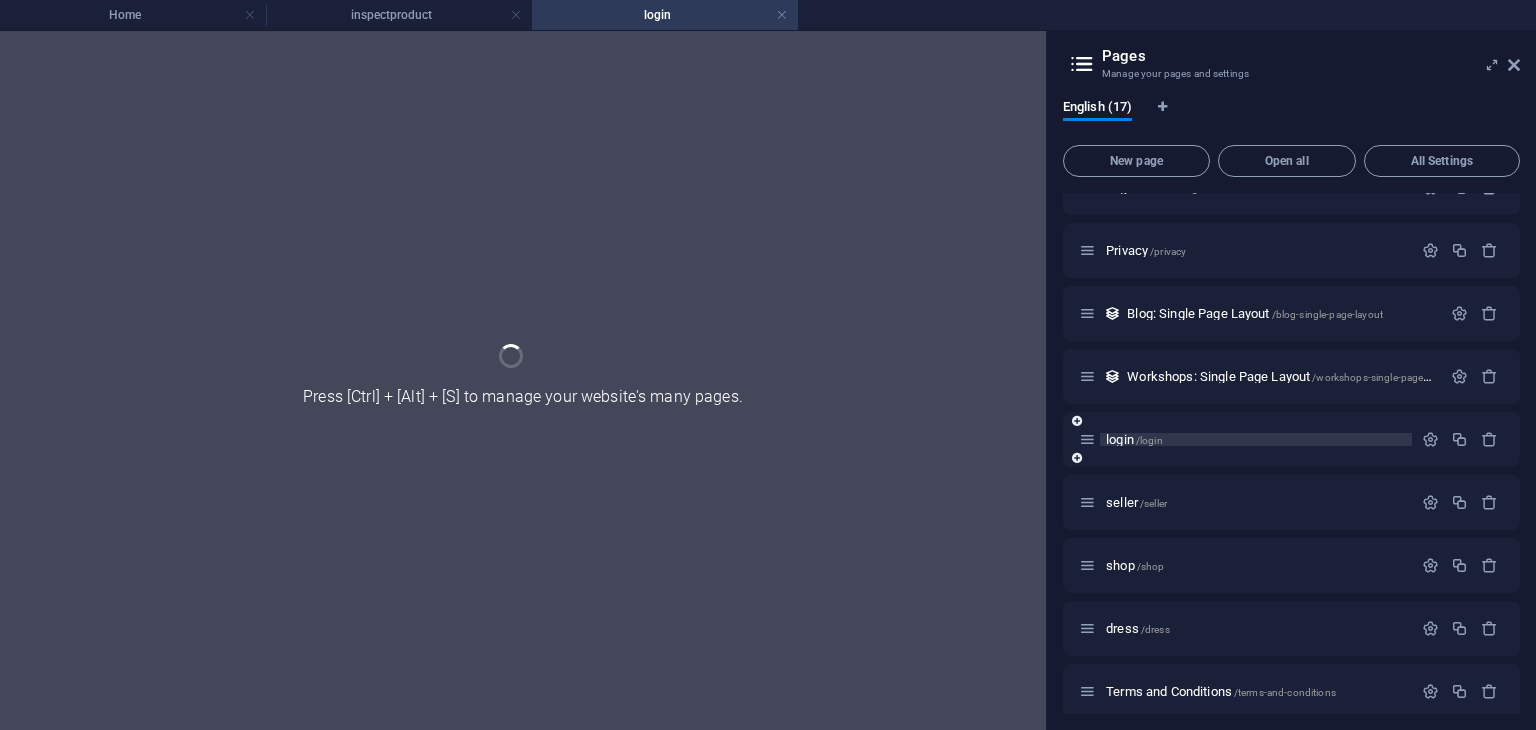 scroll, scrollTop: 0, scrollLeft: 0, axis: both 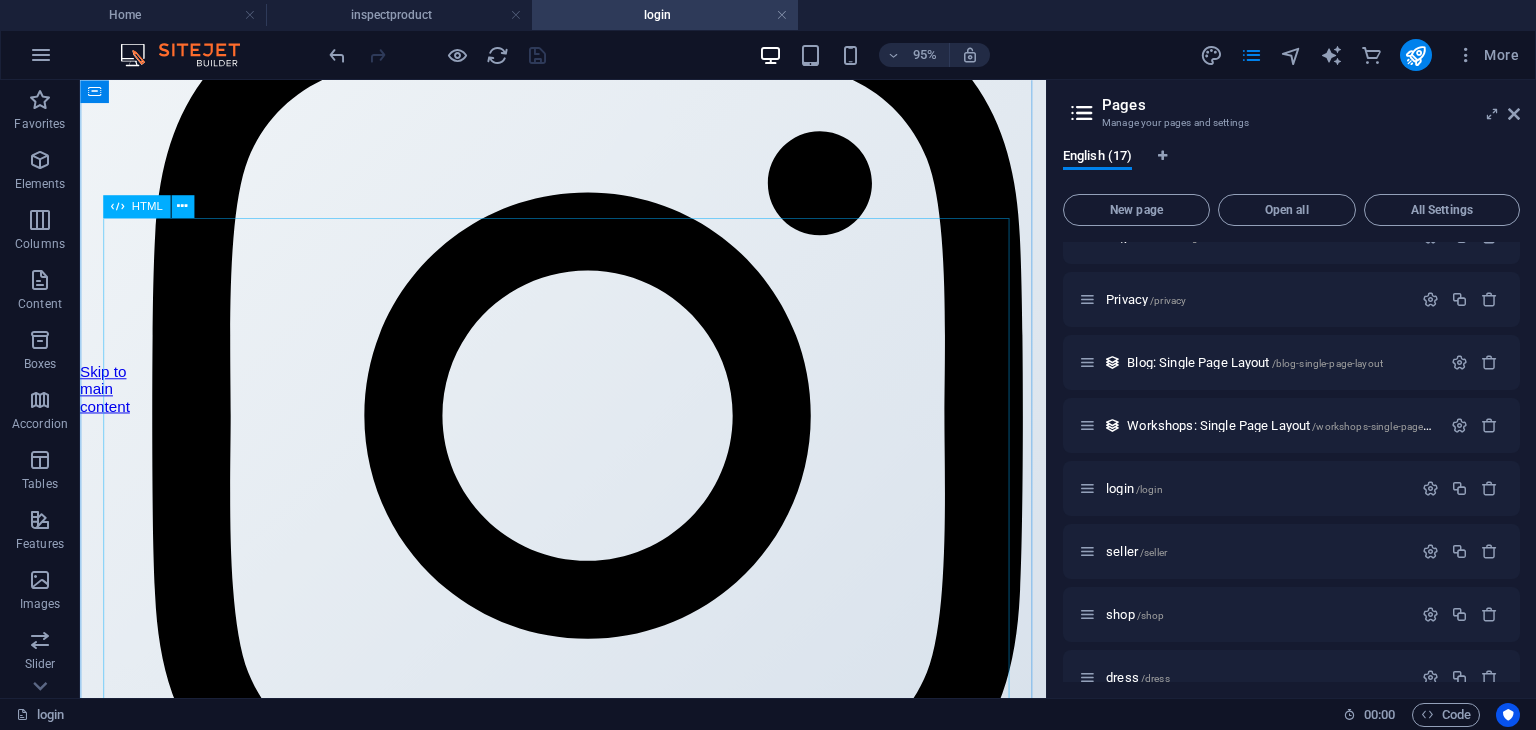 click on "Profile Setup
Complete Your Profile
Edit
Save" at bounding box center [614, -1722] 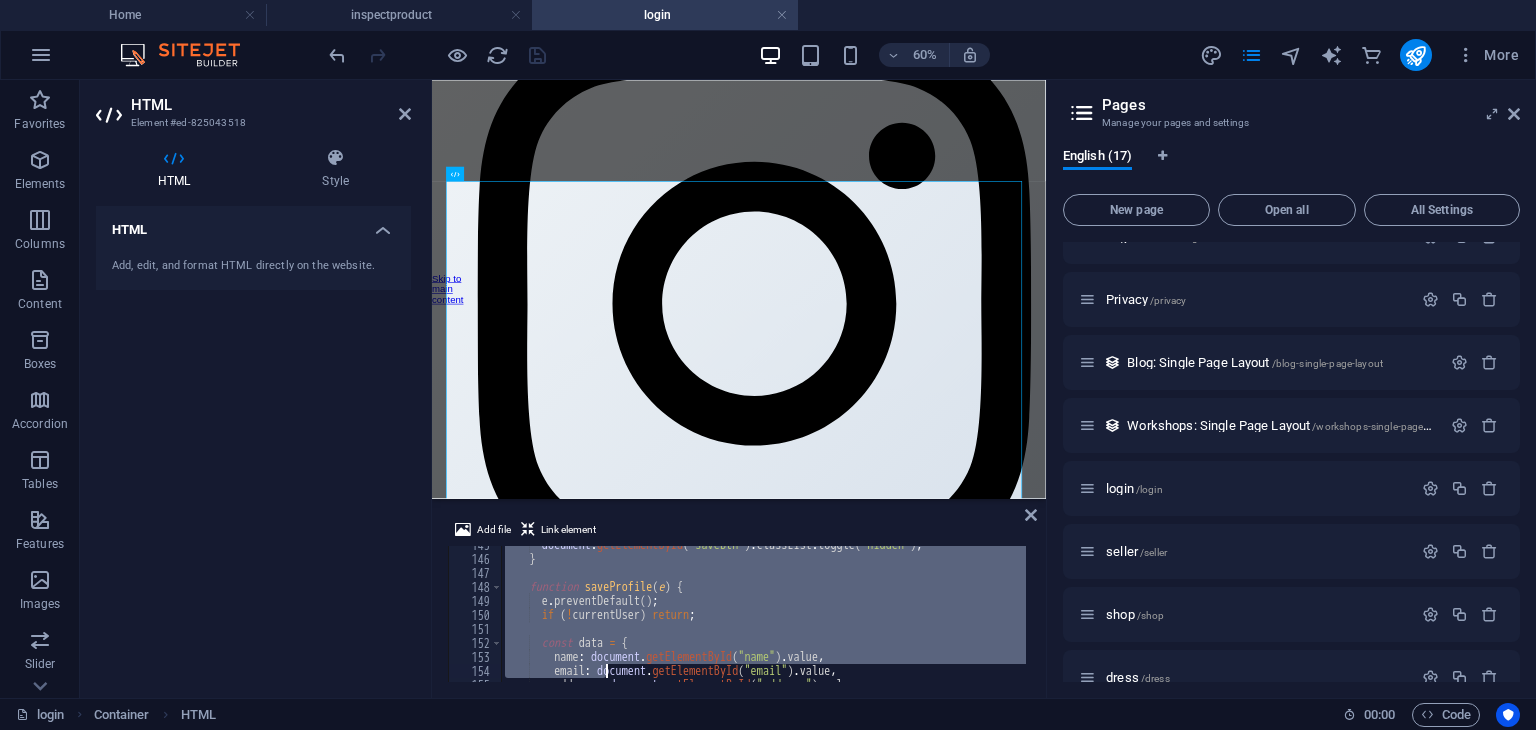 scroll, scrollTop: 2346, scrollLeft: 0, axis: vertical 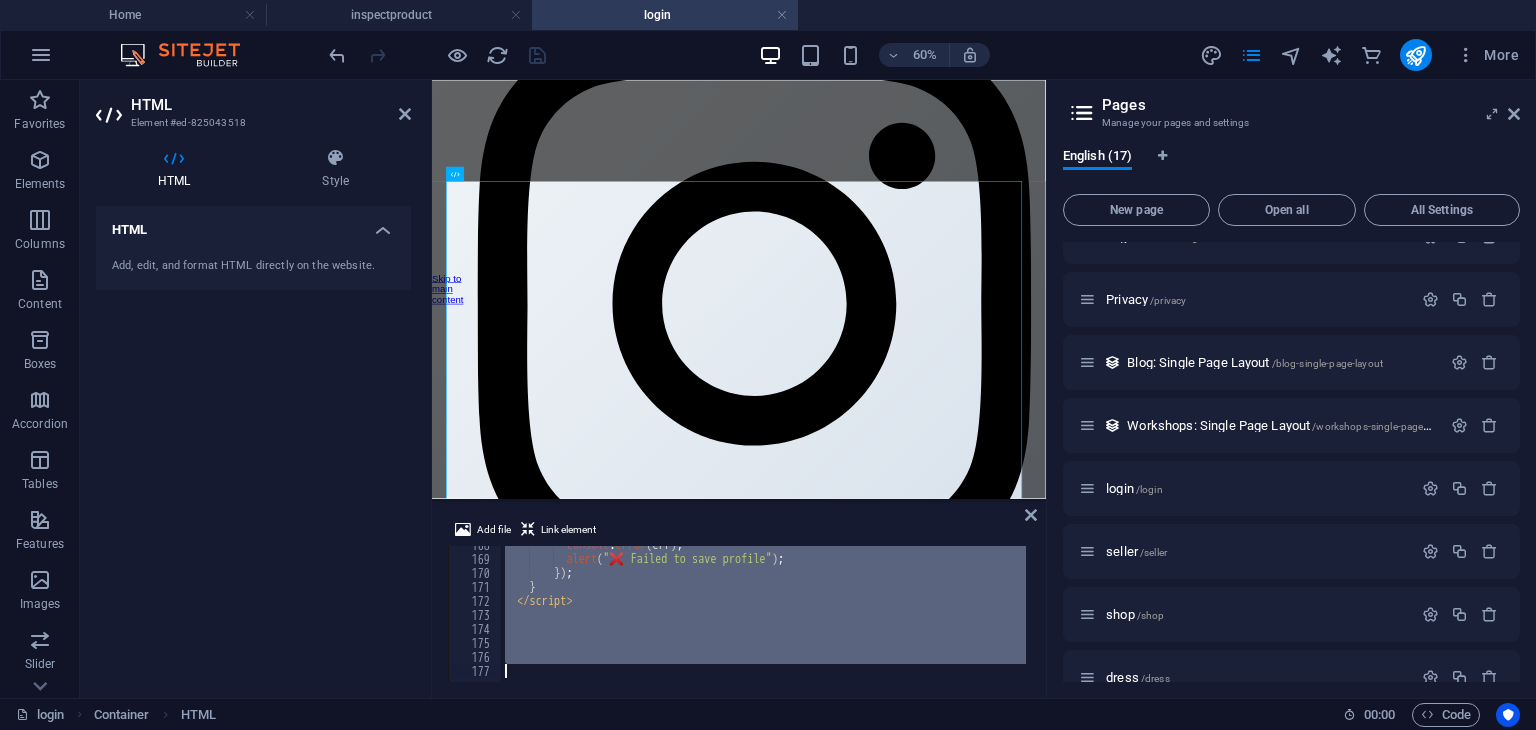 drag, startPoint x: 498, startPoint y: 551, endPoint x: 606, endPoint y: 776, distance: 249.57764 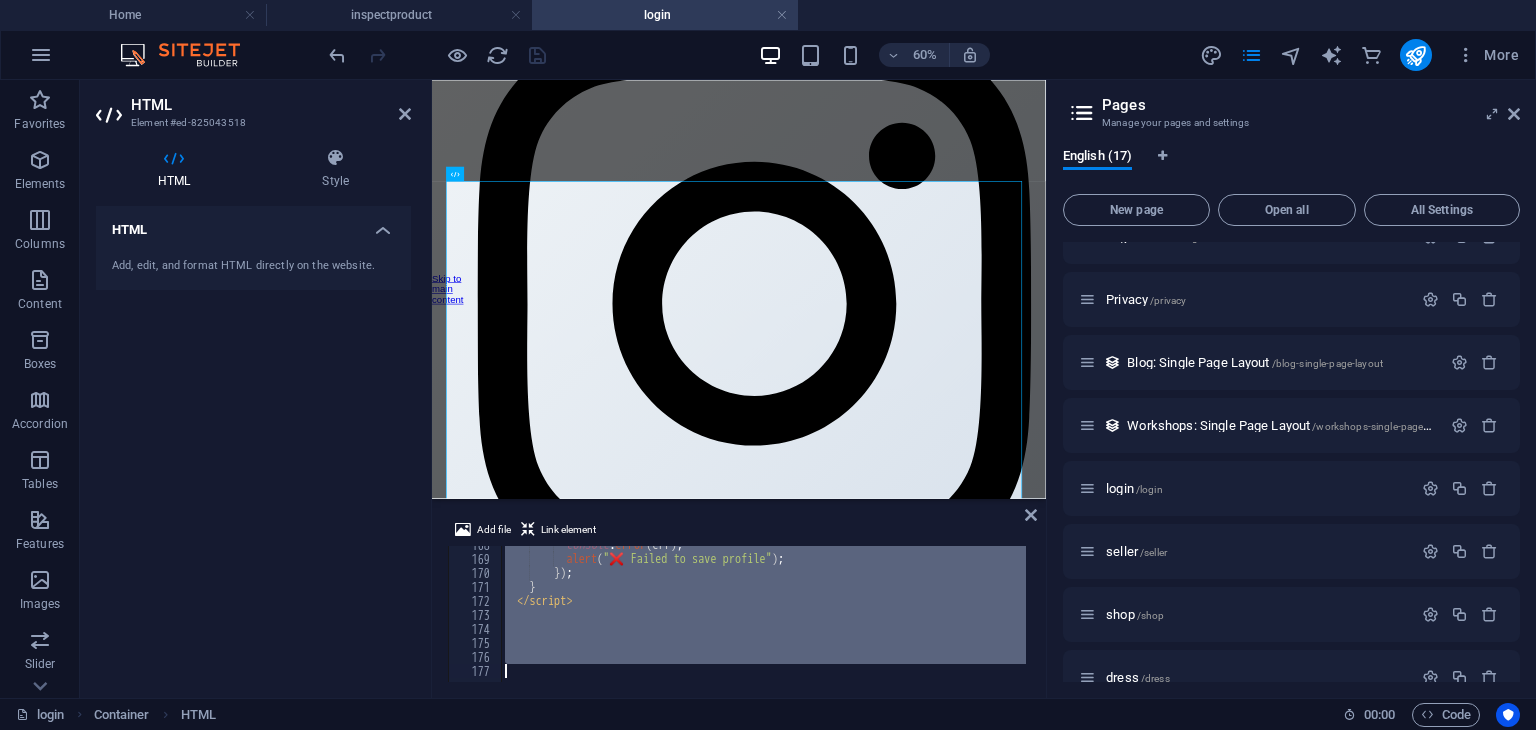 paste 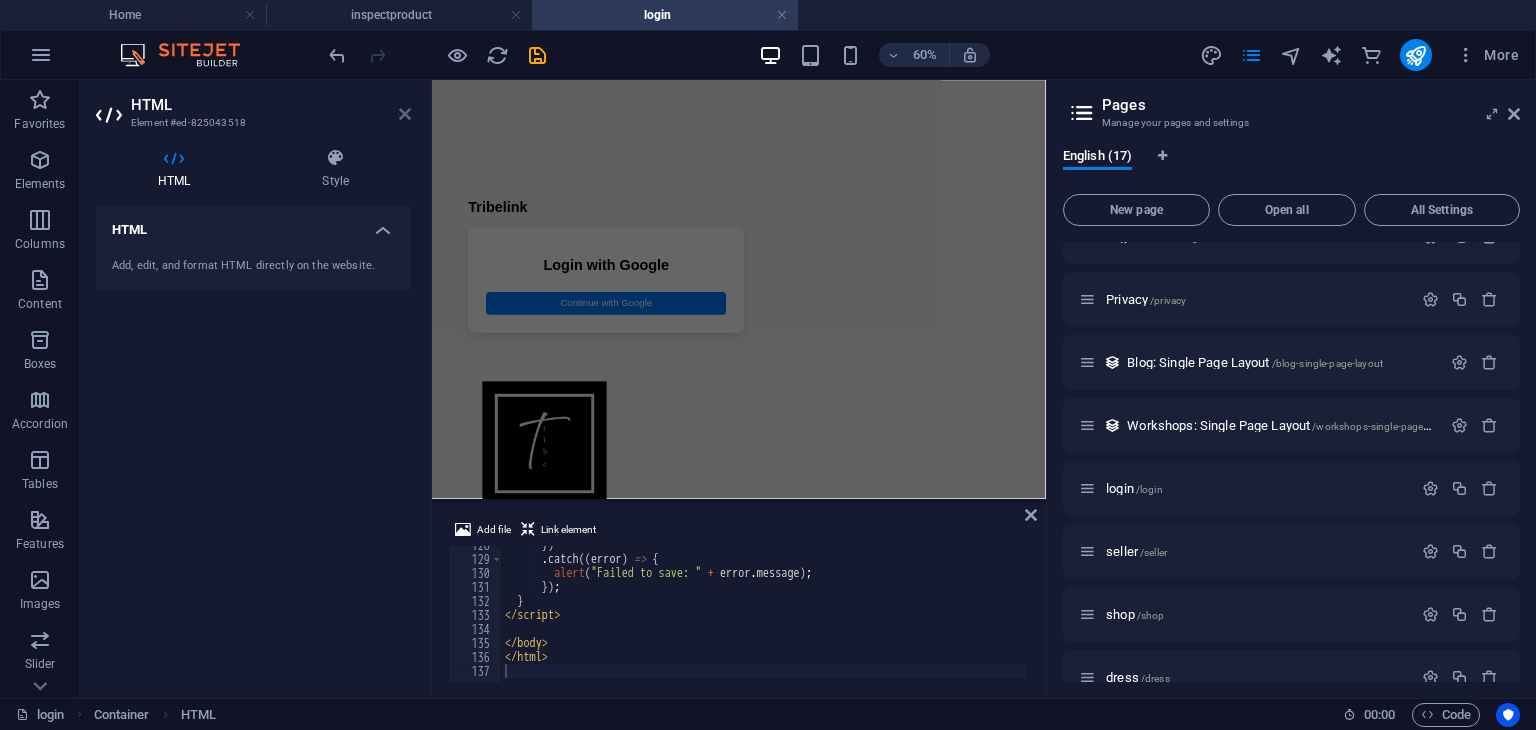 click at bounding box center [405, 114] 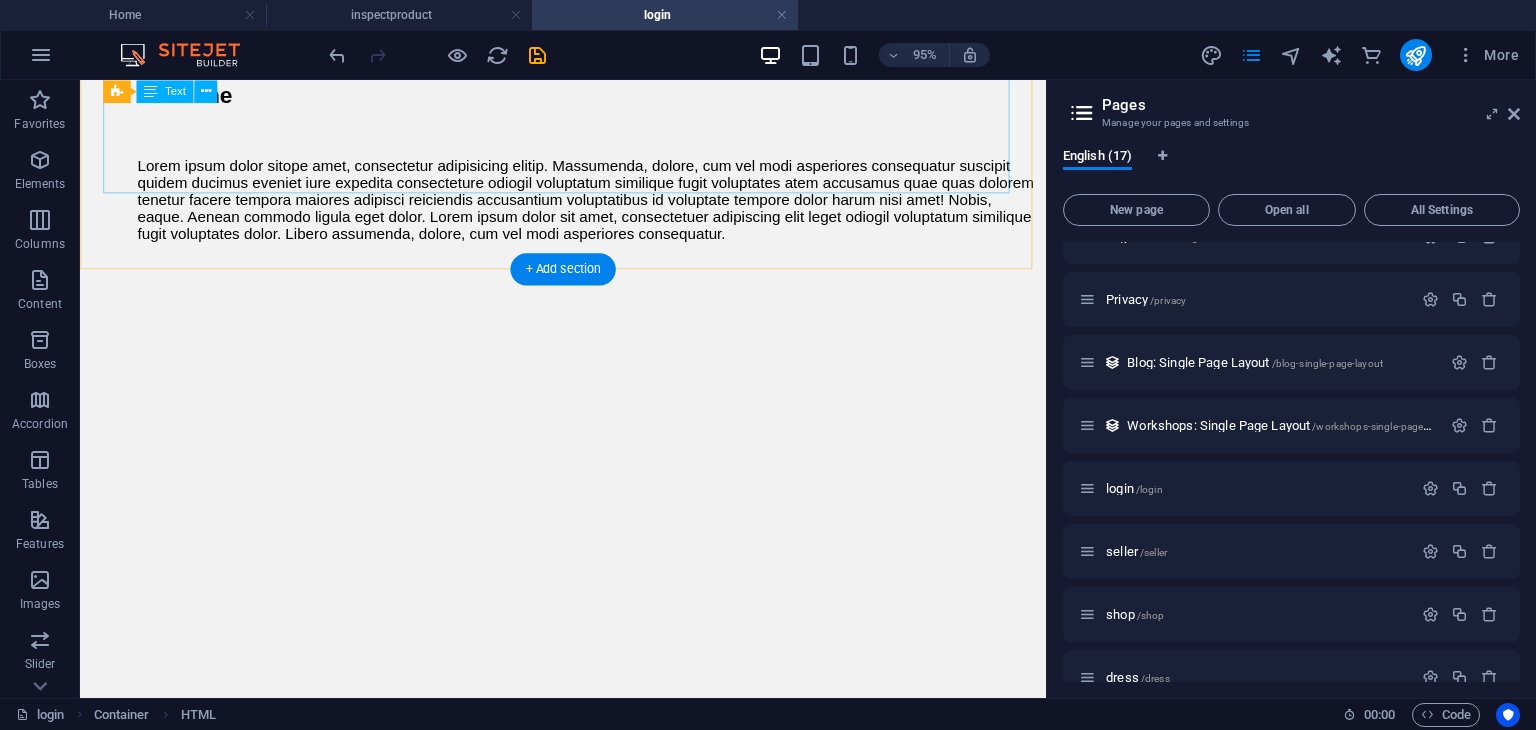 scroll, scrollTop: 0, scrollLeft: 0, axis: both 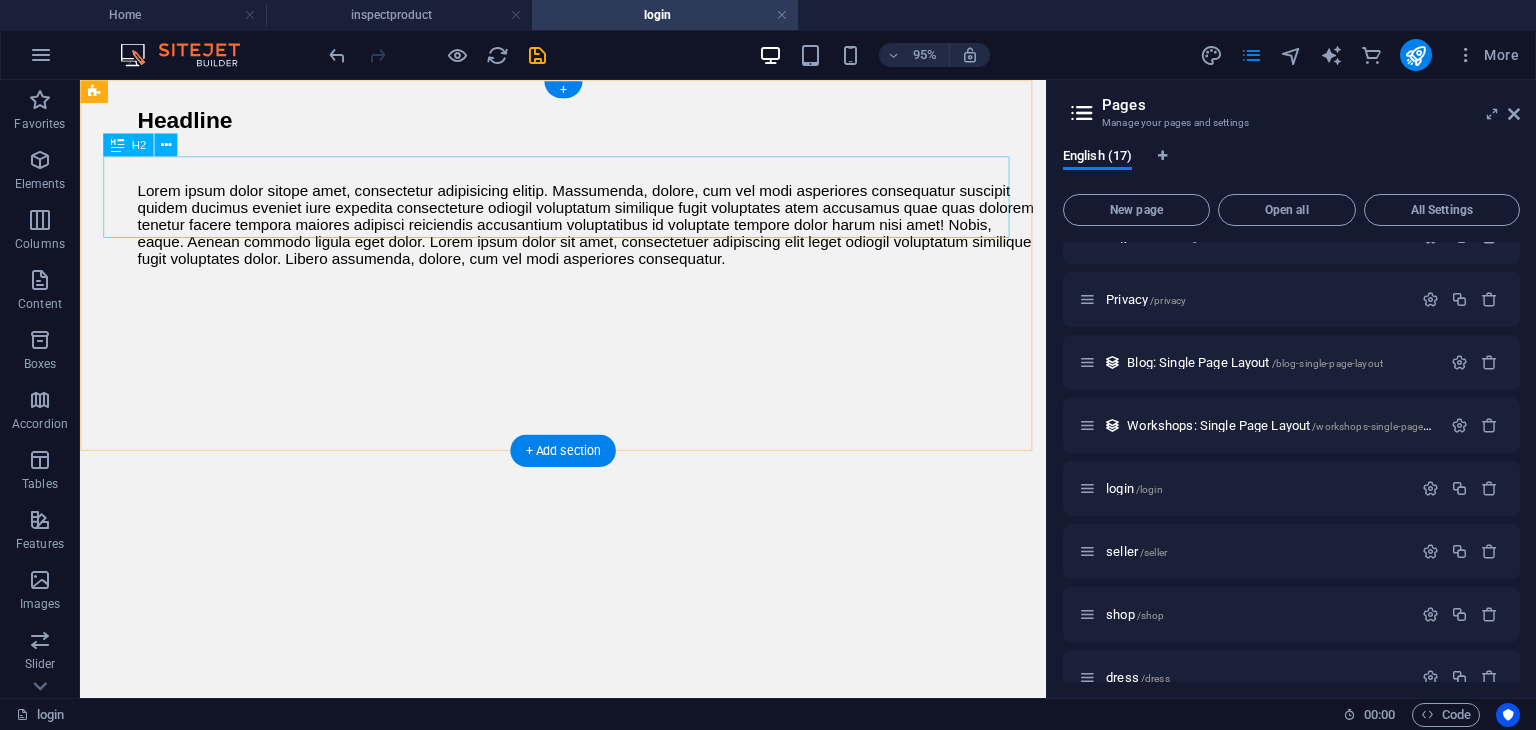 click on "Headline" at bounding box center (614, 122) 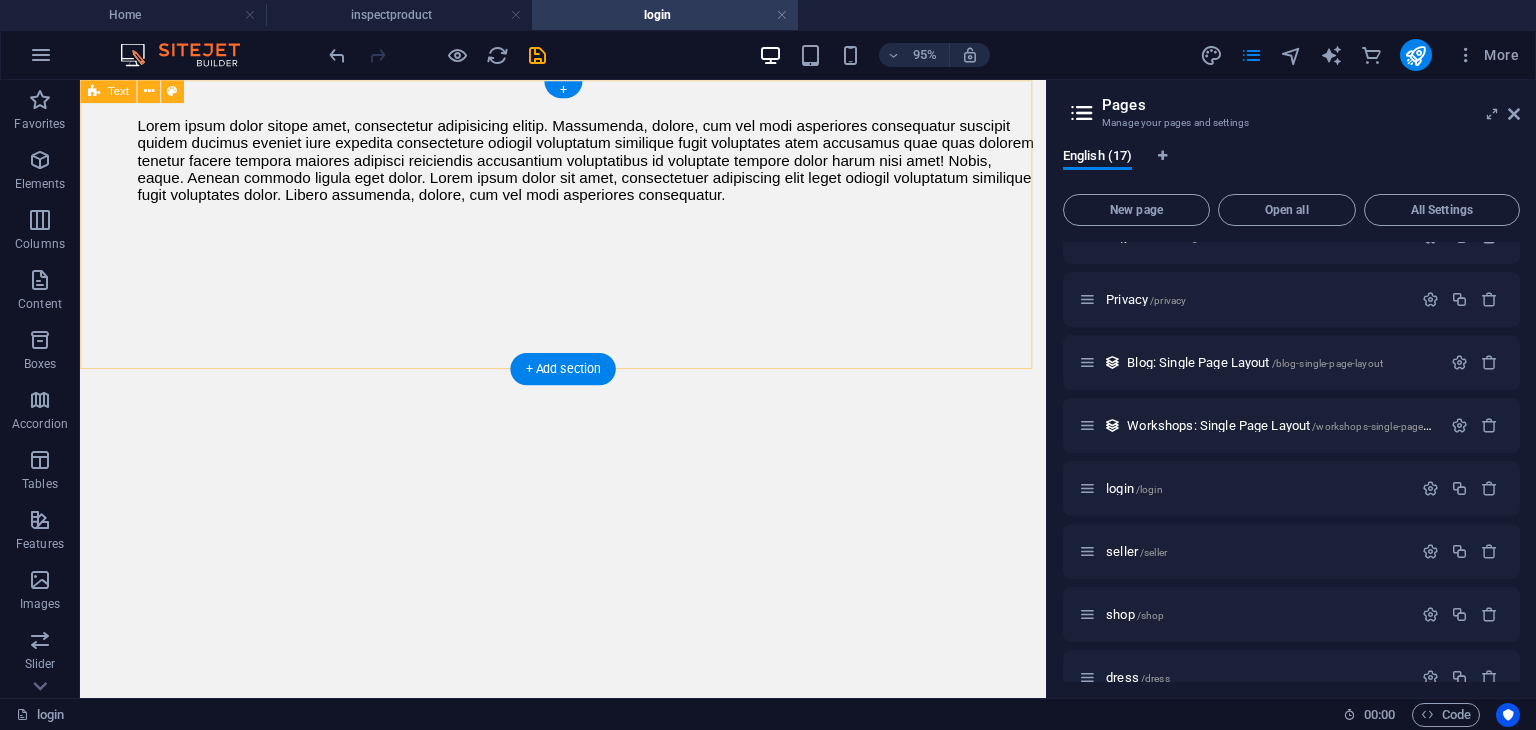 click on "Lorem ipsum dolor sitope amet, consectetur adipisicing elitip. Massumenda, dolore, cum vel modi asperiores consequatur suscipit quidem ducimus eveniet iure expedita consecteture odiogil voluptatum similique fugit voluptates atem accusamus quae quas dolorem tenetur facere tempora maiores adipisci reiciendis accusantium voluptatibus id voluptate tempore dolor harum nisi amet! Nobis, eaque. Aenean commodo ligula eget dolor. Lorem ipsum dolor sit amet, consectetuer adipiscing elit leget odiogil voluptatum similique fugit voluptates dolor. Libero assumenda, dolore, cum vel modi asperiores consequatur." at bounding box center (614, 149) 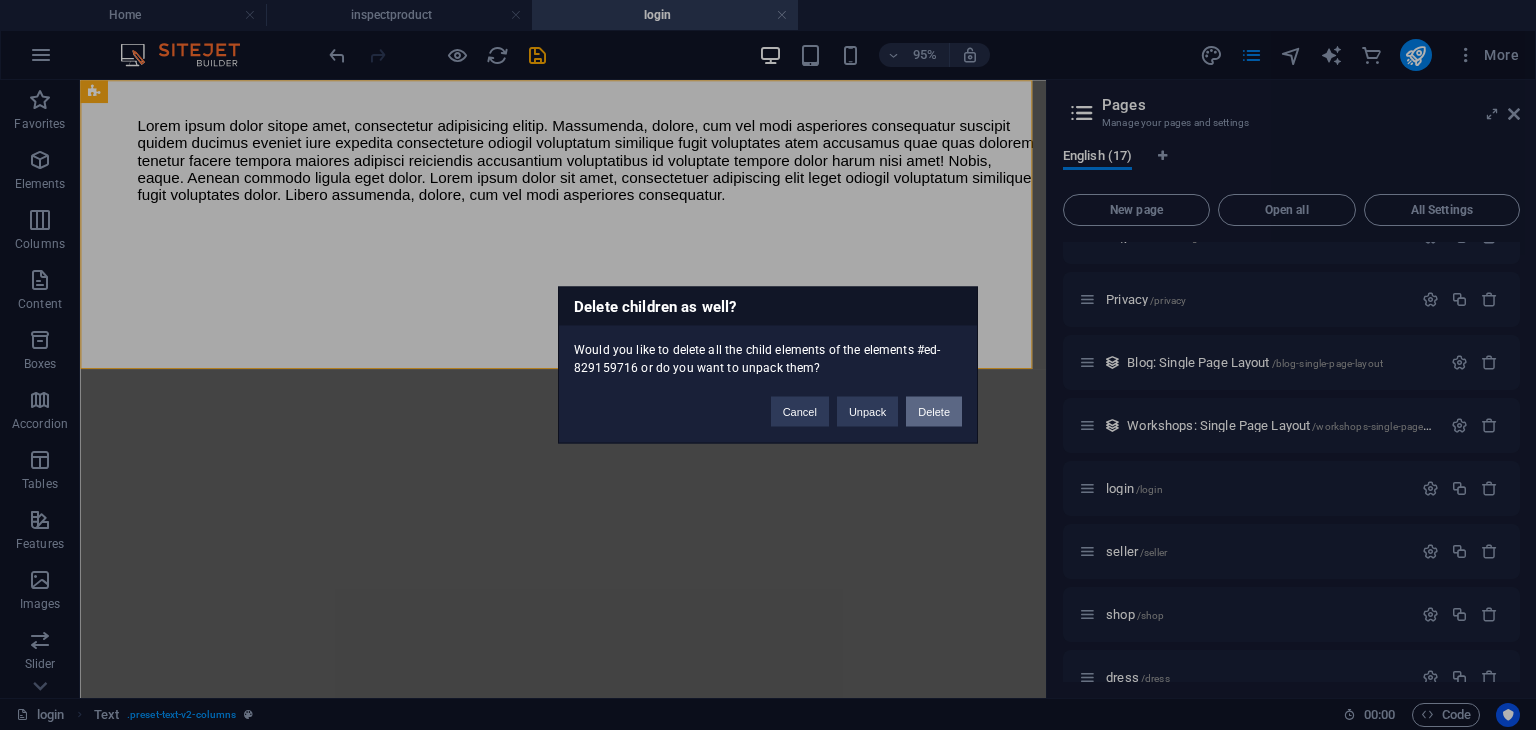click on "Delete" at bounding box center (934, 412) 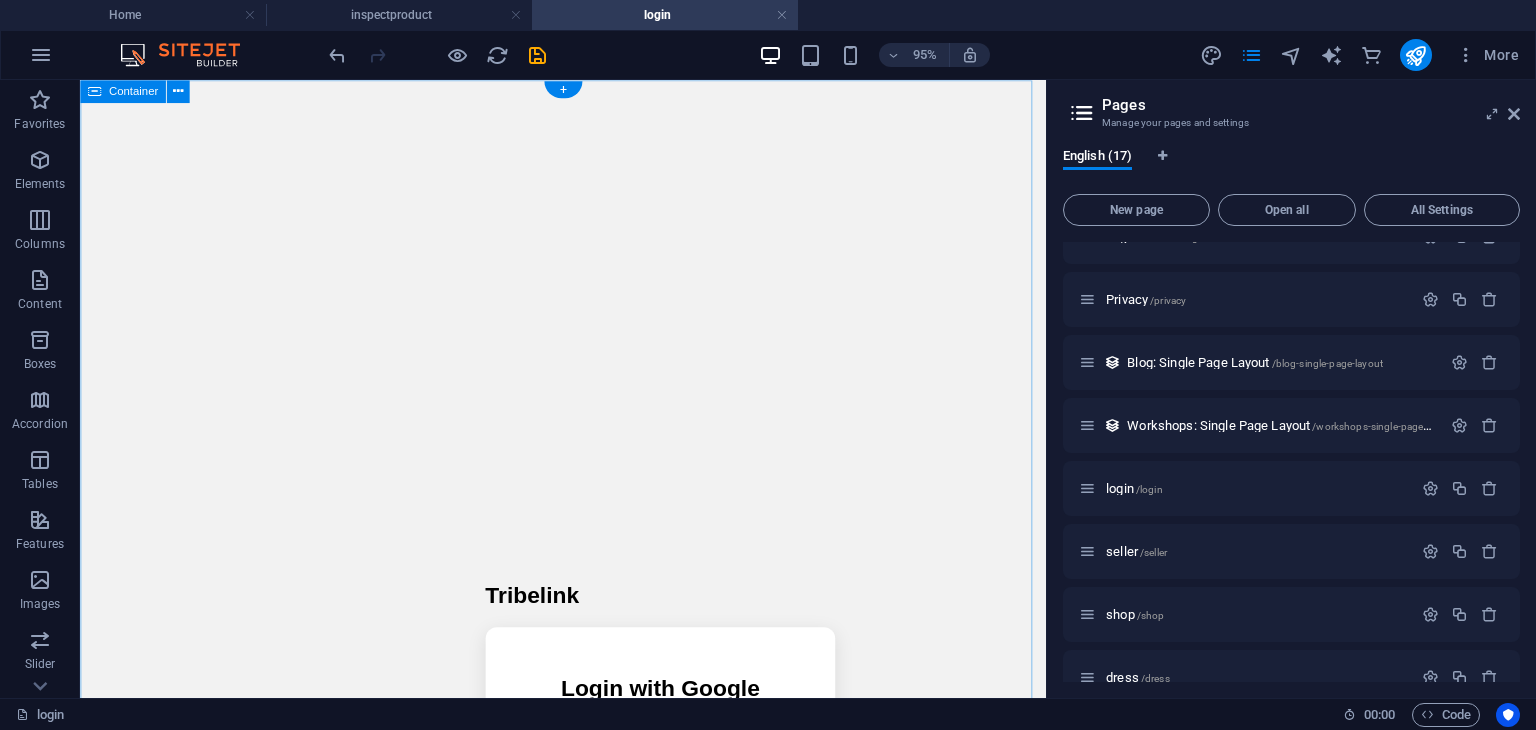 click on "Tribelink
Login & Profile Setup
Login with Google
Continue with Google
Complete Your Profile
Save & Continue" at bounding box center [661, 460] 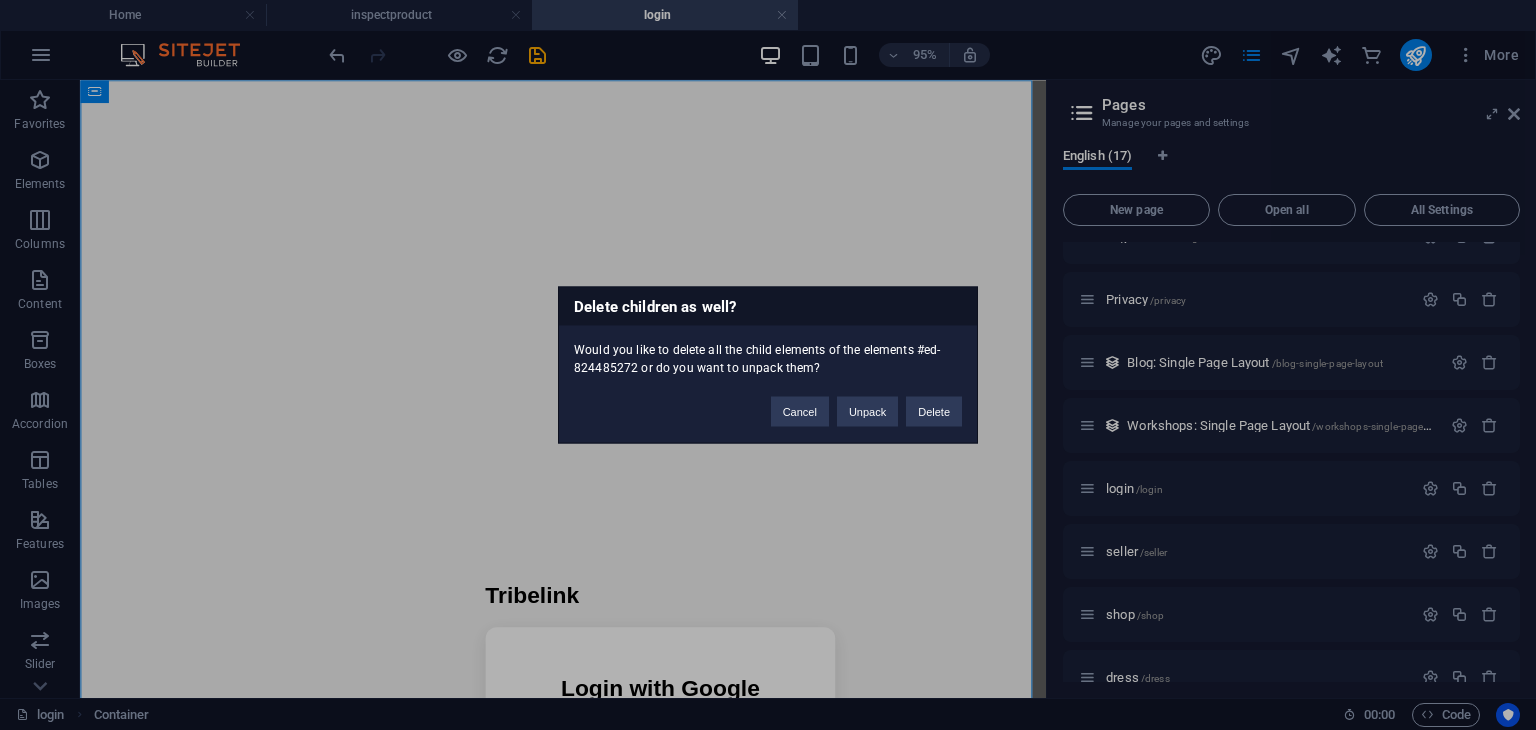 type 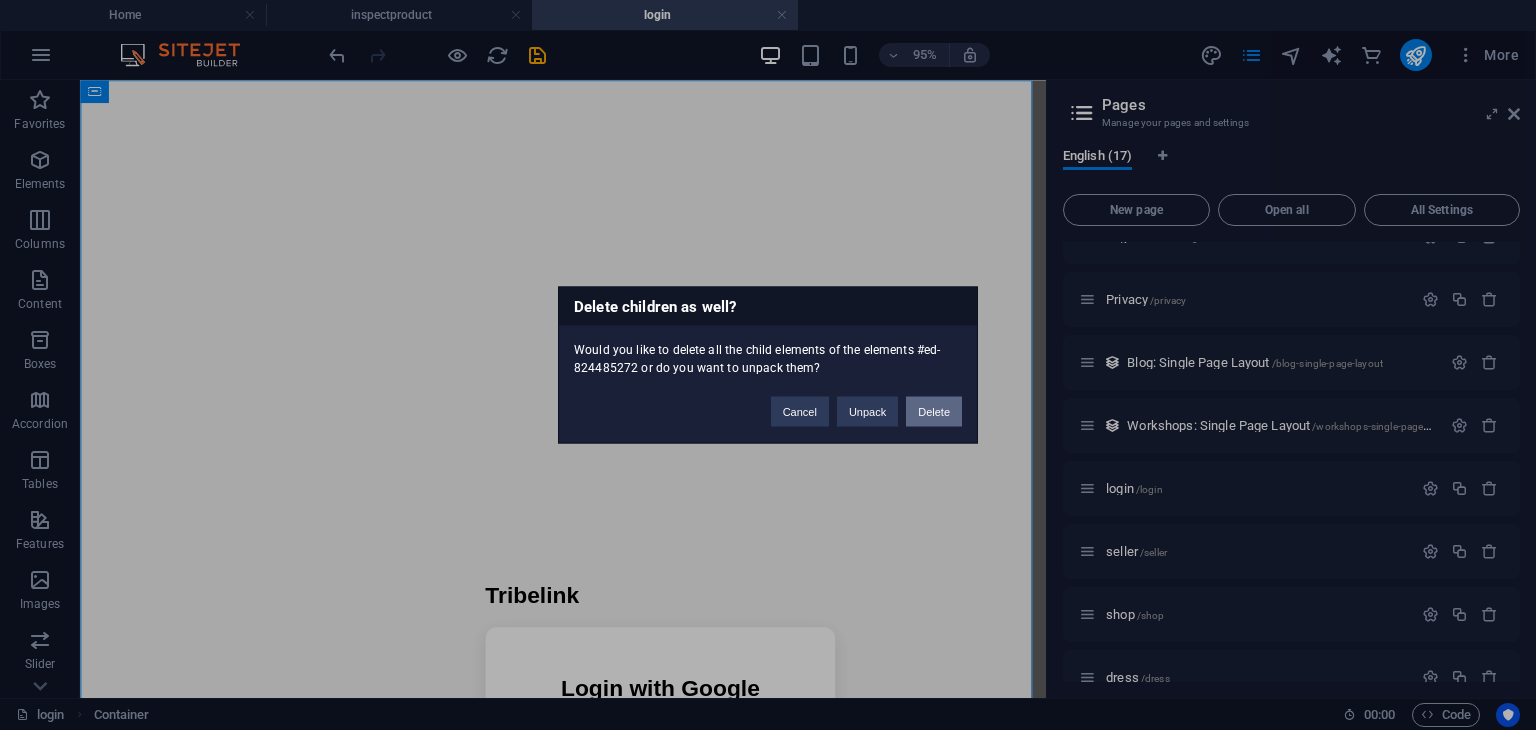 click on "Delete" at bounding box center (934, 412) 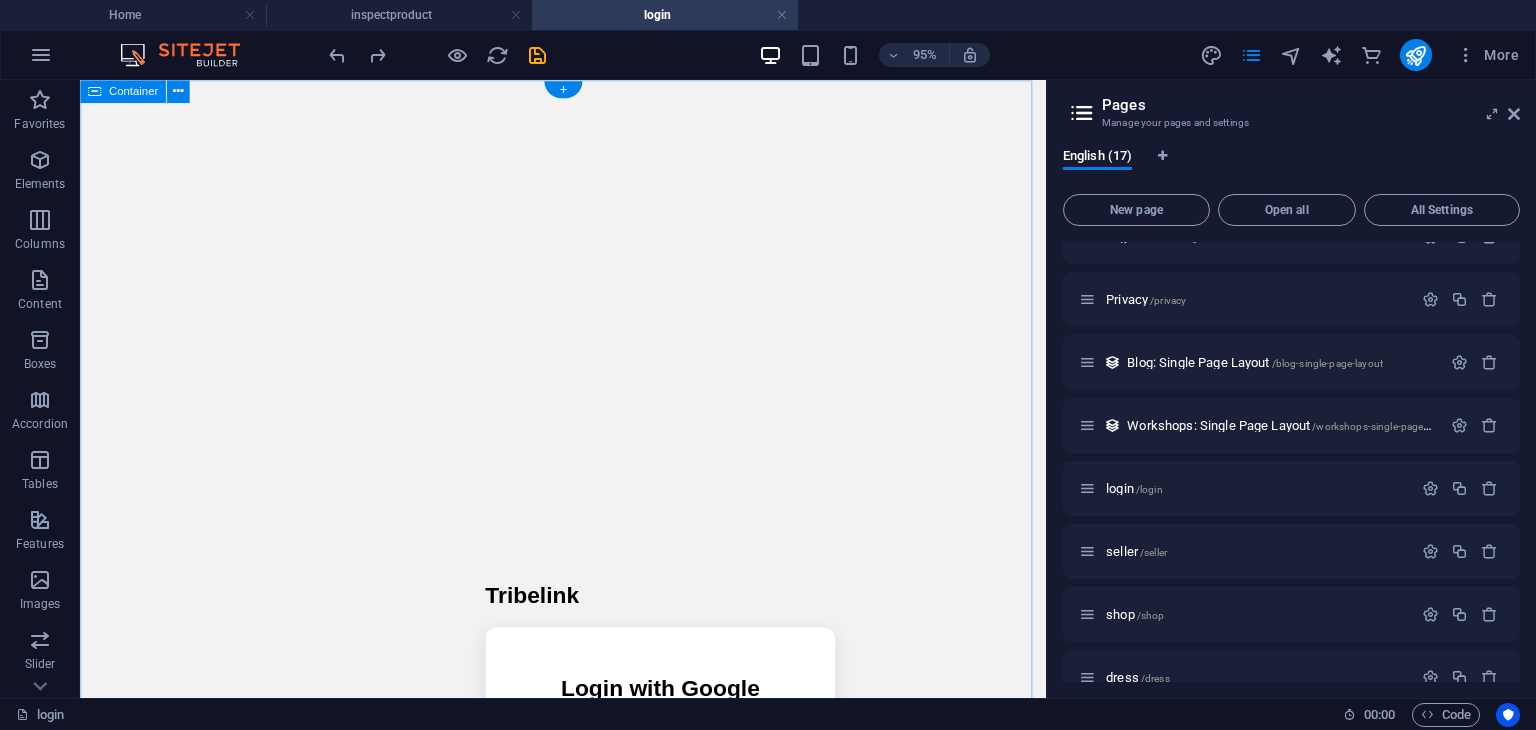 click on "Tribelink
Login & Profile Setup
Login with Google
Continue with Google
Complete Your Profile
Save & Continue" at bounding box center [661, 460] 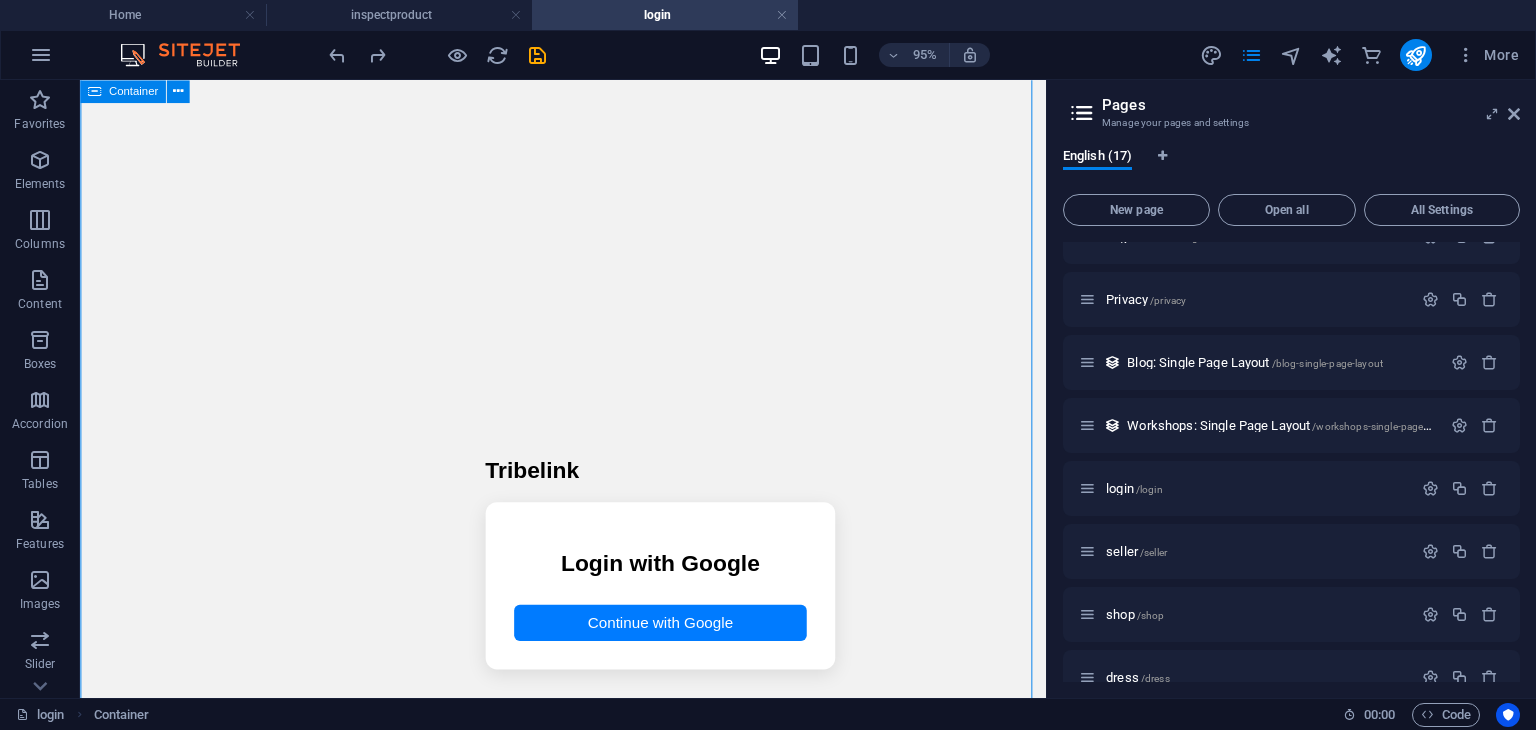 scroll, scrollTop: 0, scrollLeft: 0, axis: both 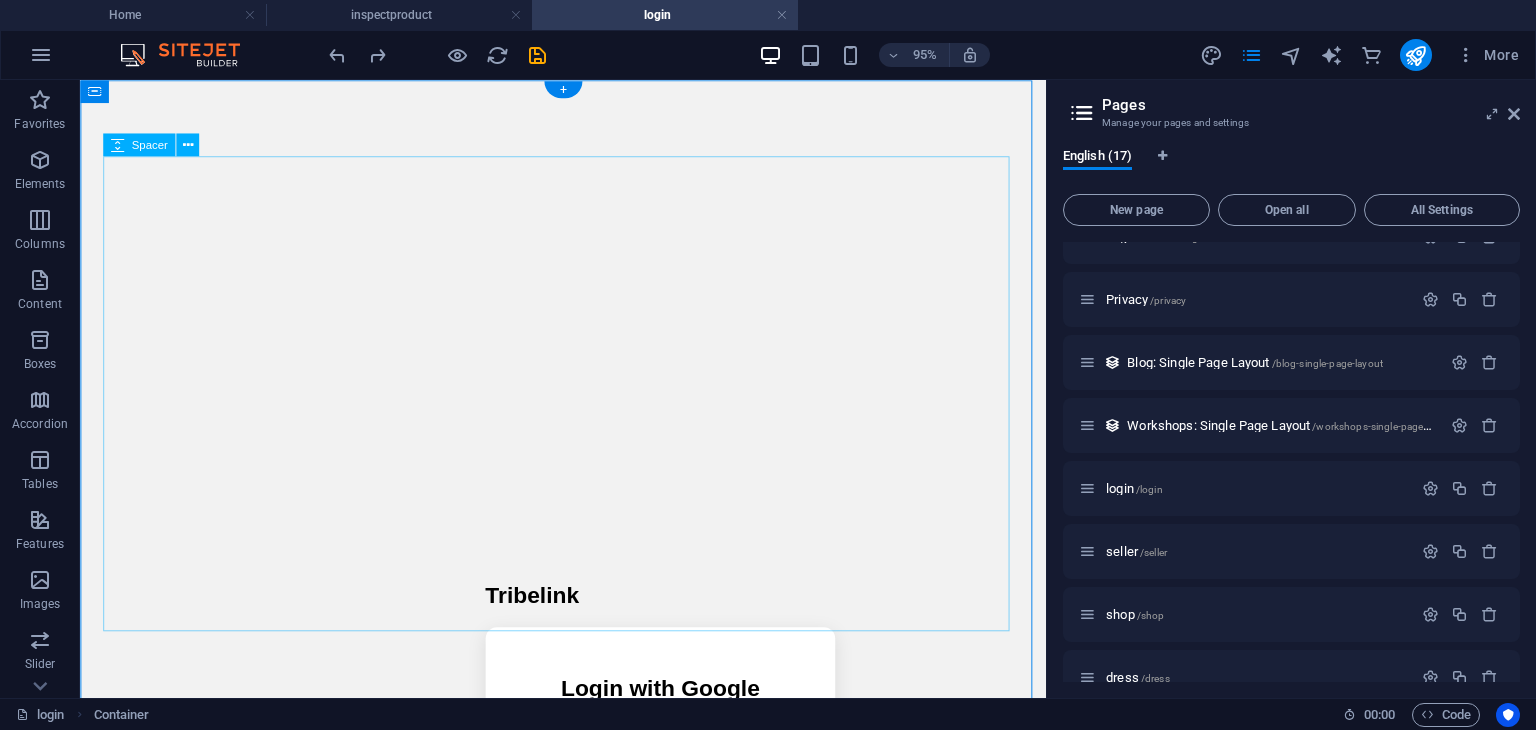 click at bounding box center (661, 338) 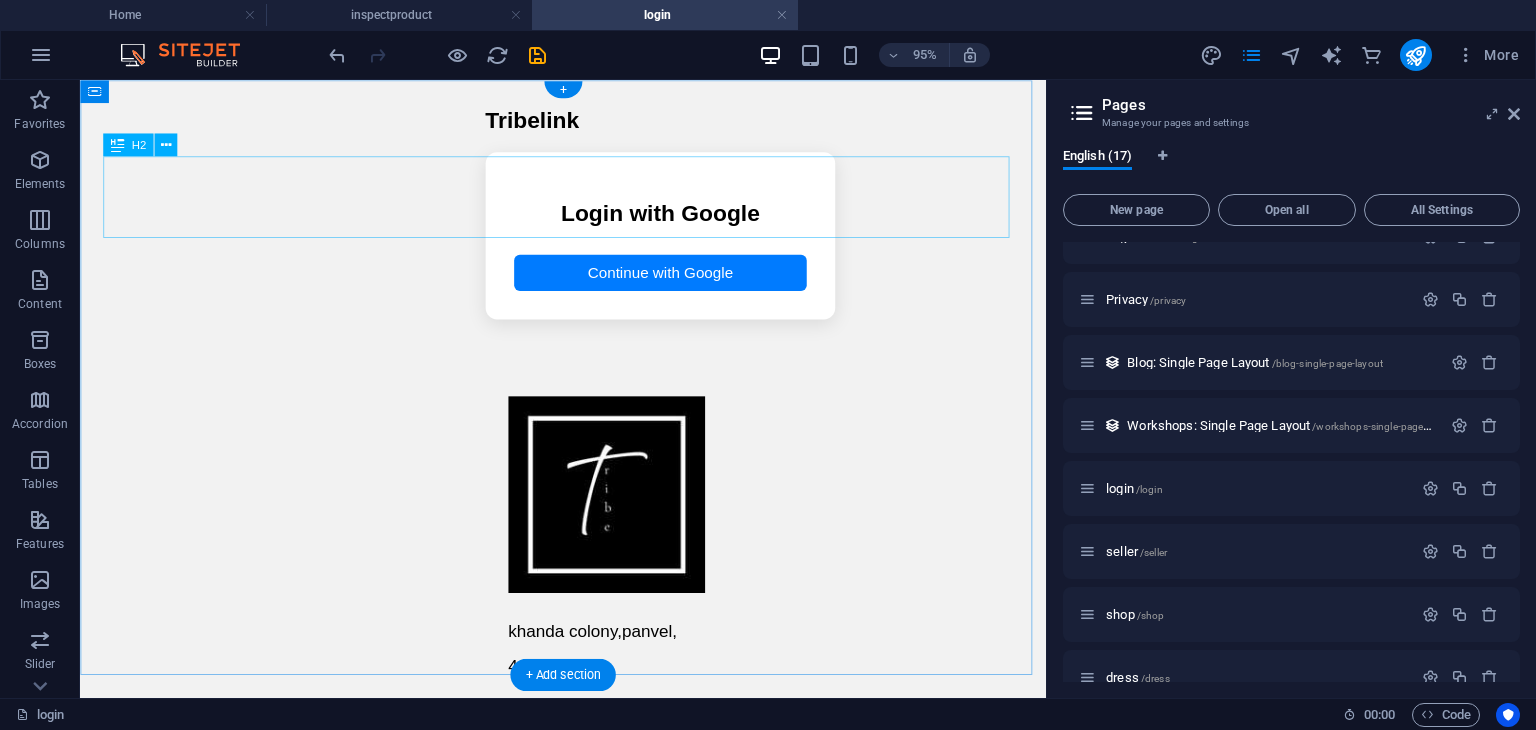 click on "Tribelink" at bounding box center [661, 122] 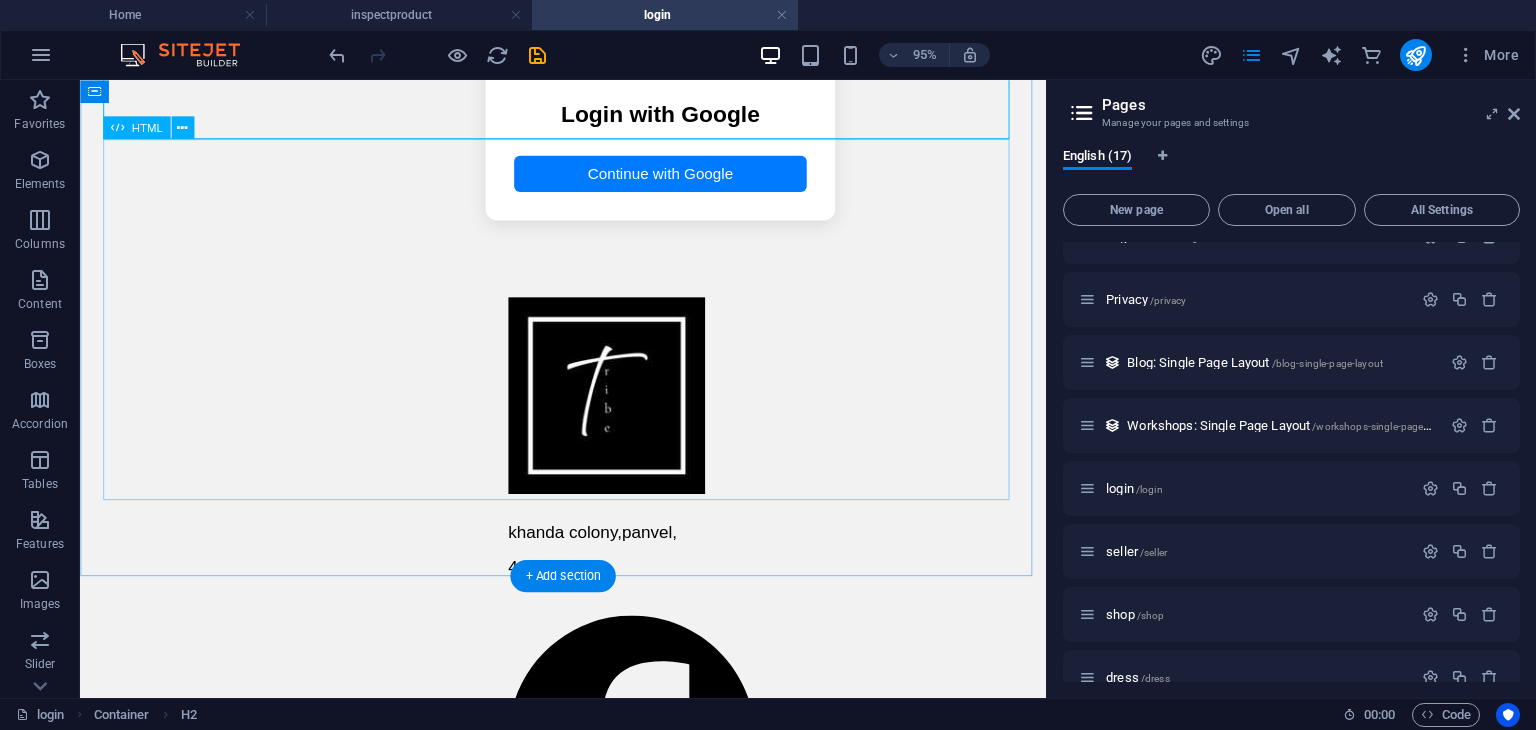 scroll, scrollTop: 104, scrollLeft: 0, axis: vertical 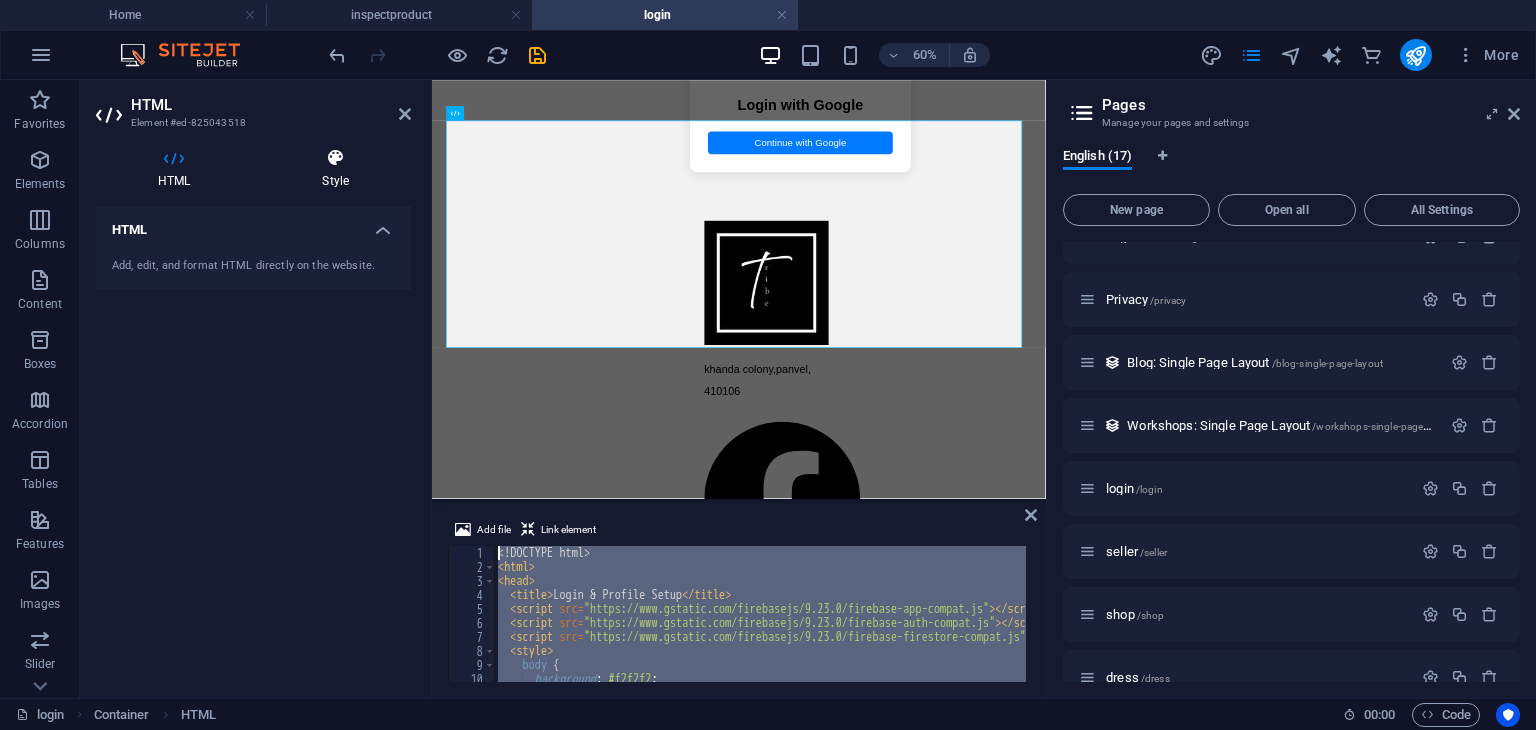 drag, startPoint x: 571, startPoint y: 655, endPoint x: 316, endPoint y: 183, distance: 536.47833 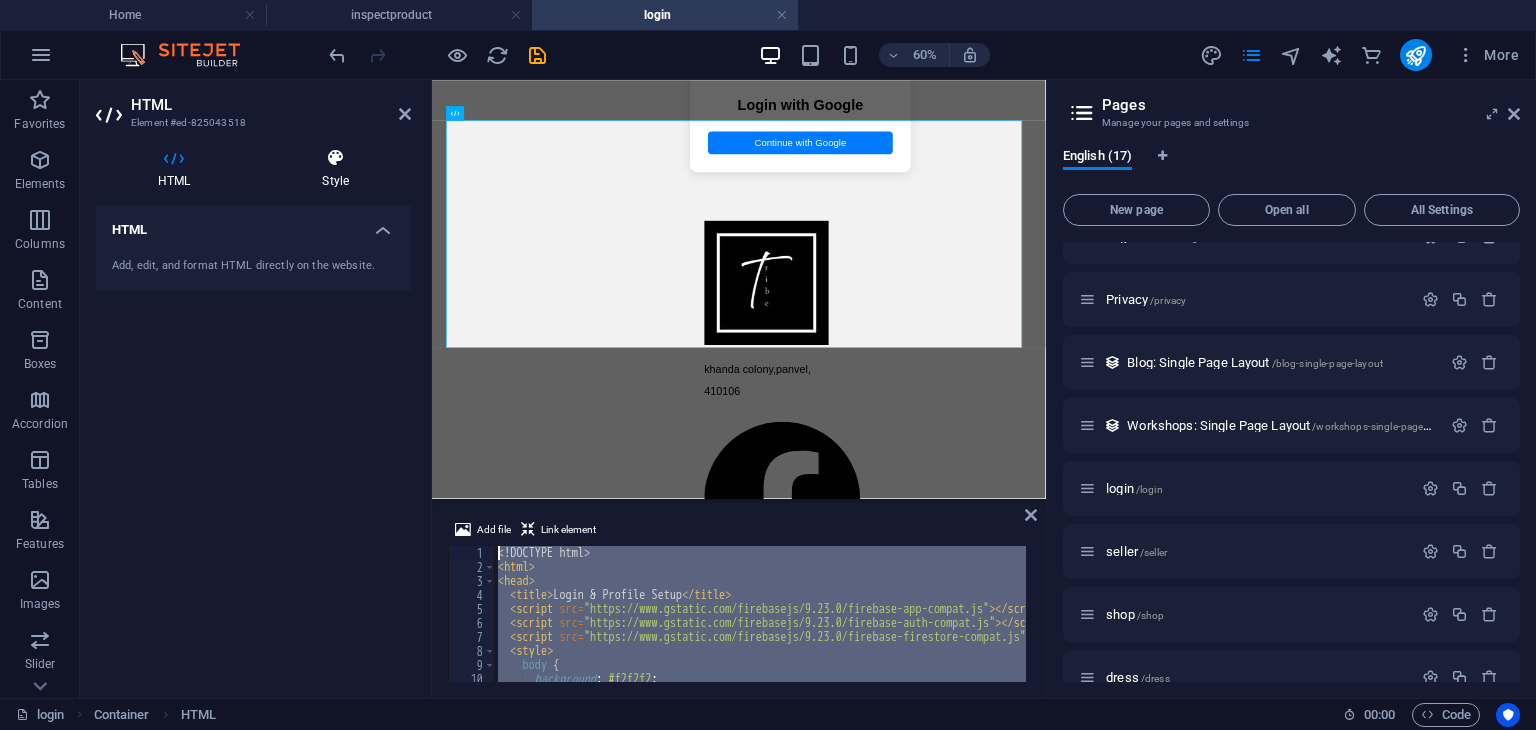type 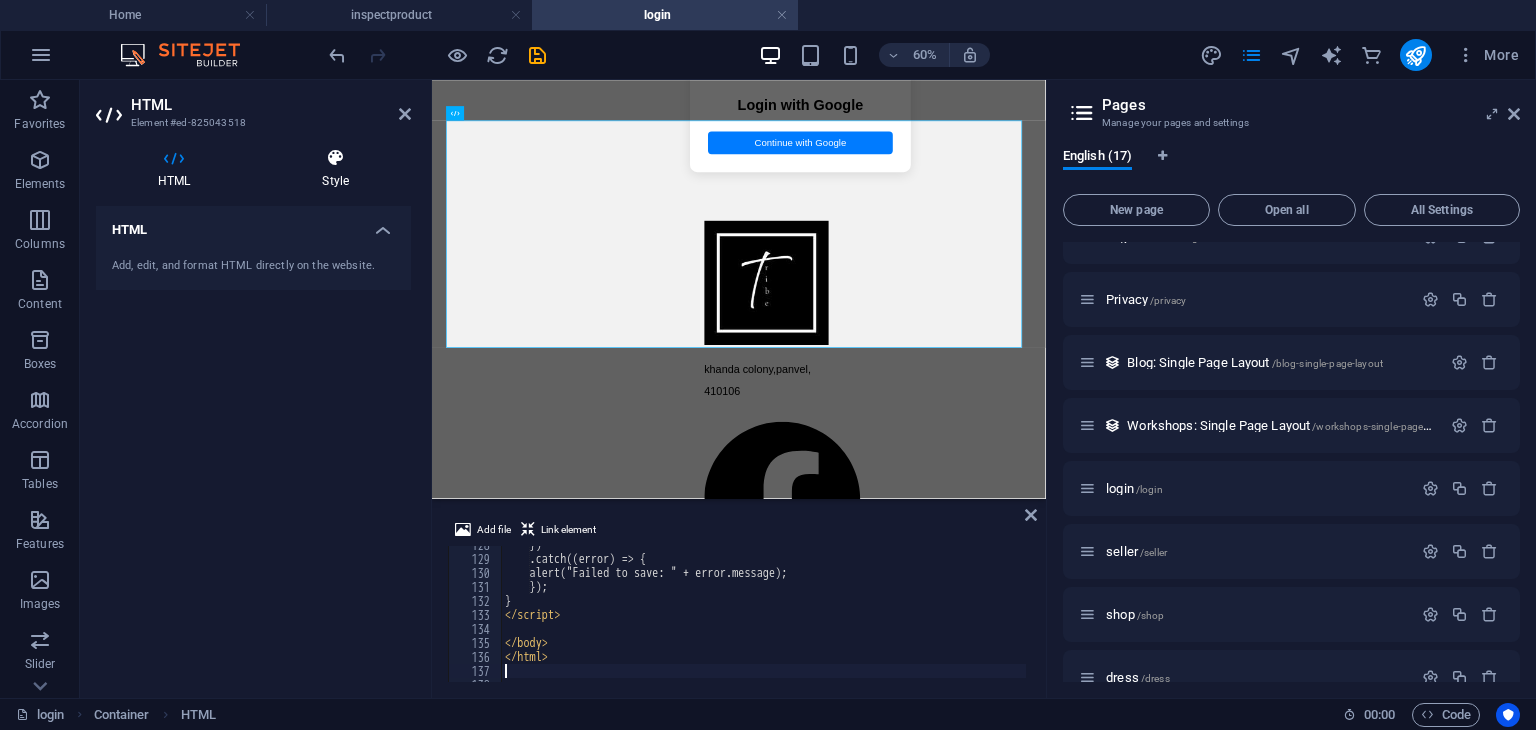 scroll, scrollTop: 1786, scrollLeft: 0, axis: vertical 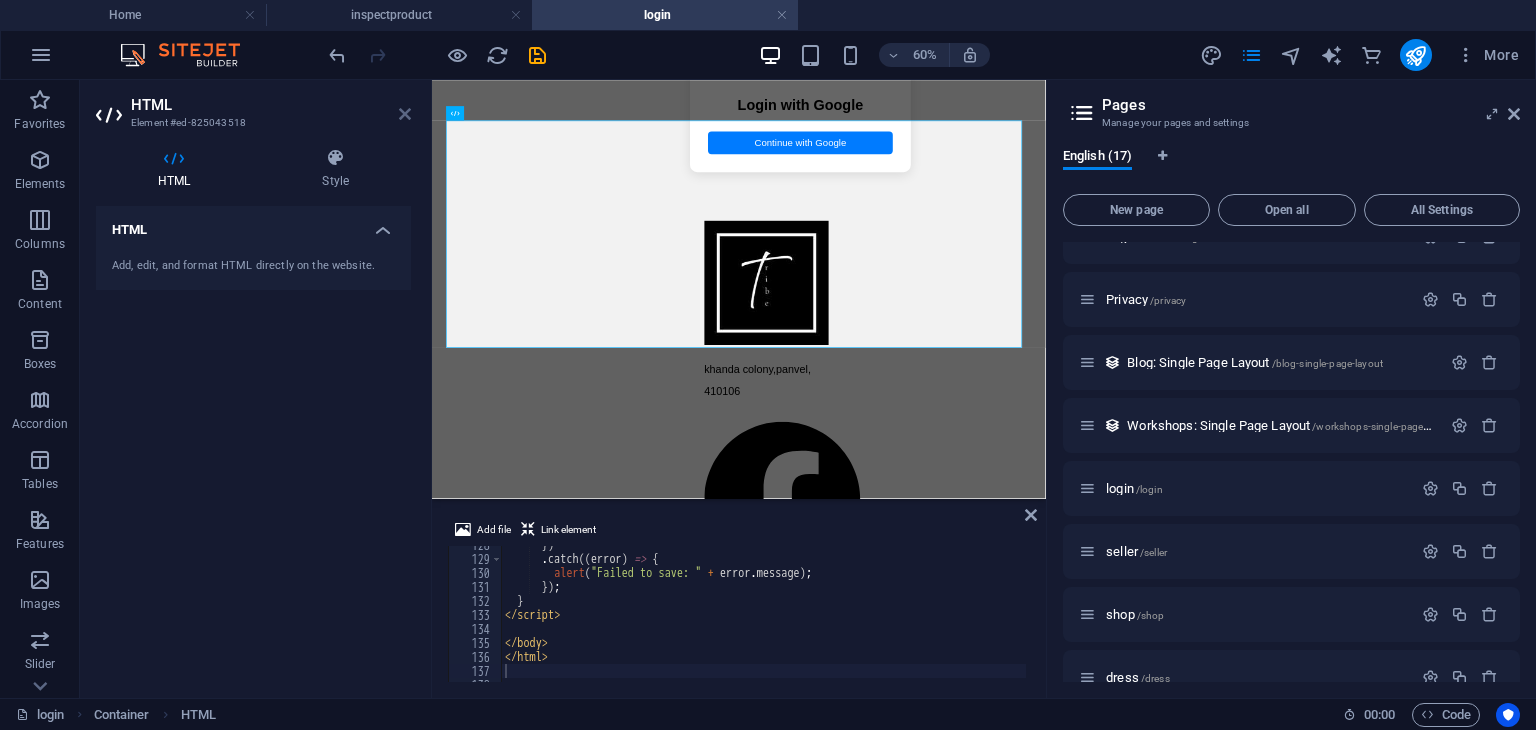 click at bounding box center [405, 114] 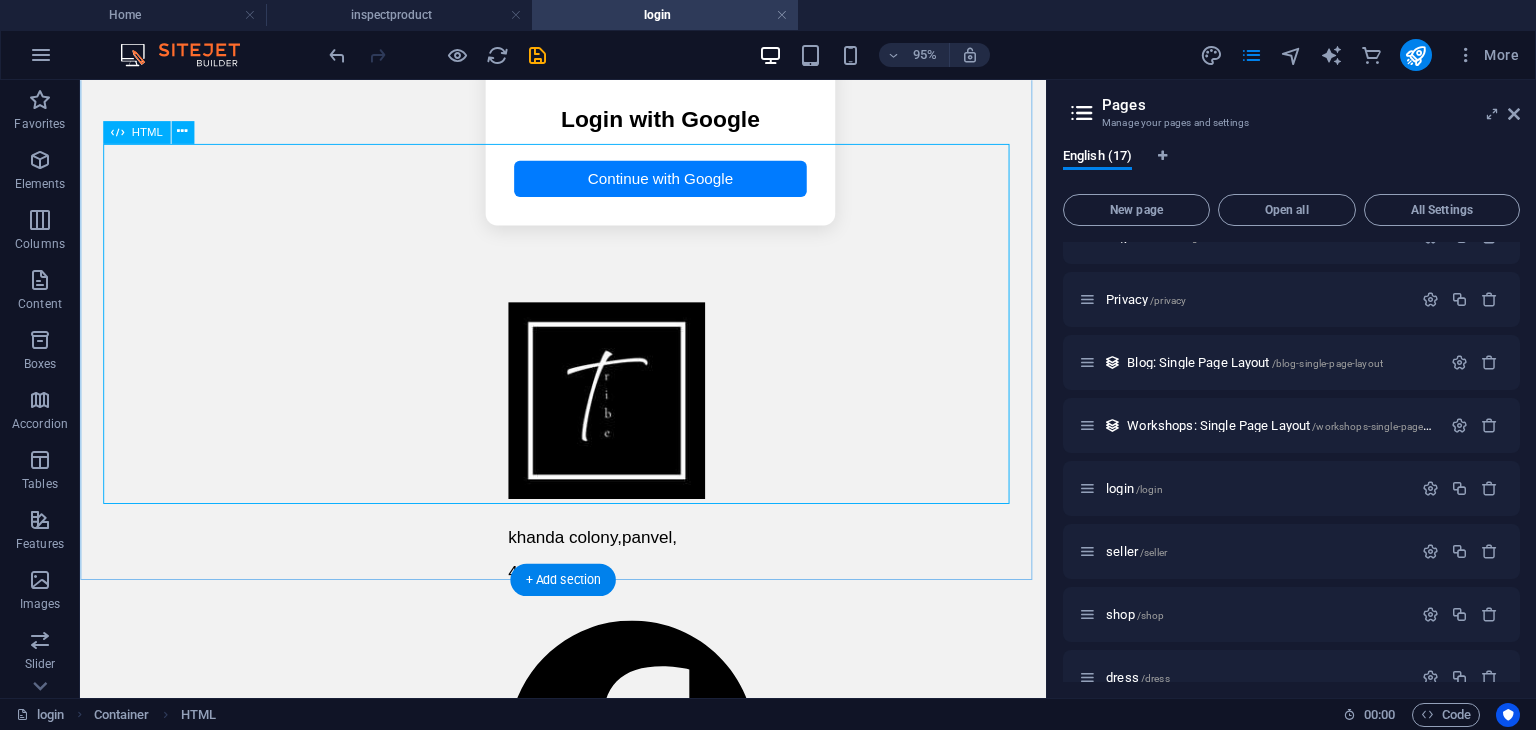 scroll, scrollTop: 0, scrollLeft: 0, axis: both 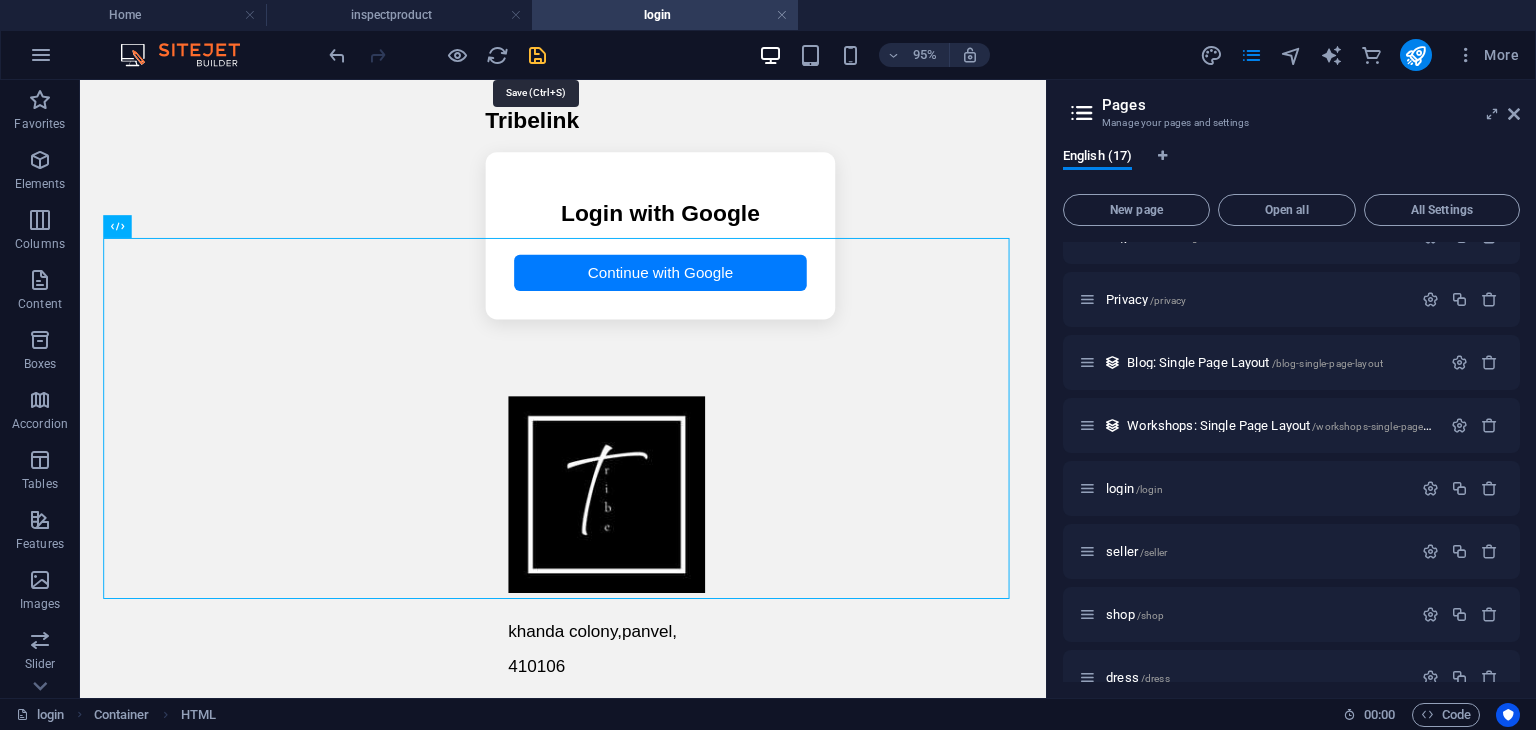 click at bounding box center (537, 55) 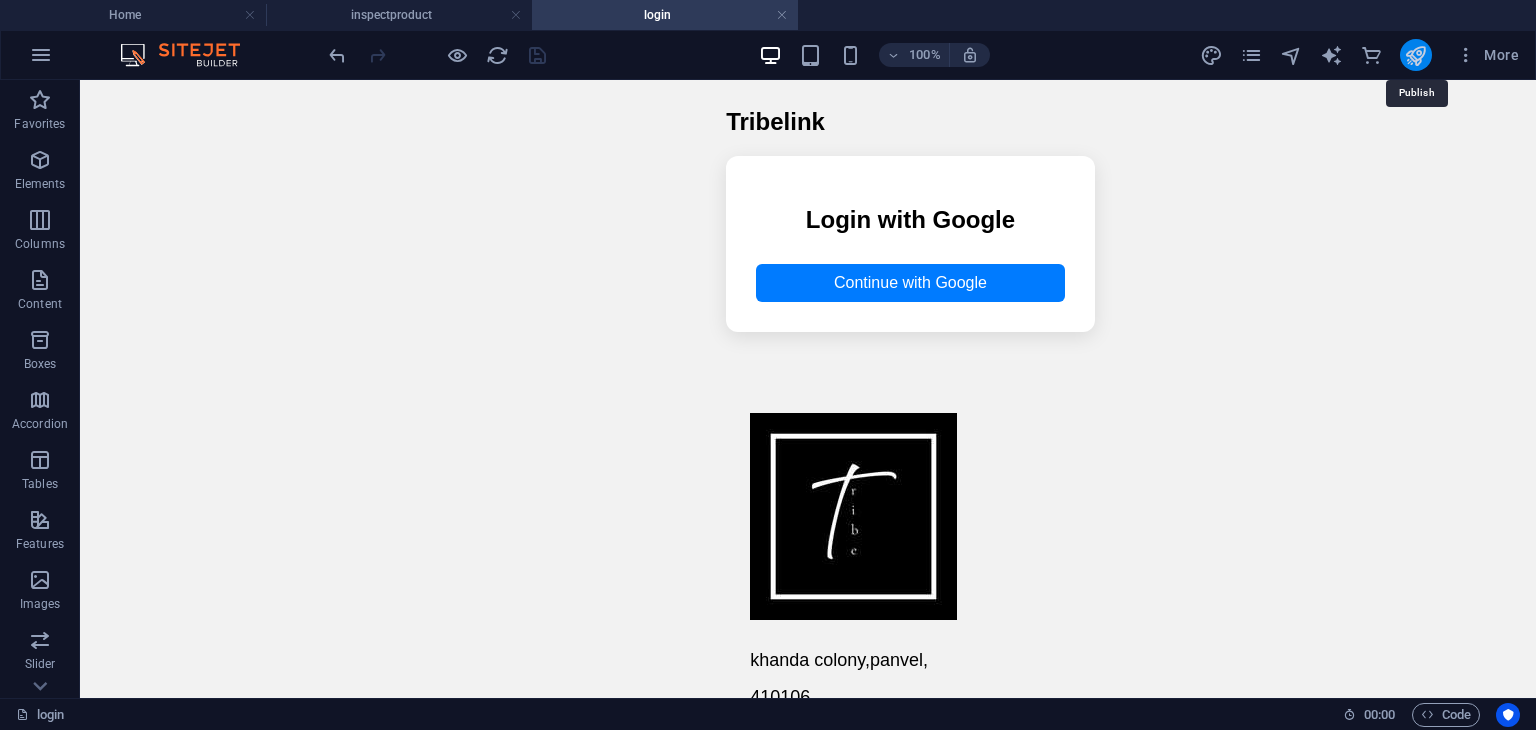 click at bounding box center (1415, 55) 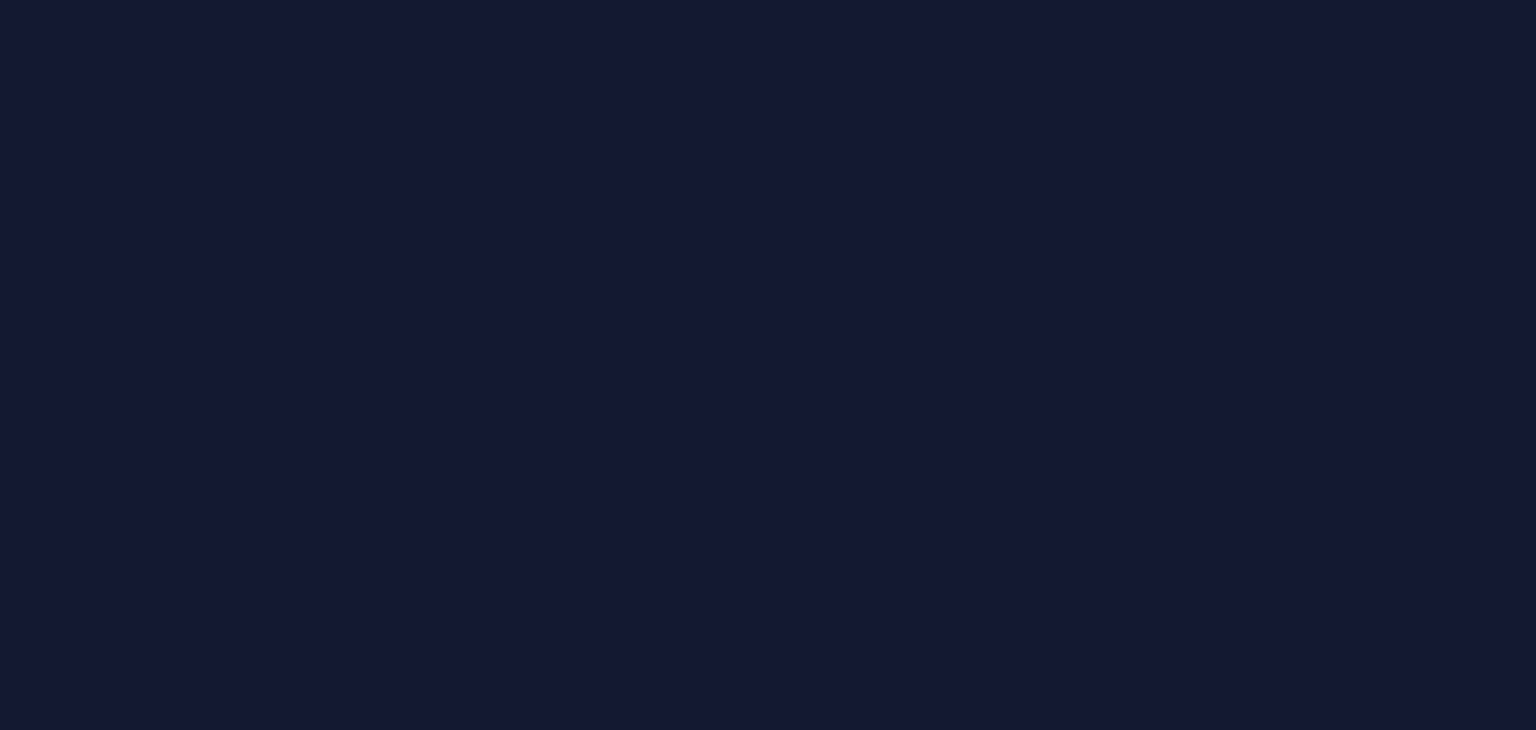 scroll, scrollTop: 0, scrollLeft: 0, axis: both 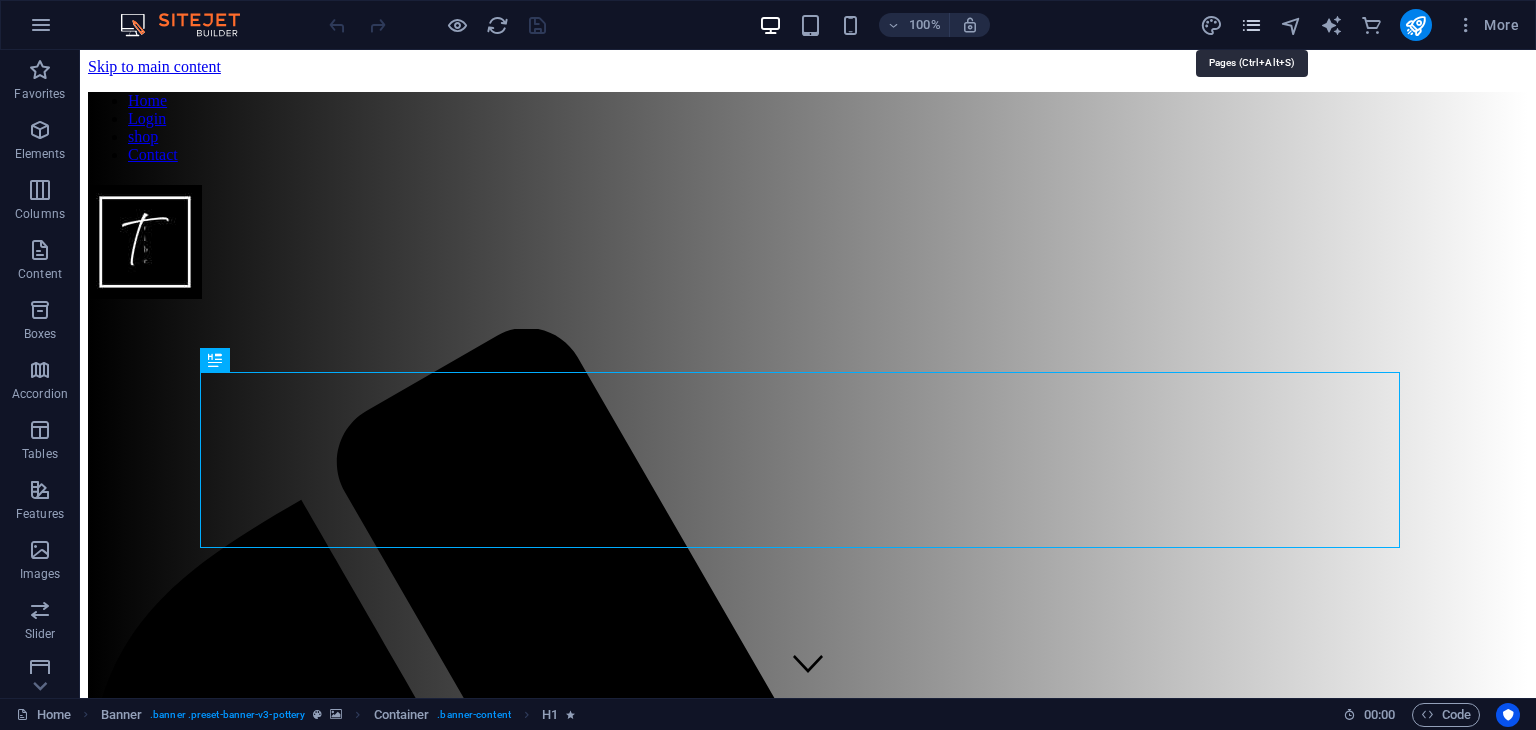click at bounding box center (1251, 25) 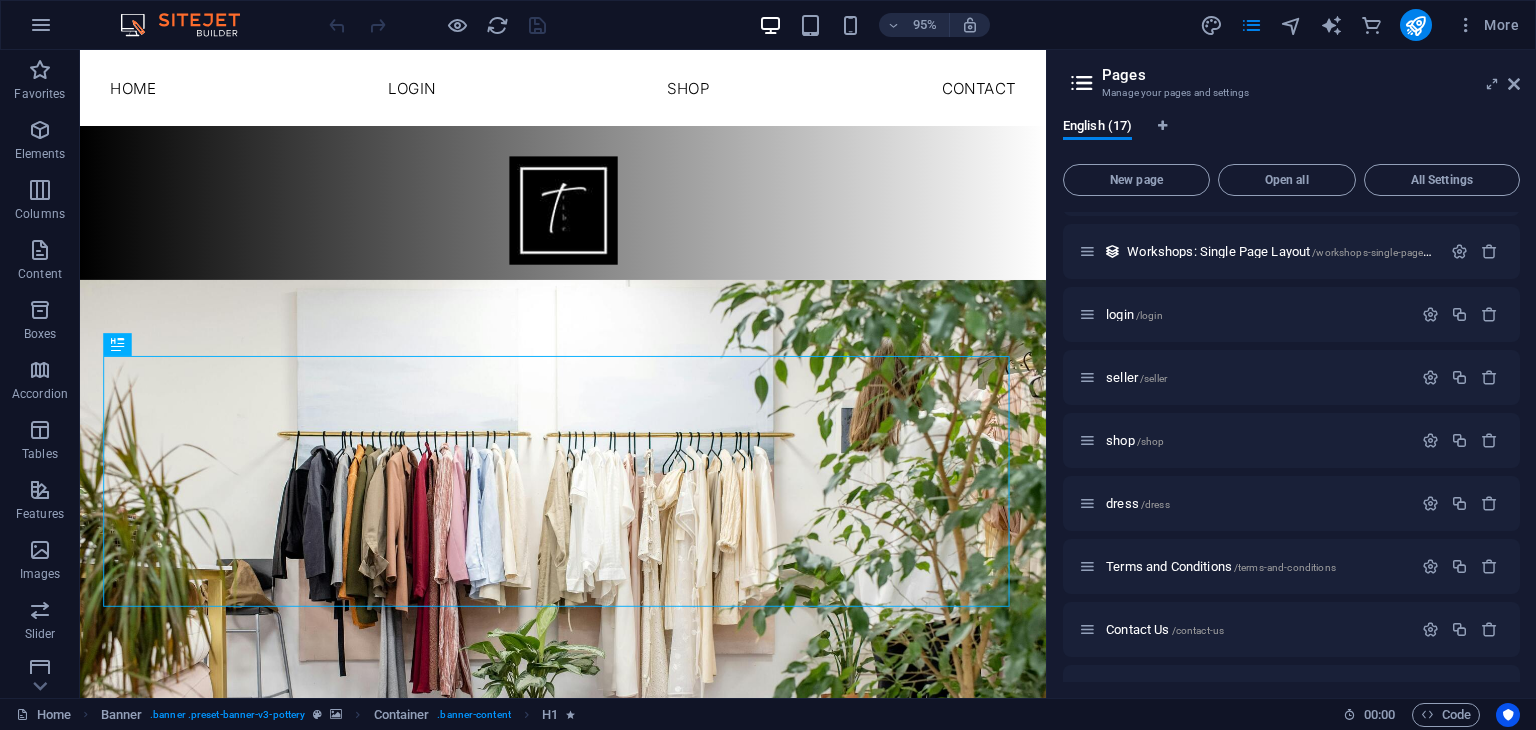 scroll, scrollTop: 361, scrollLeft: 0, axis: vertical 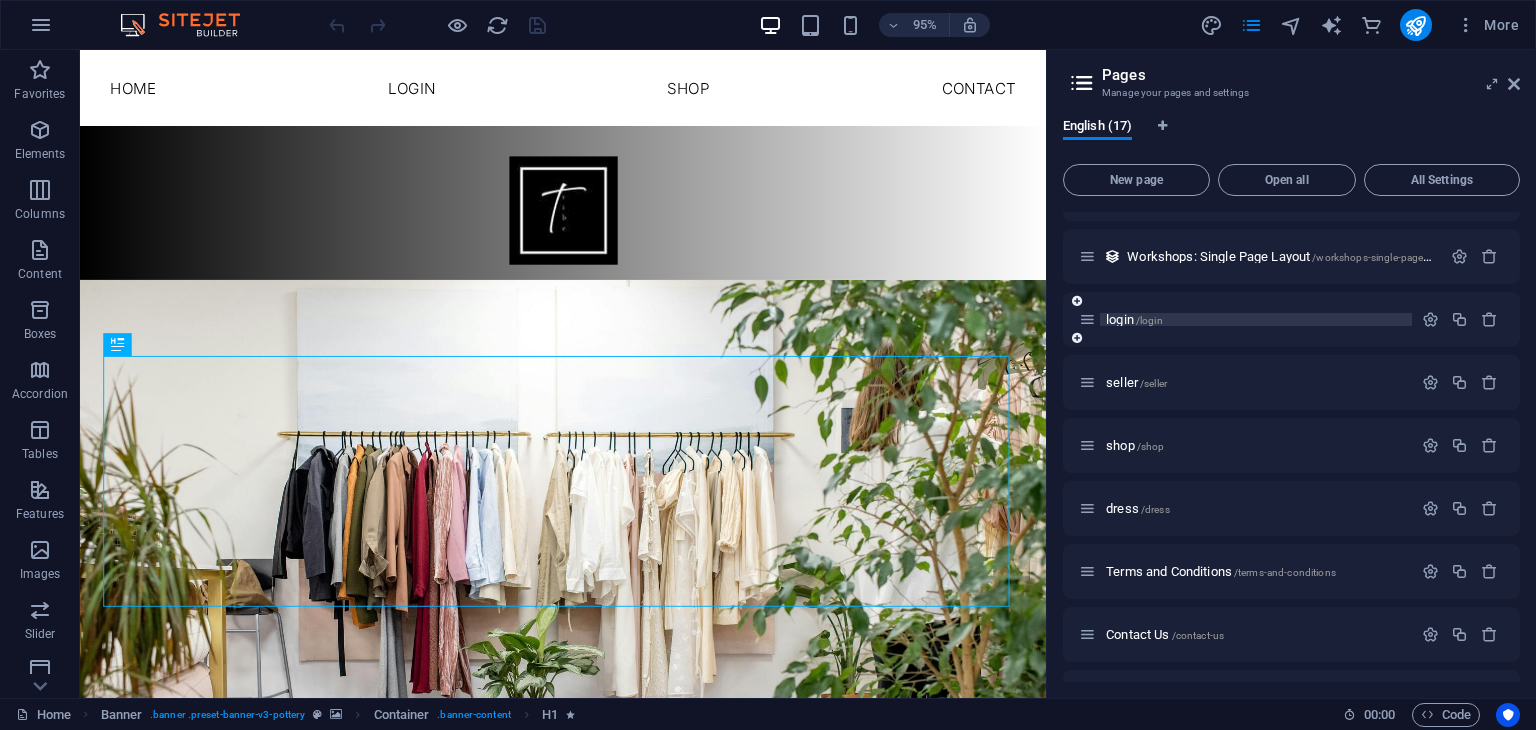 click on "/login" at bounding box center [1149, 320] 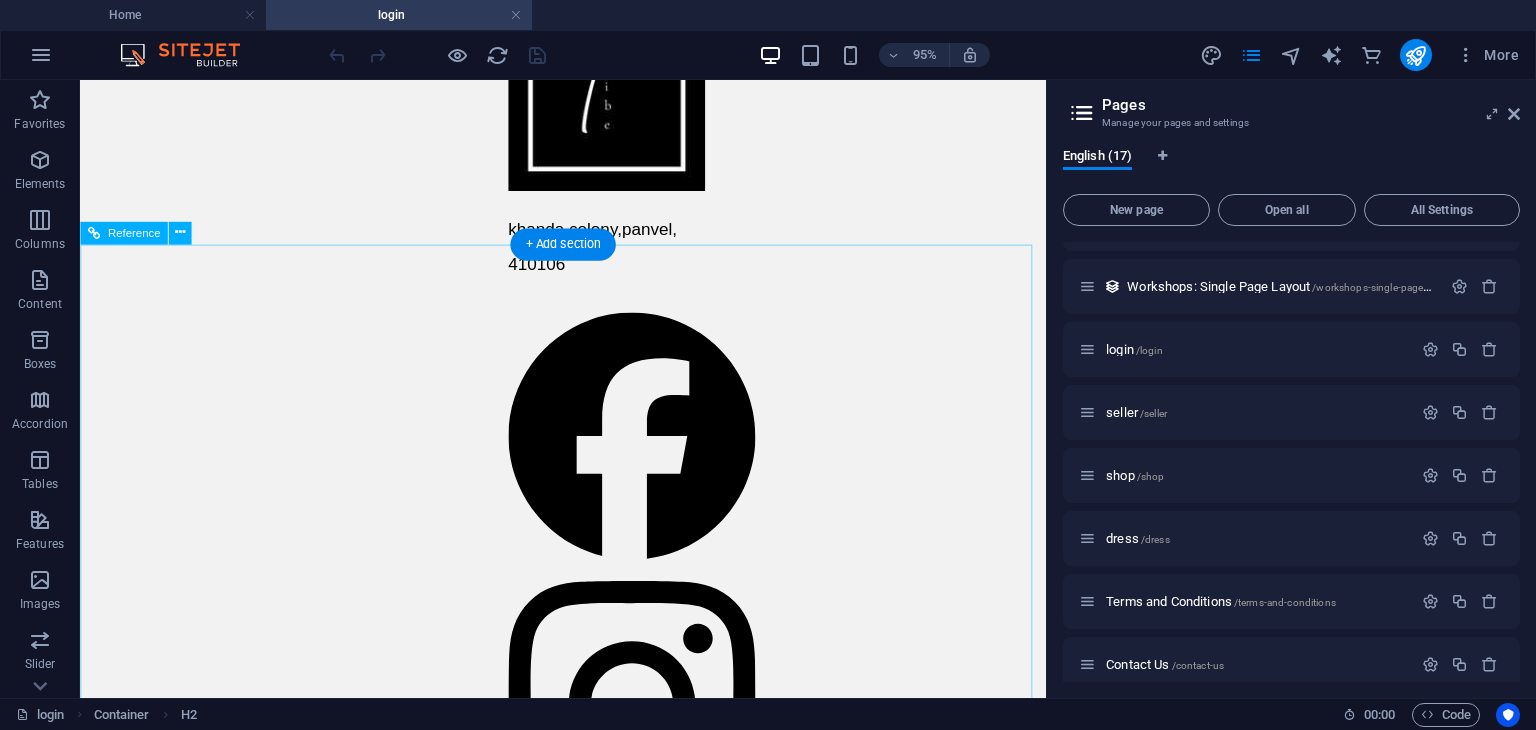 scroll, scrollTop: 478, scrollLeft: 0, axis: vertical 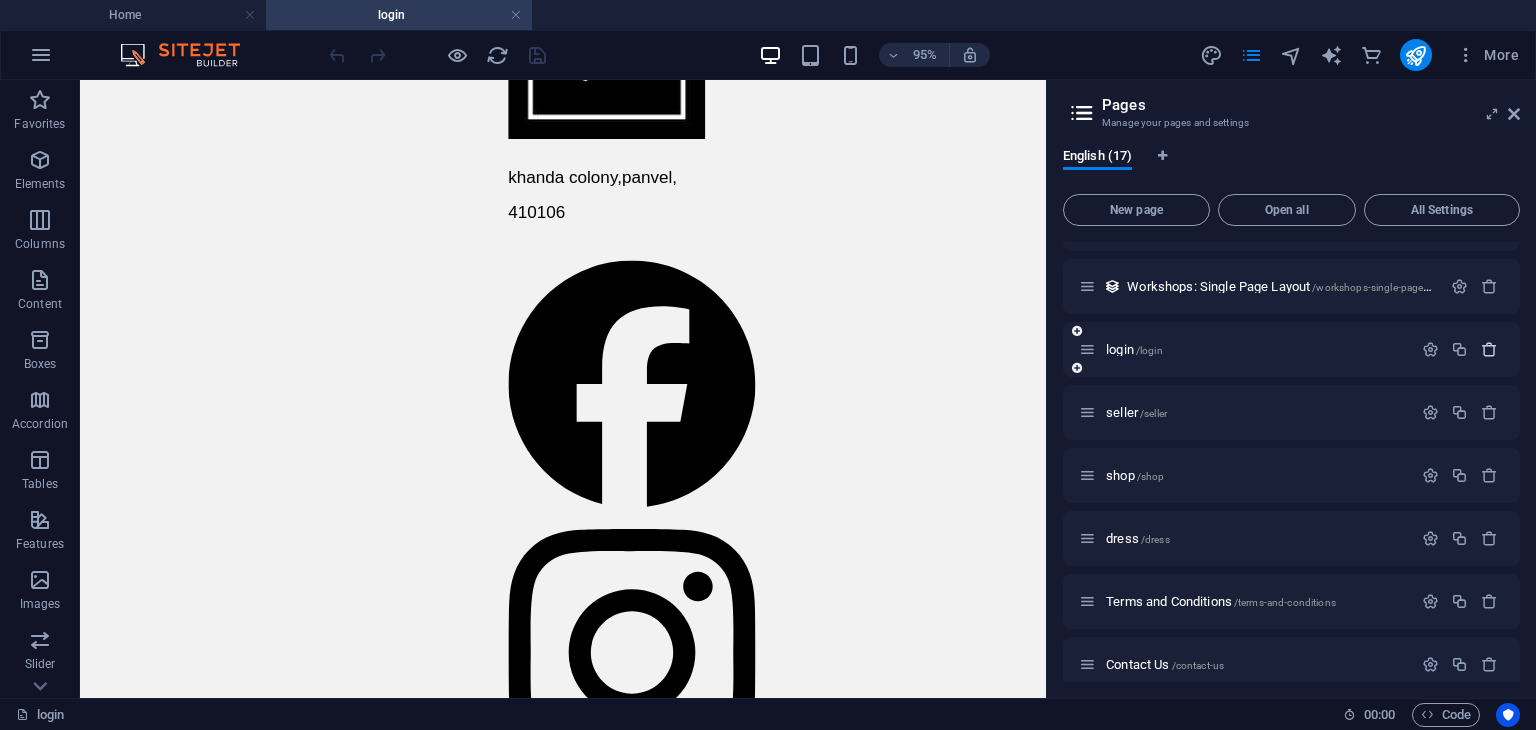 click at bounding box center [1489, 349] 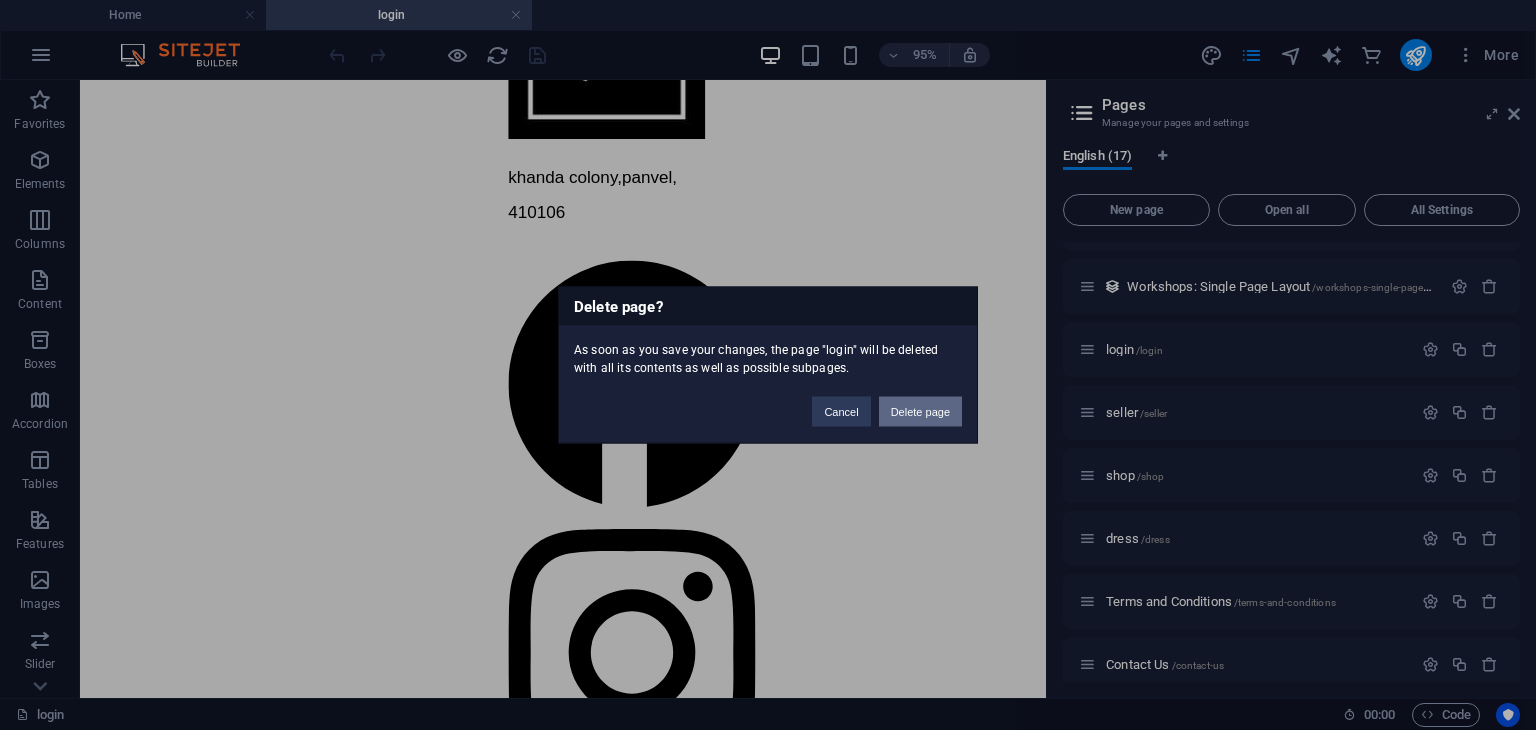 click on "Delete page" at bounding box center (920, 412) 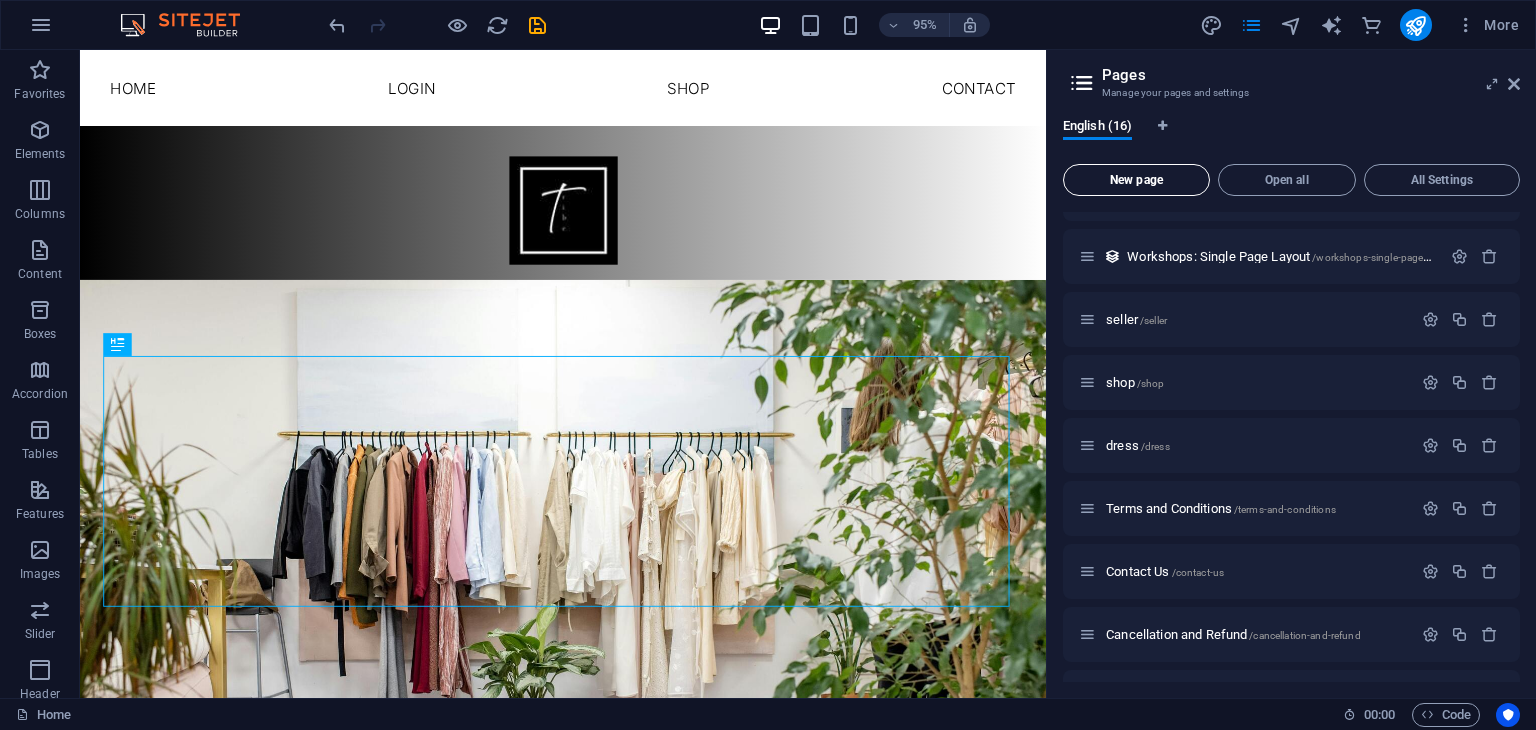 click on "New page" at bounding box center (1136, 180) 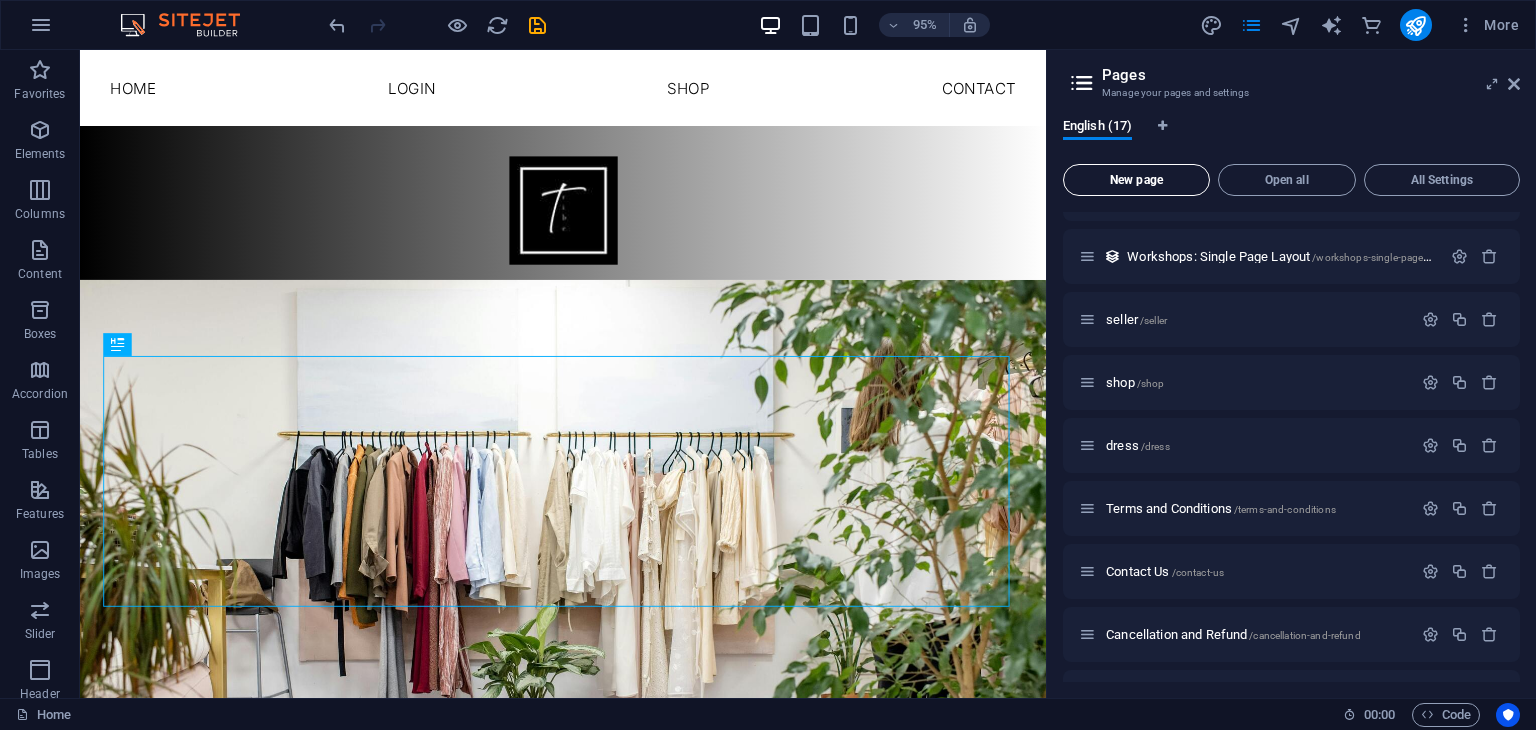 scroll, scrollTop: 876, scrollLeft: 0, axis: vertical 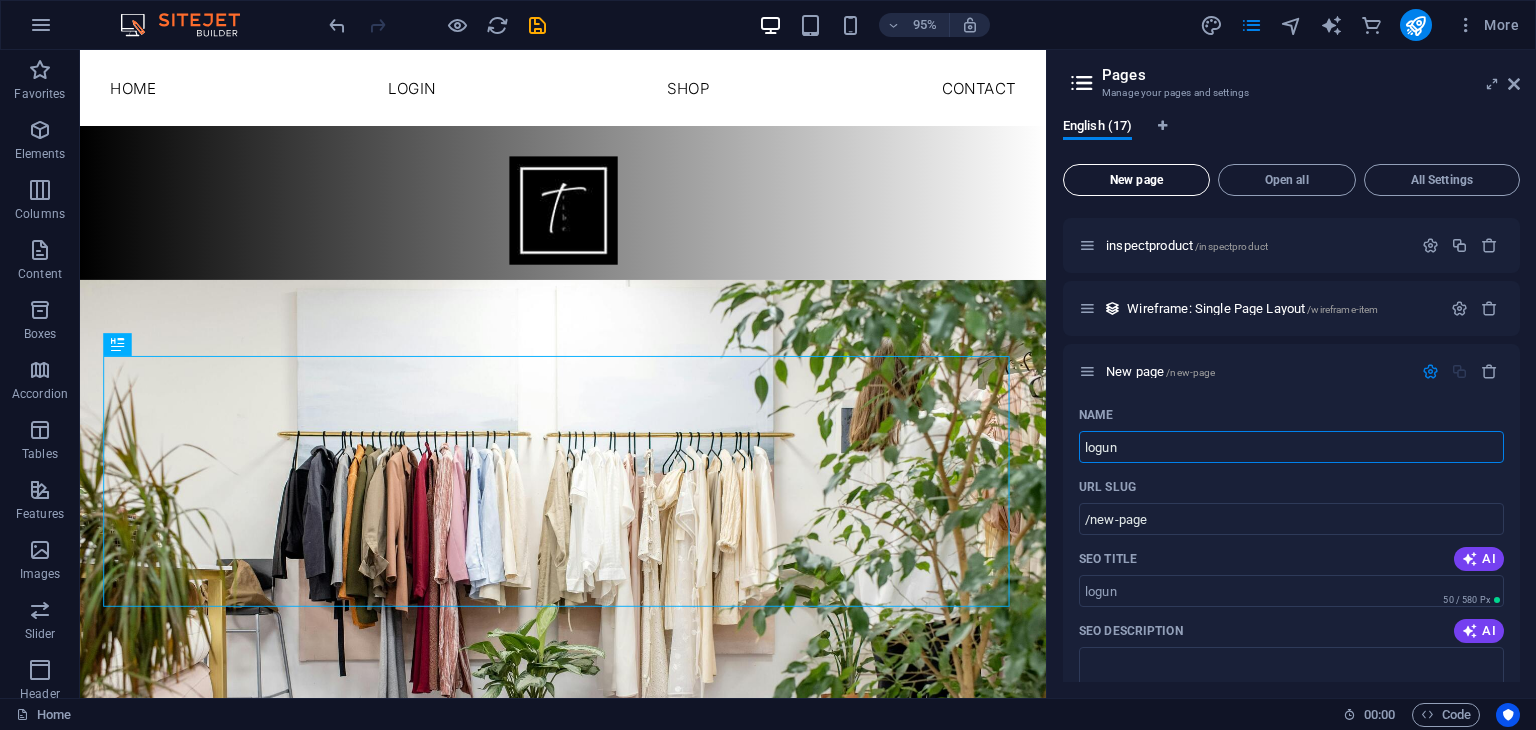 type on "logun" 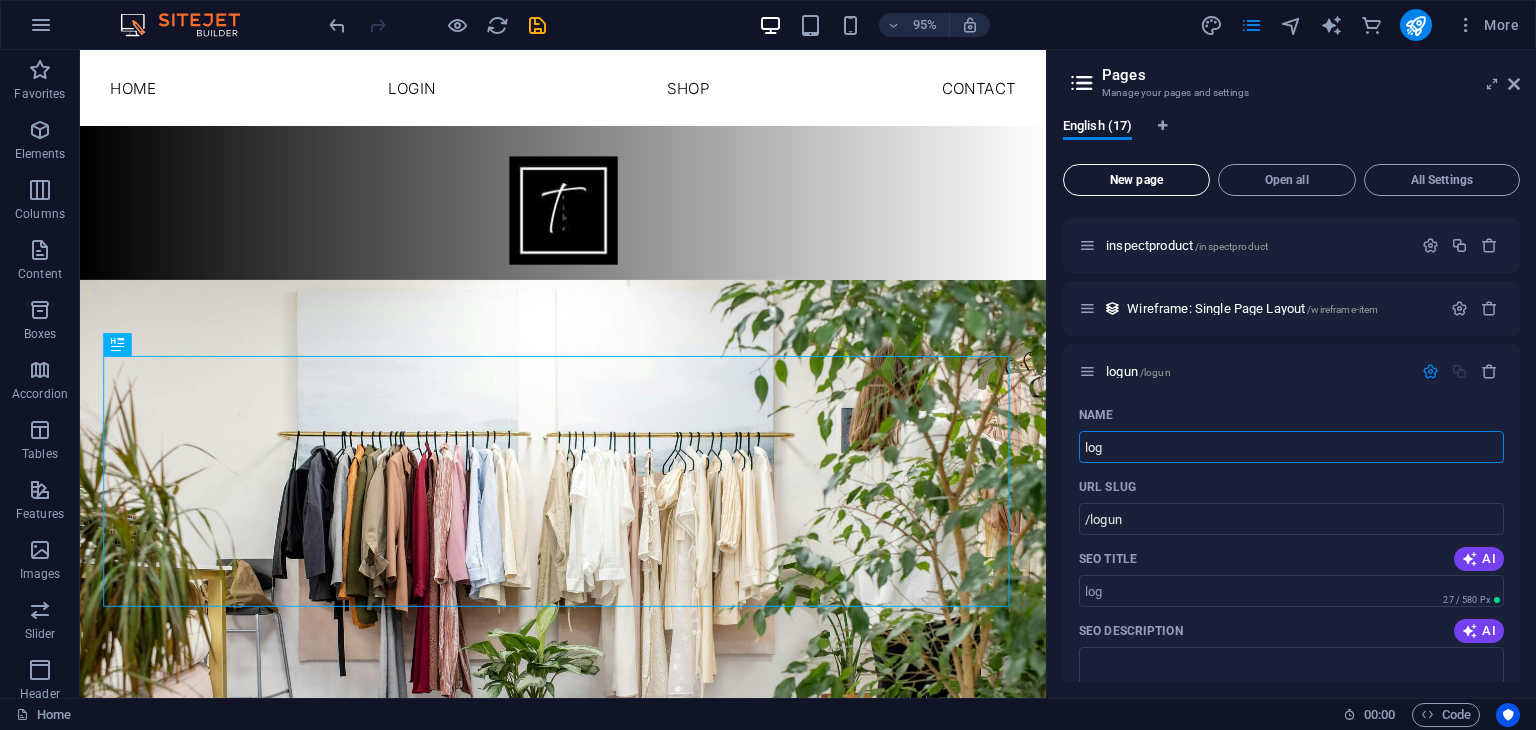 type on "log" 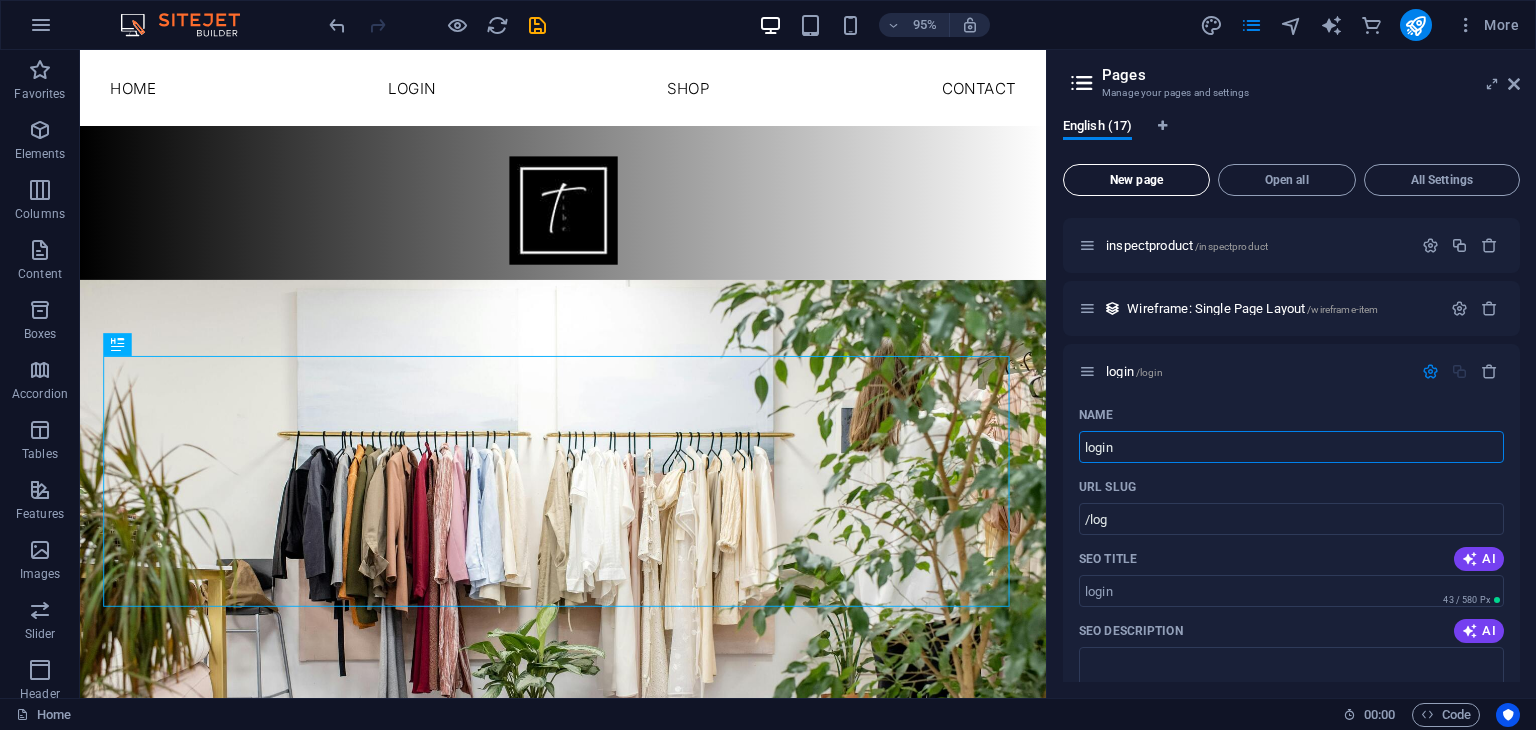 type on "login" 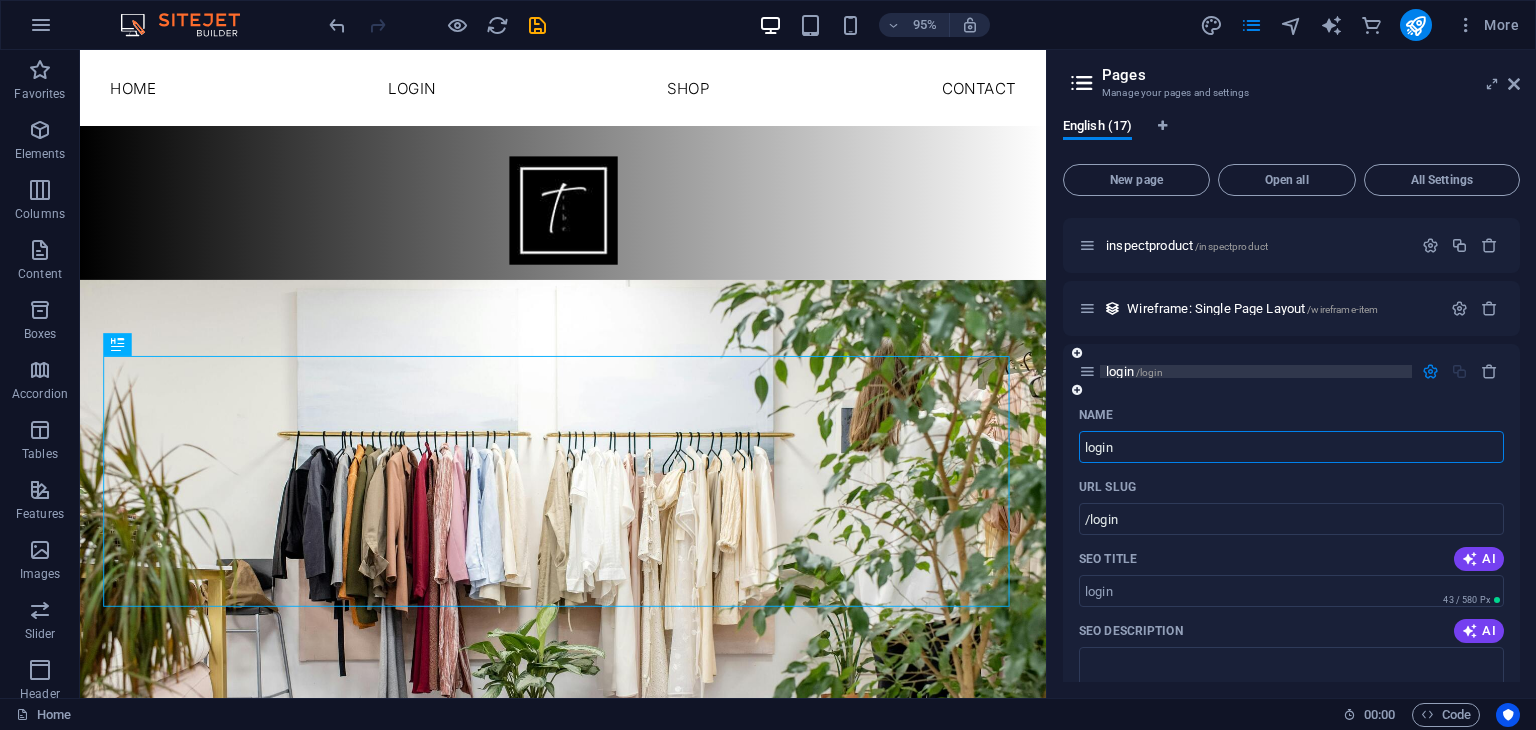 type on "login" 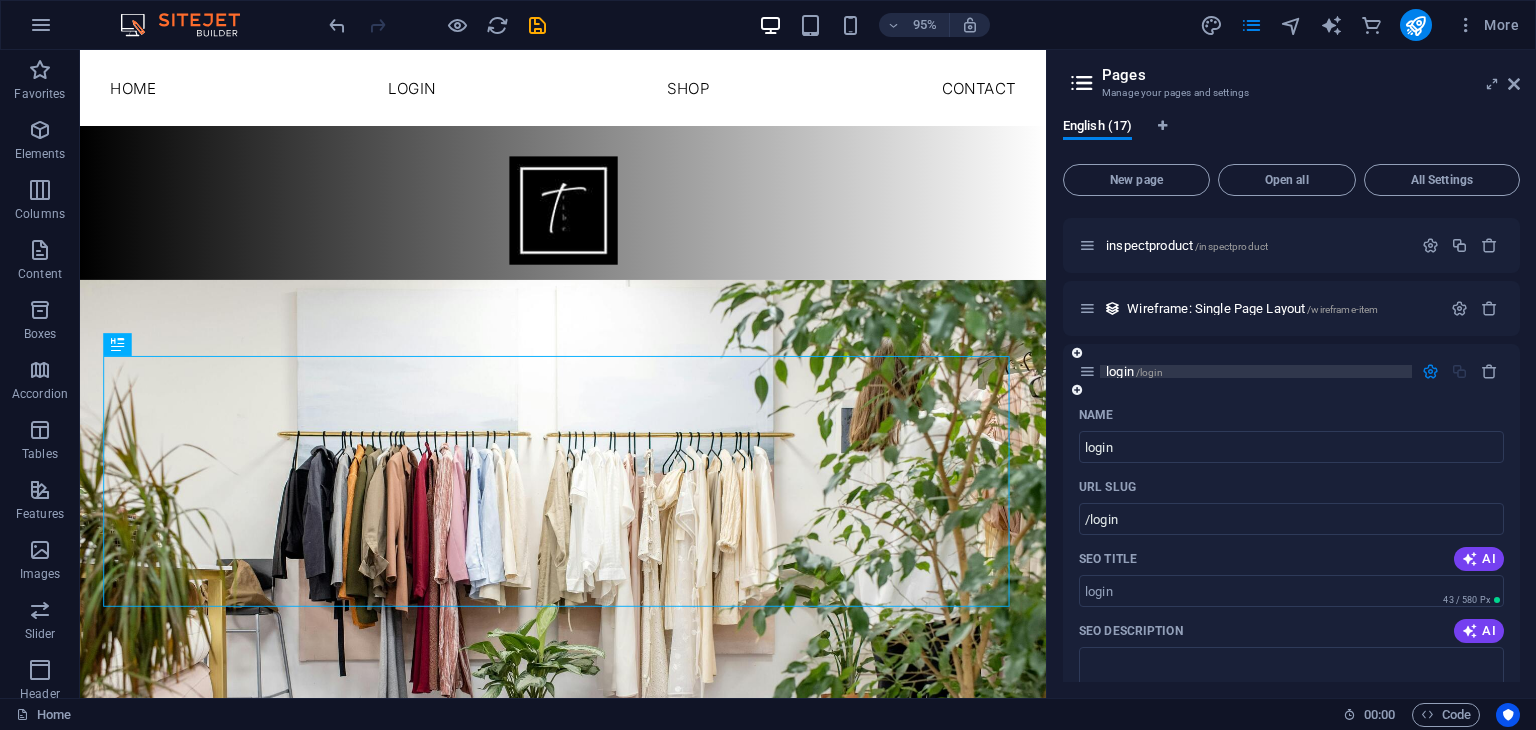 click on "login /login" at bounding box center (1256, 371) 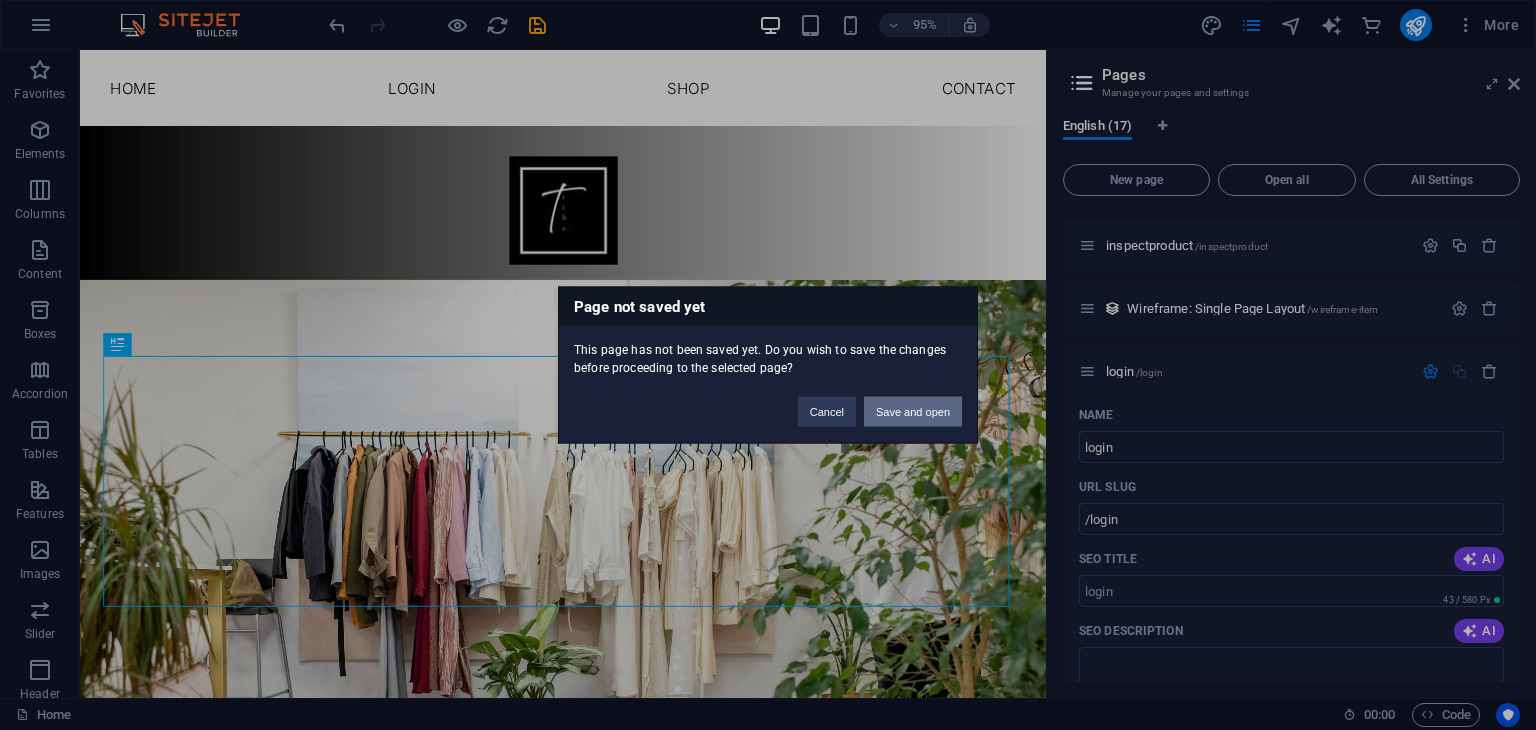 click on "Save and open" at bounding box center [913, 412] 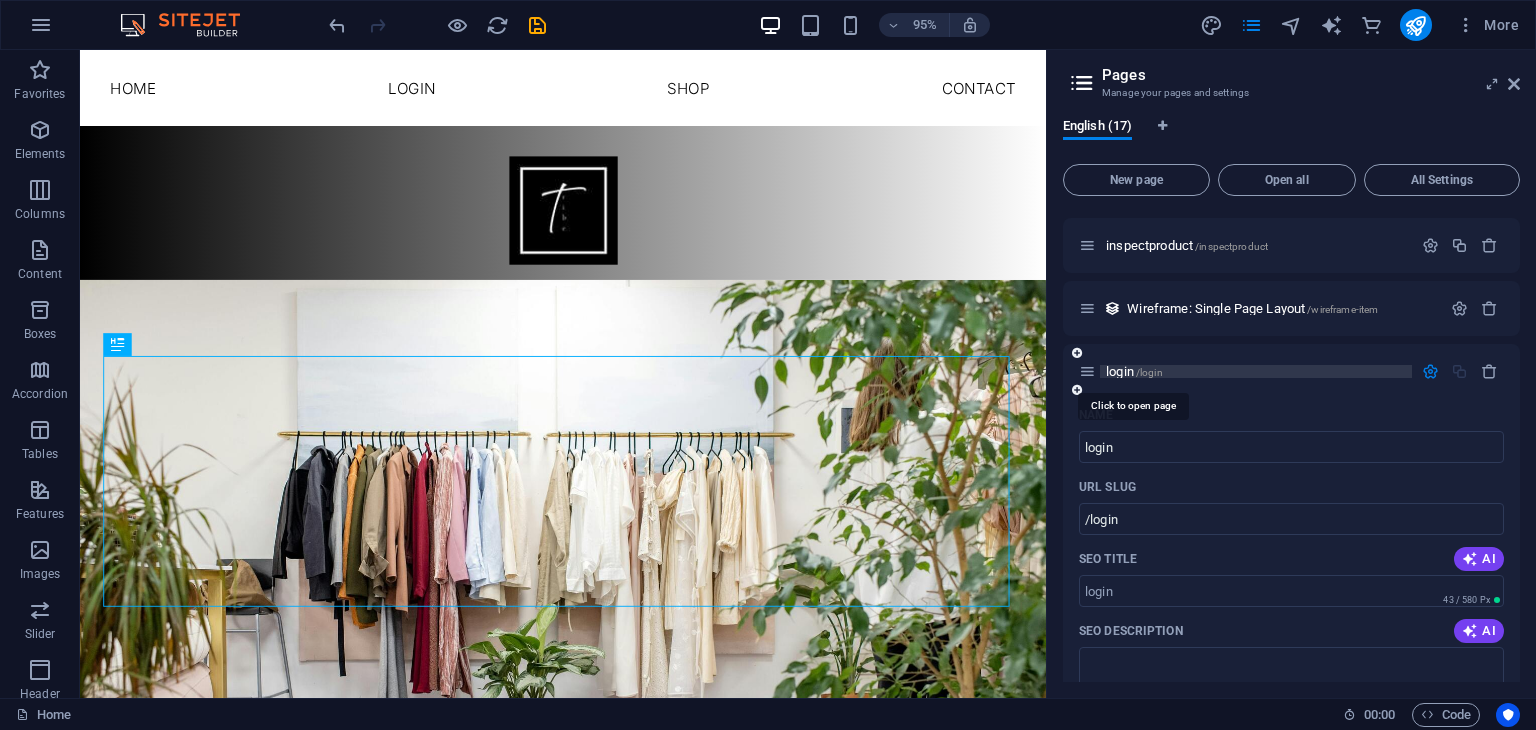 click on "login /login" at bounding box center [1134, 371] 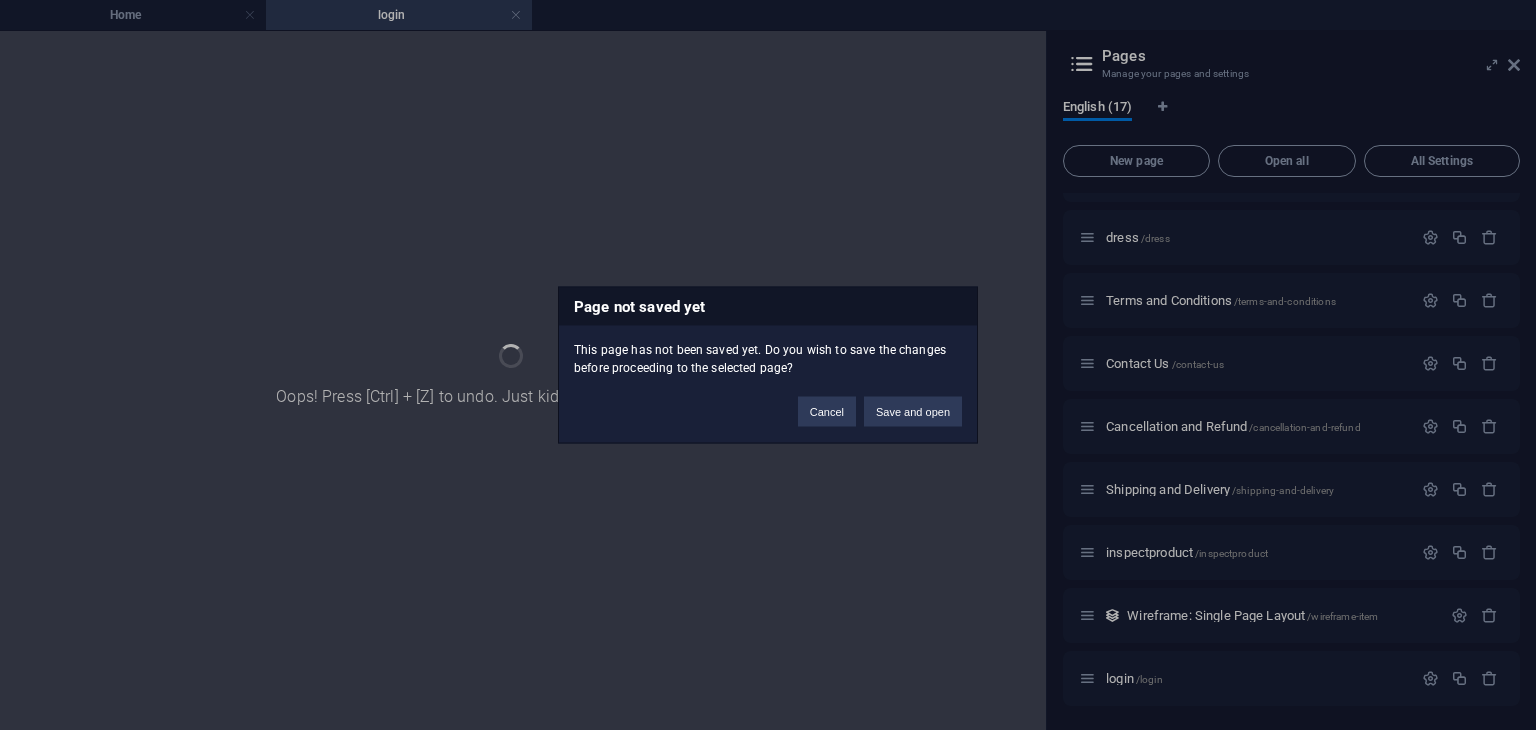 scroll, scrollTop: 550, scrollLeft: 0, axis: vertical 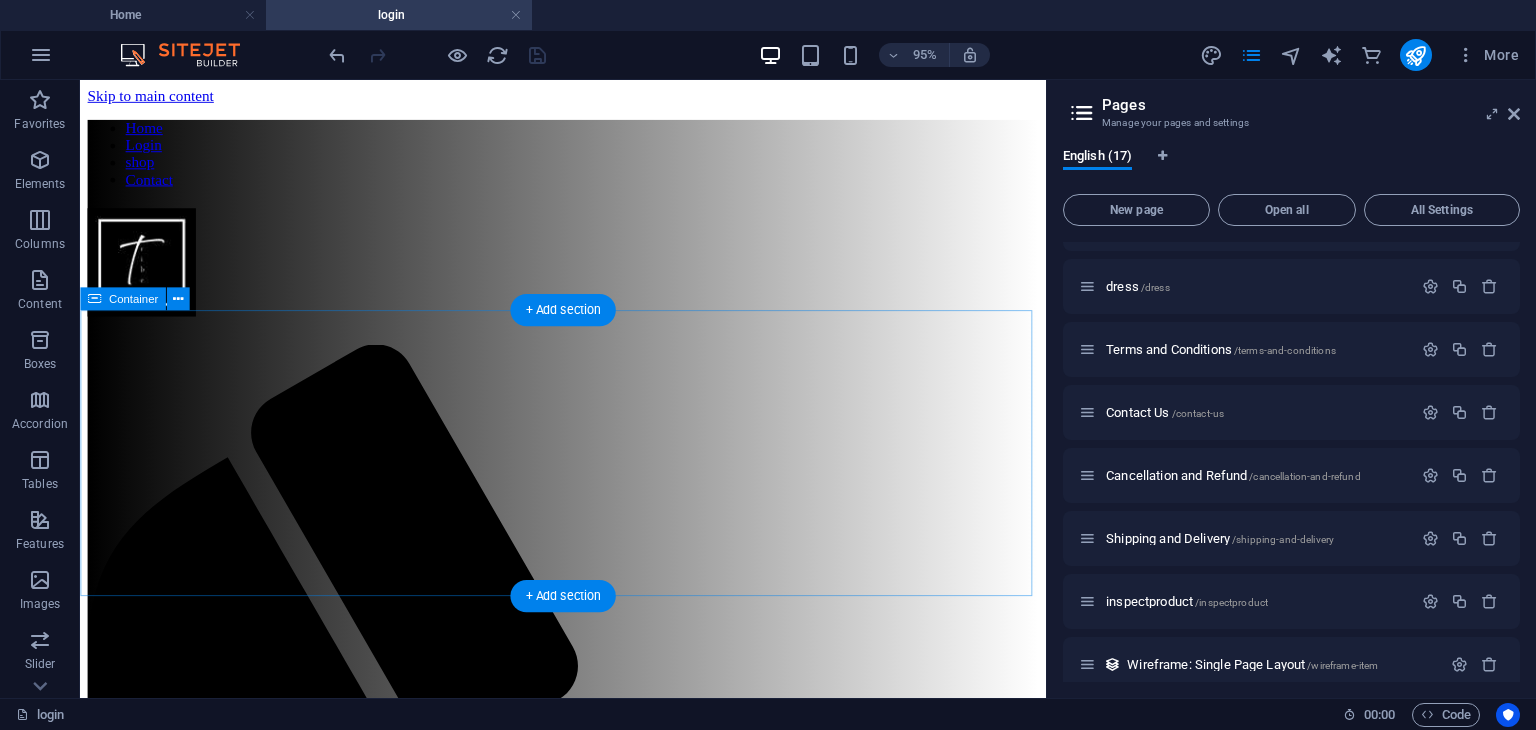 click on "Add elements" at bounding box center (529, 1793) 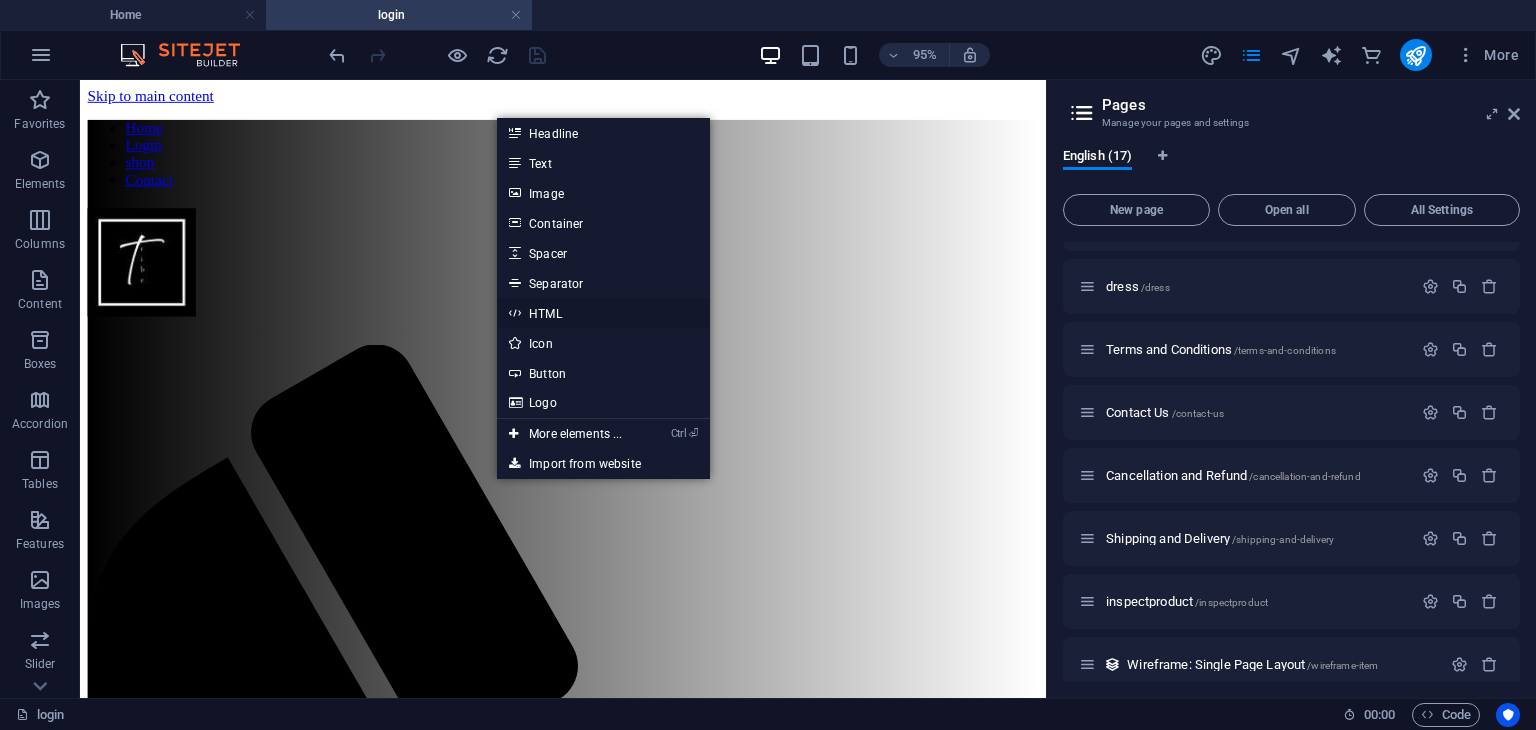 click on "HTML" at bounding box center (603, 313) 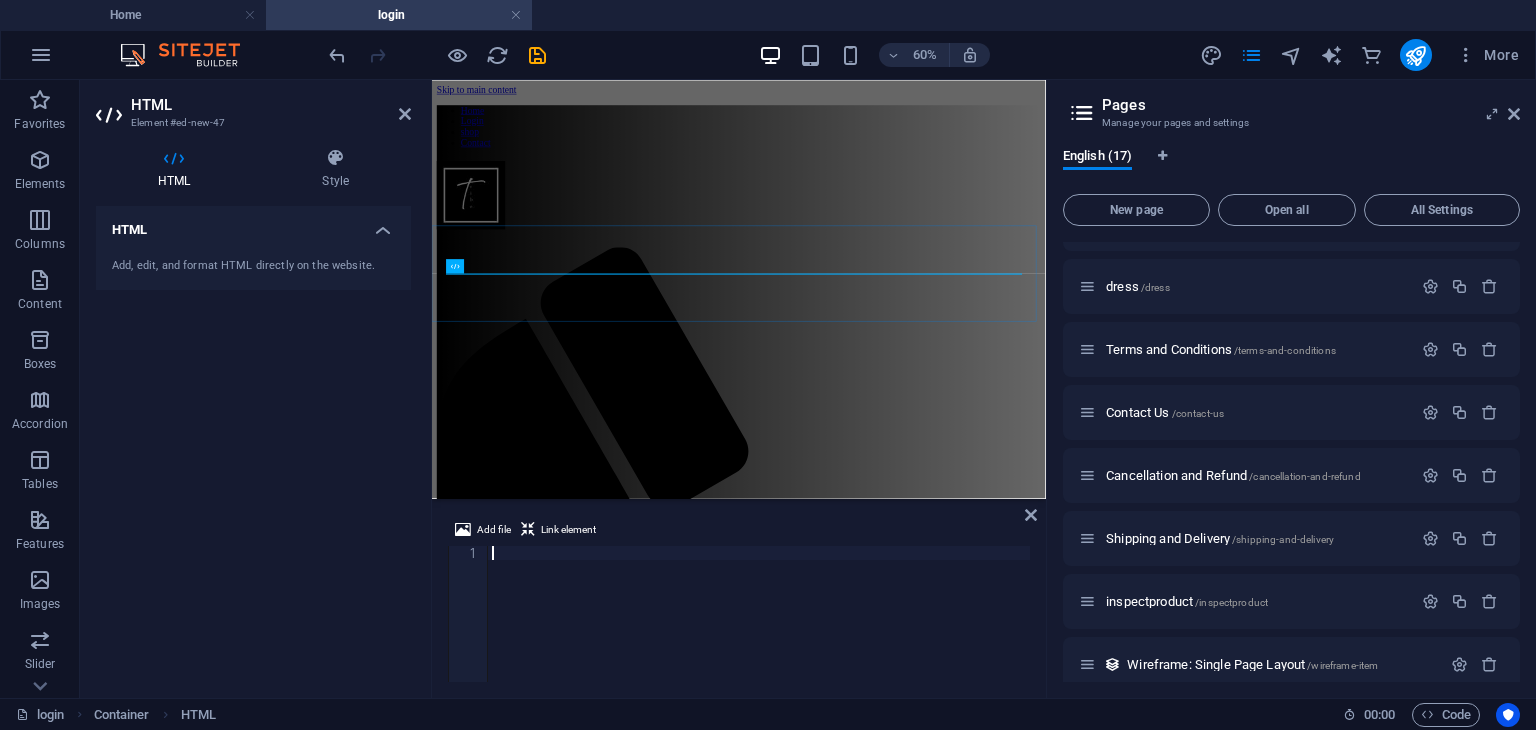 scroll, scrollTop: 1978, scrollLeft: 0, axis: vertical 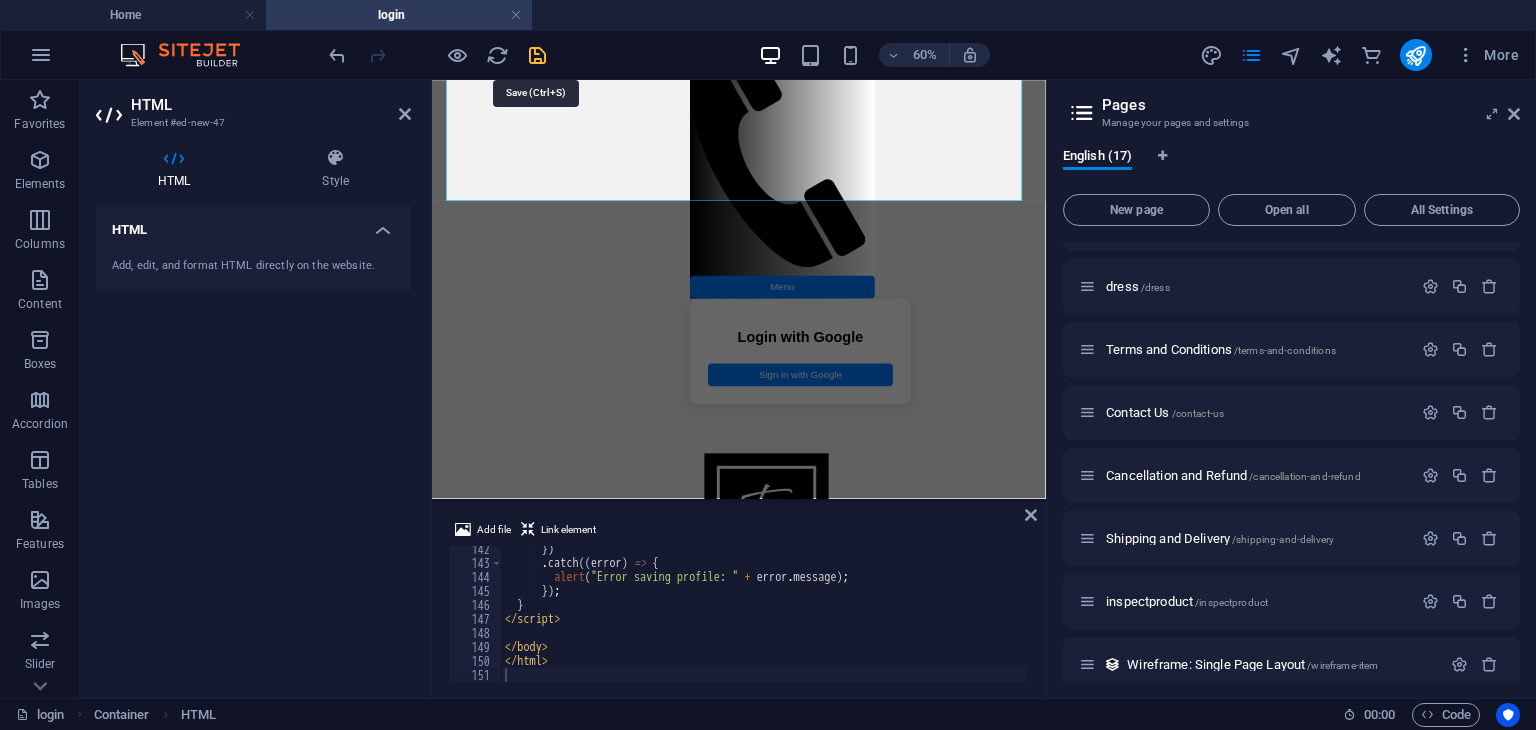 click at bounding box center [537, 55] 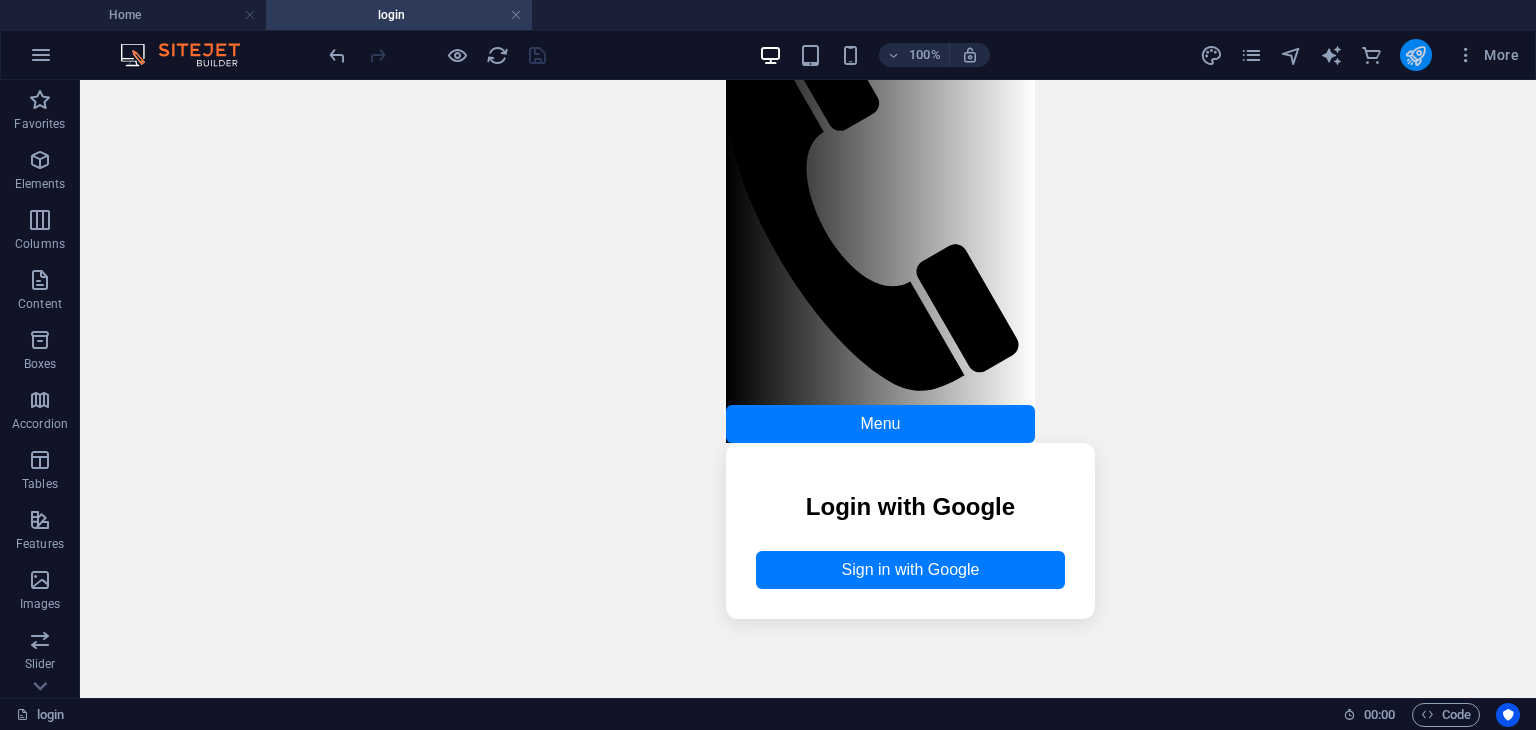 click at bounding box center (1416, 55) 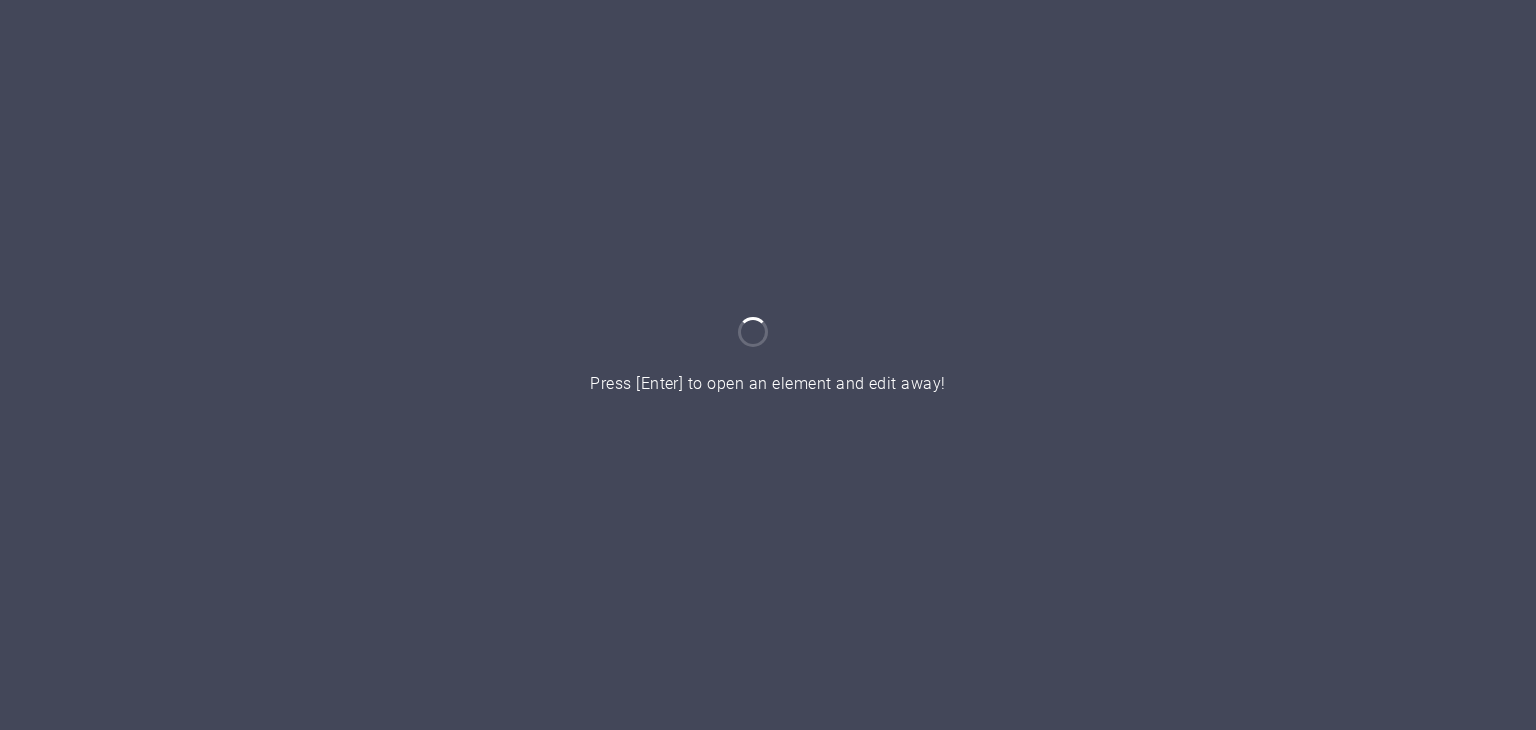 scroll, scrollTop: 0, scrollLeft: 0, axis: both 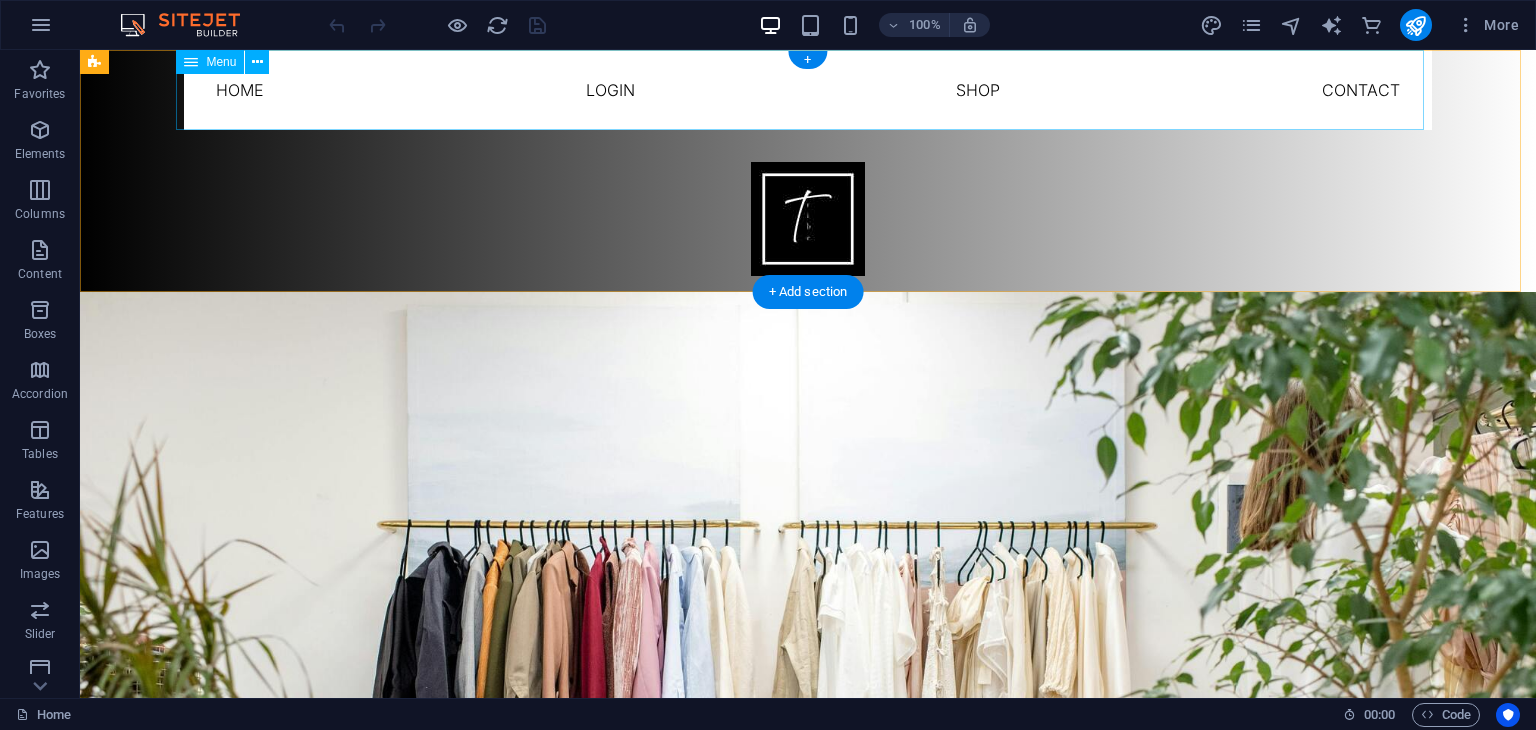 click on "Home Login shop Contact" at bounding box center [808, 90] 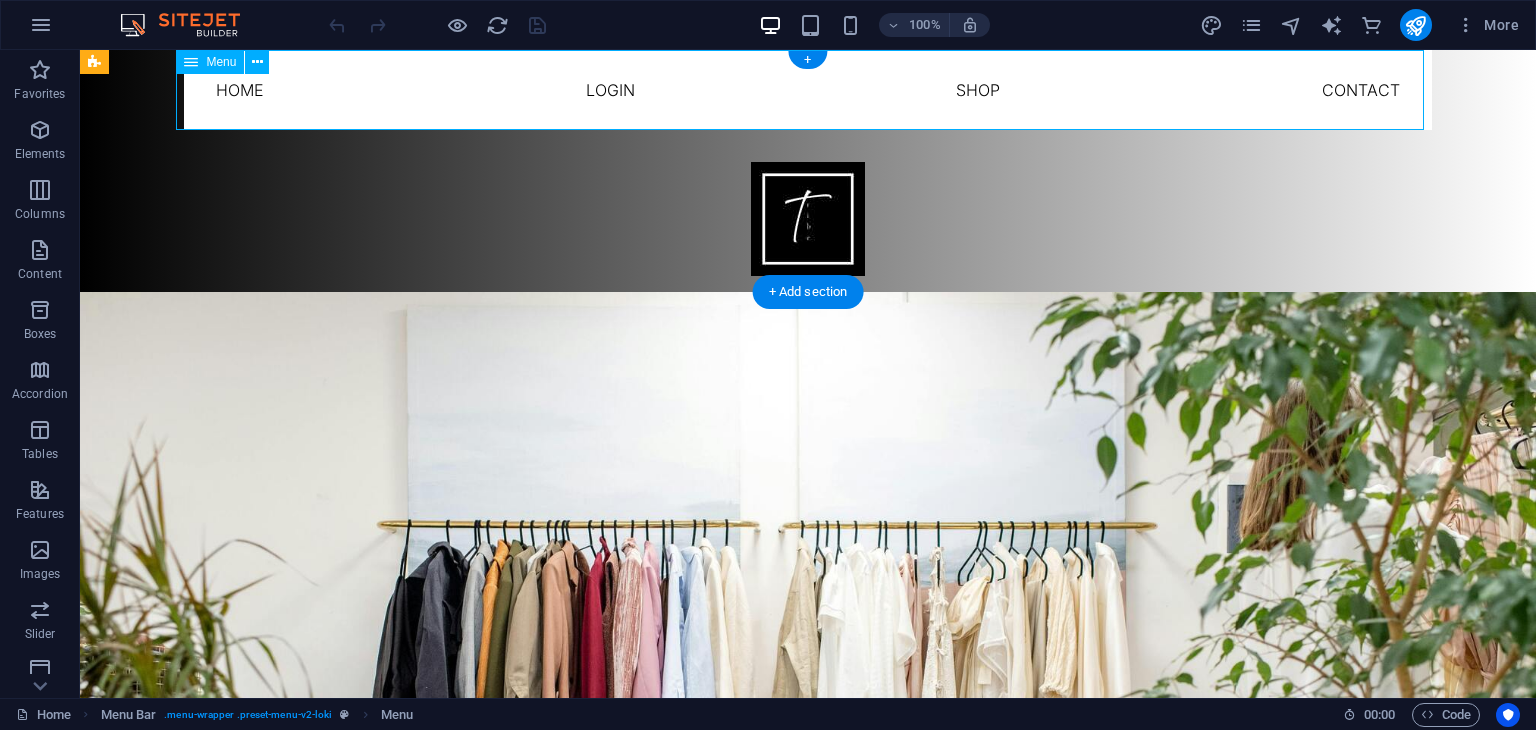 select 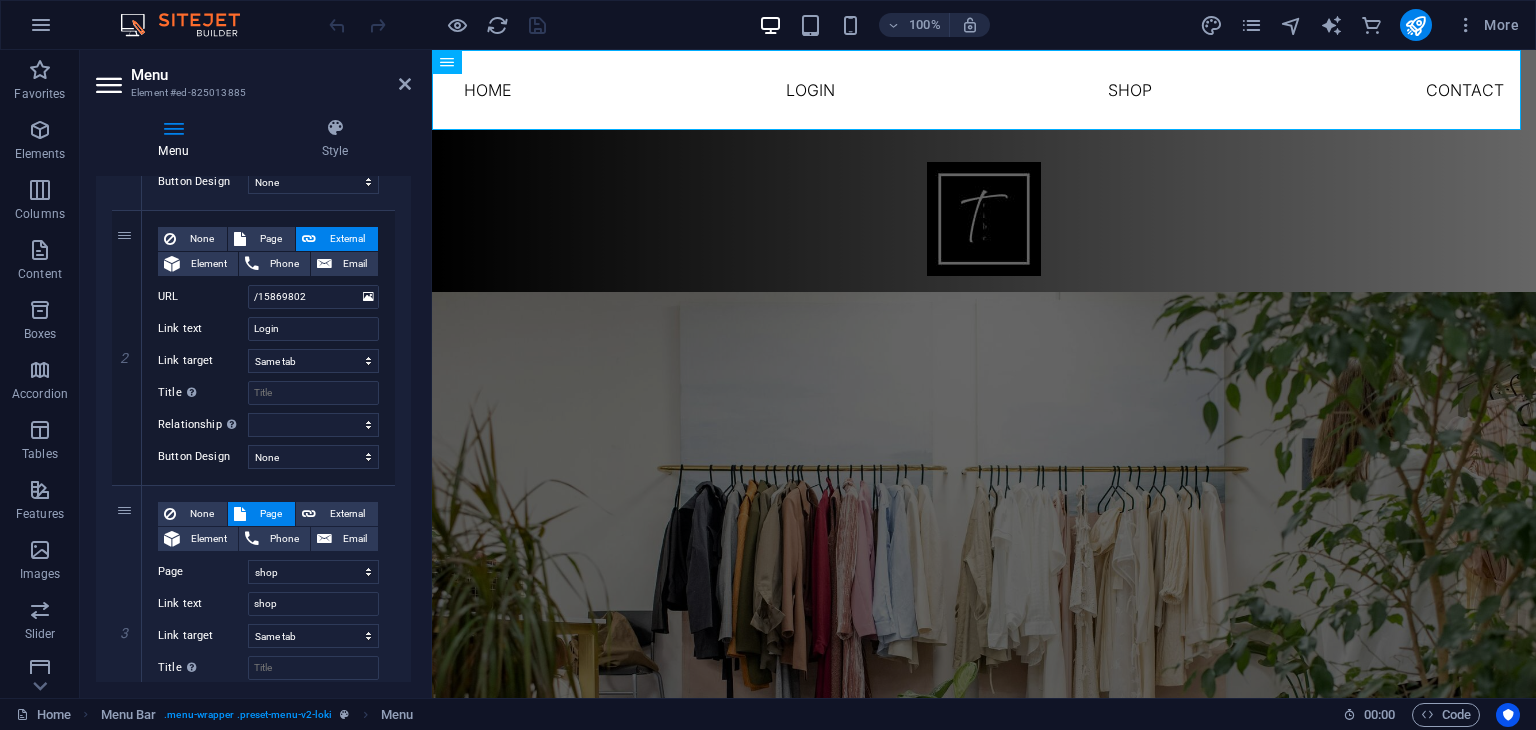 scroll, scrollTop: 429, scrollLeft: 0, axis: vertical 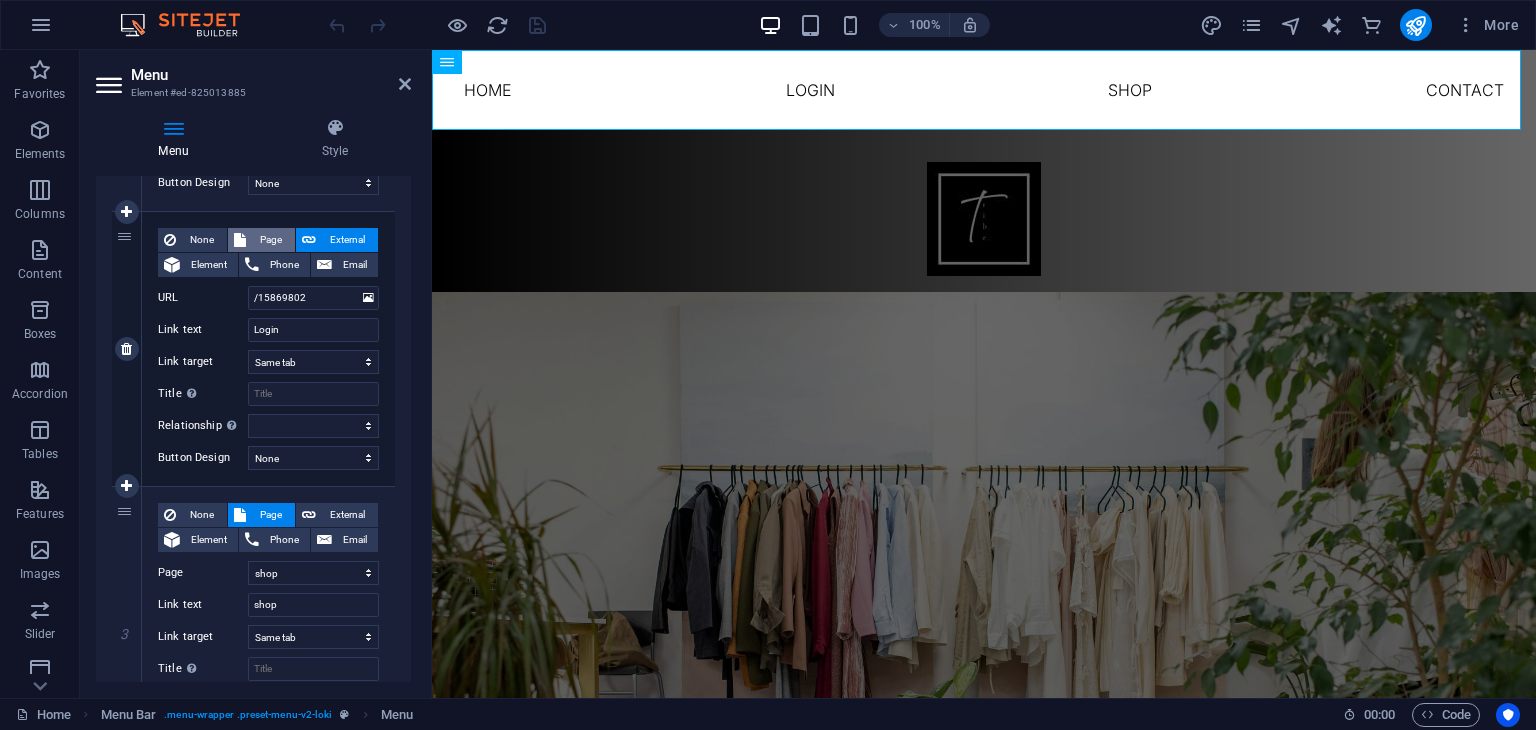 click on "Page" at bounding box center (270, 240) 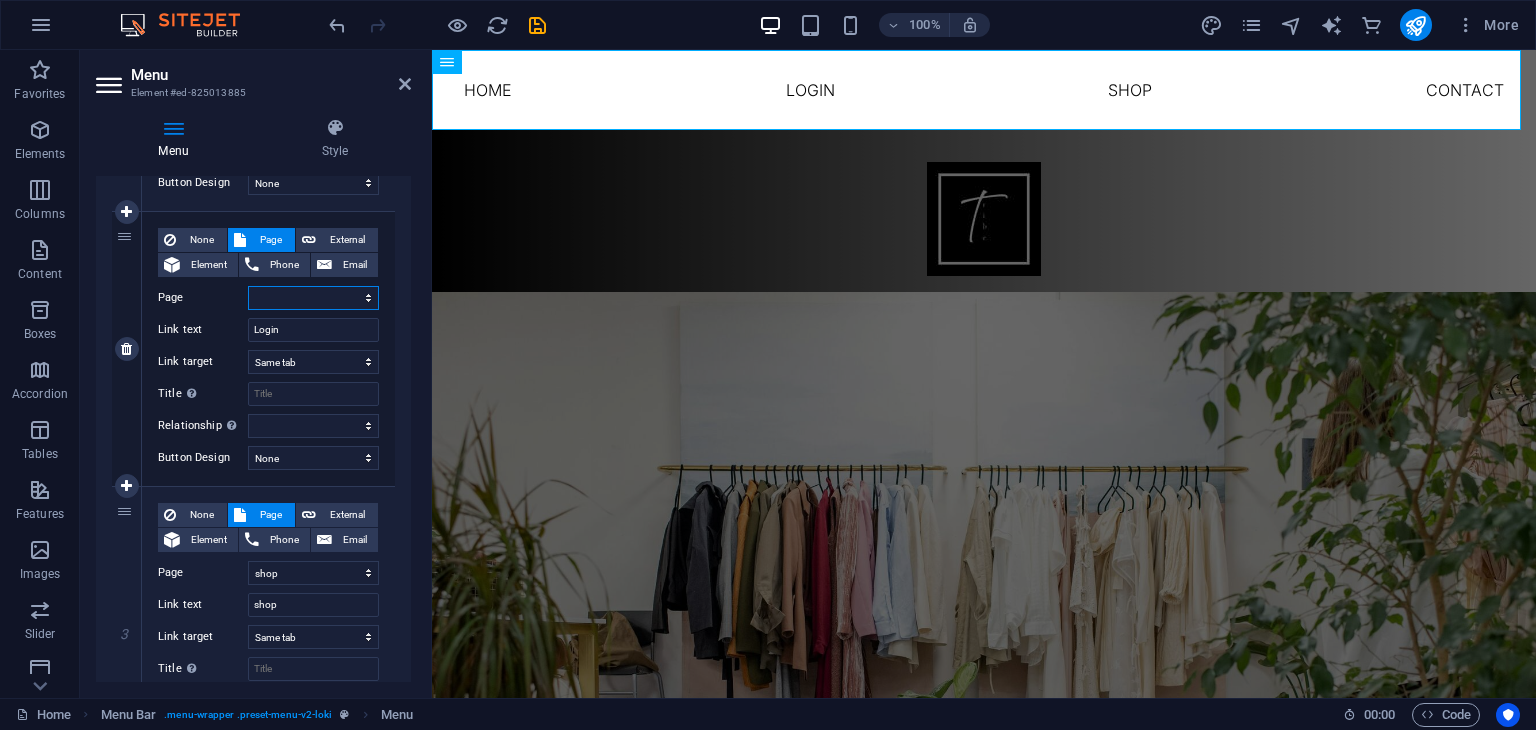 click on "Home Blog Subpage Legal Notice Privacy seller shop dress Terms and Conditions Contact Us Cancellation and Refund Shipping and Delivery inspectproduct login" at bounding box center (313, 298) 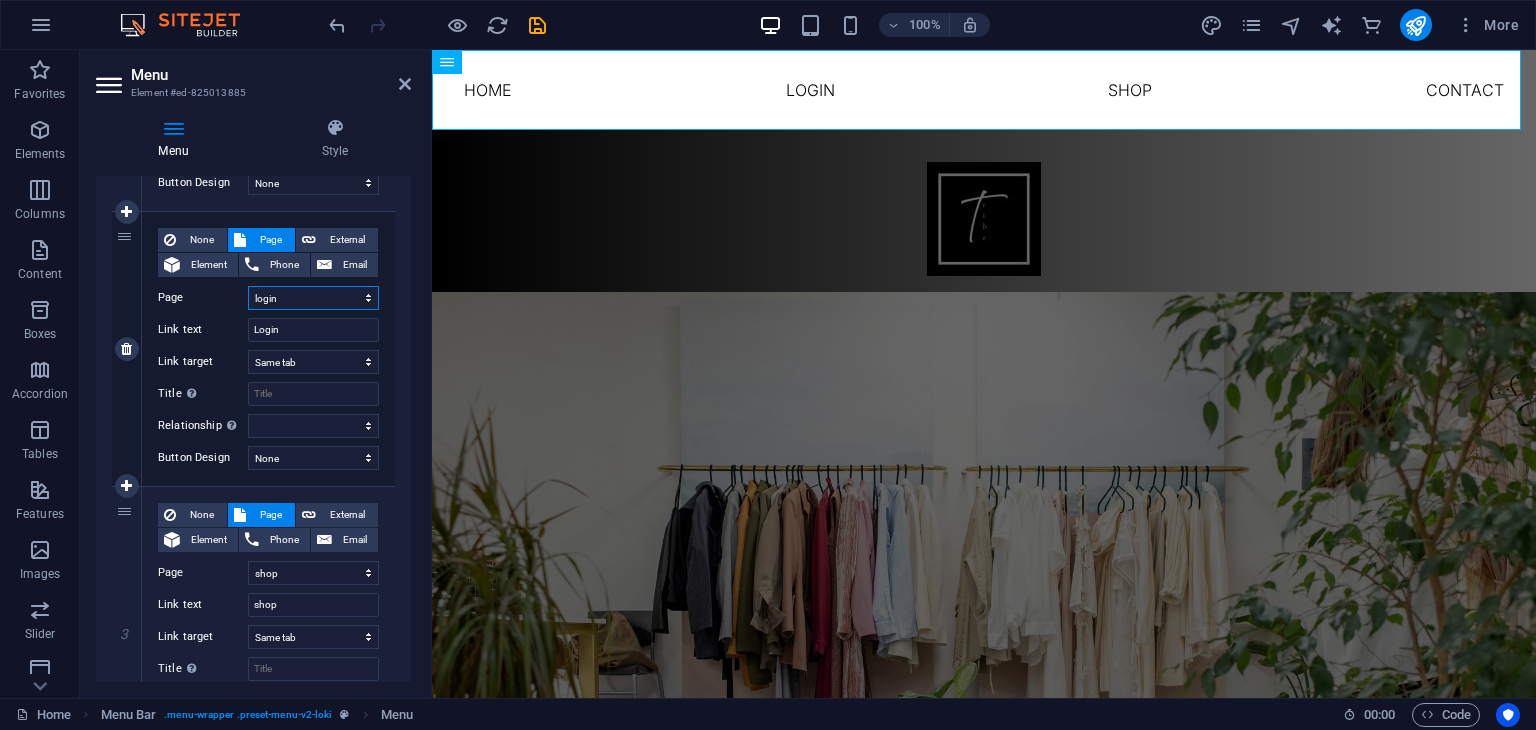 click on "Home Blog Subpage Legal Notice Privacy seller shop dress Terms and Conditions Contact Us Cancellation and Refund Shipping and Delivery inspectproduct login" at bounding box center (313, 298) 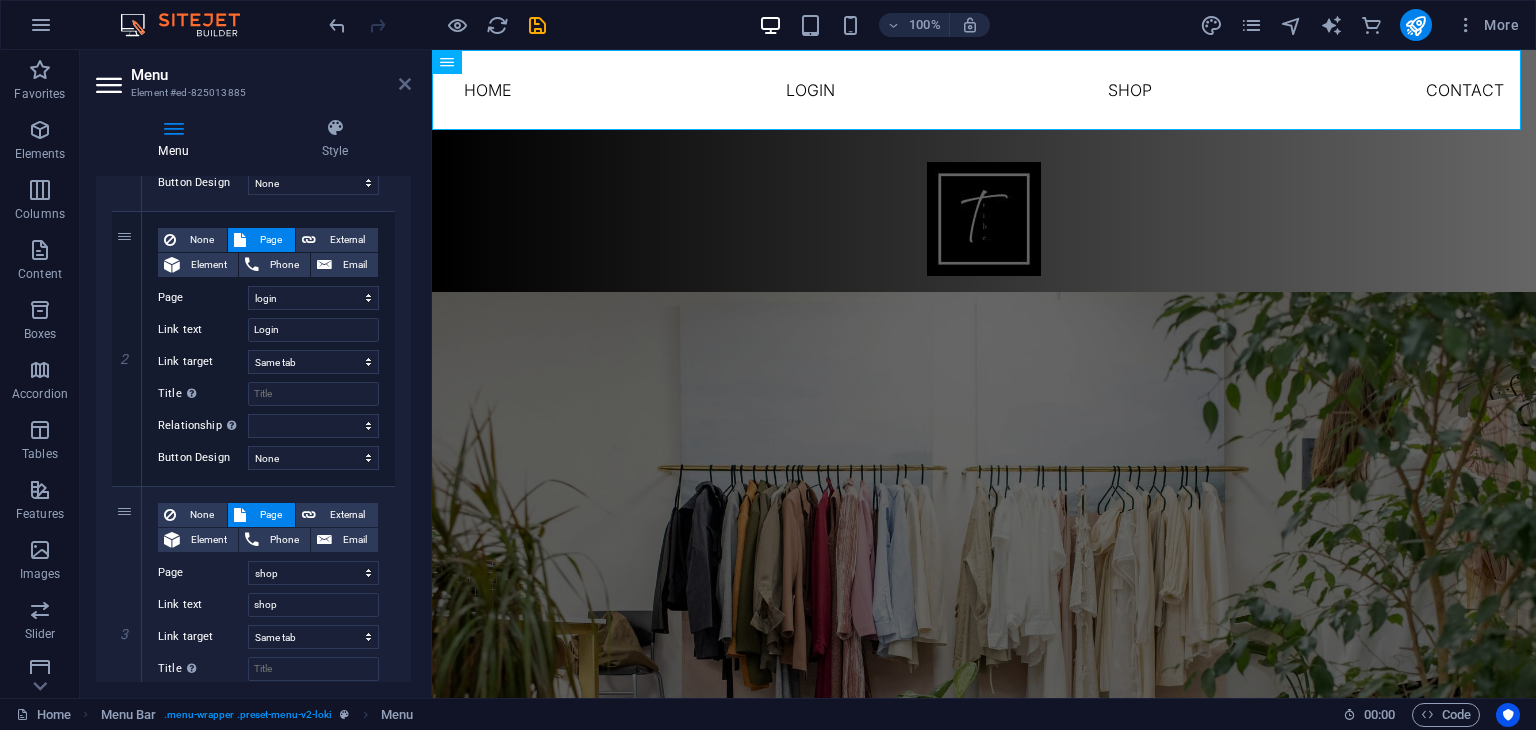click at bounding box center [405, 84] 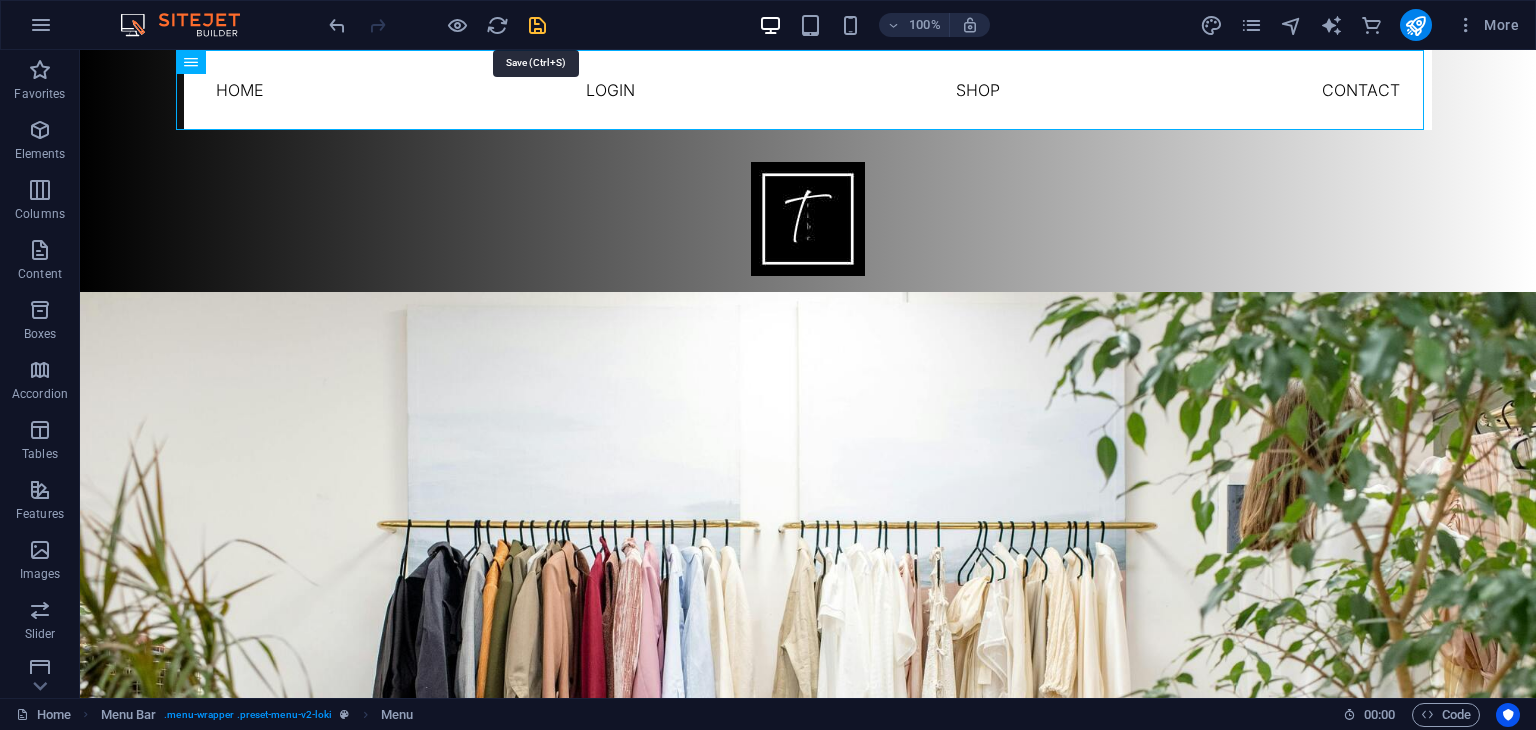 click at bounding box center (537, 25) 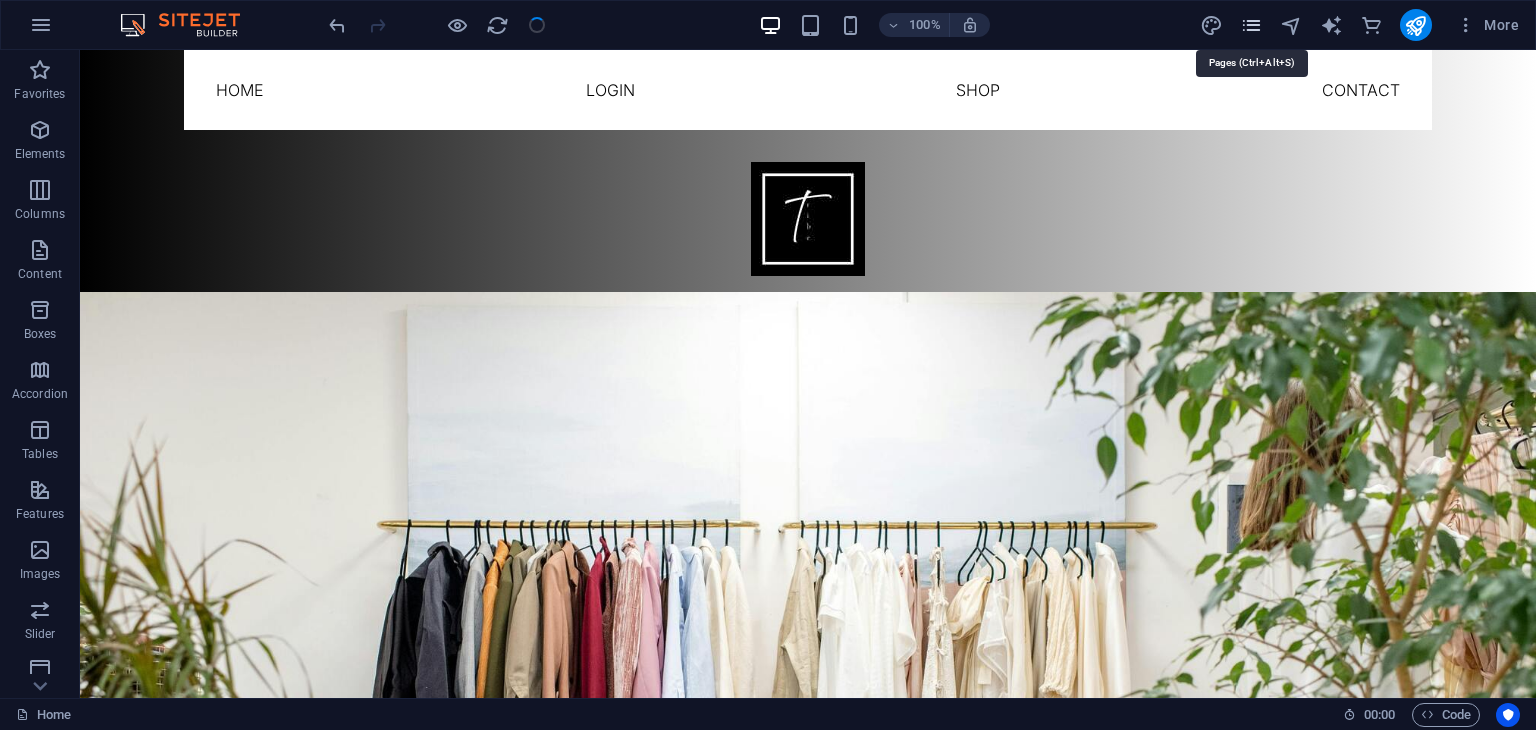 click at bounding box center [1251, 25] 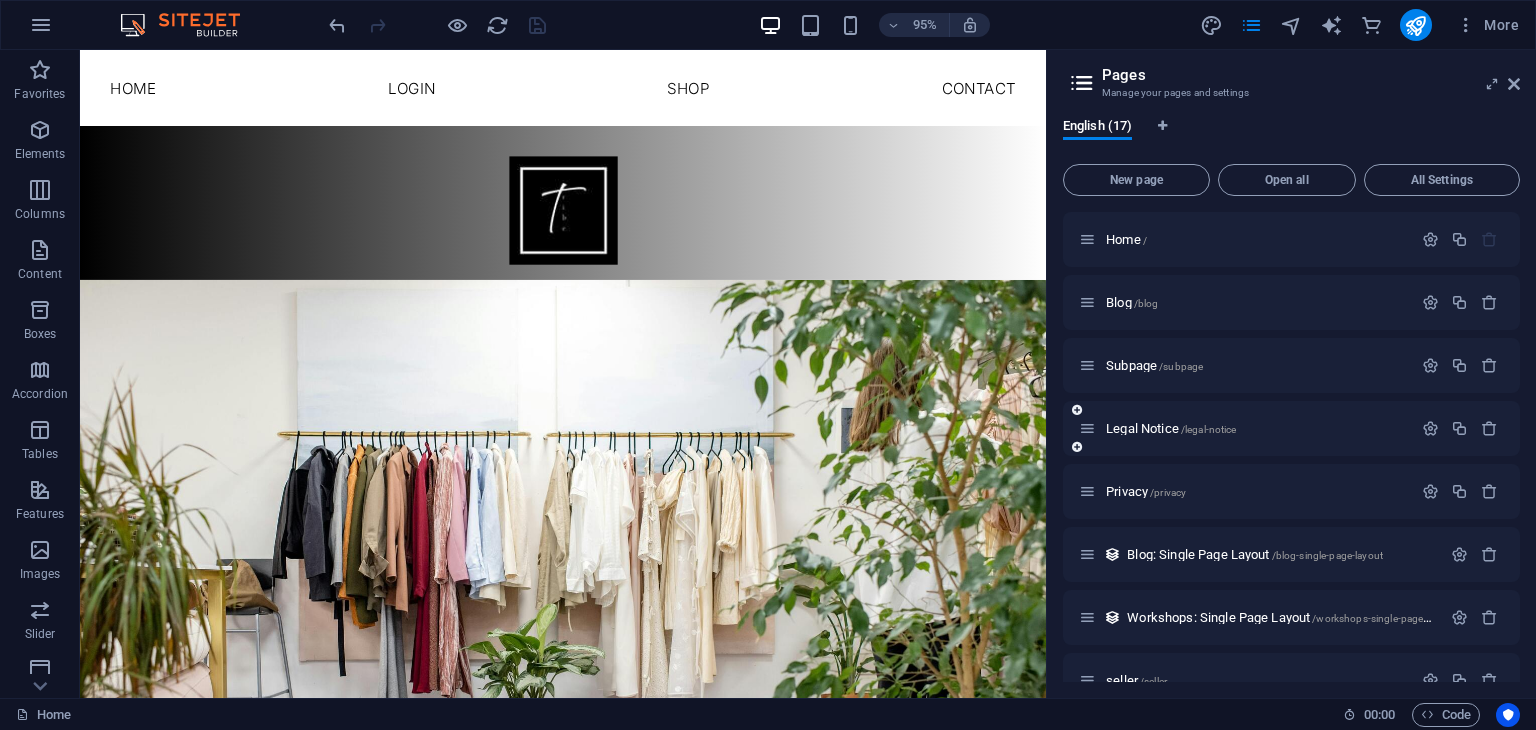 scroll, scrollTop: 601, scrollLeft: 0, axis: vertical 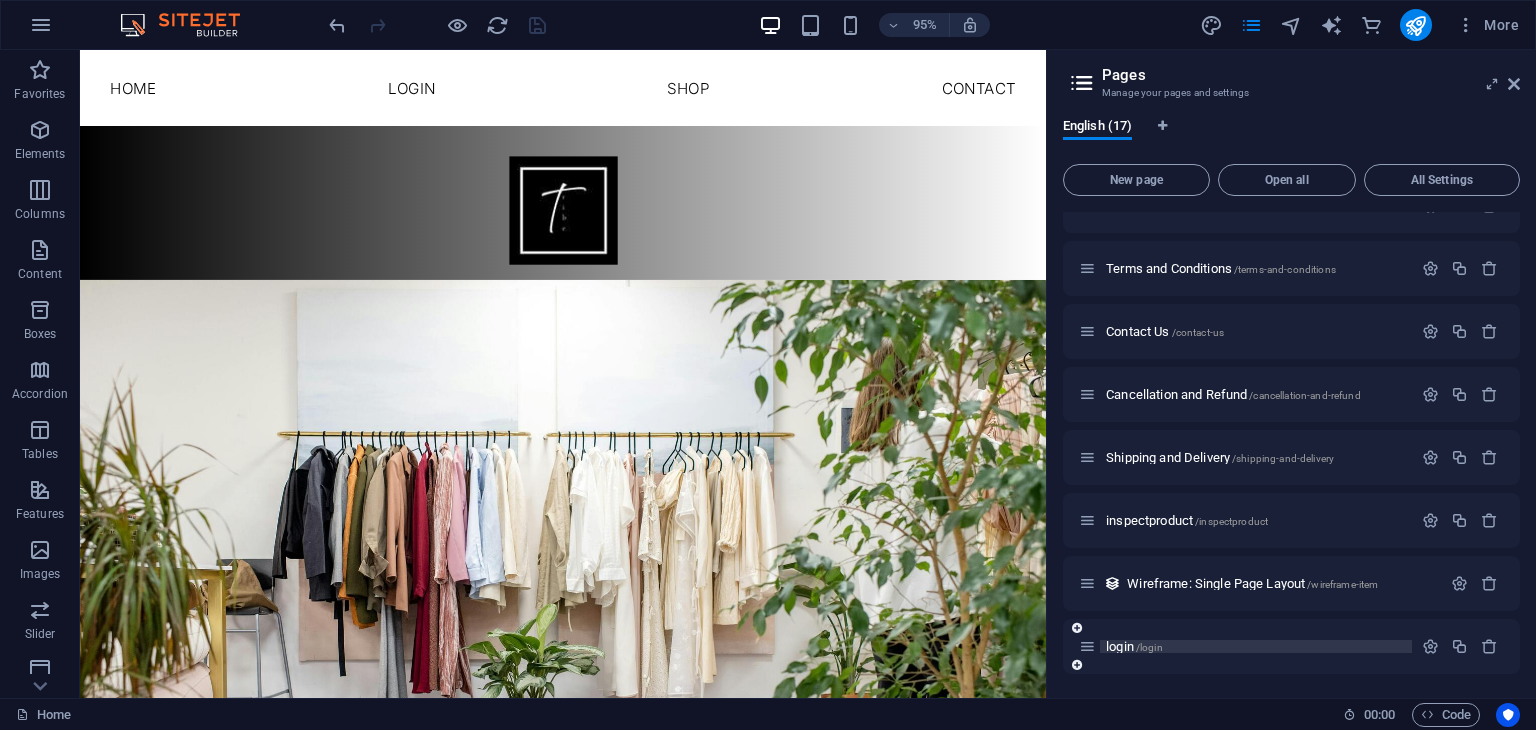 click on "/login" at bounding box center [1149, 647] 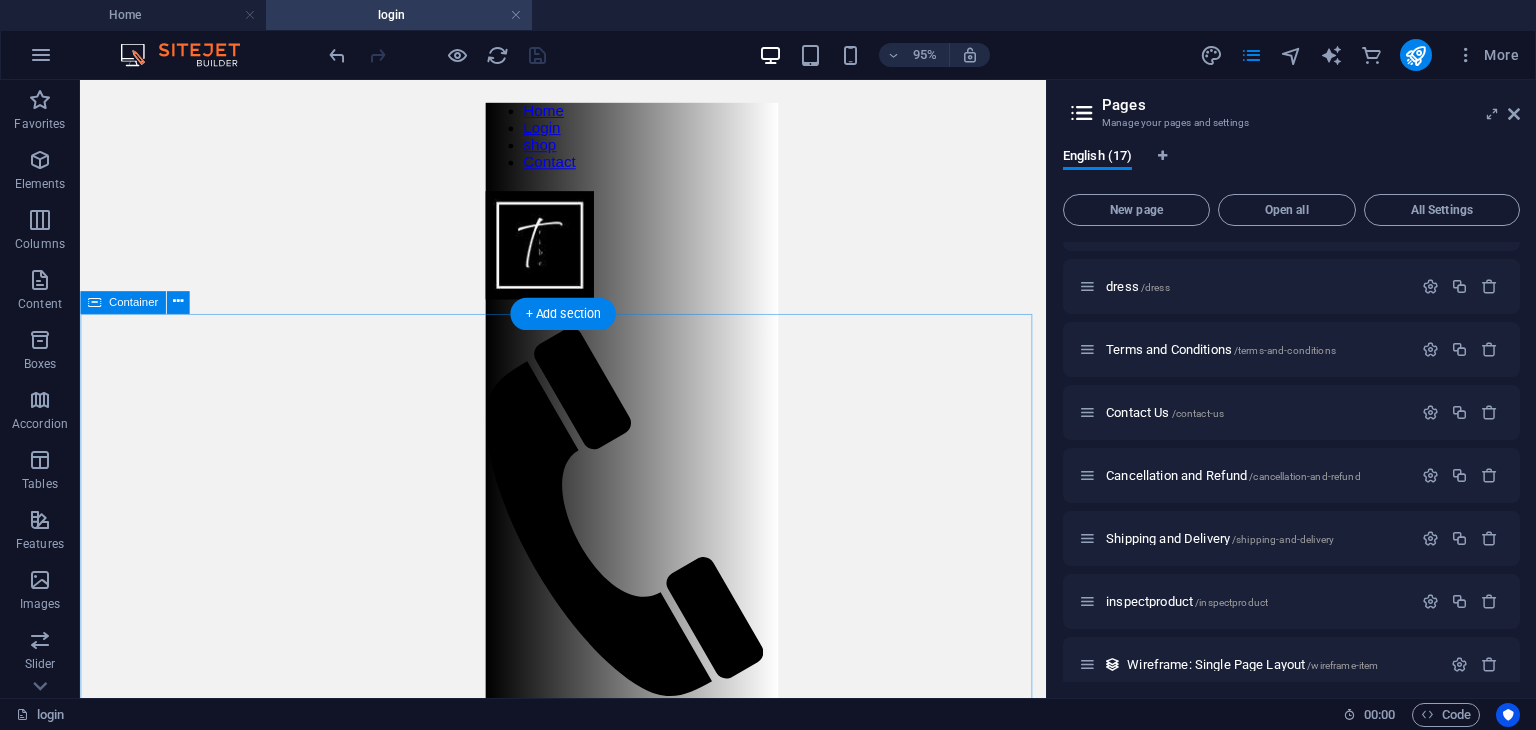scroll, scrollTop: 0, scrollLeft: 0, axis: both 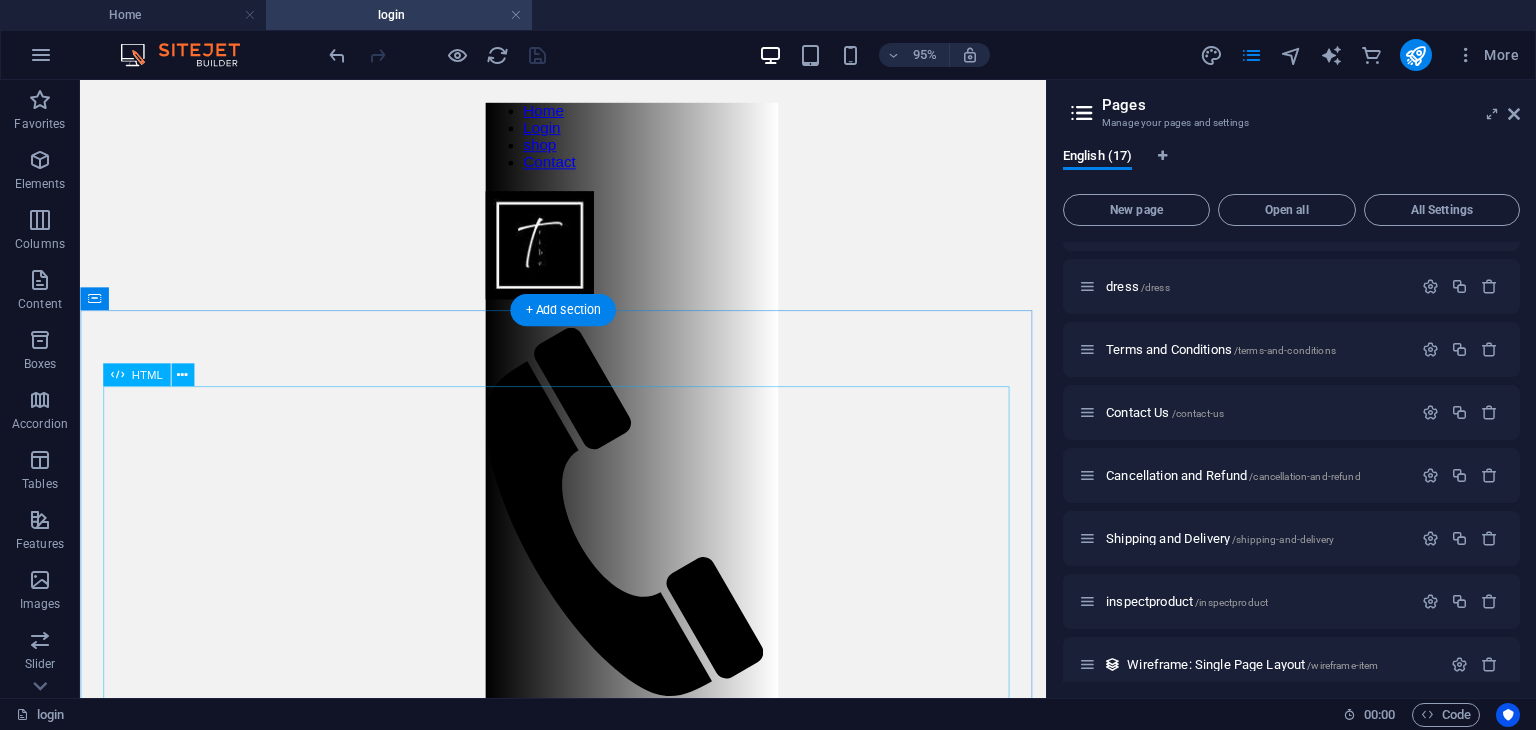 click on "Login & Profile Setup
Login with Google
Sign in with Google
Complete Your Profile
Save & Continue" at bounding box center [661, 869] 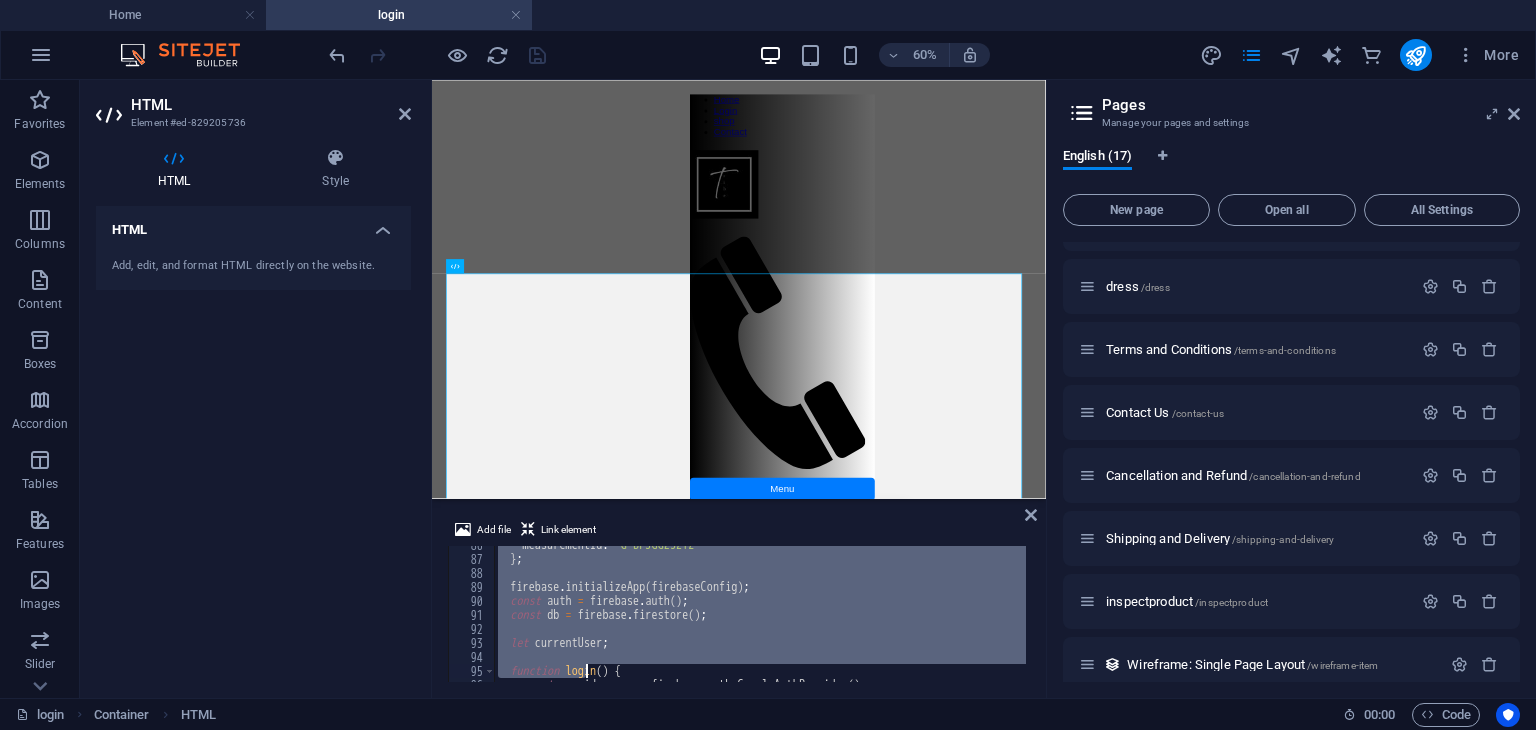 scroll, scrollTop: 1982, scrollLeft: 0, axis: vertical 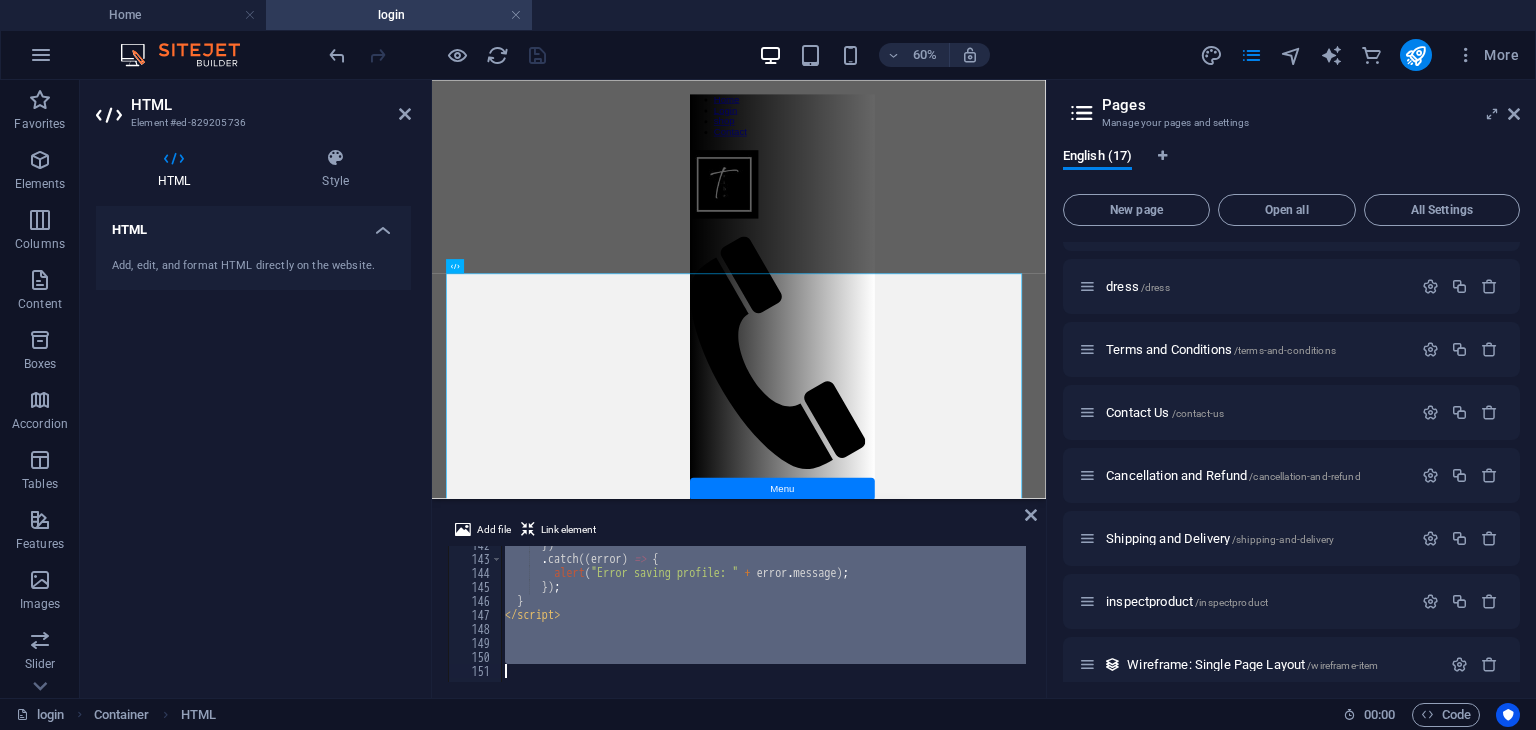 drag, startPoint x: 502, startPoint y: 568, endPoint x: 595, endPoint y: 776, distance: 227.84424 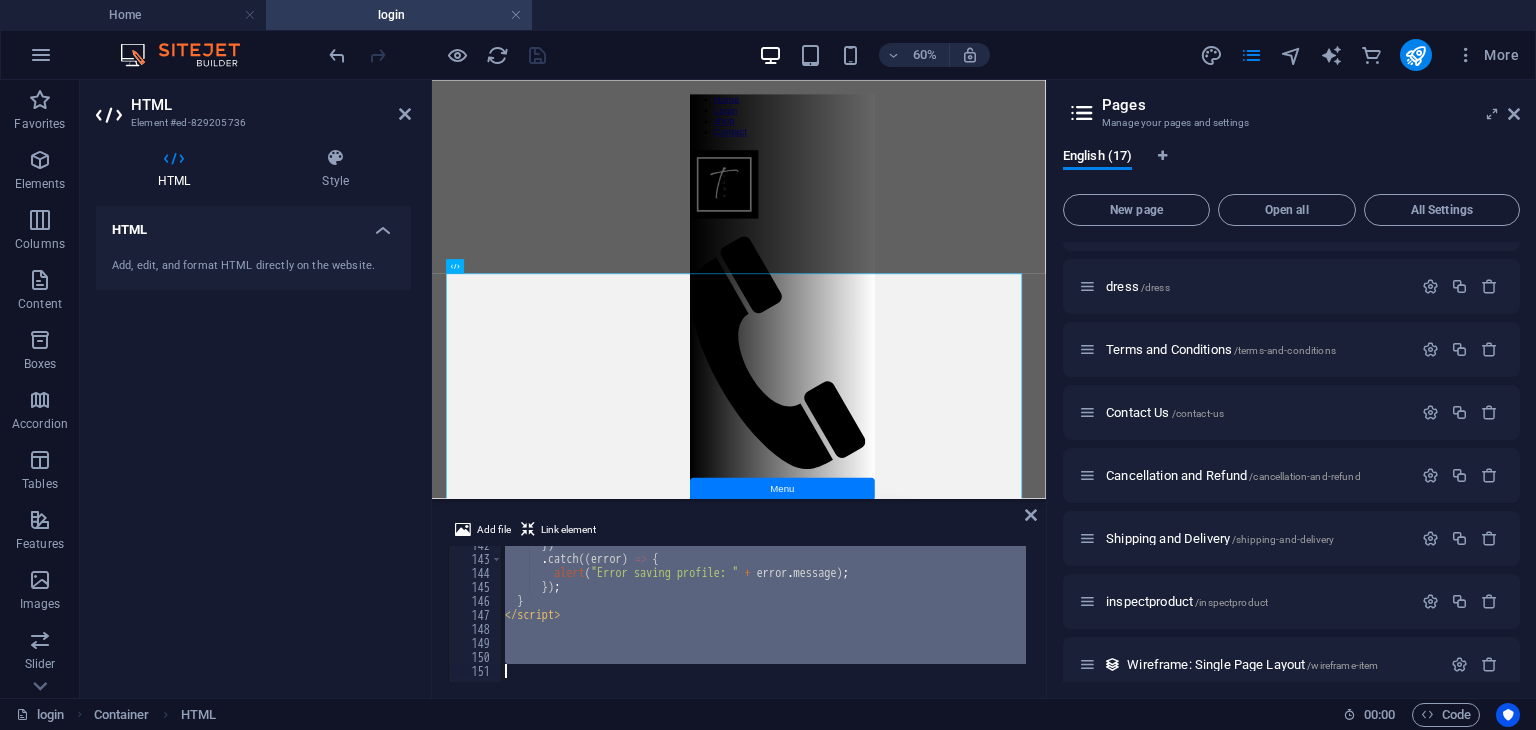 type 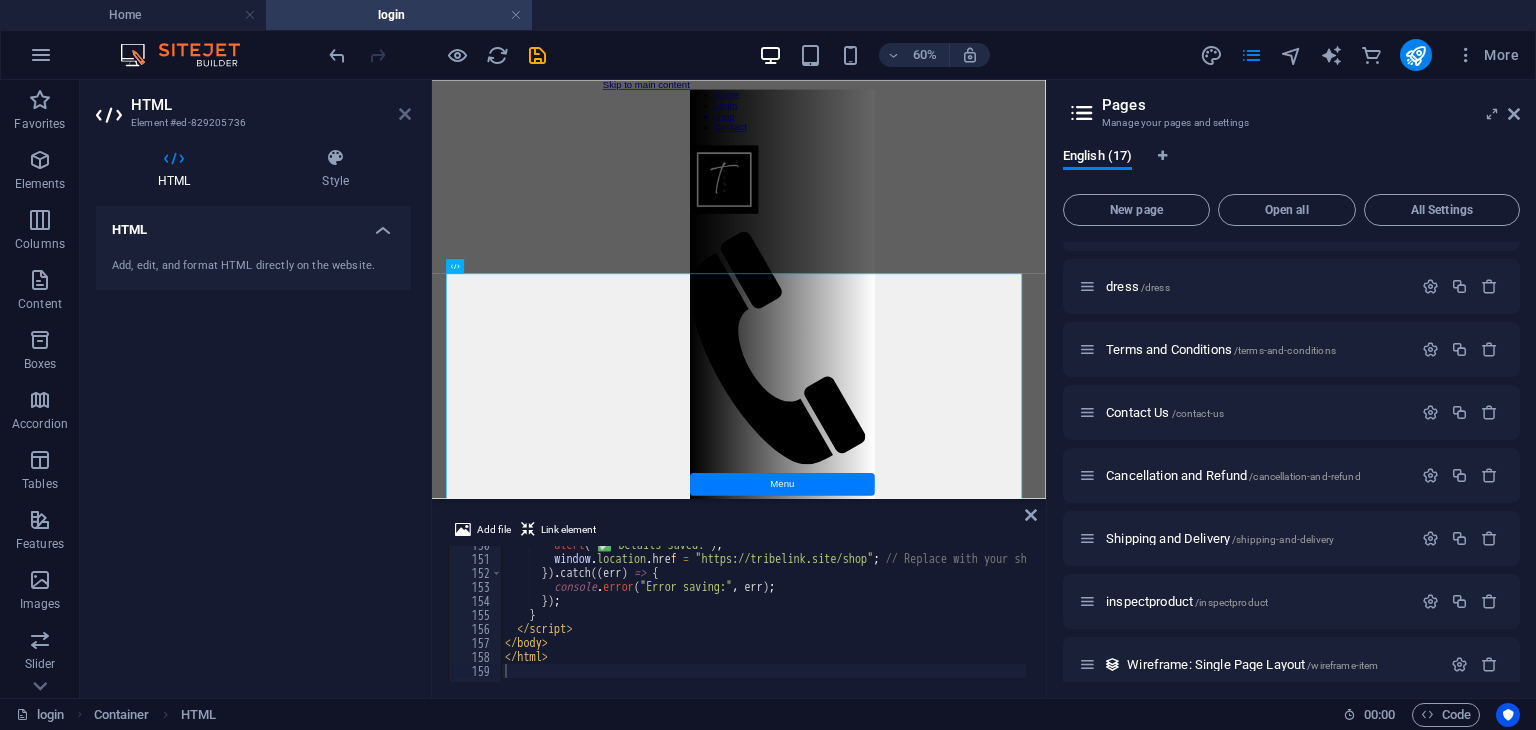 click at bounding box center (405, 114) 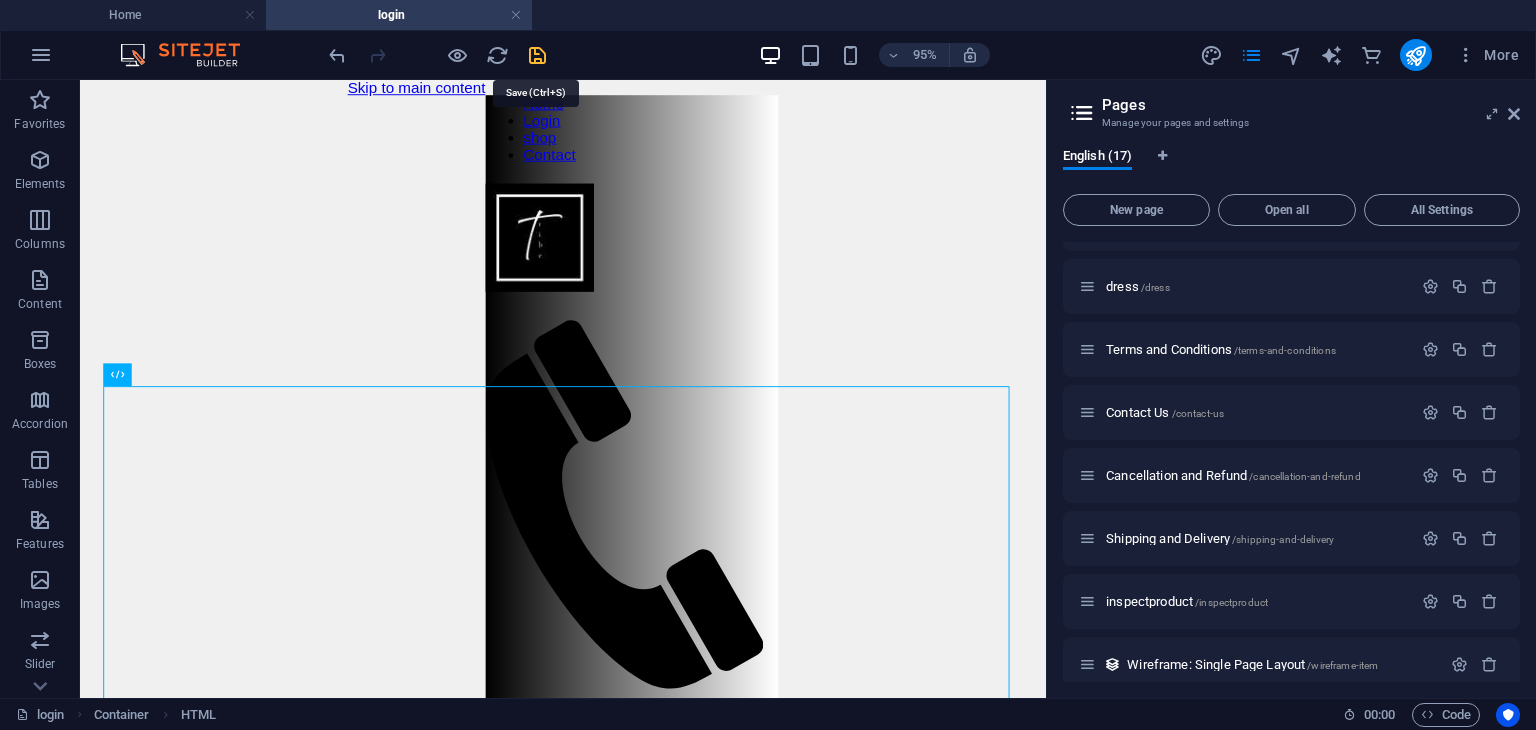click at bounding box center (537, 55) 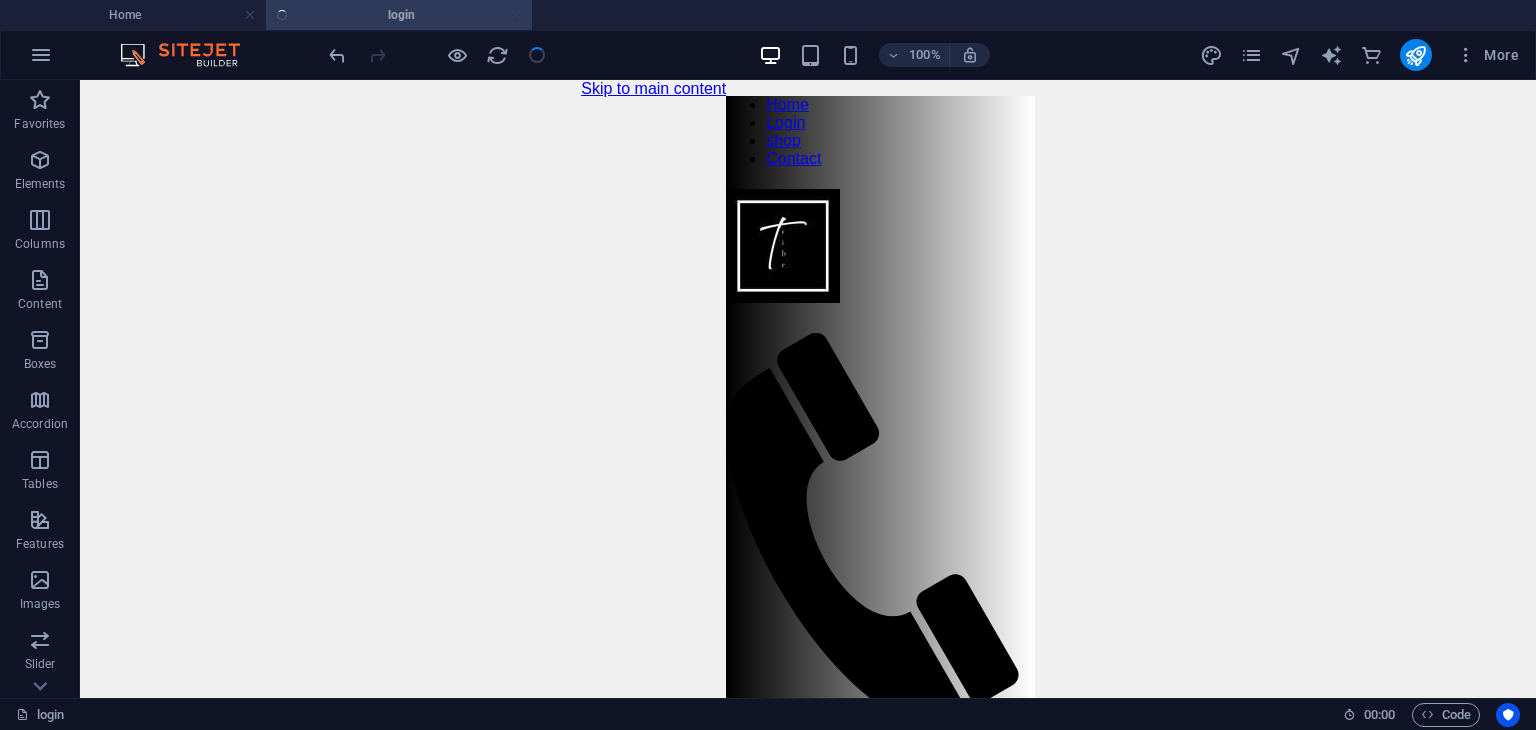 click at bounding box center (437, 55) 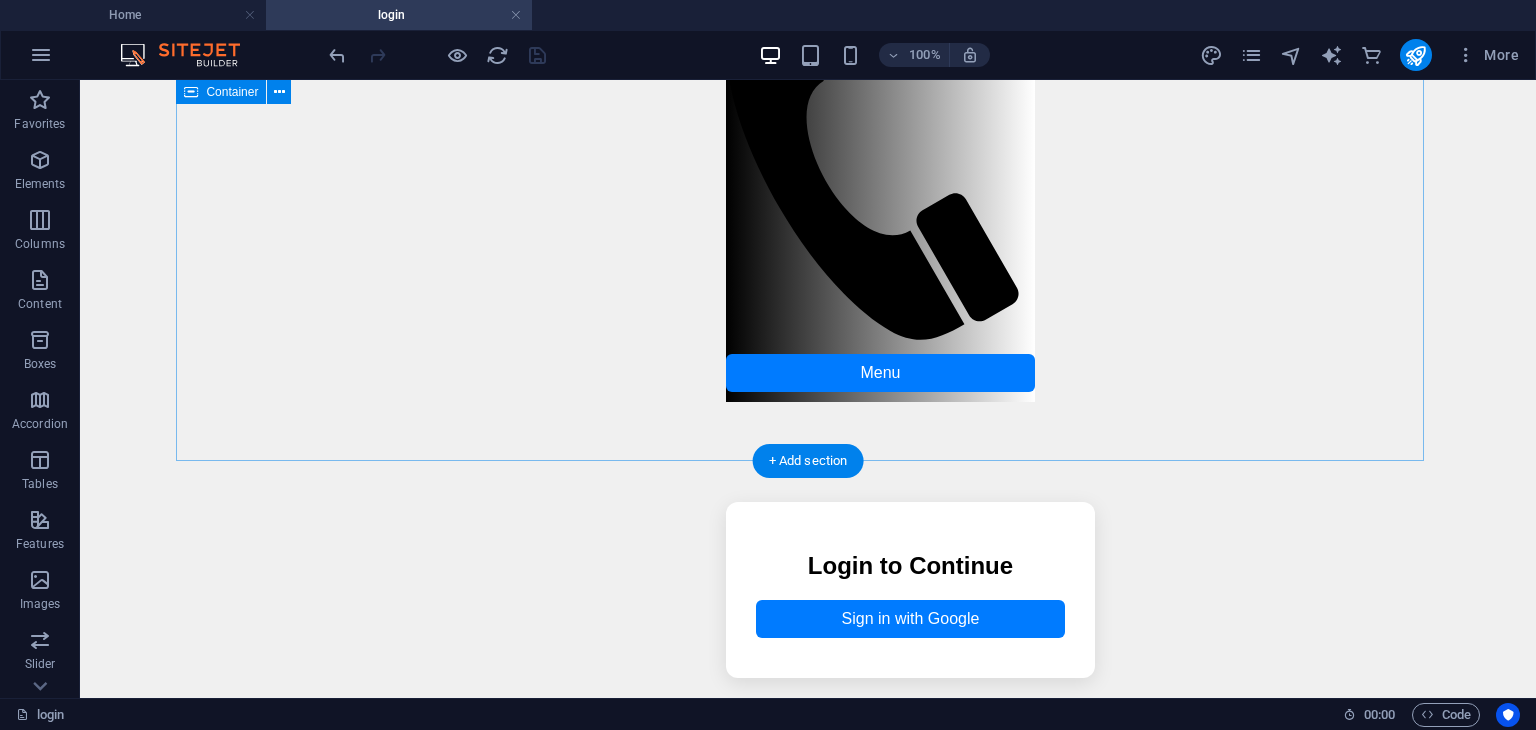 scroll, scrollTop: 384, scrollLeft: 0, axis: vertical 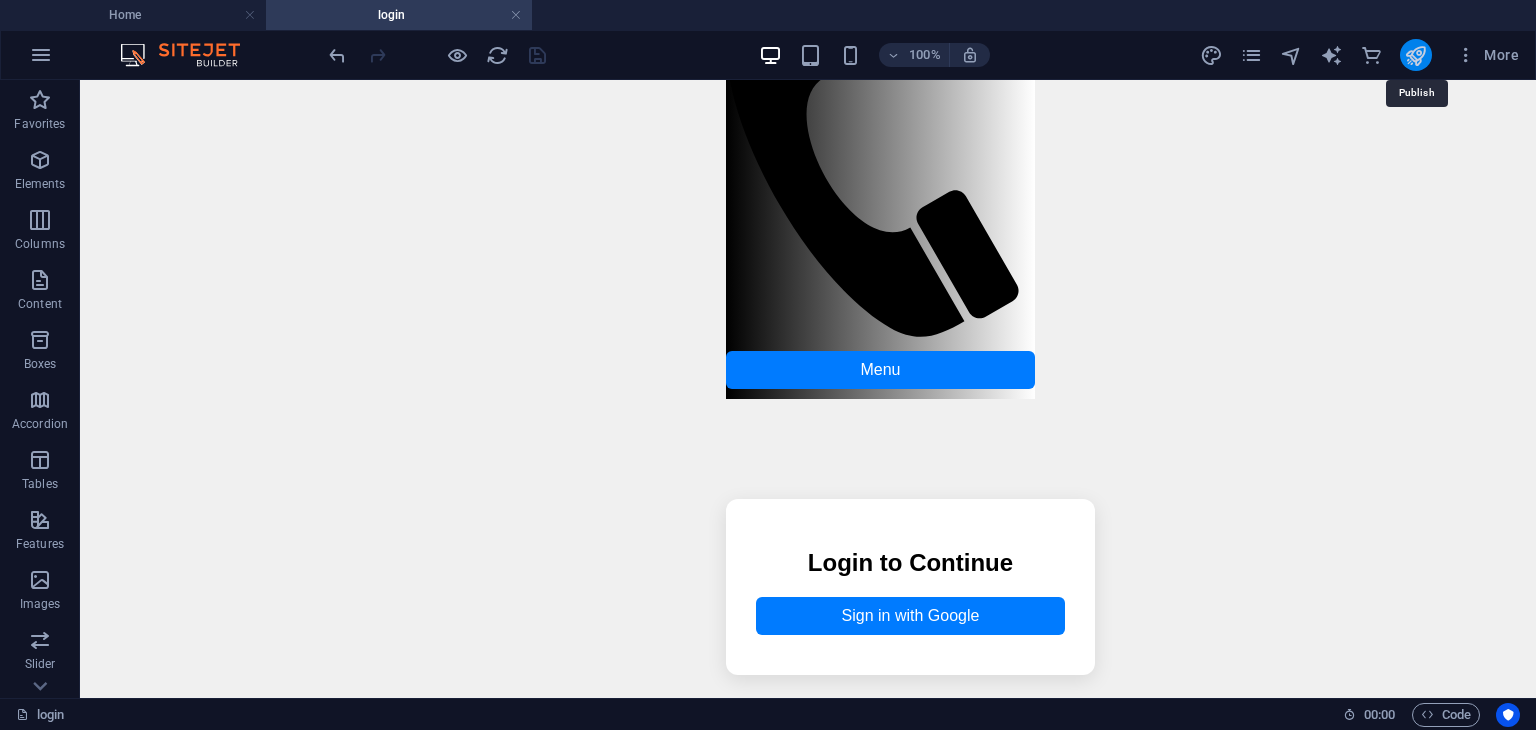 click at bounding box center [1415, 55] 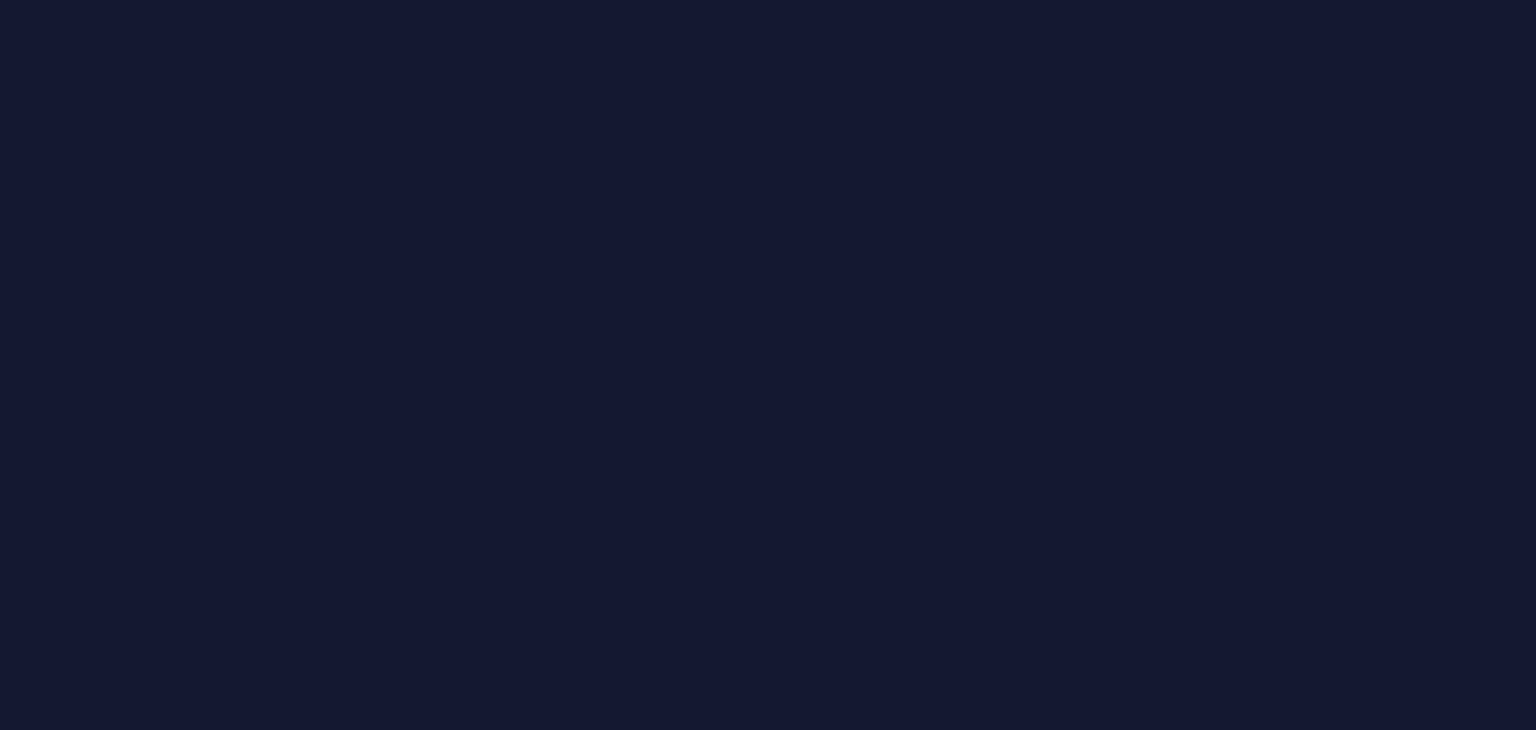scroll, scrollTop: 0, scrollLeft: 0, axis: both 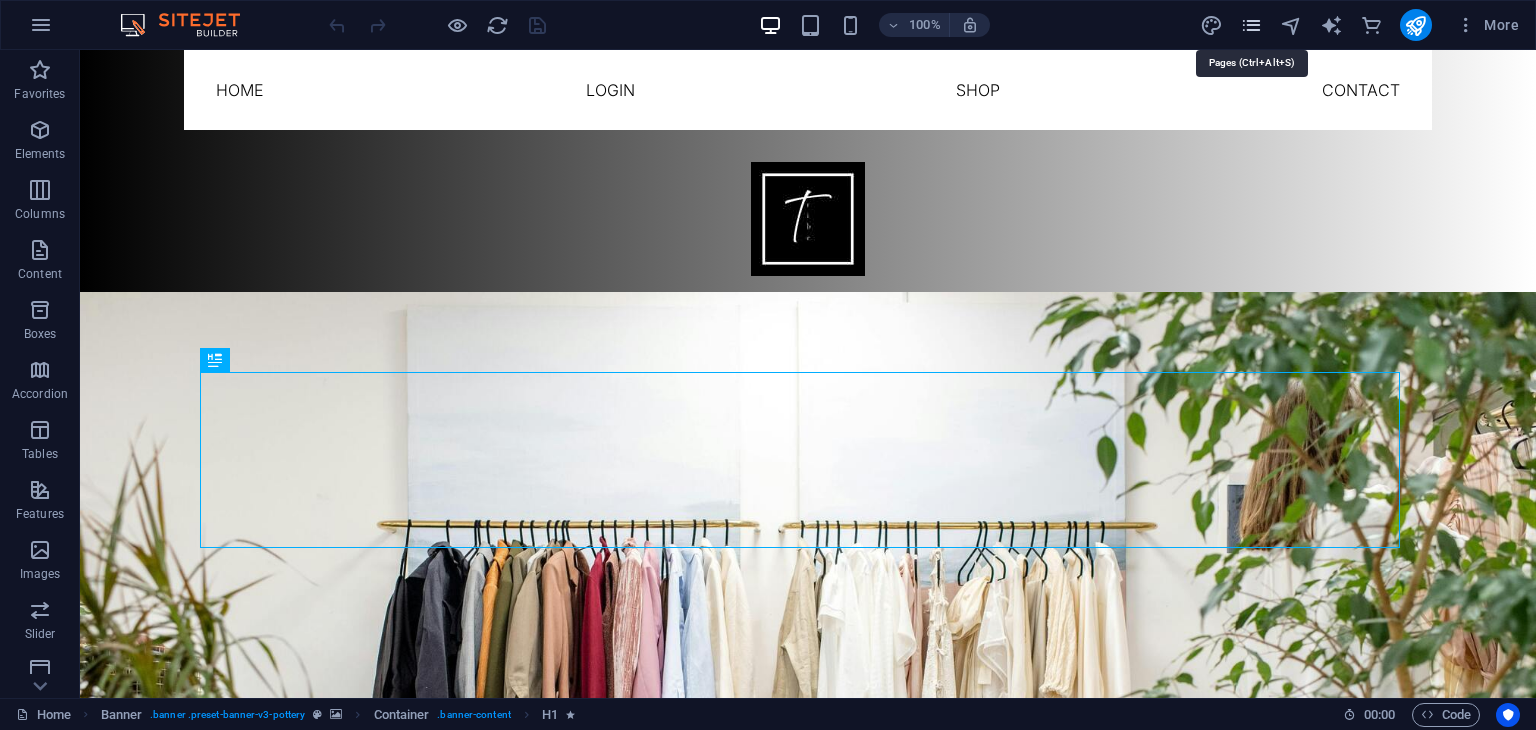 click at bounding box center (1251, 25) 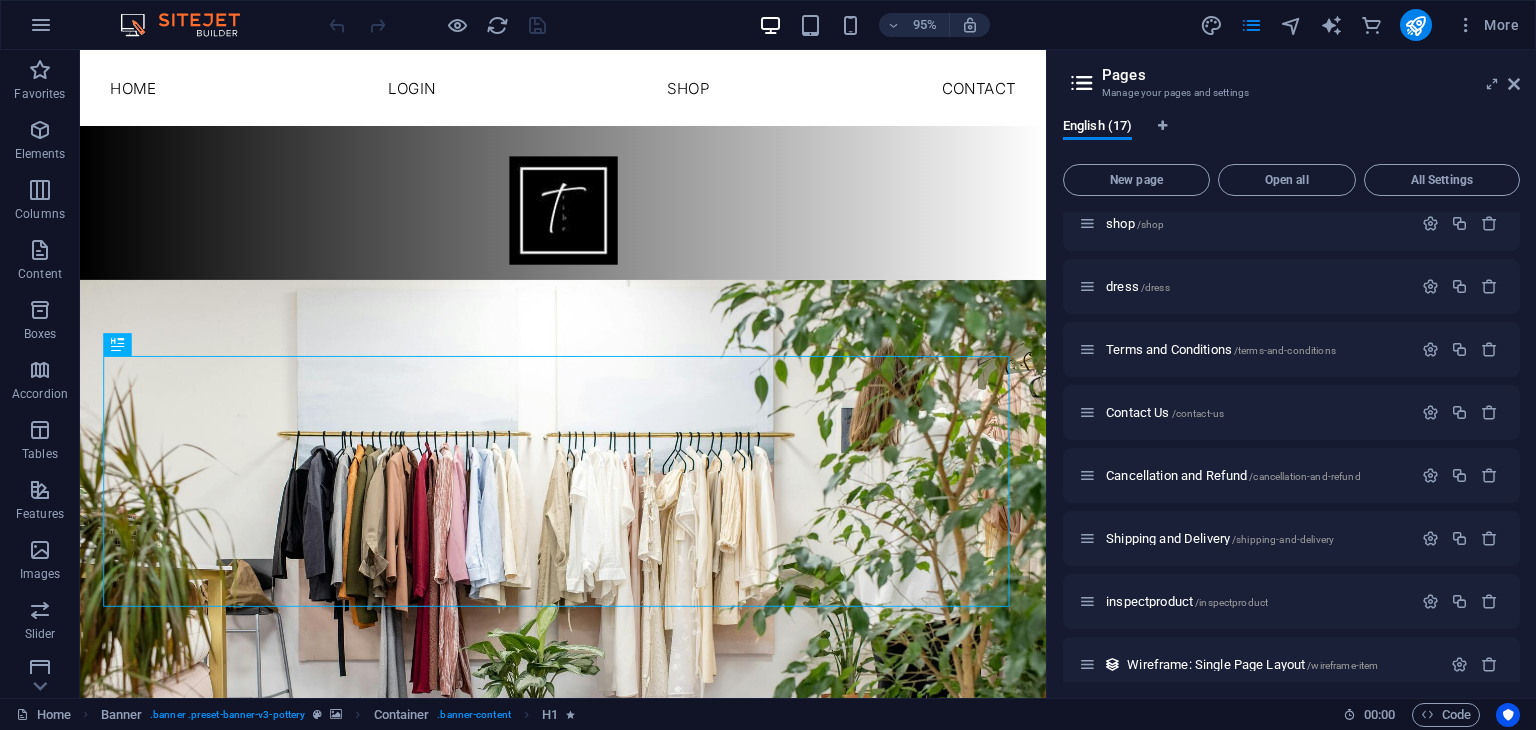 scroll, scrollTop: 601, scrollLeft: 0, axis: vertical 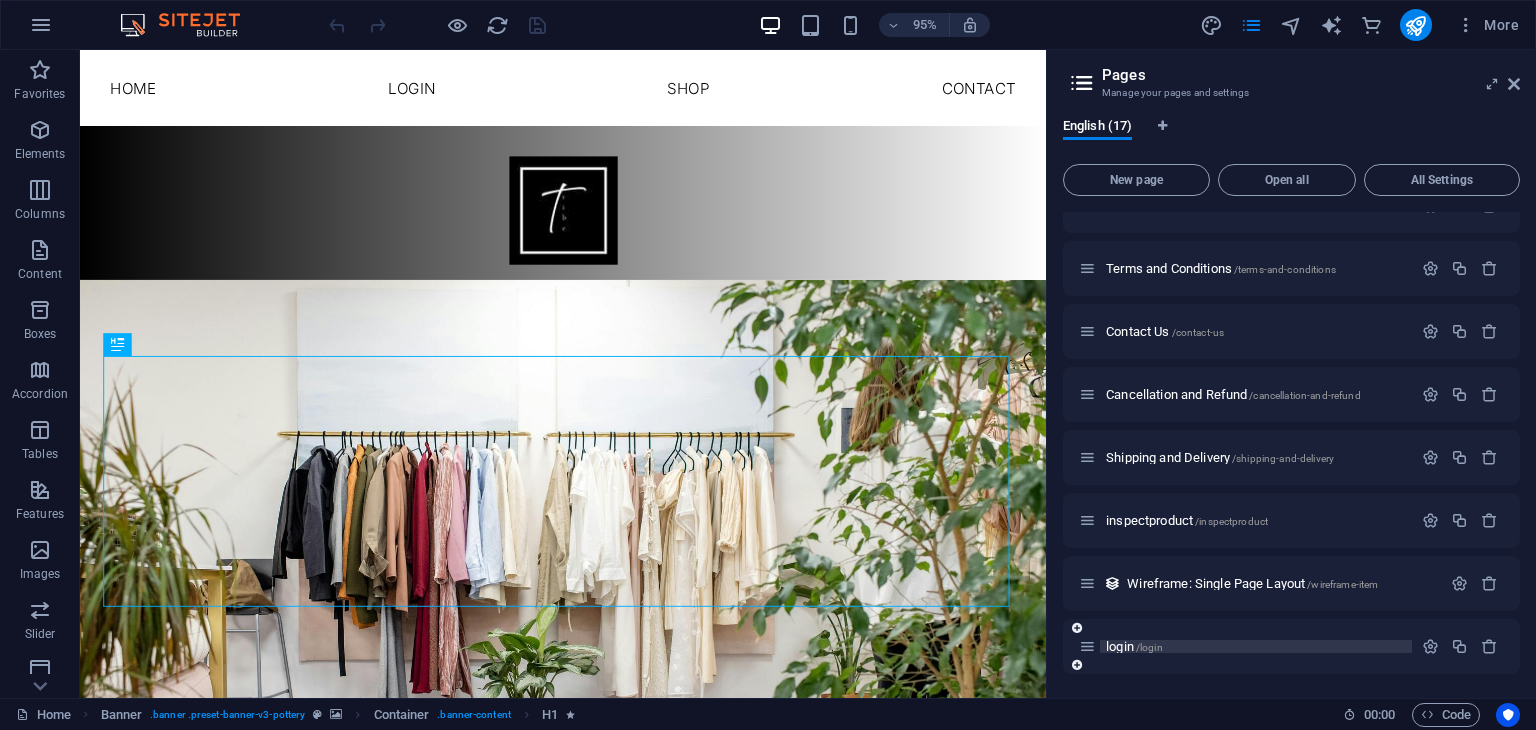 click on "/login" at bounding box center (1149, 647) 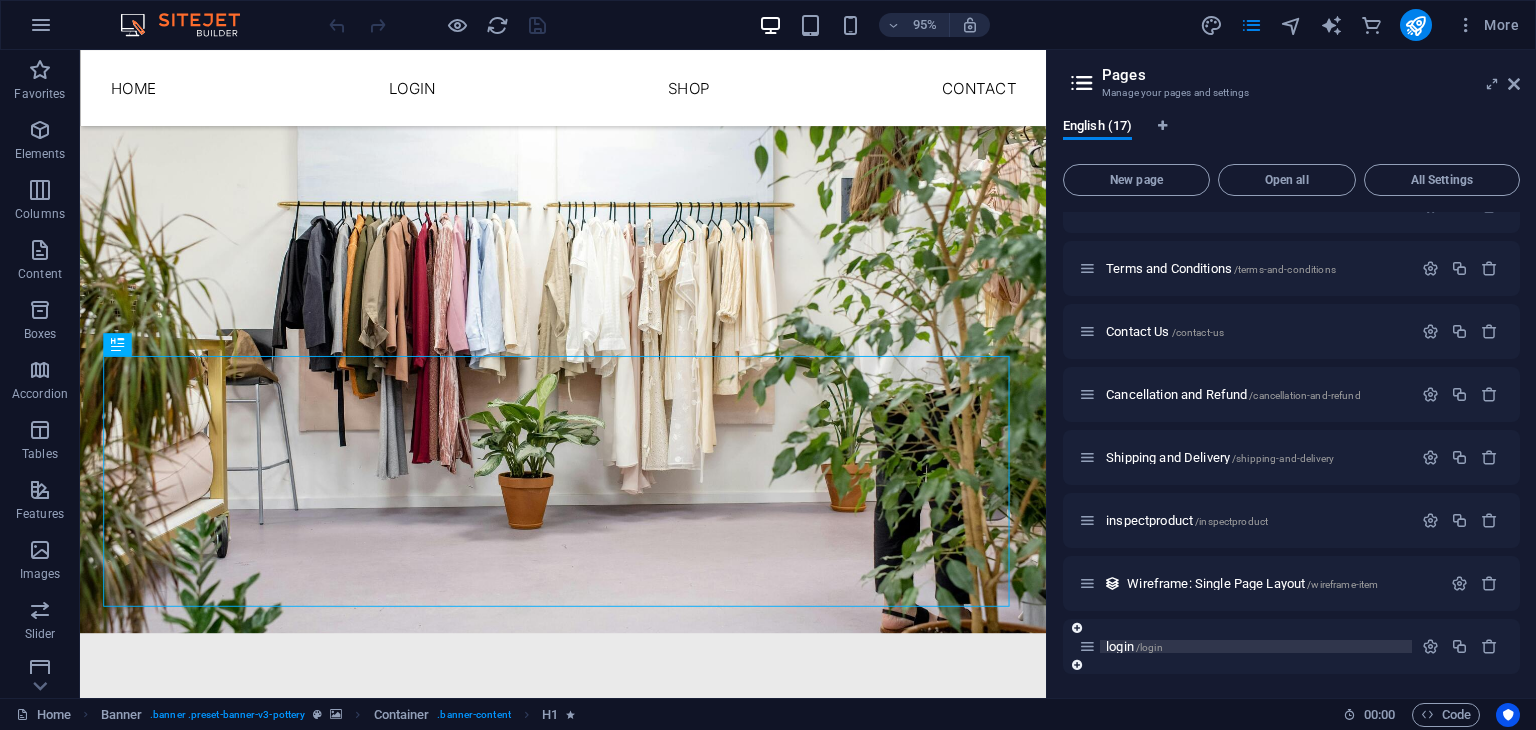 scroll, scrollTop: 550, scrollLeft: 0, axis: vertical 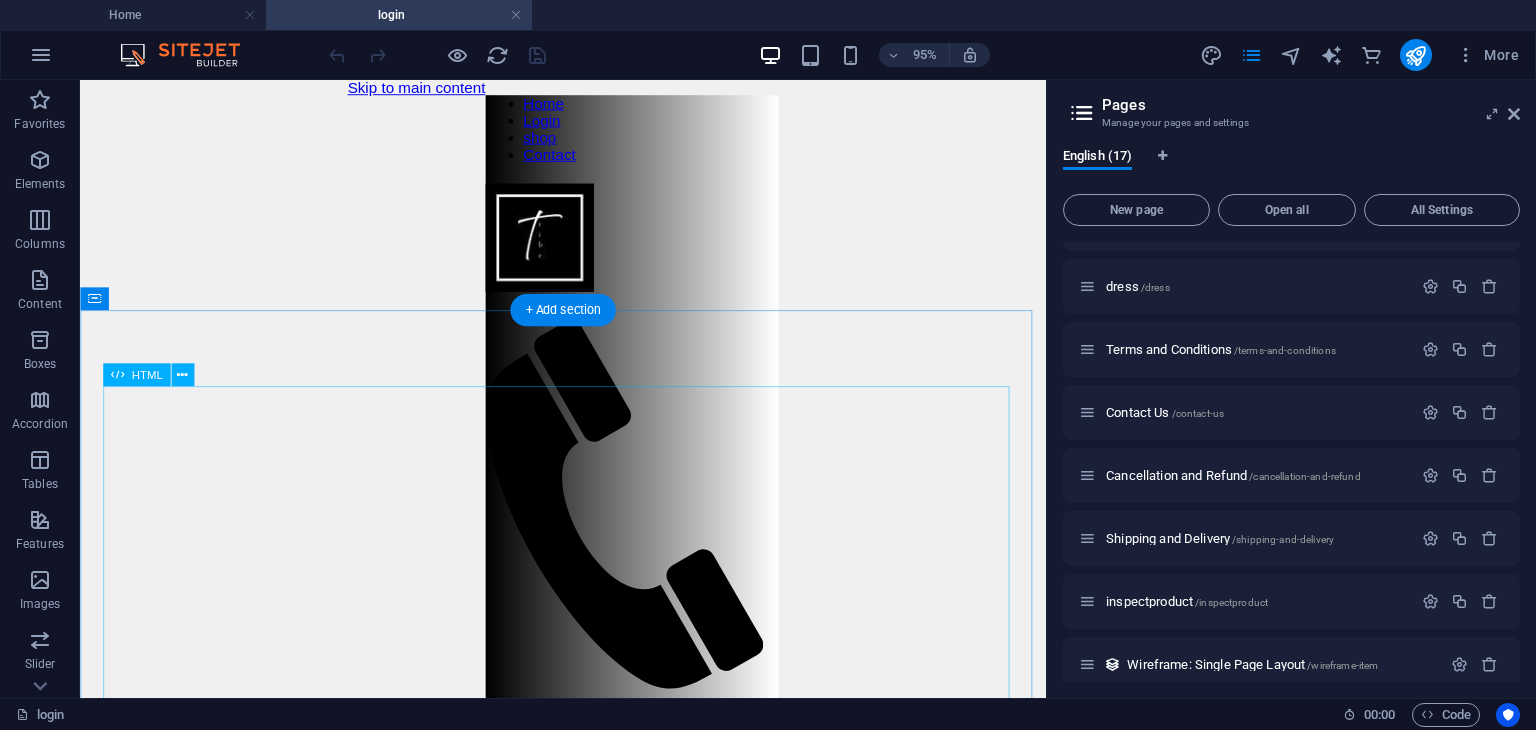 click on "Login & Setup
Login to Continue
Sign in with Google" at bounding box center (661, 971) 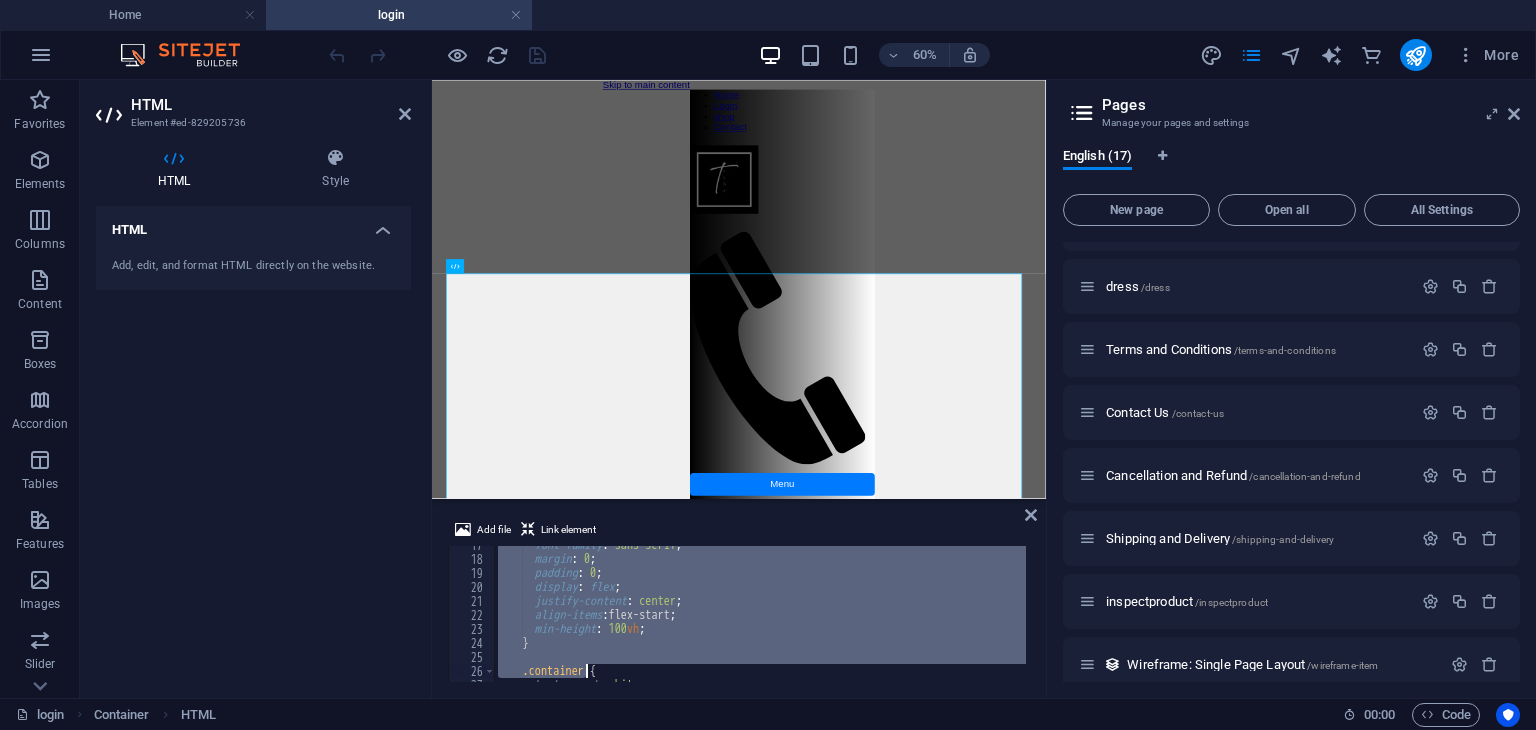 drag, startPoint x: 501, startPoint y: 554, endPoint x: 650, endPoint y: 776, distance: 267.3668 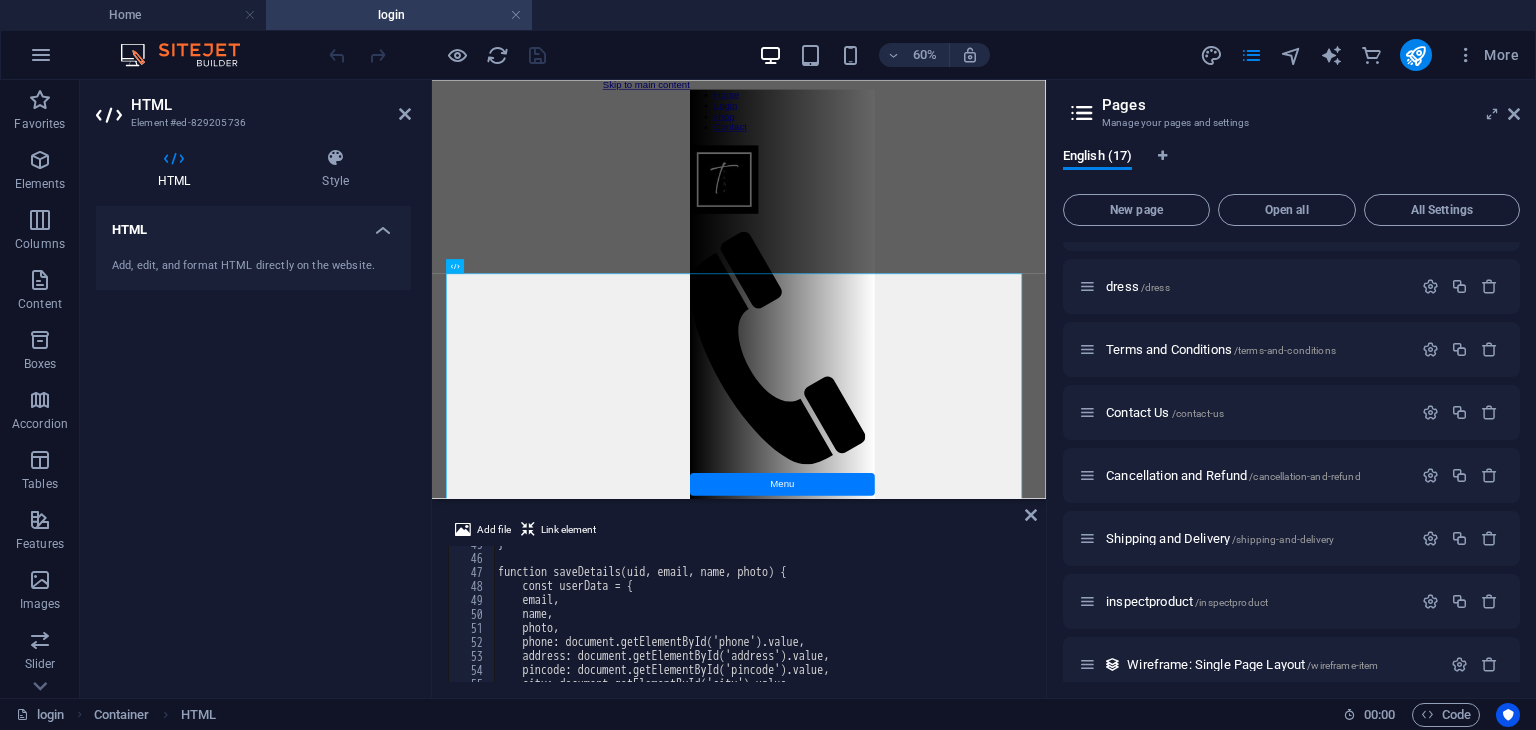 scroll, scrollTop: 848, scrollLeft: 0, axis: vertical 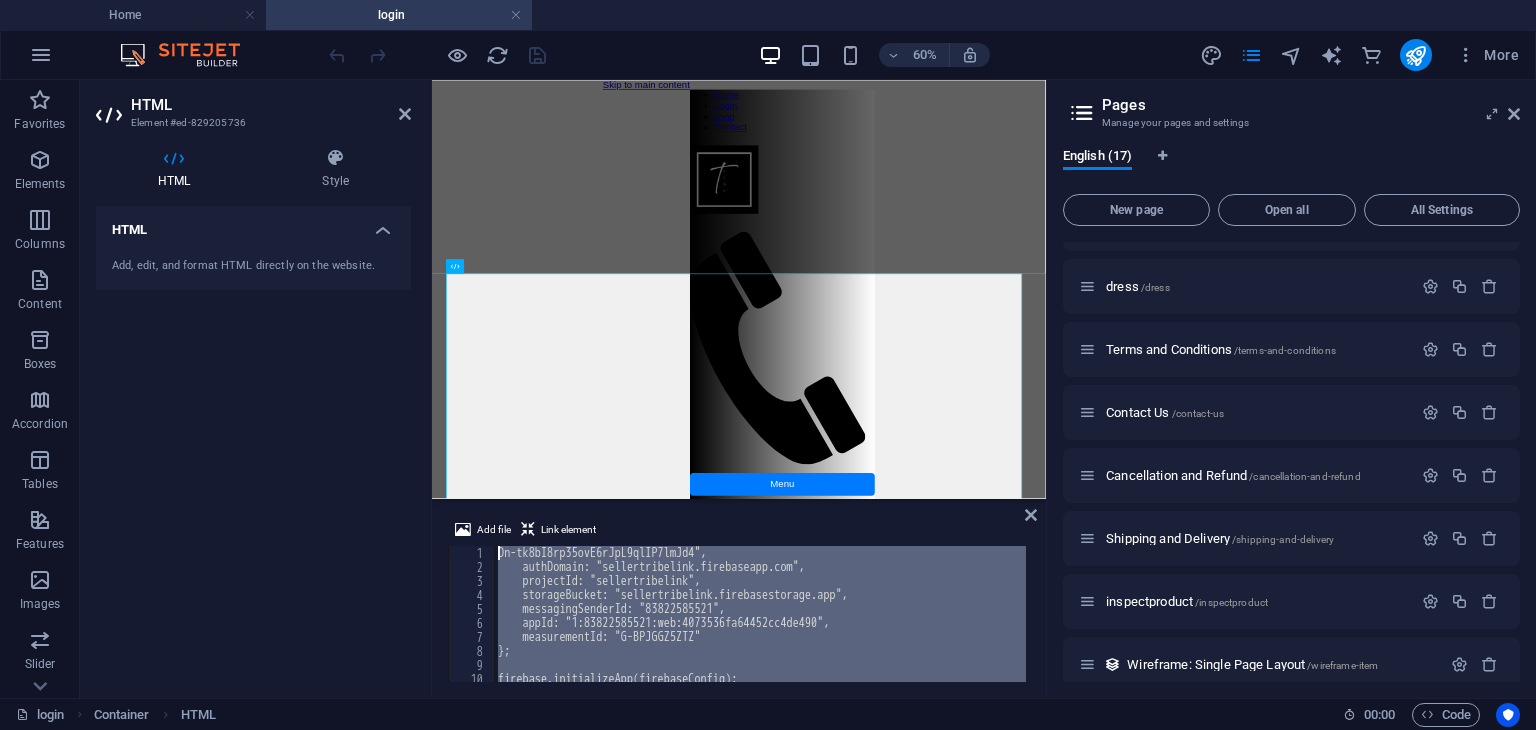 drag, startPoint x: 633, startPoint y: 651, endPoint x: 242, endPoint y: 310, distance: 518.8082 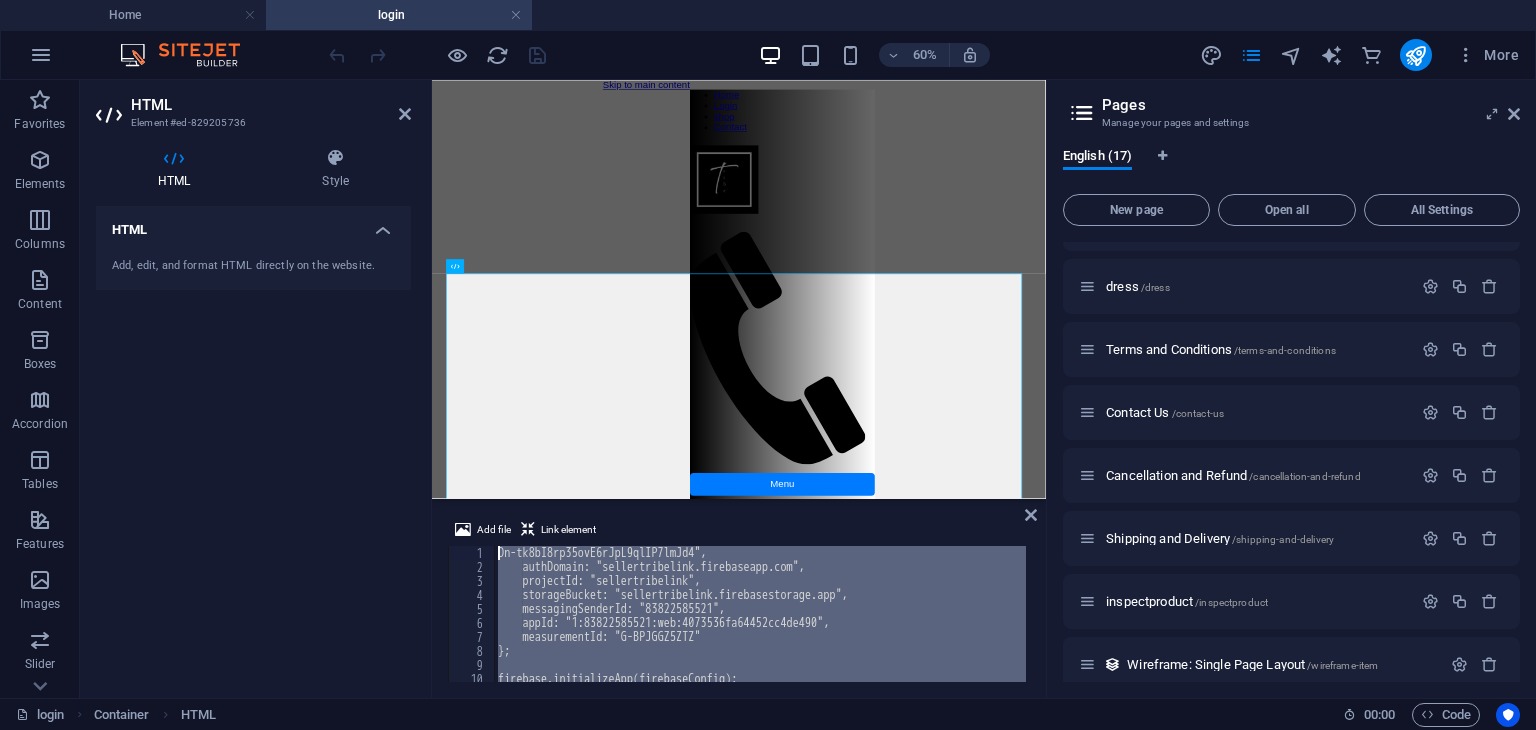 type 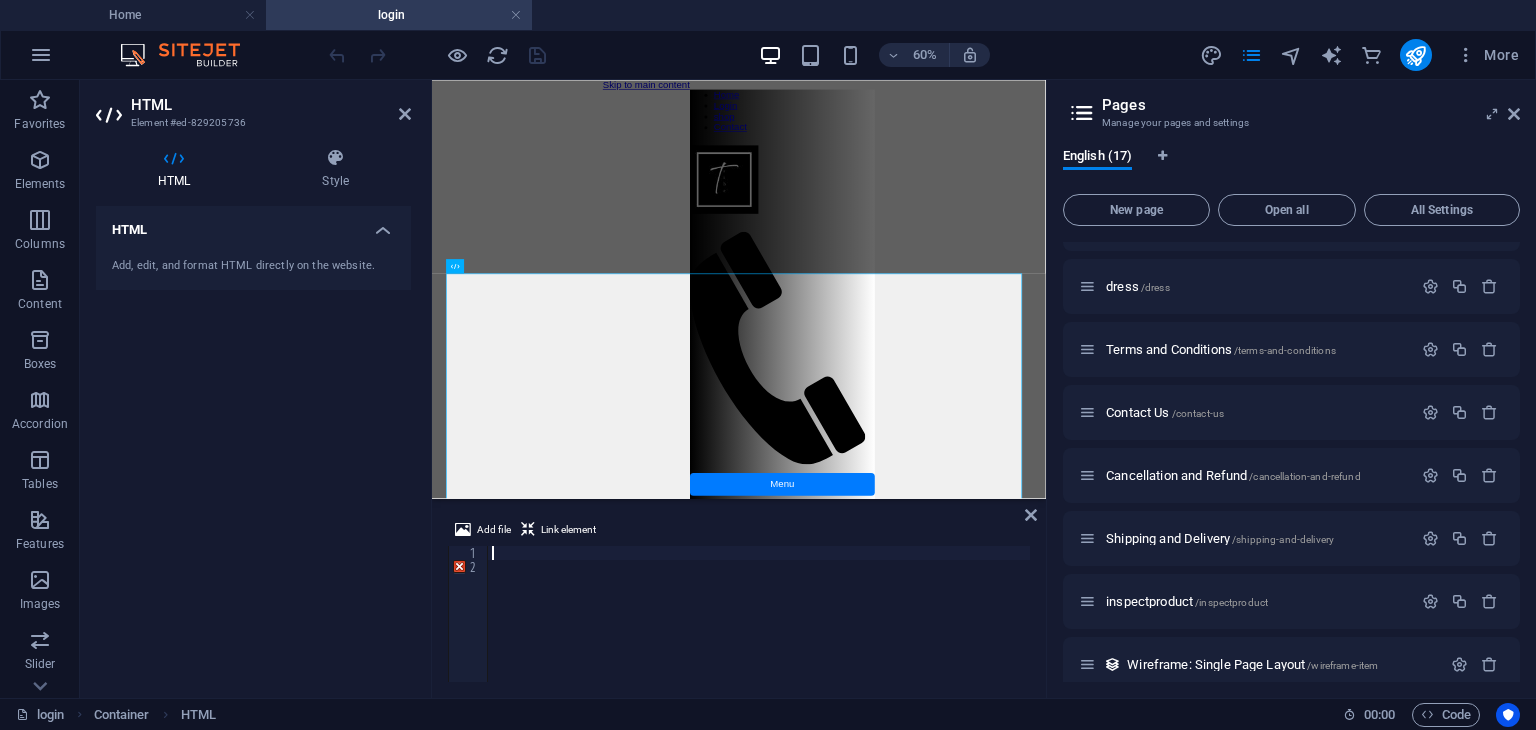 scroll, scrollTop: 2258, scrollLeft: 0, axis: vertical 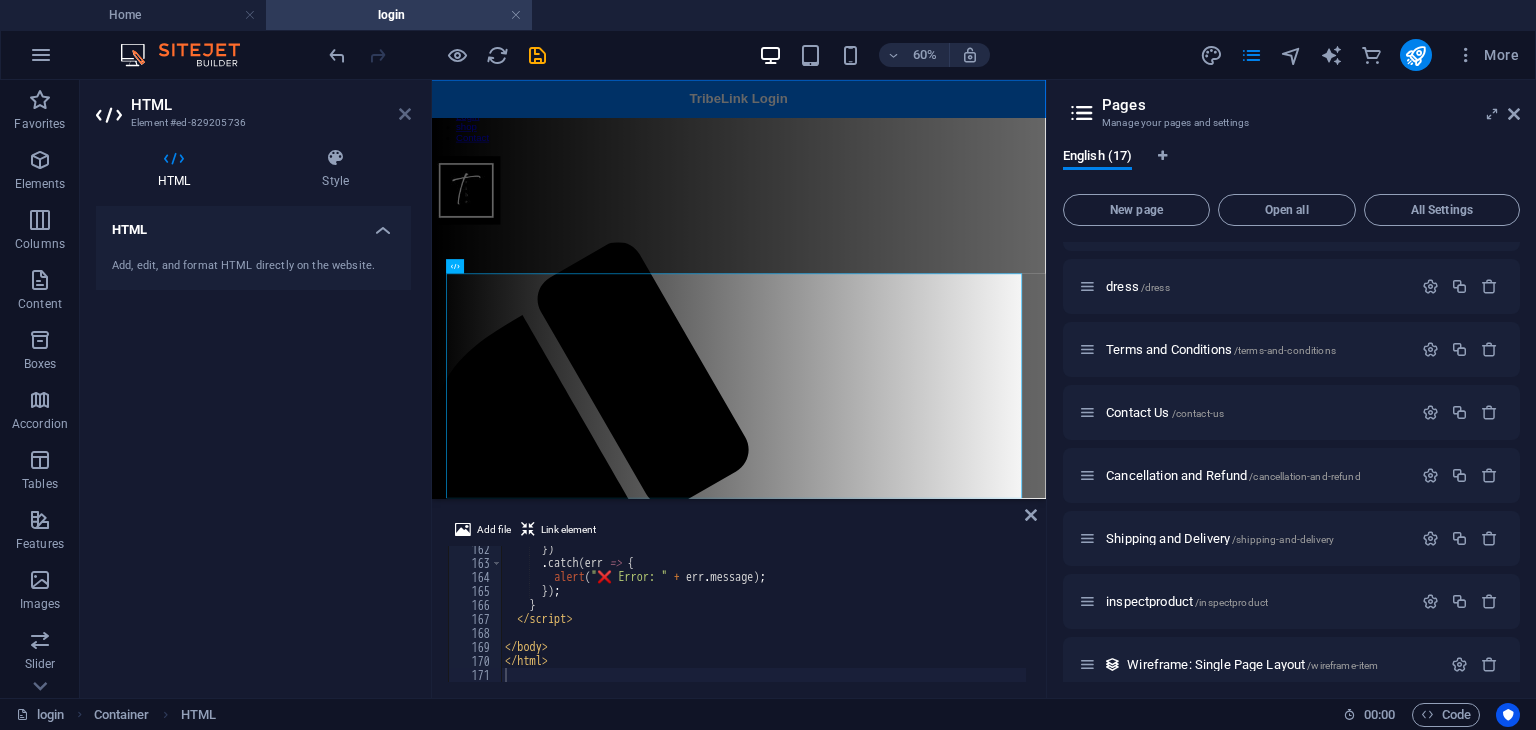 click on "HTML Element #ed-829205736 HTML Style HTML Add, edit, and format HTML directly on the website. Preset Element Layout How this element expands within the layout (Flexbox). Size Default auto px % 1/1 1/2 1/3 1/4 1/5 1/6 1/7 1/8 1/9 1/10 Grow Shrink Order Container layout Visible Visible Opacity 100 % Overflow Spacing Margin Default auto px % rem vw vh Custom Custom auto px % rem vw vh auto px % rem vw vh auto px % rem vw vh auto px % rem vw vh Padding Default px rem % vh vw Custom Custom px rem % vh vw px rem % vh vw px rem % vh vw px rem % vh vw Border Style              - Width 1 auto px rem % vh vw Custom Custom 1 auto px rem % vh vw 1 auto px rem % vh vw 1 auto px rem % vh vw 1 auto px rem % vh vw  - Color Round corners Default px rem % vh vw Custom Custom px rem % vh vw px rem % vh vw px rem % vh vw px rem % vh vw Shadow Default None Outside Inside Color X offset 0 px rem vh vw Y offset 0 px rem vh vw Blur 0 px rem % vh vw Spread 0 px rem vh vw Text Shadow Default None Outside Color X offset 0 px" at bounding box center [256, 389] 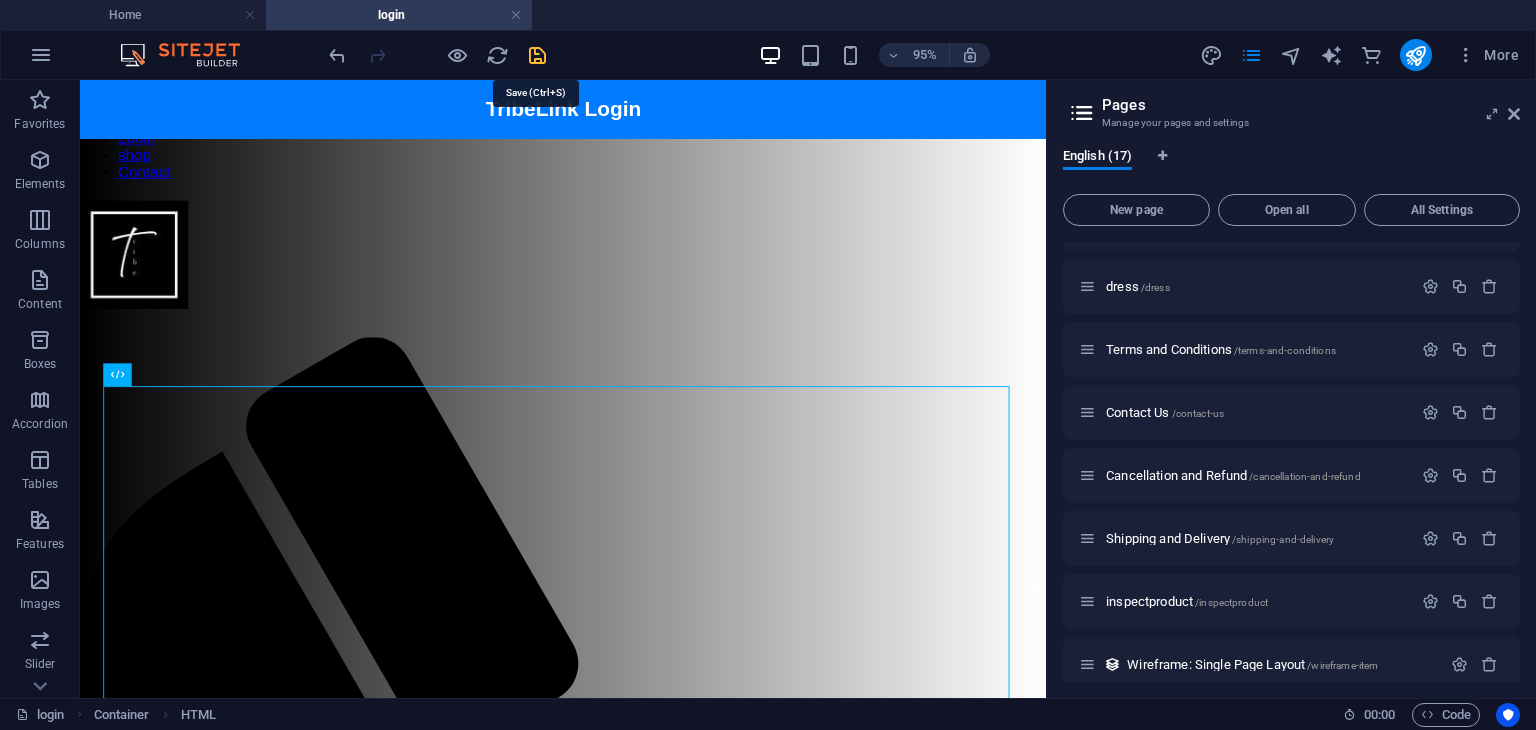 click at bounding box center (537, 55) 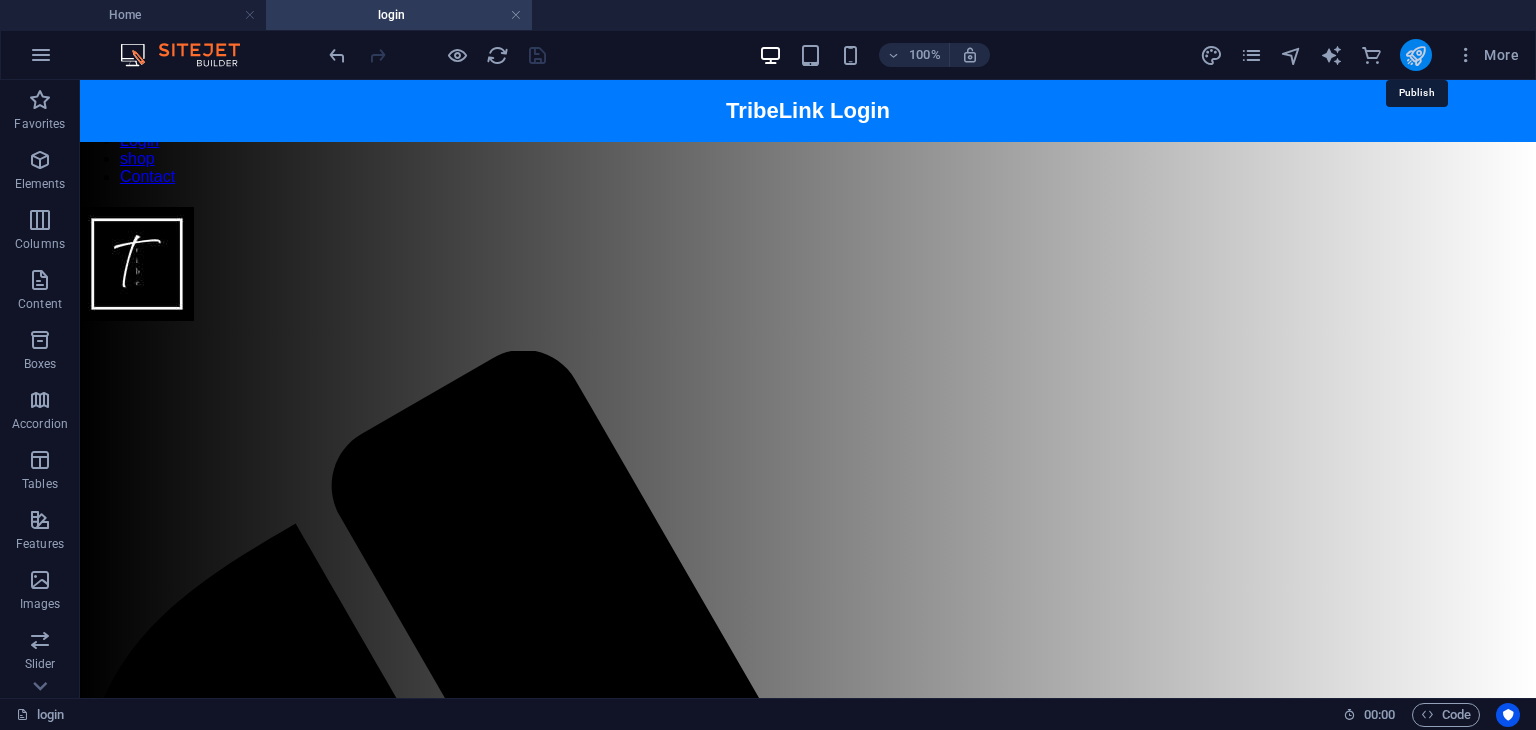 click at bounding box center (1415, 55) 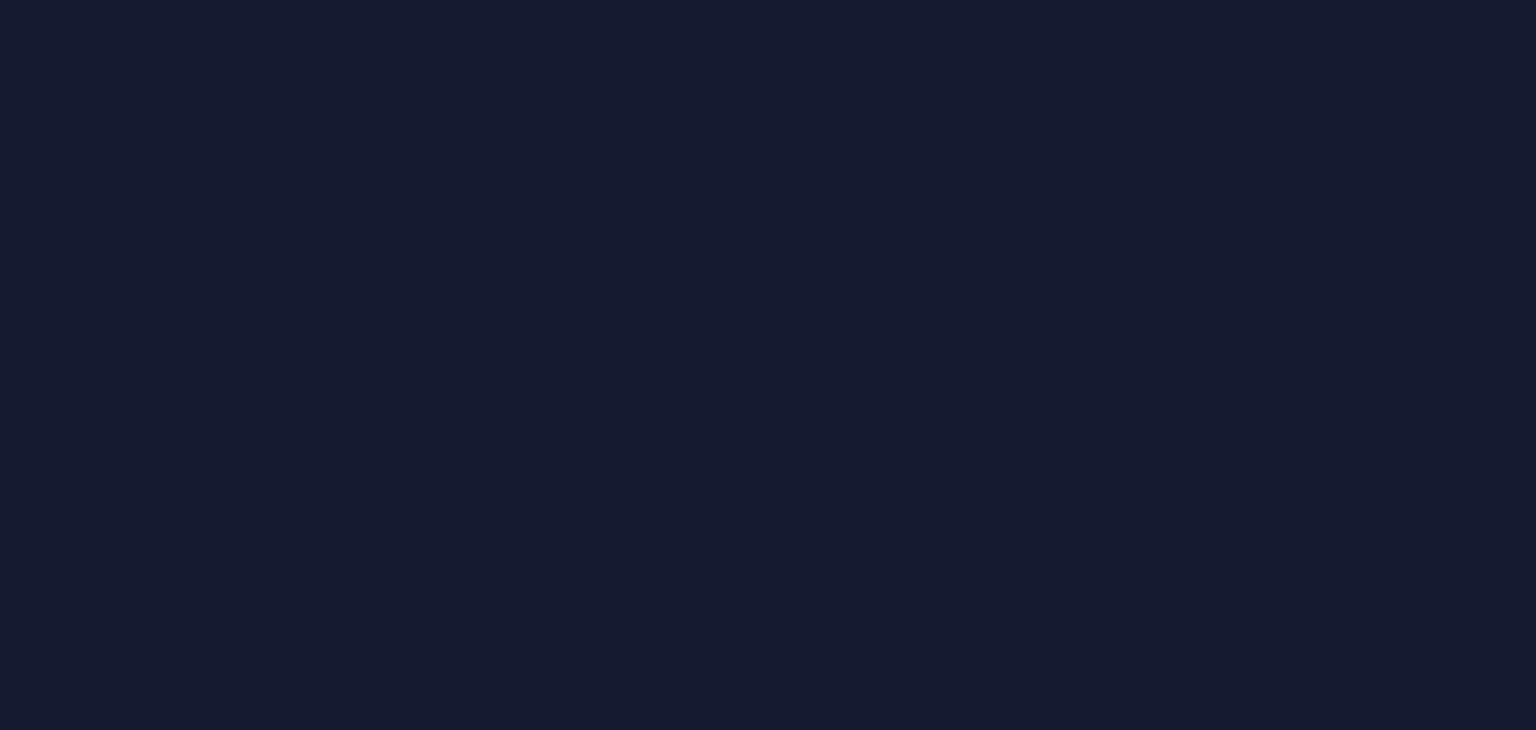 scroll, scrollTop: 0, scrollLeft: 0, axis: both 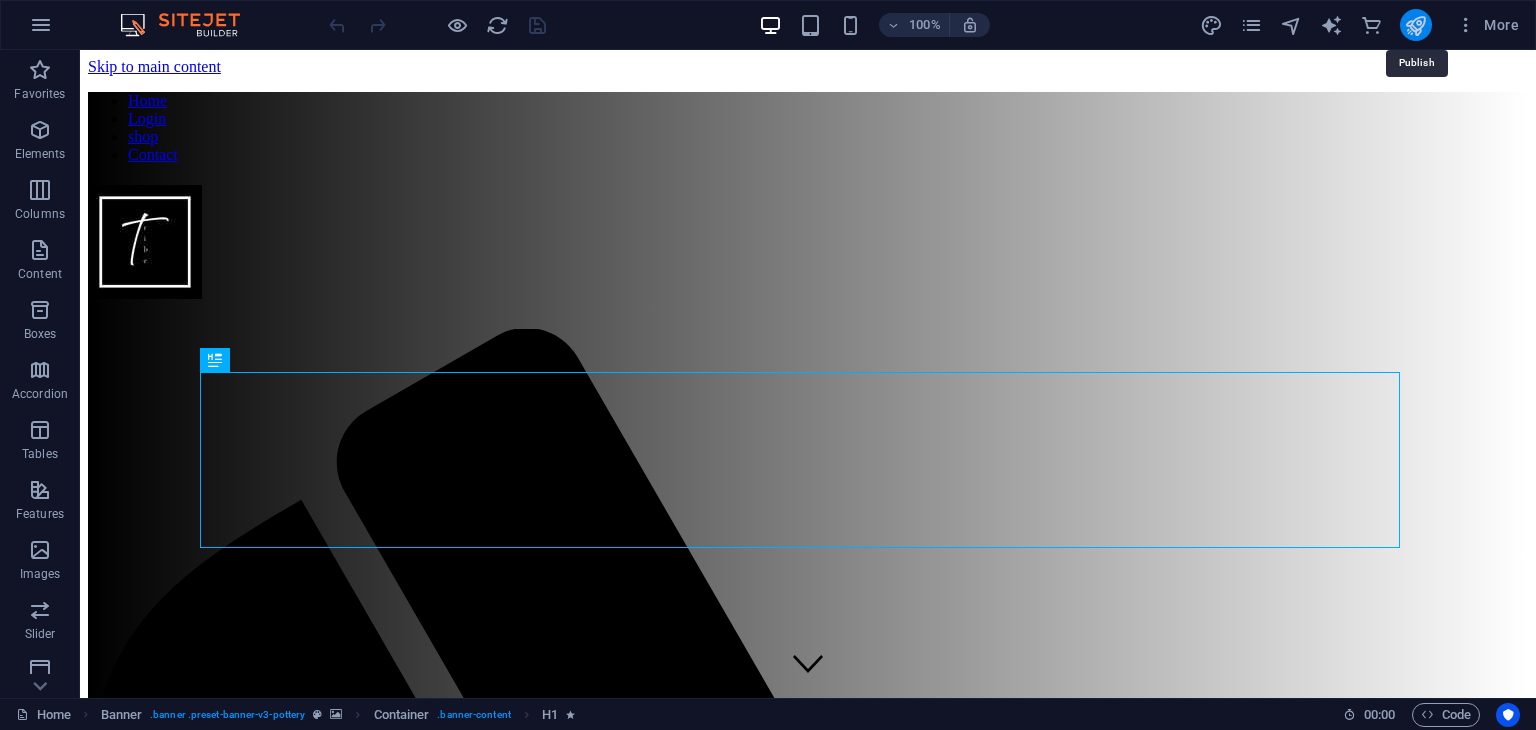 click at bounding box center [1415, 25] 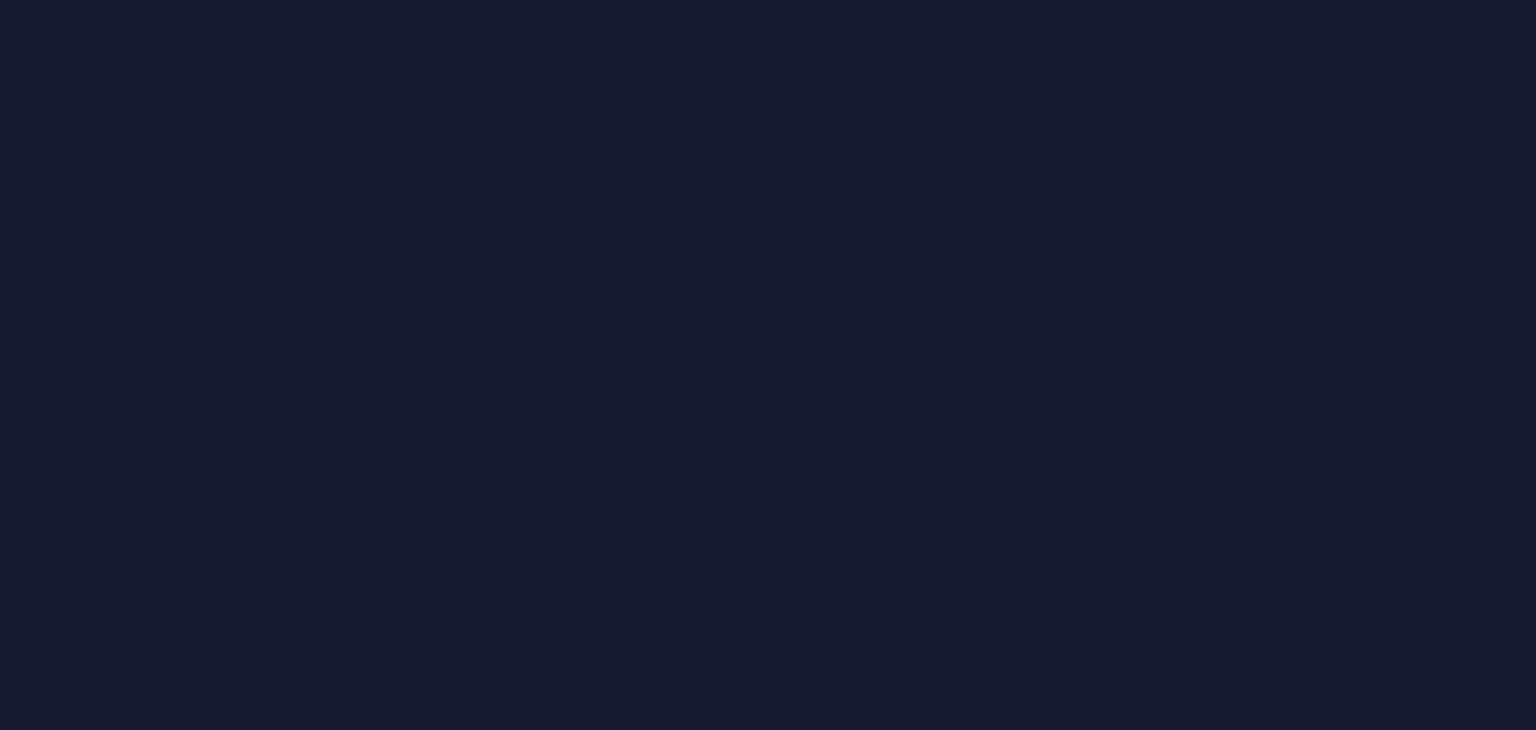 scroll, scrollTop: 0, scrollLeft: 0, axis: both 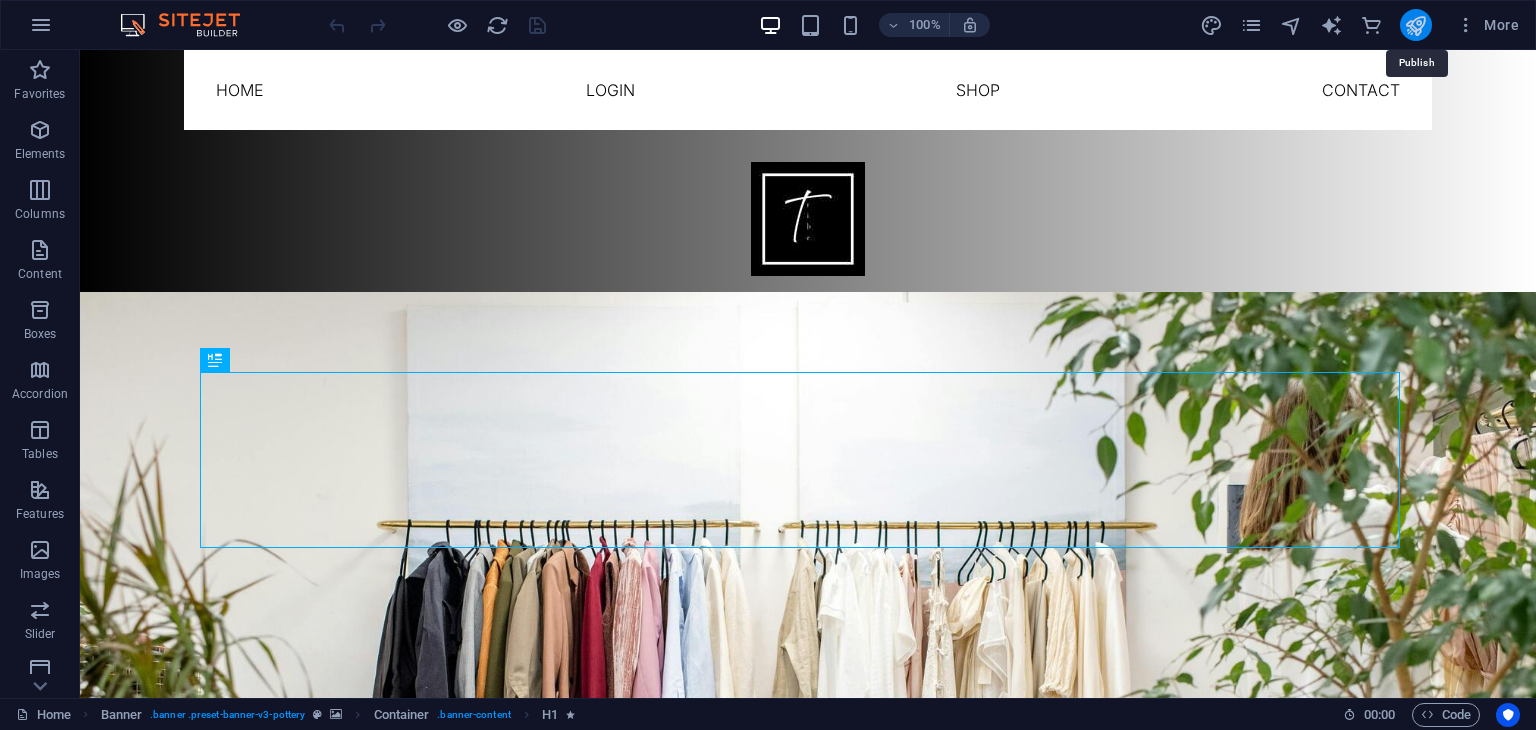 click at bounding box center [1415, 25] 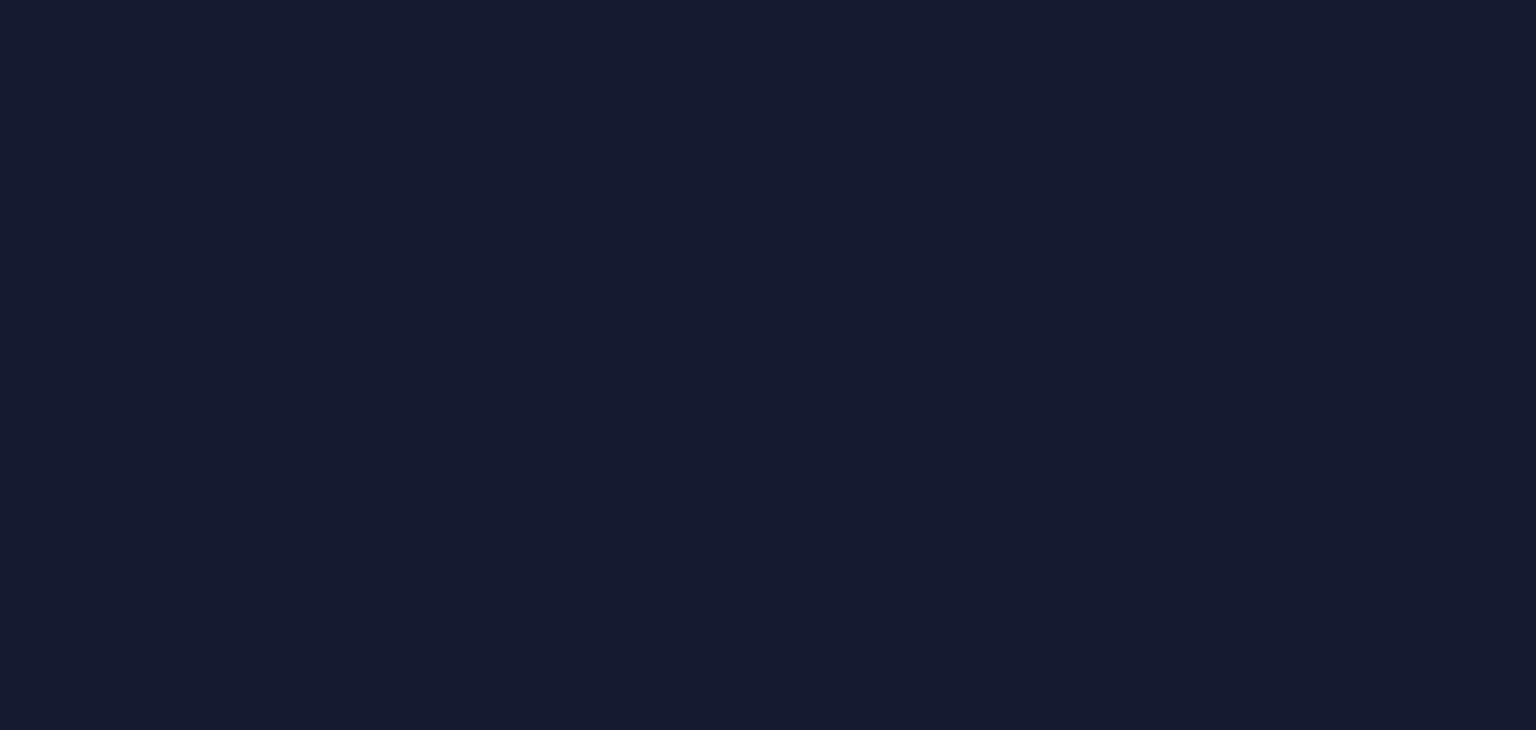 scroll, scrollTop: 0, scrollLeft: 0, axis: both 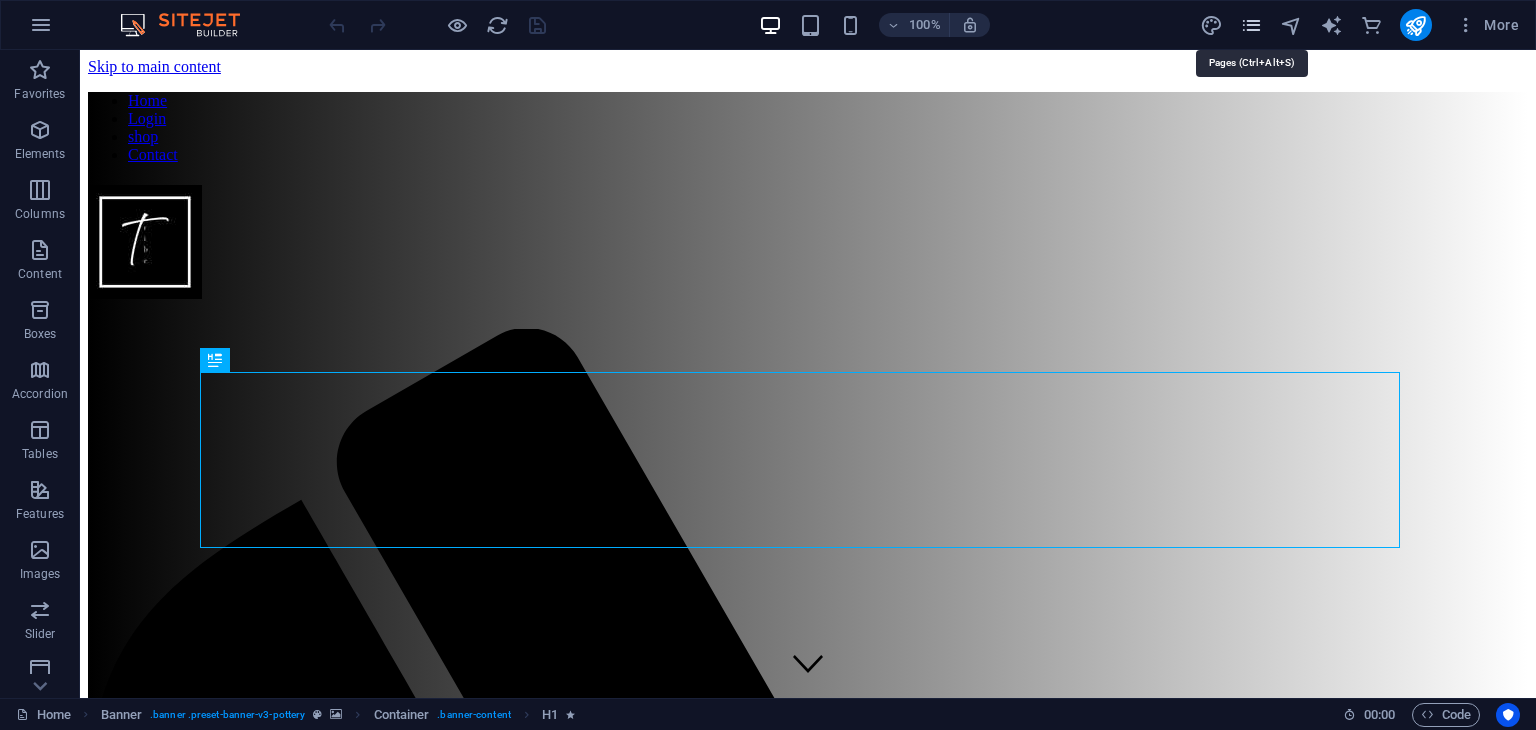 click at bounding box center (1251, 25) 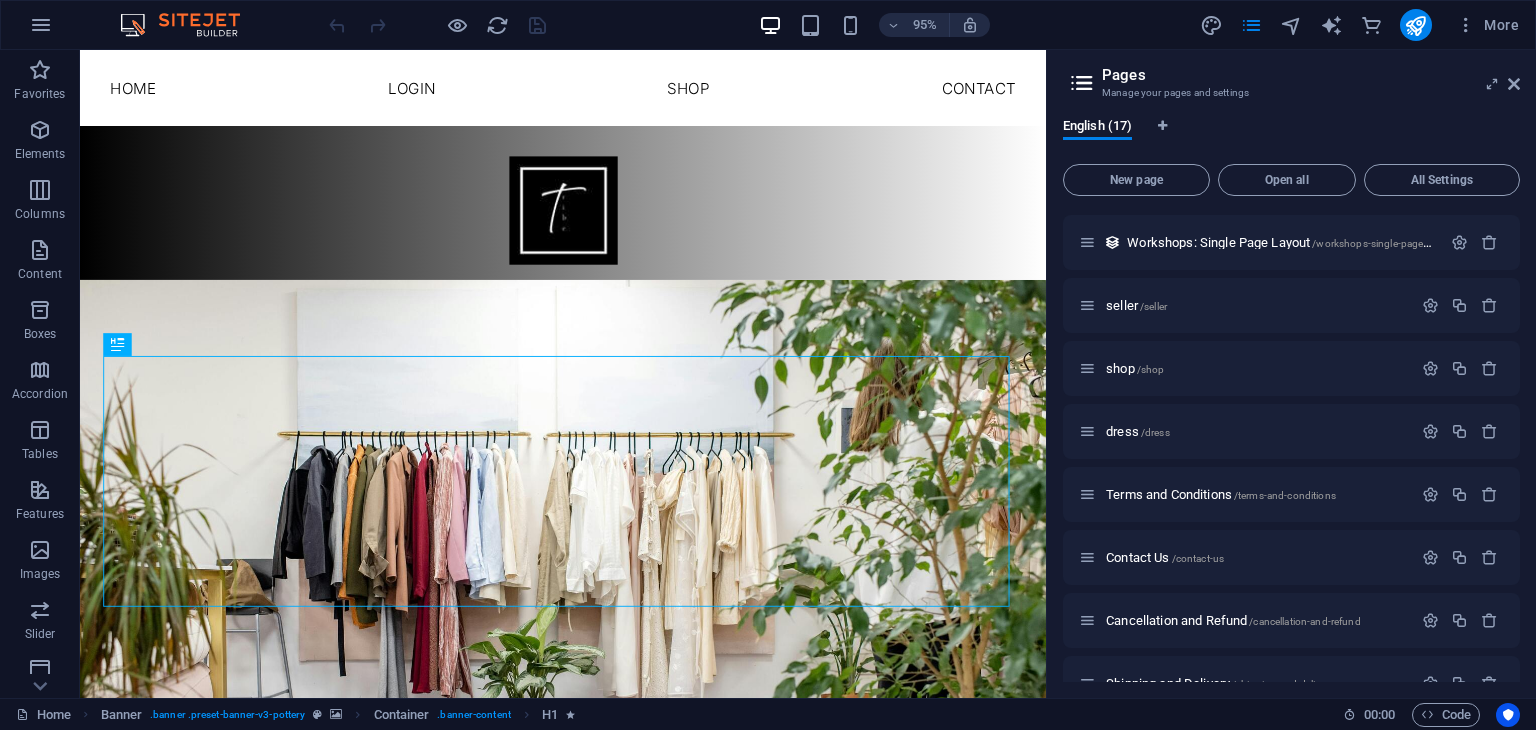 scroll, scrollTop: 601, scrollLeft: 0, axis: vertical 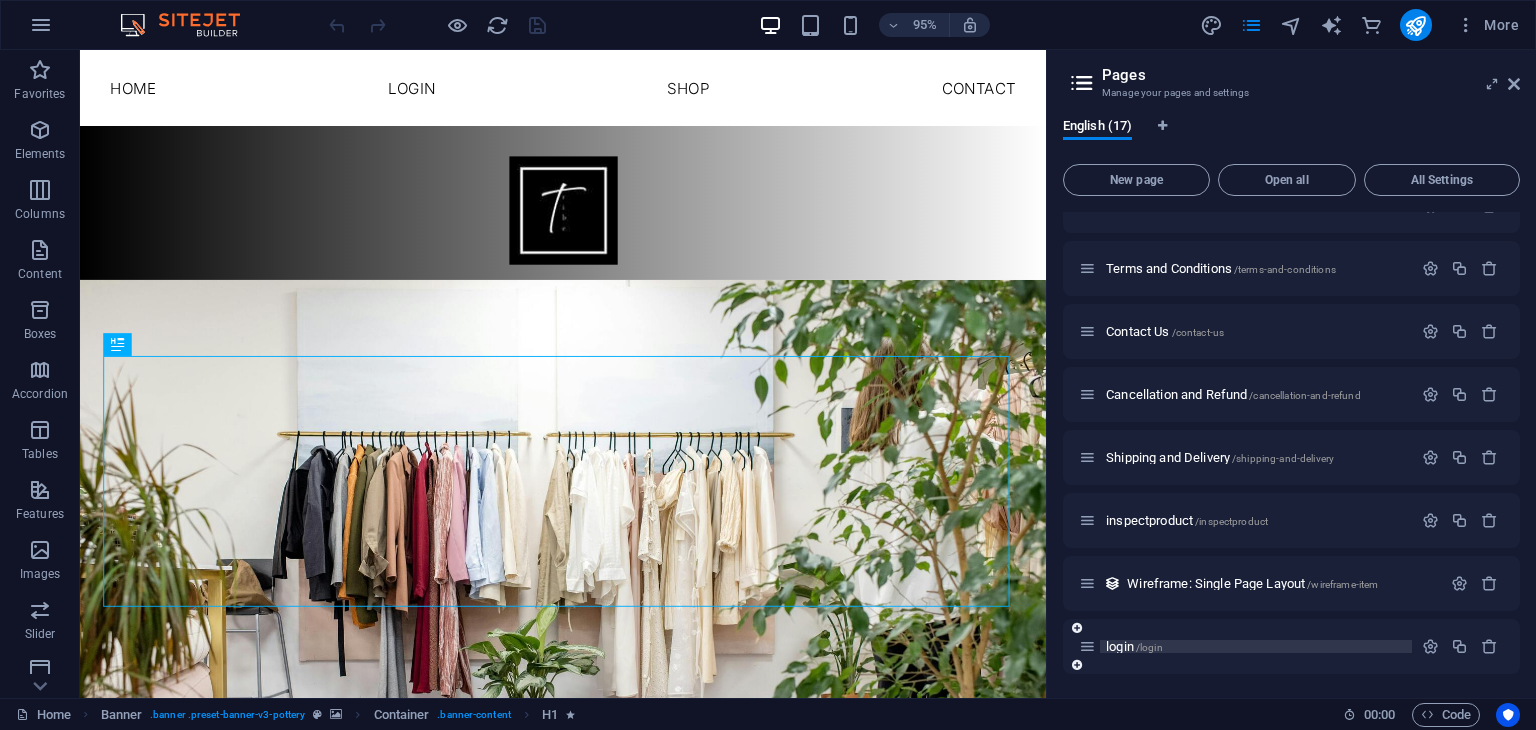 click on "login /login" at bounding box center (1245, 646) 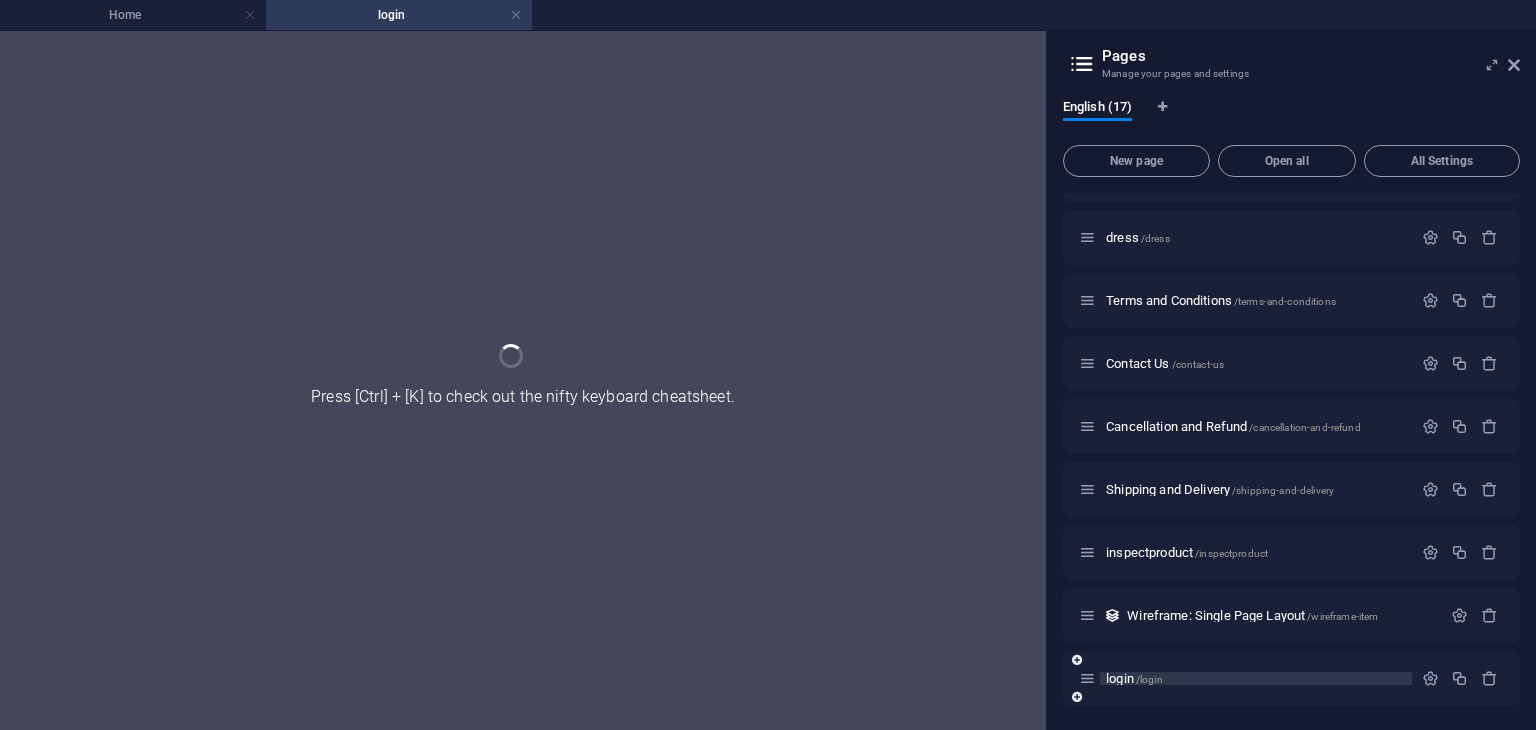 scroll, scrollTop: 550, scrollLeft: 0, axis: vertical 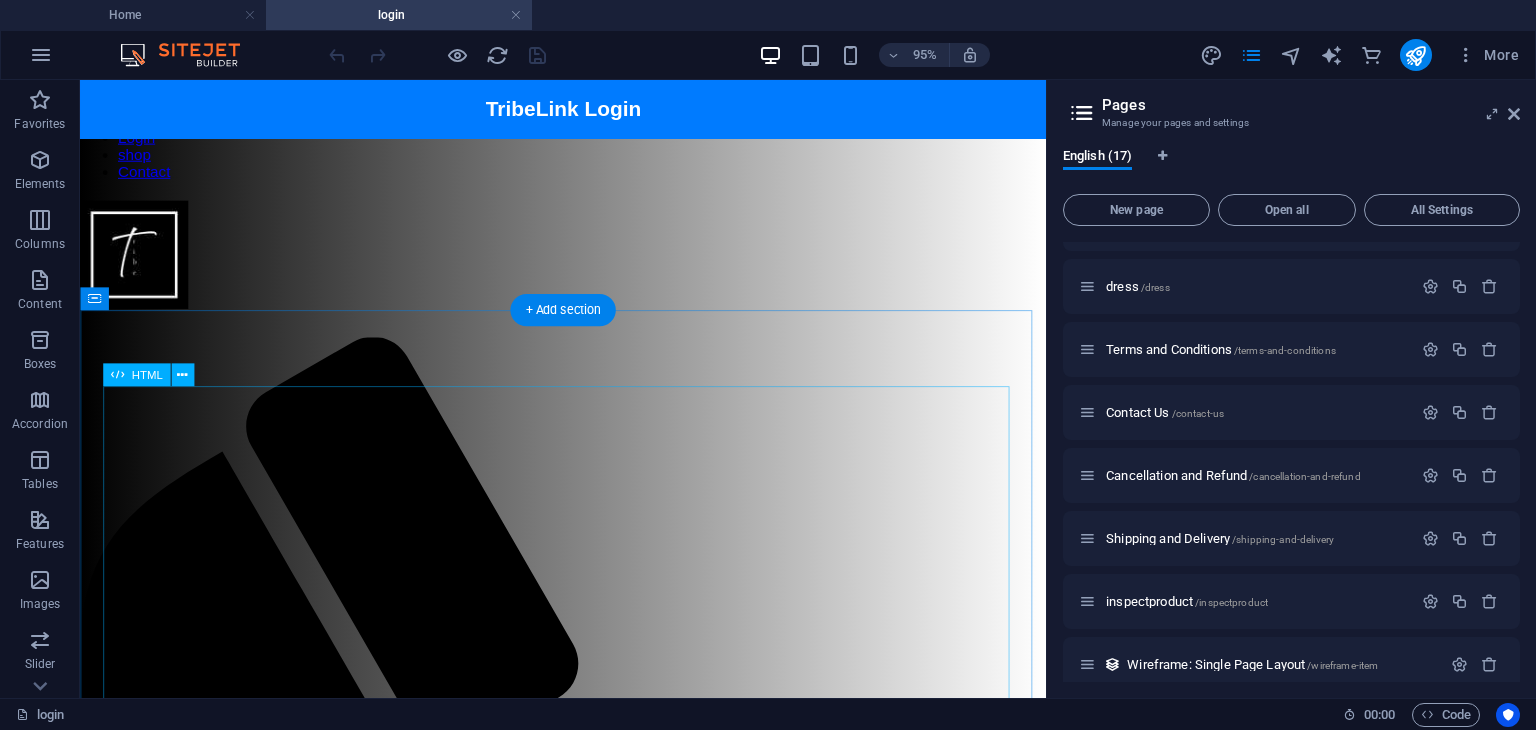 click on "TribeLink Login
TribeLink Login
Sign in with Google
Save & Continue to Shop" at bounding box center [588, 1856] 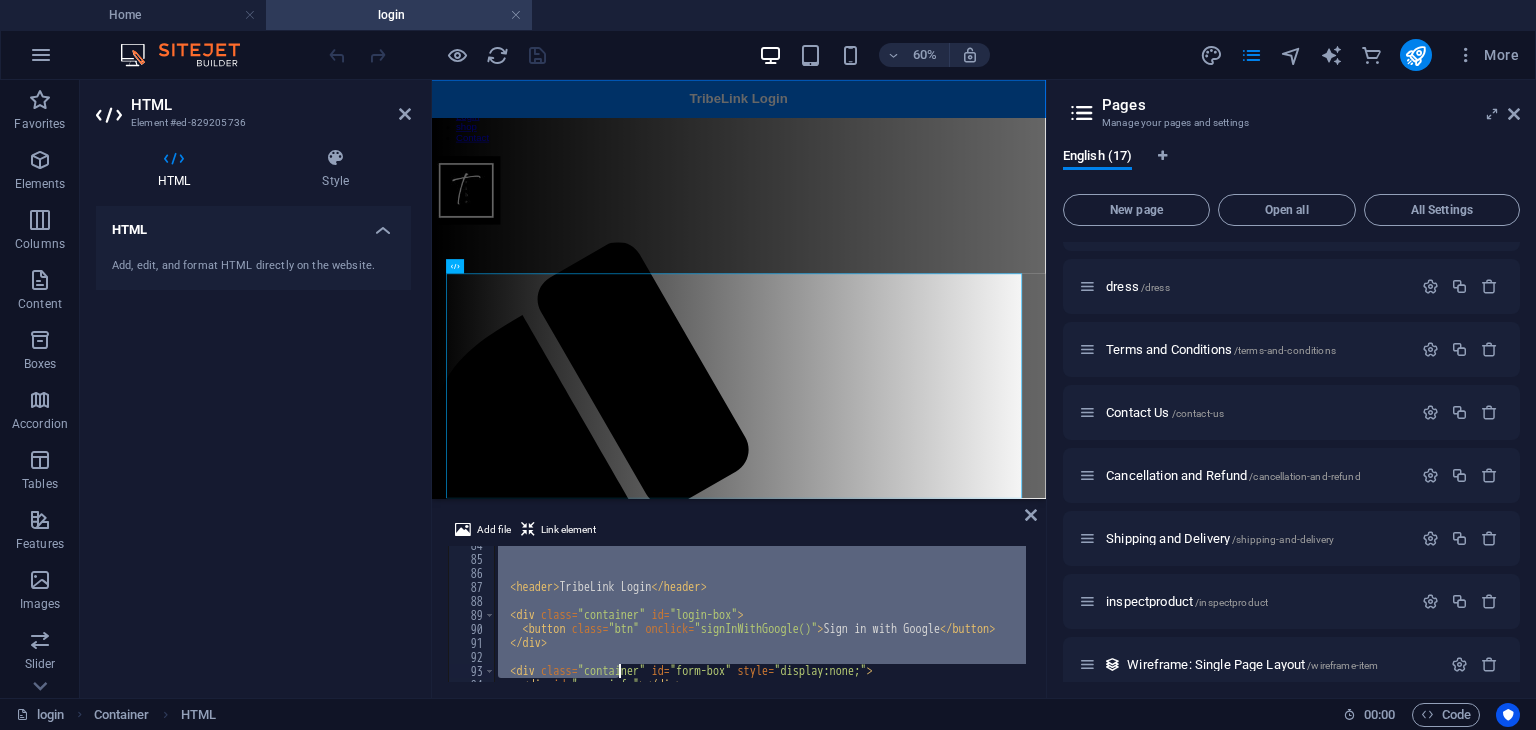 scroll, scrollTop: 2276, scrollLeft: 0, axis: vertical 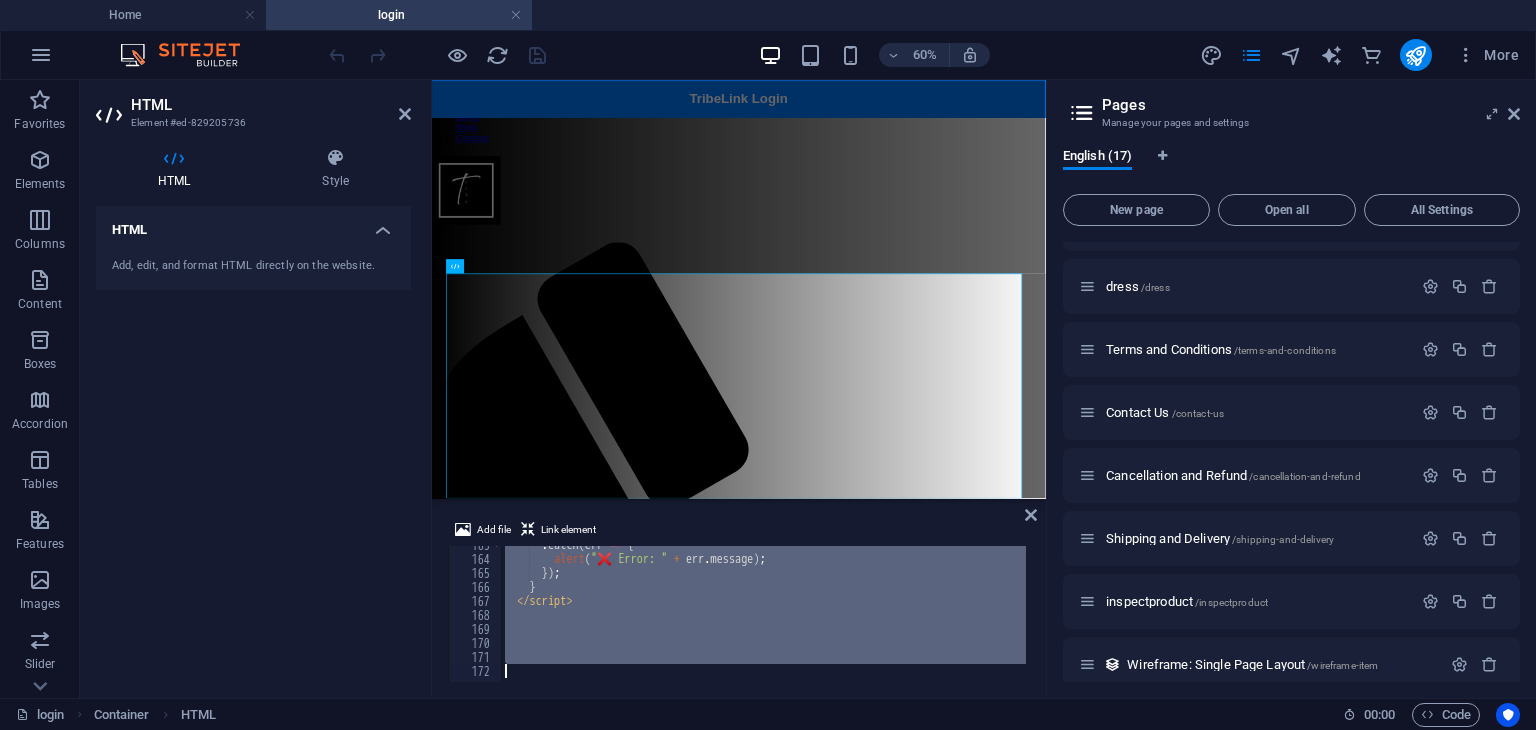 drag, startPoint x: 504, startPoint y: 566, endPoint x: 714, endPoint y: 761, distance: 286.5746 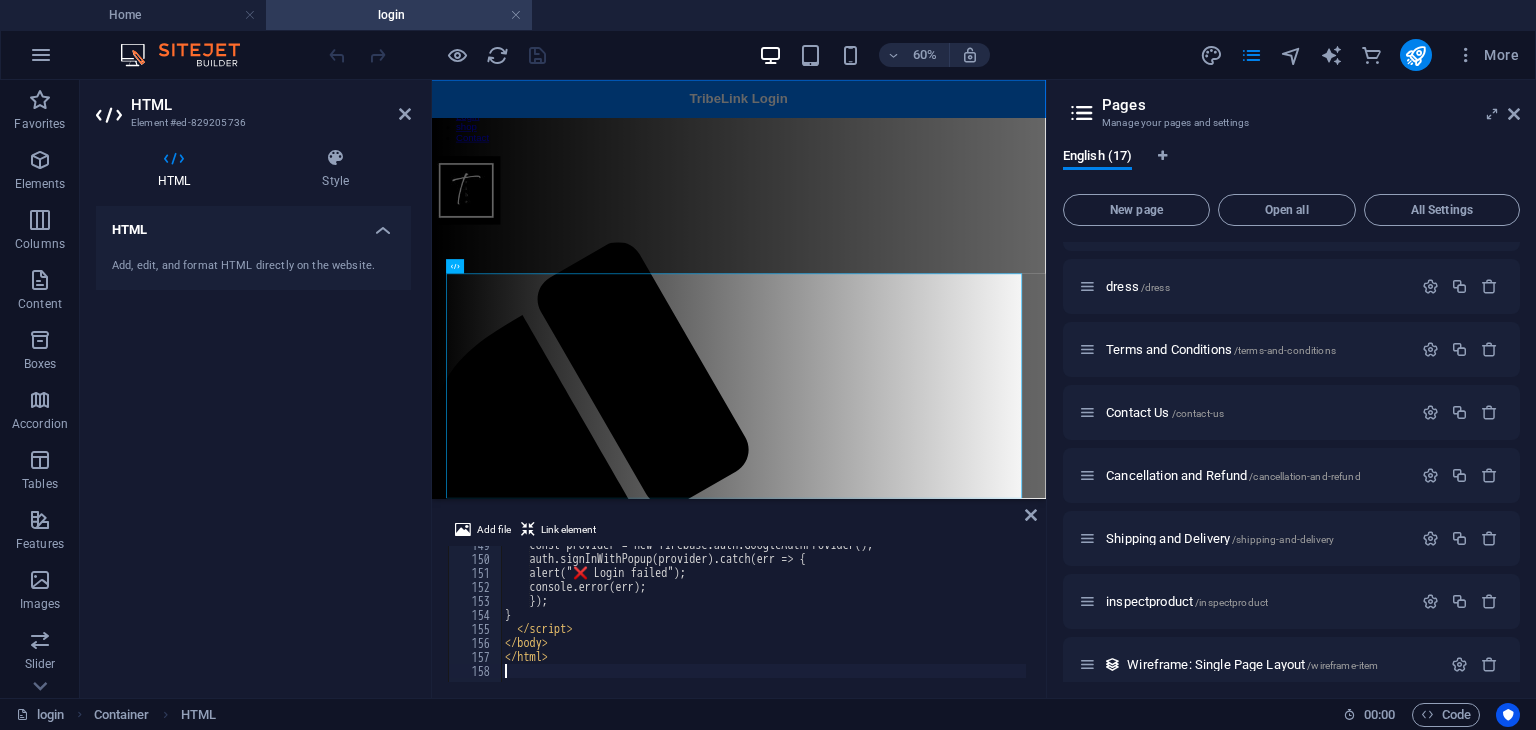 scroll, scrollTop: 2080, scrollLeft: 0, axis: vertical 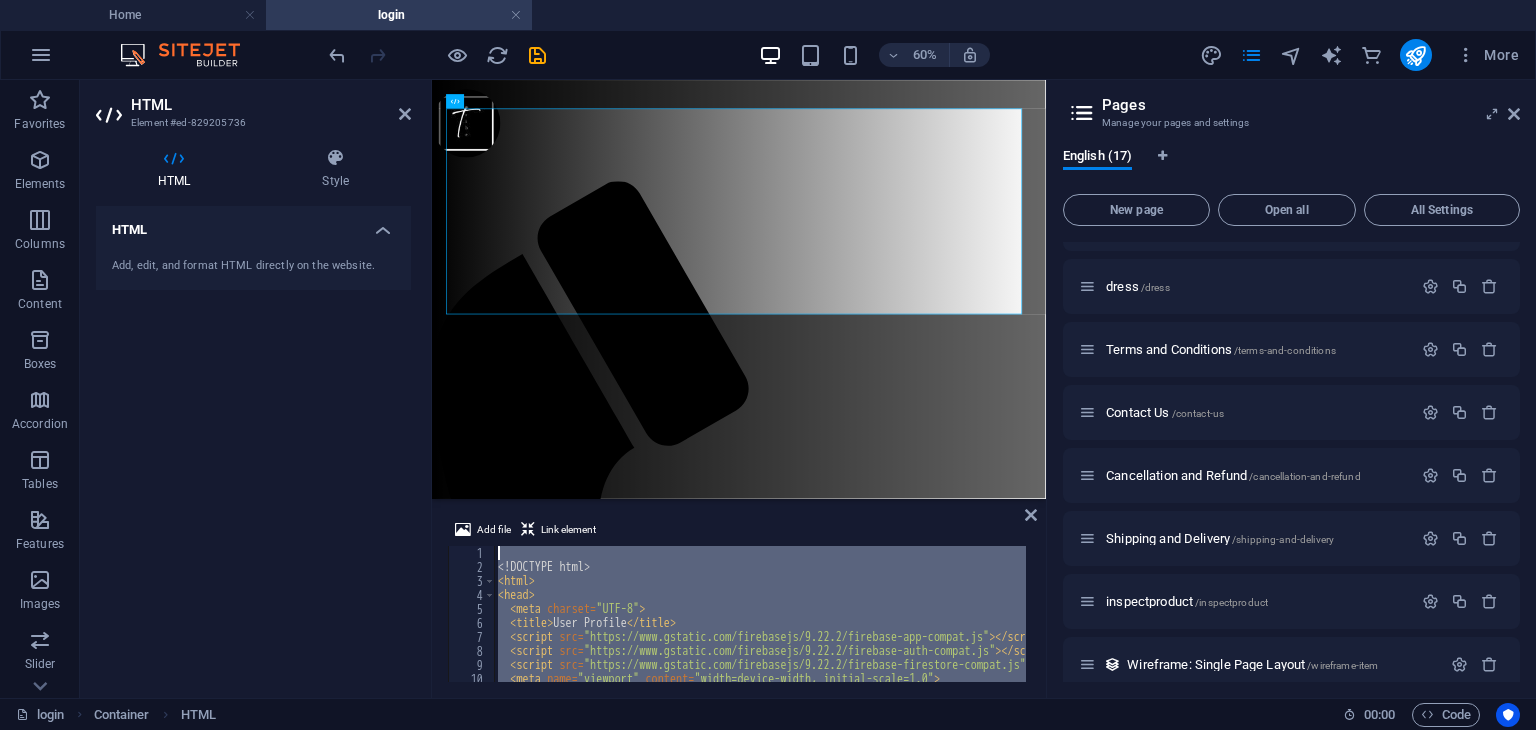 drag, startPoint x: 580, startPoint y: 662, endPoint x: 364, endPoint y: 210, distance: 500.95908 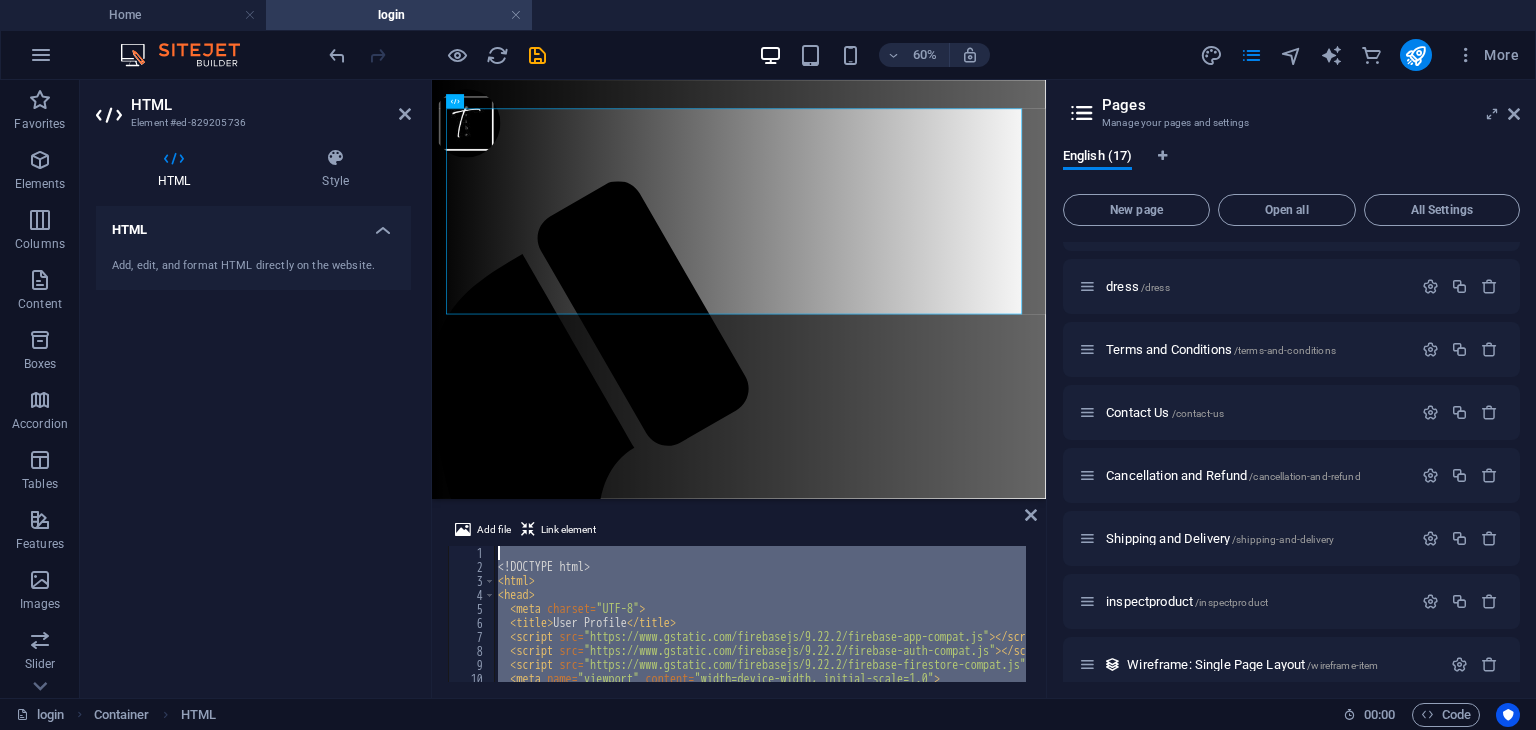 type 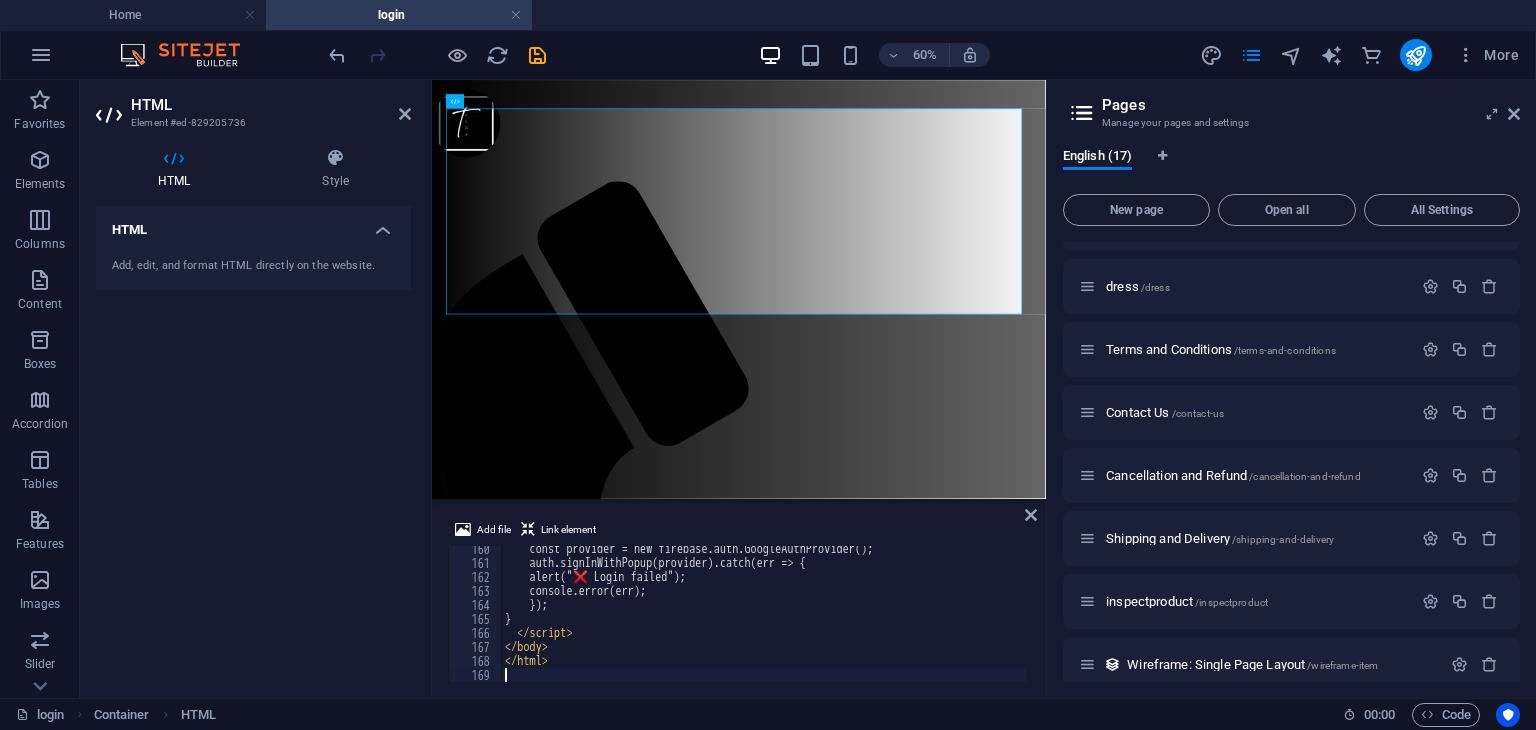 scroll, scrollTop: 2230, scrollLeft: 0, axis: vertical 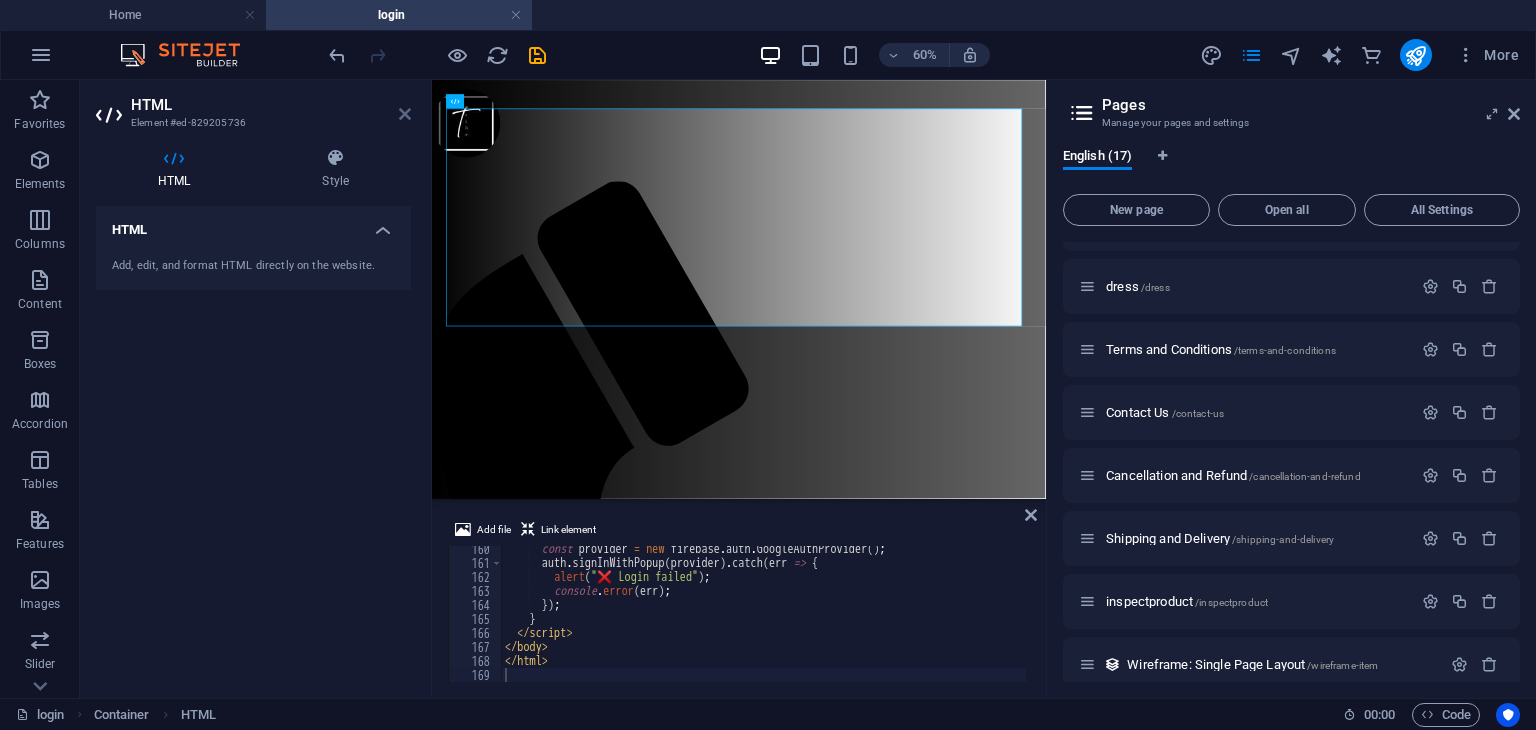 click at bounding box center [405, 114] 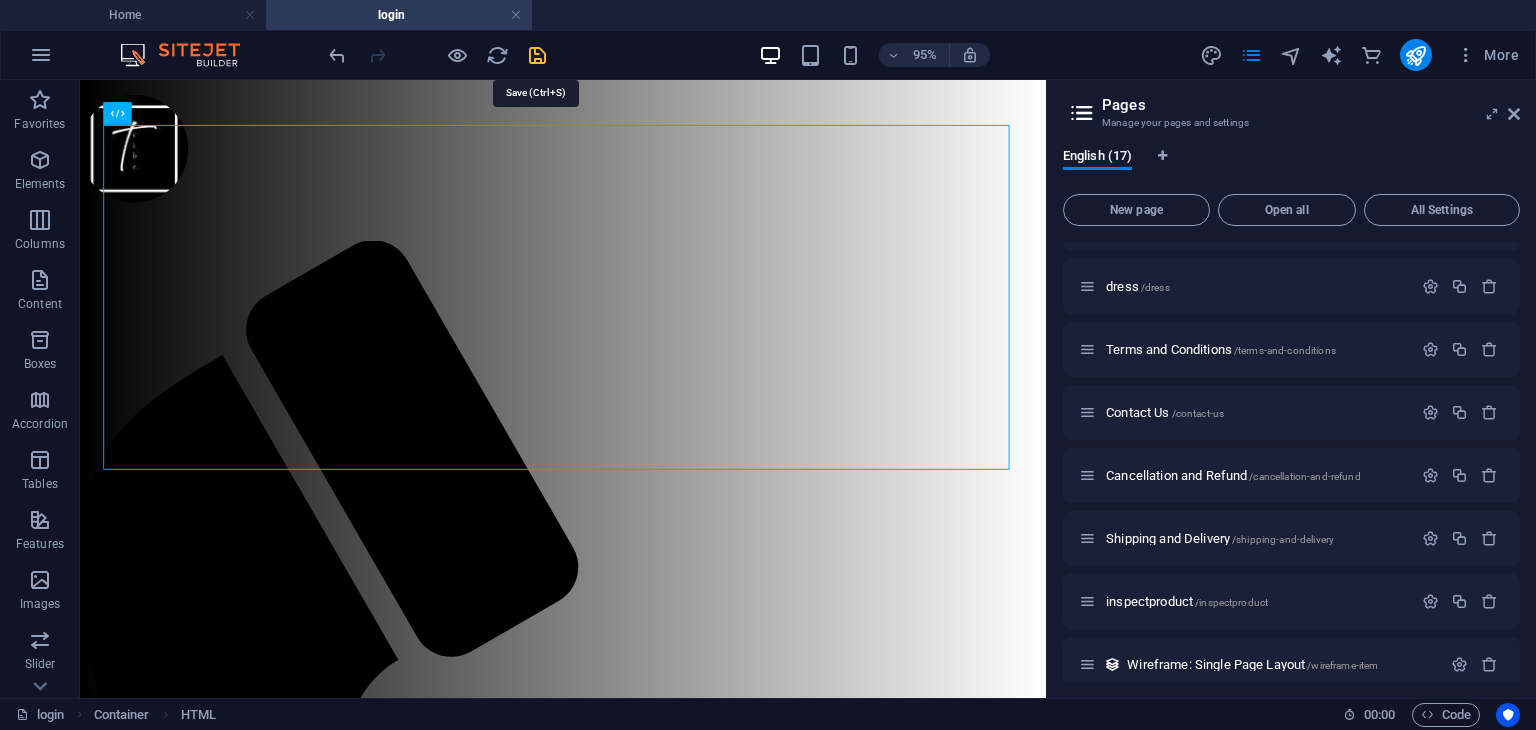 click at bounding box center (537, 55) 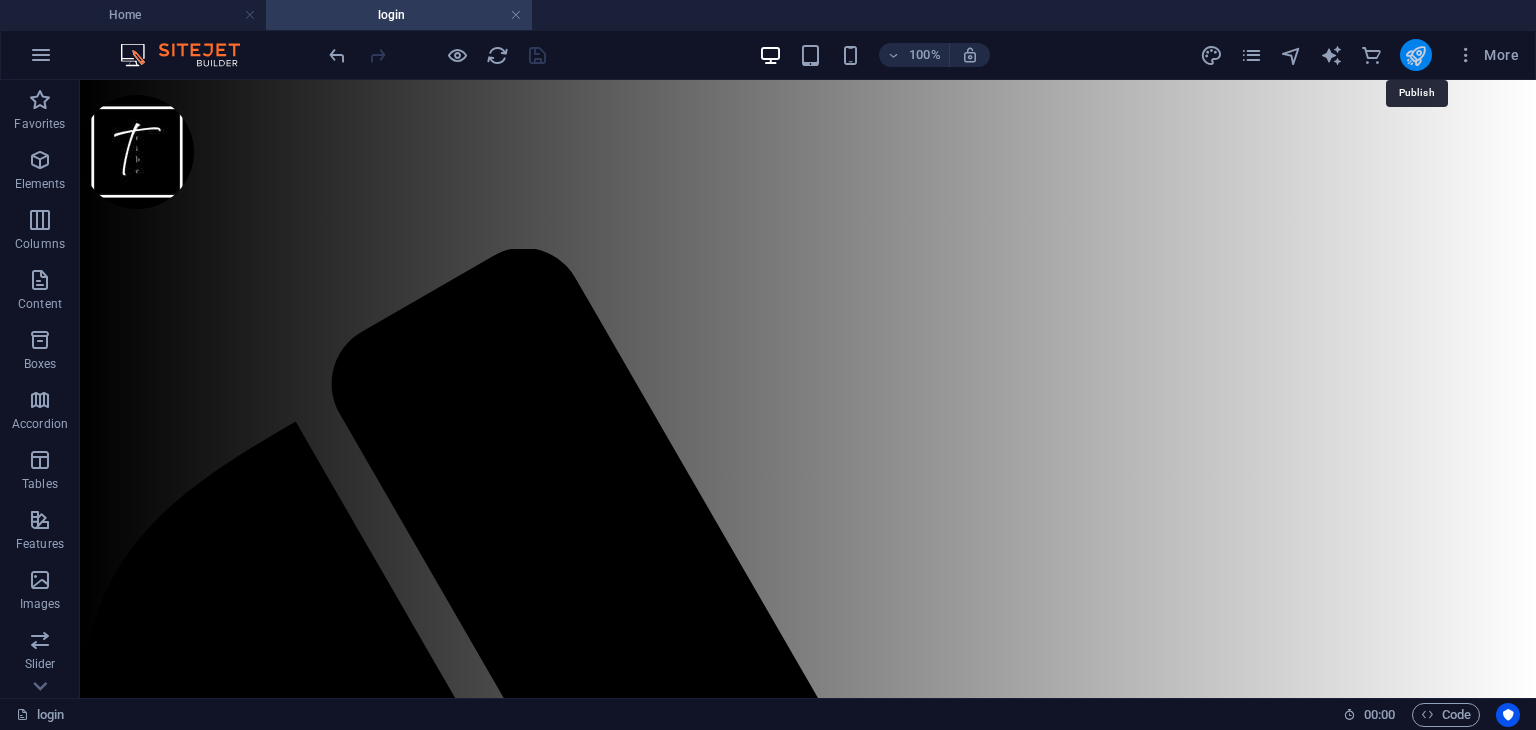 click at bounding box center [1415, 55] 